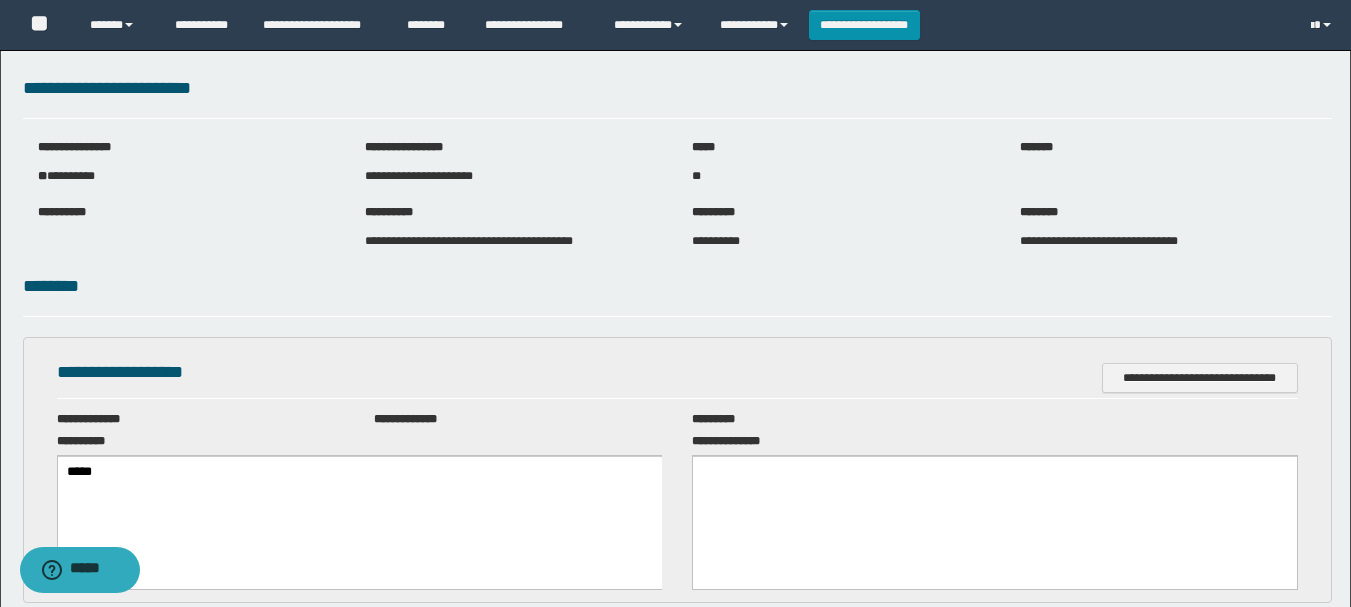scroll, scrollTop: 0, scrollLeft: 0, axis: both 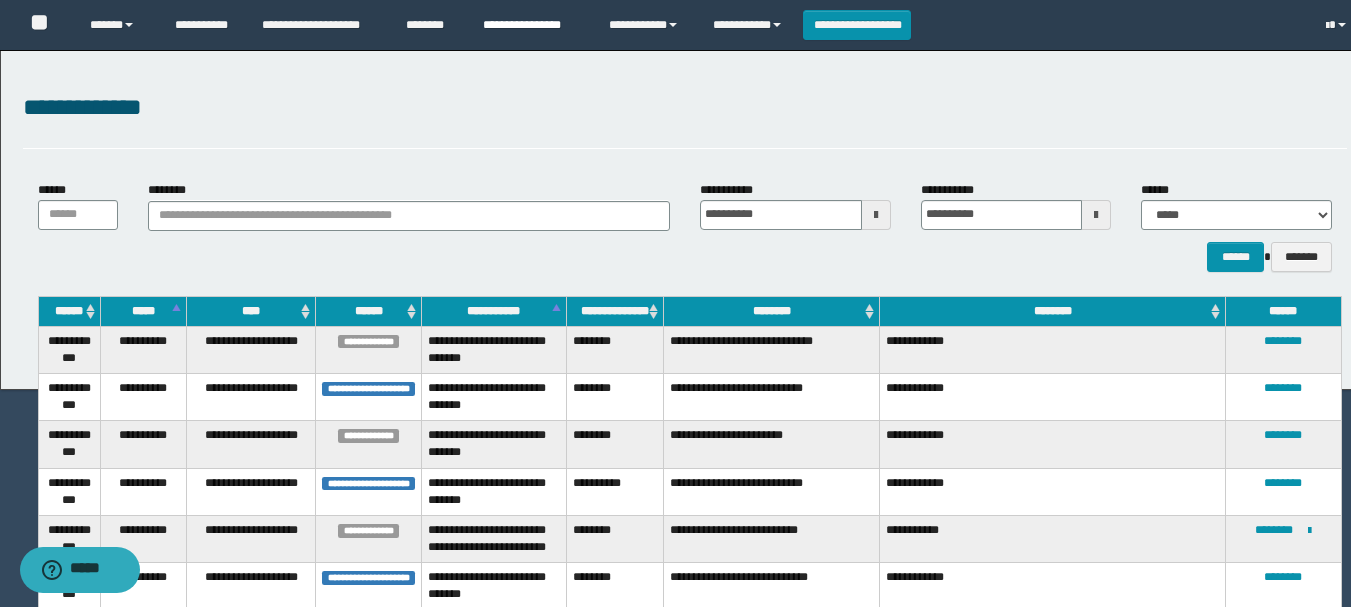 click on "**********" at bounding box center (531, 25) 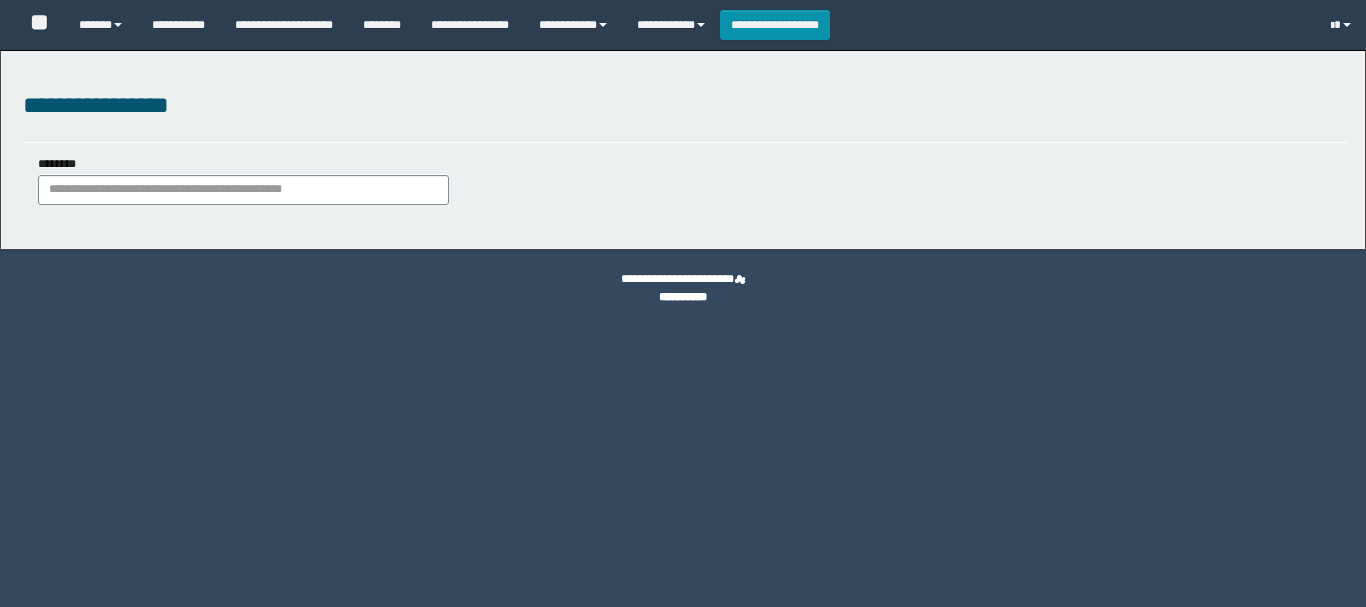 scroll, scrollTop: 0, scrollLeft: 0, axis: both 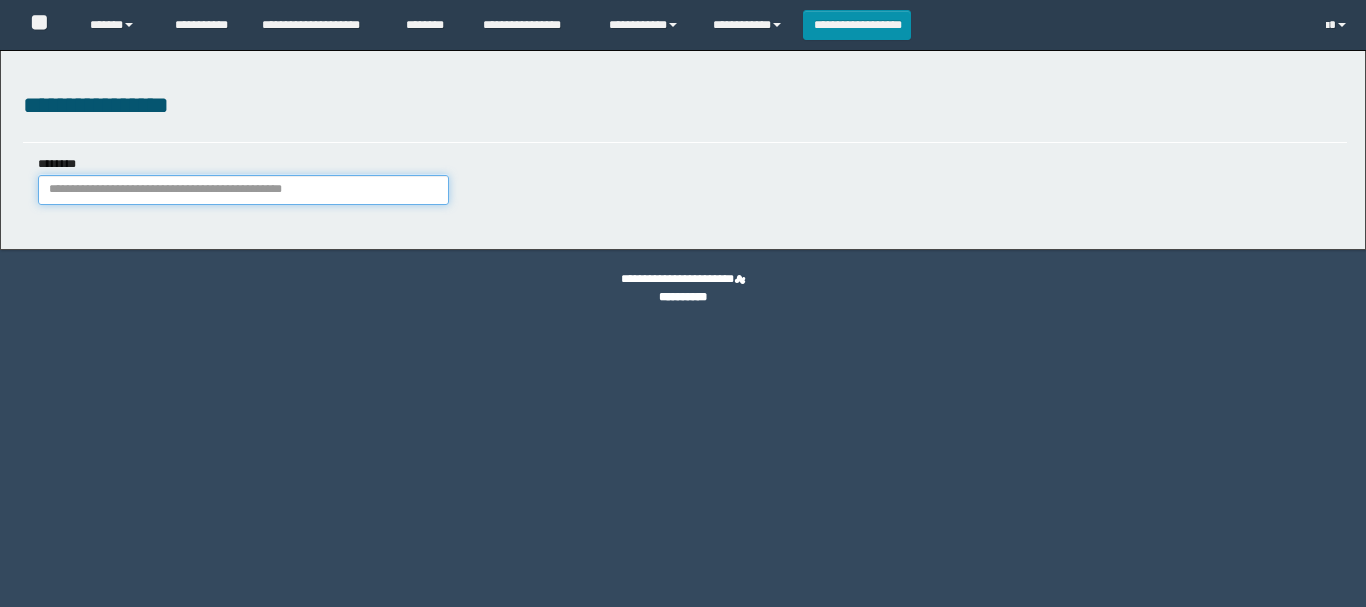 click on "********" at bounding box center (243, 190) 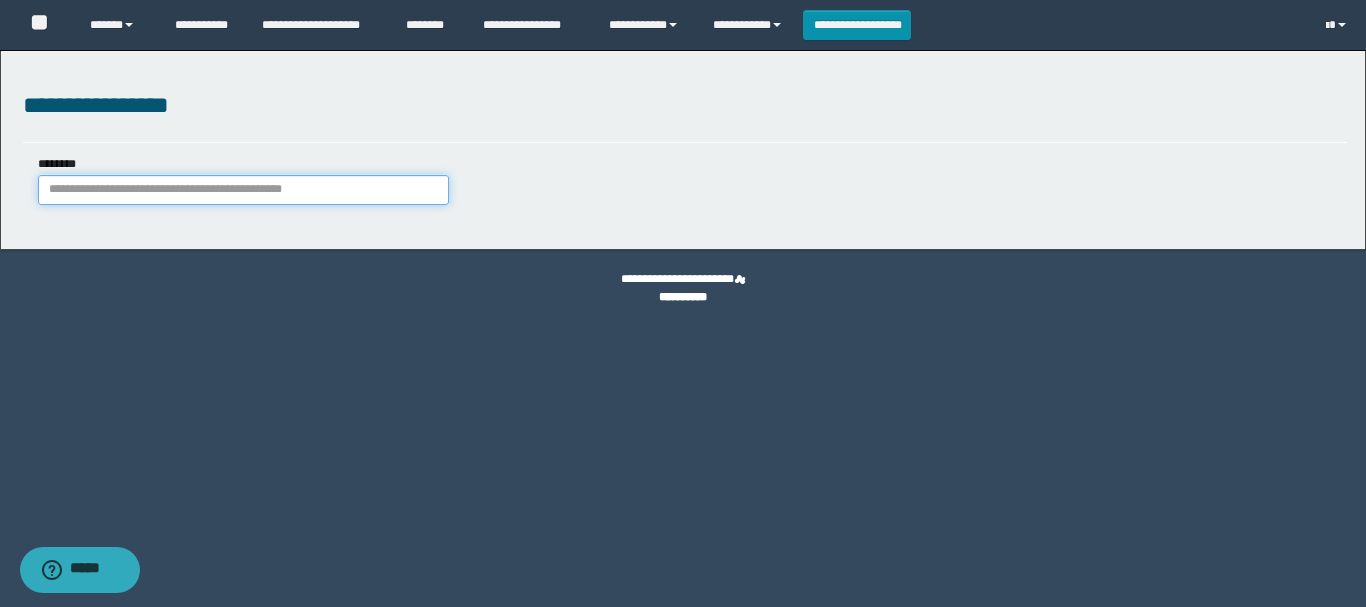 scroll, scrollTop: 0, scrollLeft: 0, axis: both 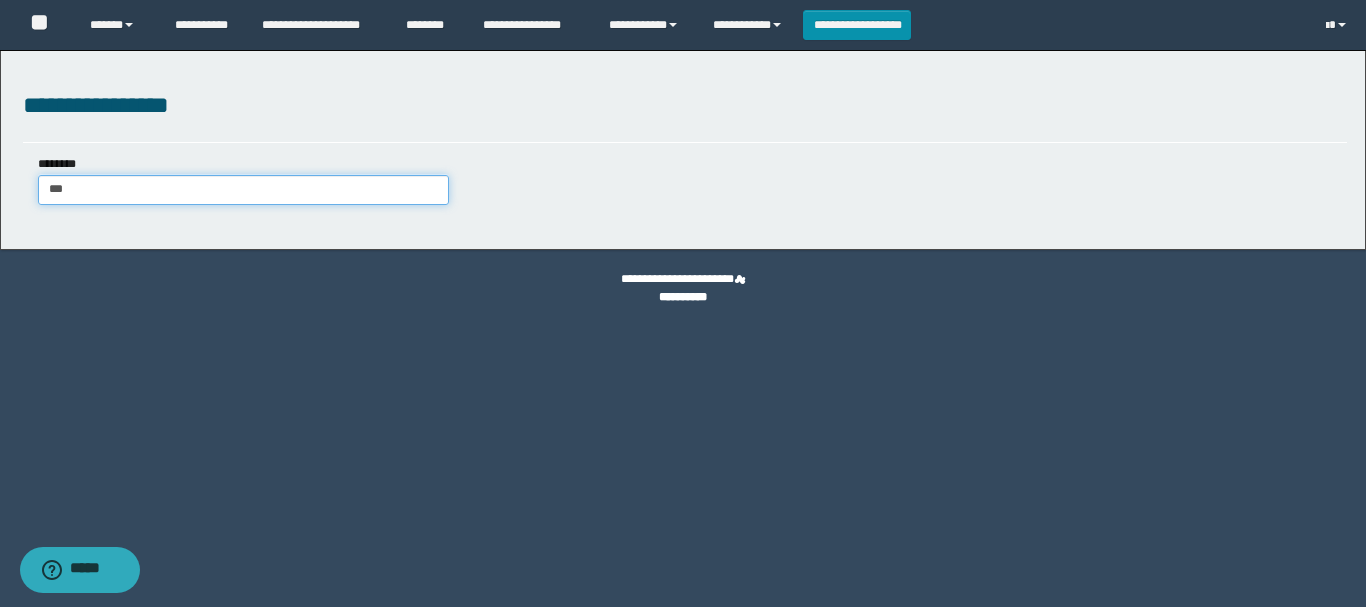 type on "****" 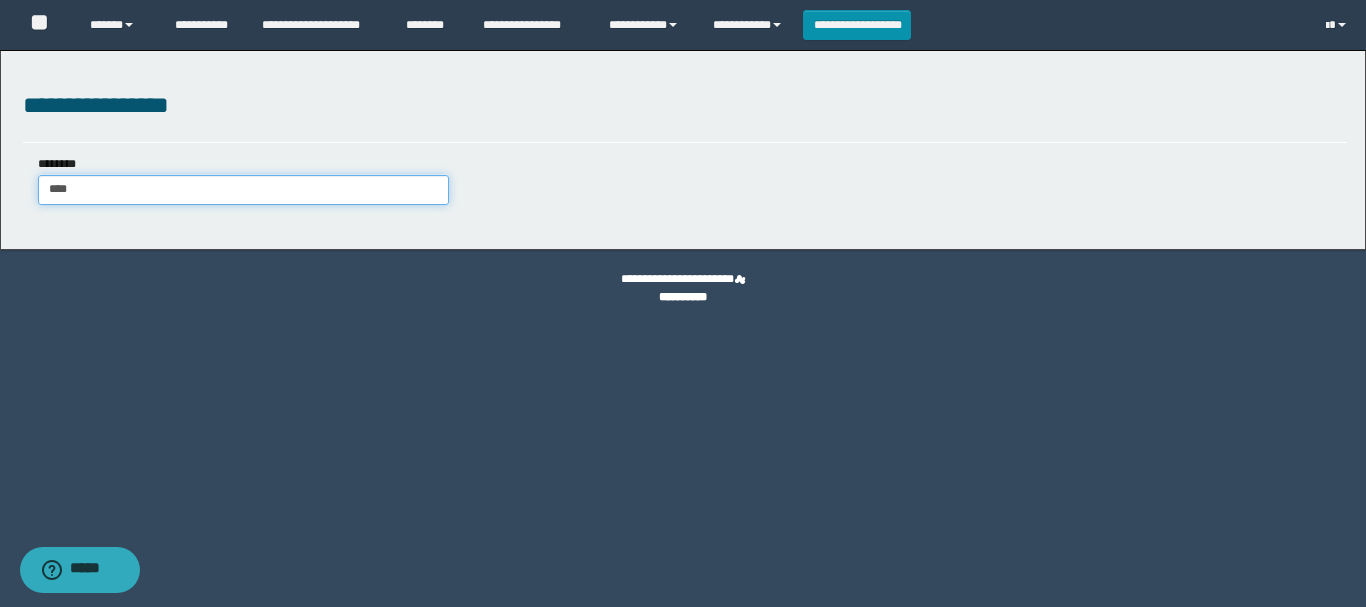 type on "****" 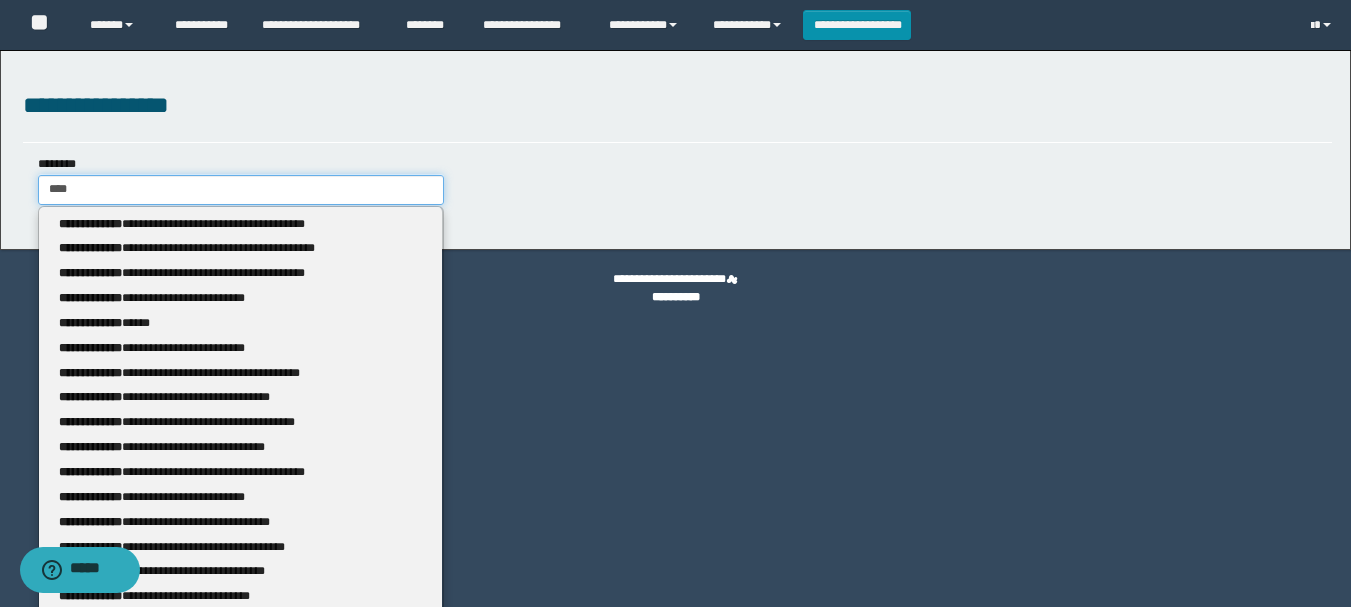 type 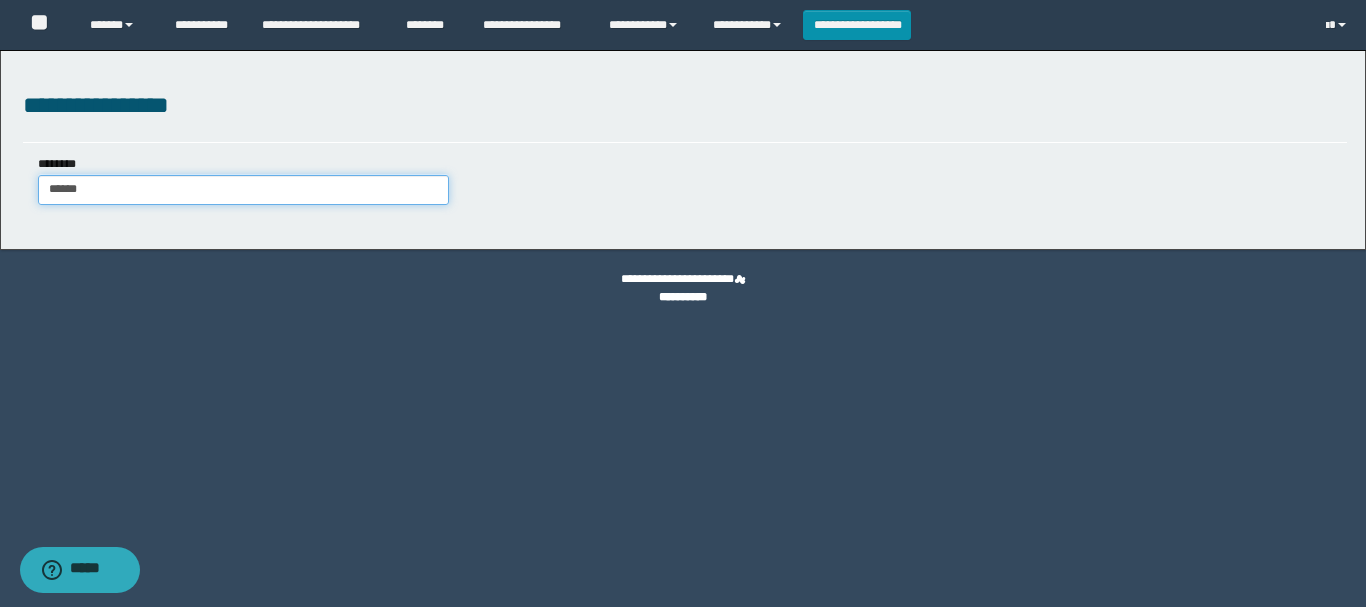 type on "*******" 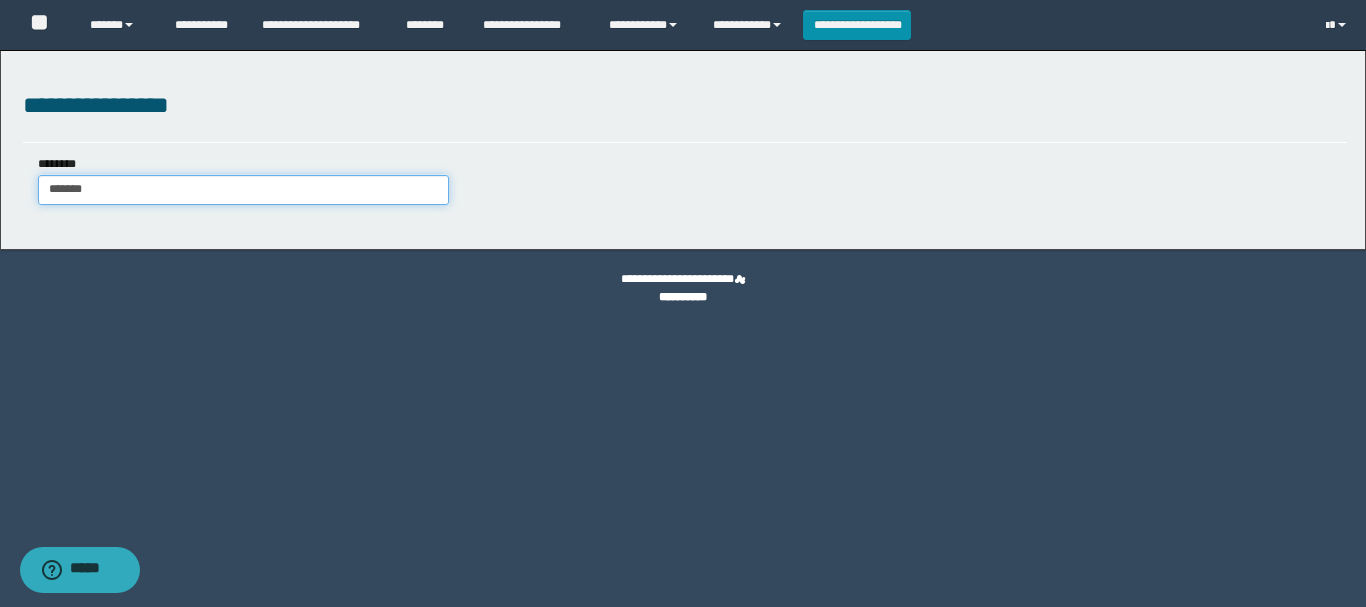 type on "*******" 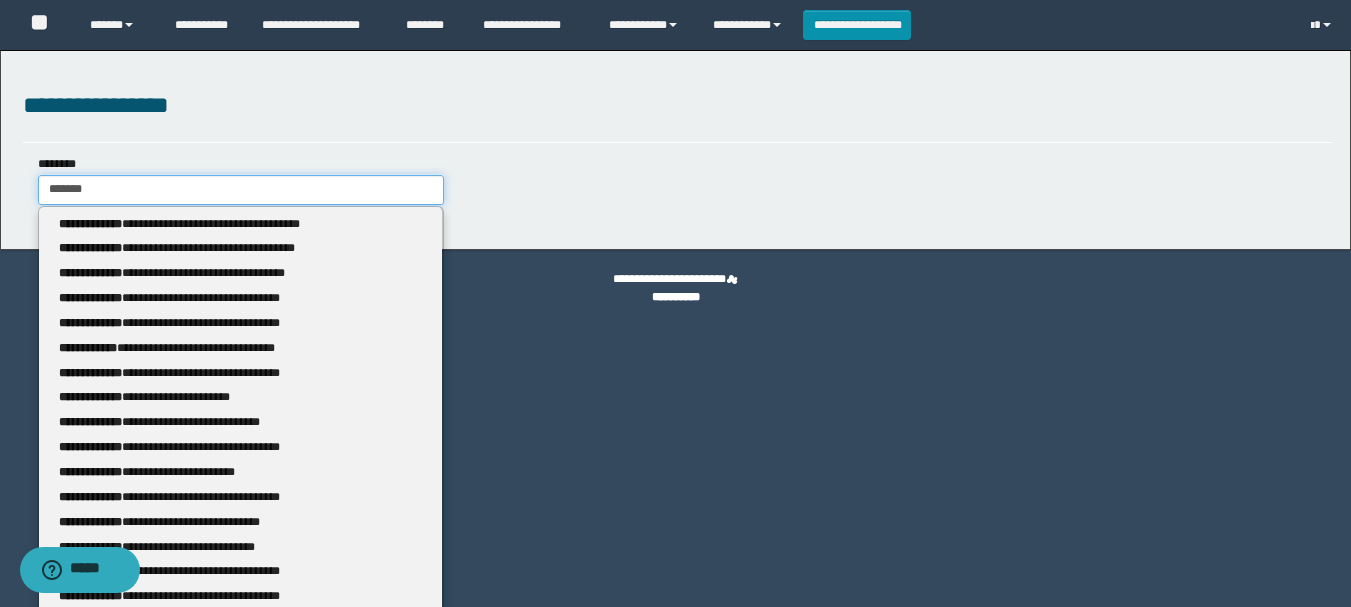 type 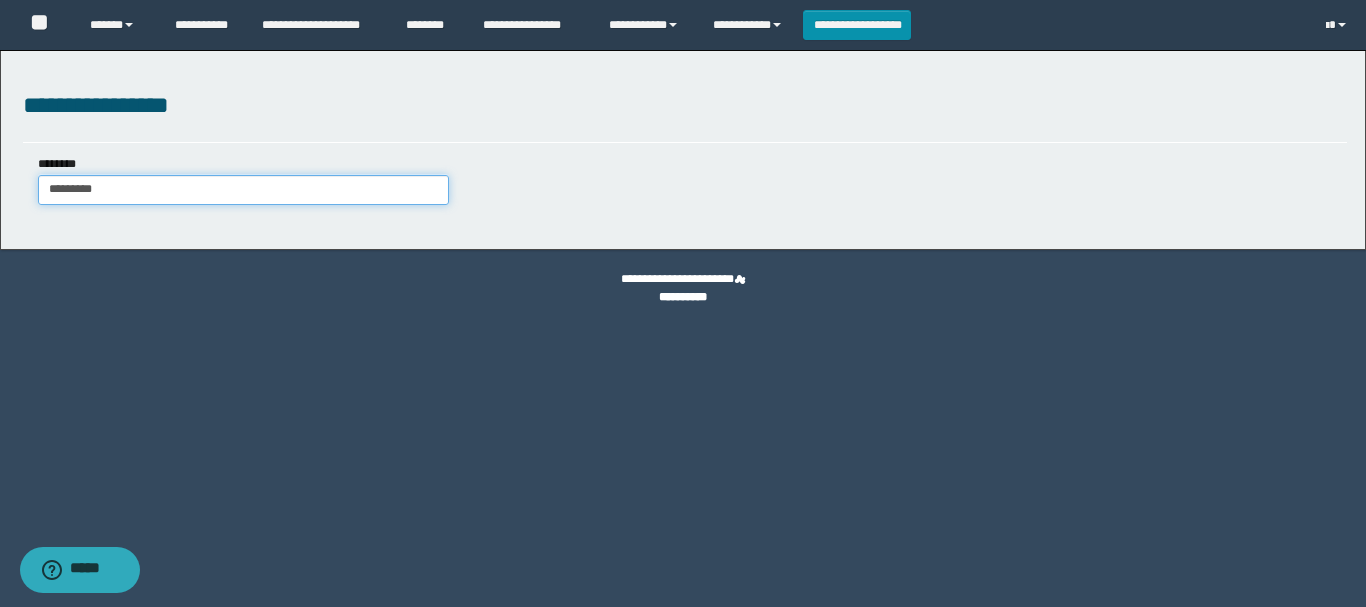 type on "**********" 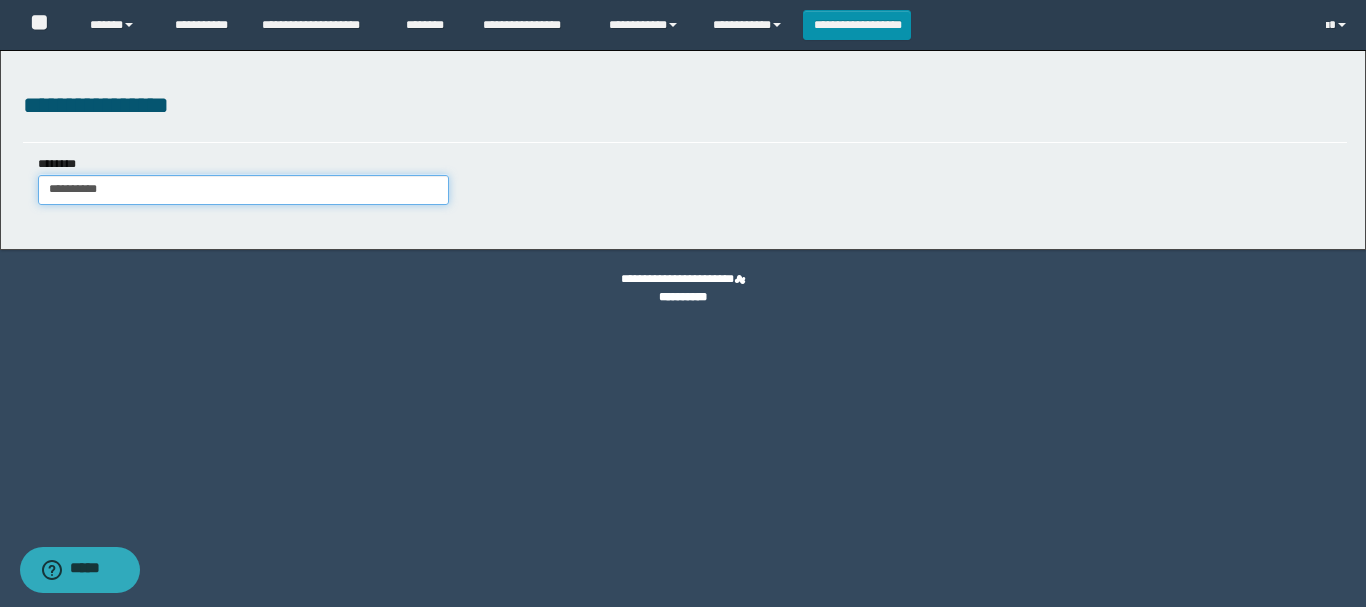 type on "**********" 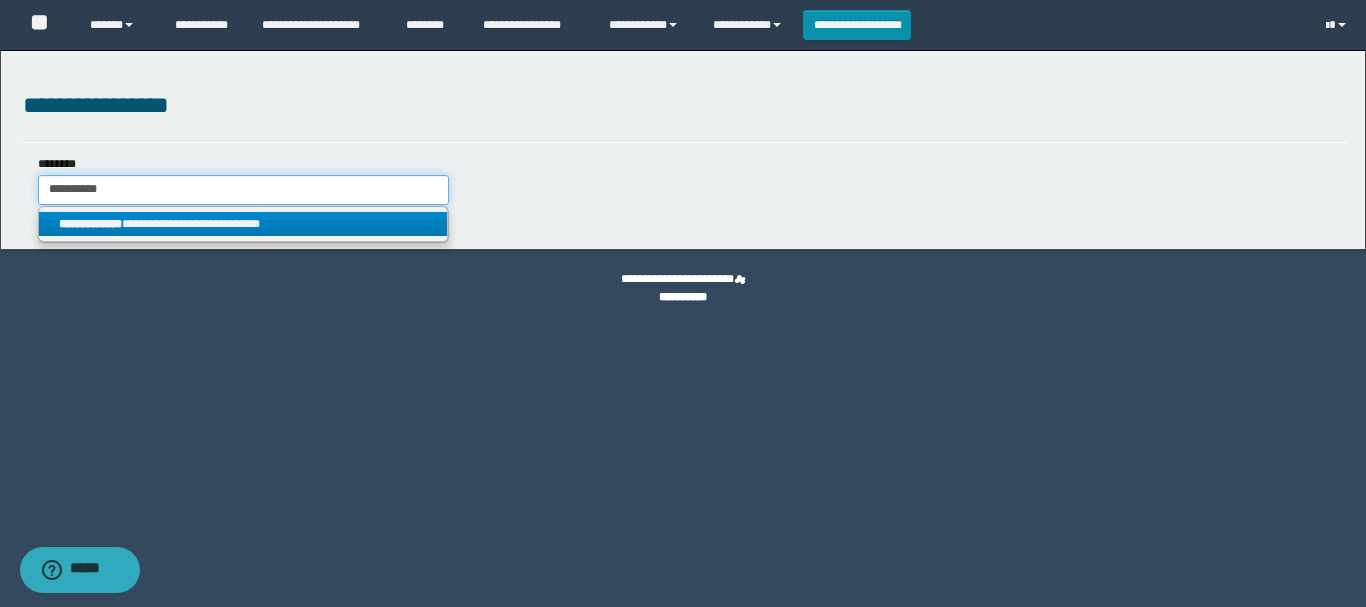 type on "**********" 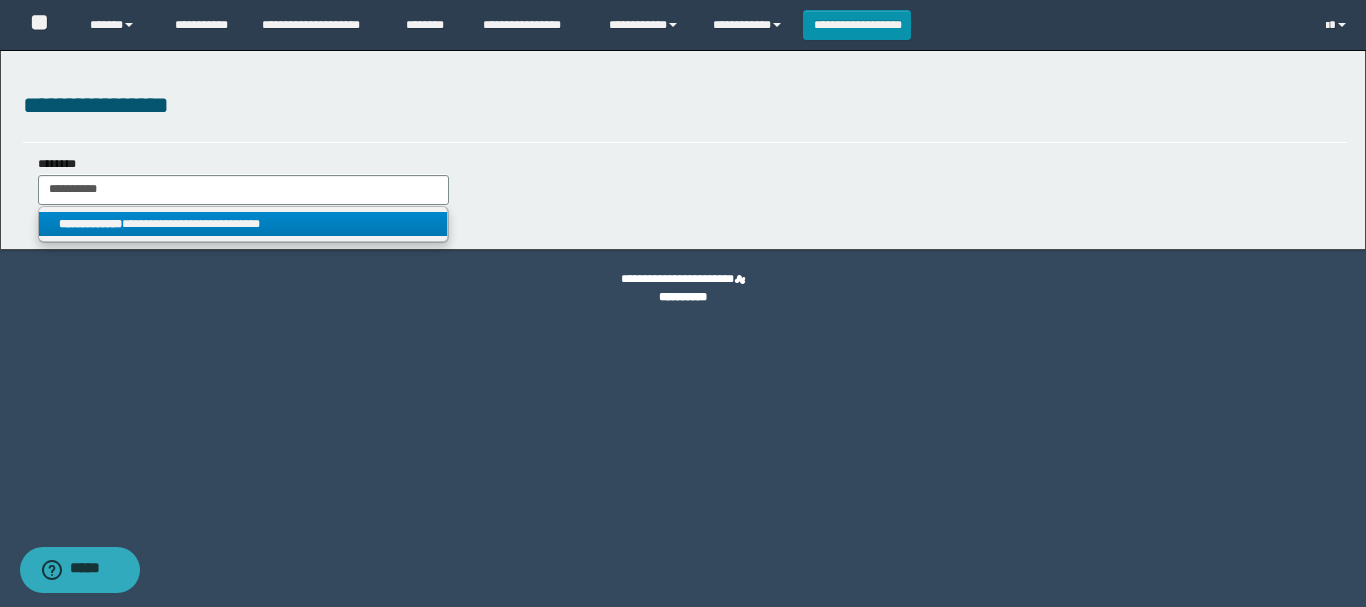 click on "**********" at bounding box center [243, 224] 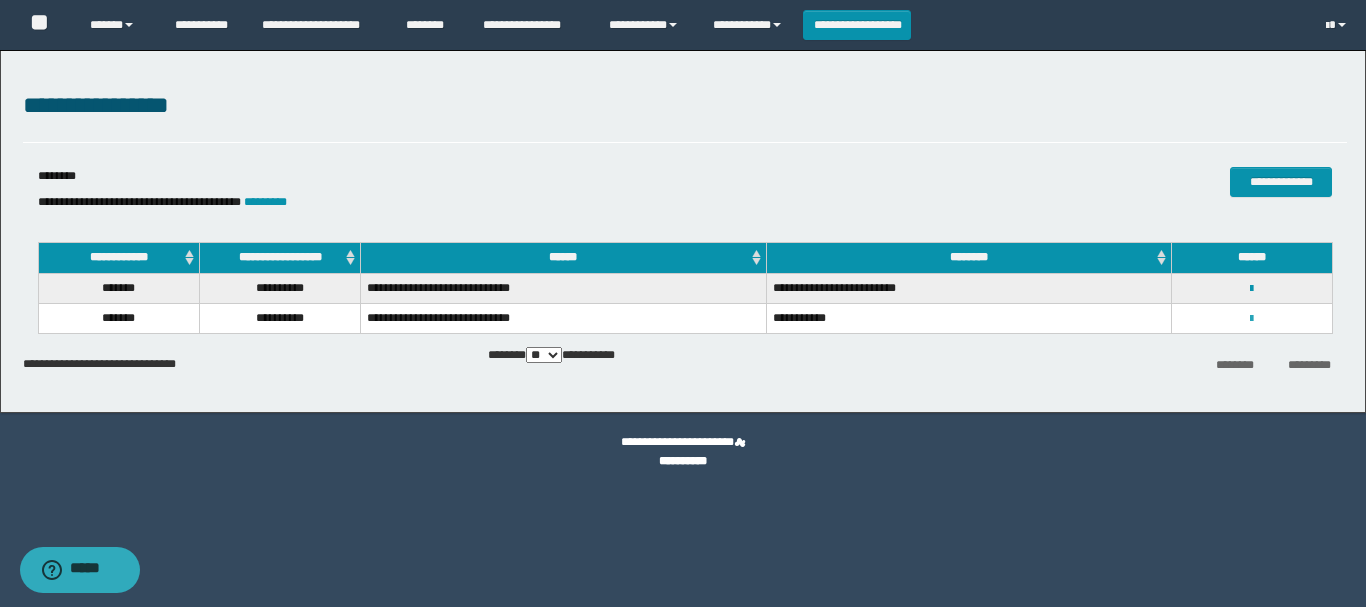 click at bounding box center [1251, 319] 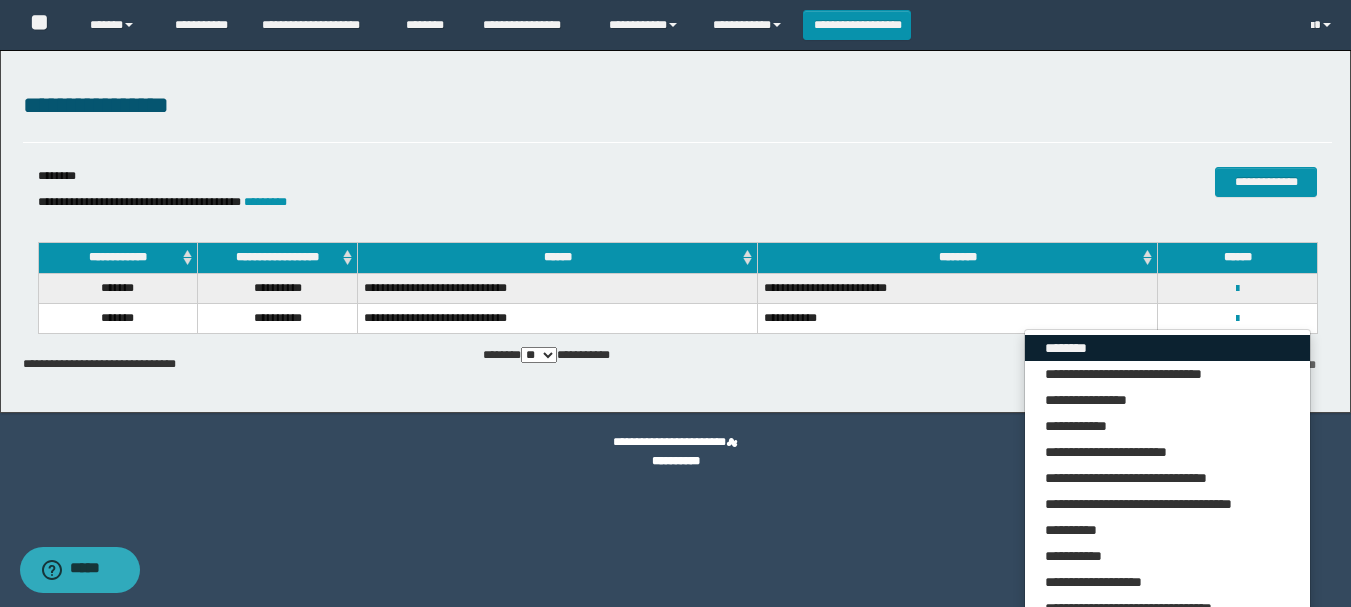 click on "********" at bounding box center (1167, 348) 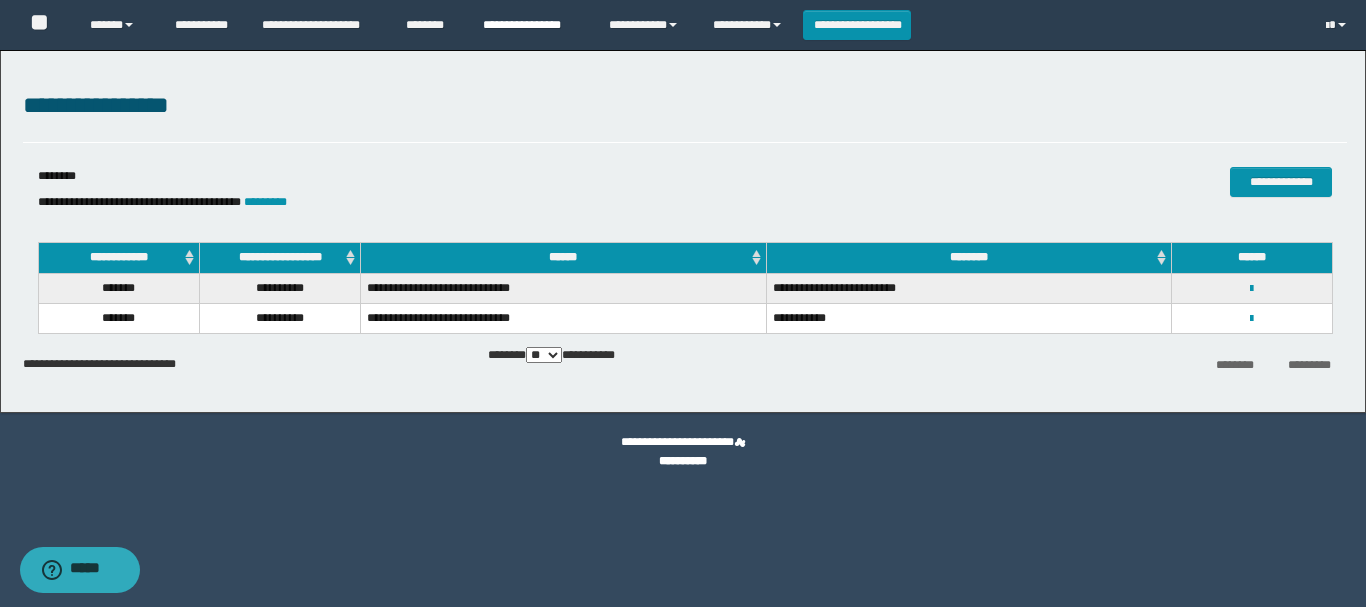 click on "**********" at bounding box center (531, 25) 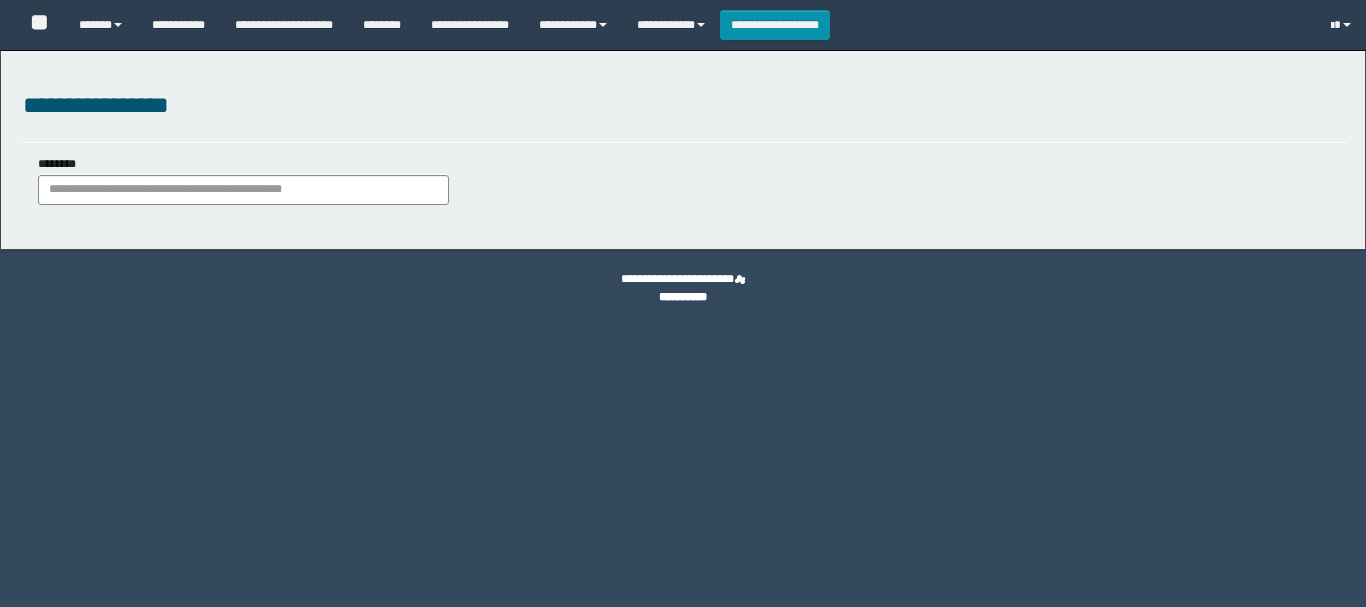 scroll, scrollTop: 0, scrollLeft: 0, axis: both 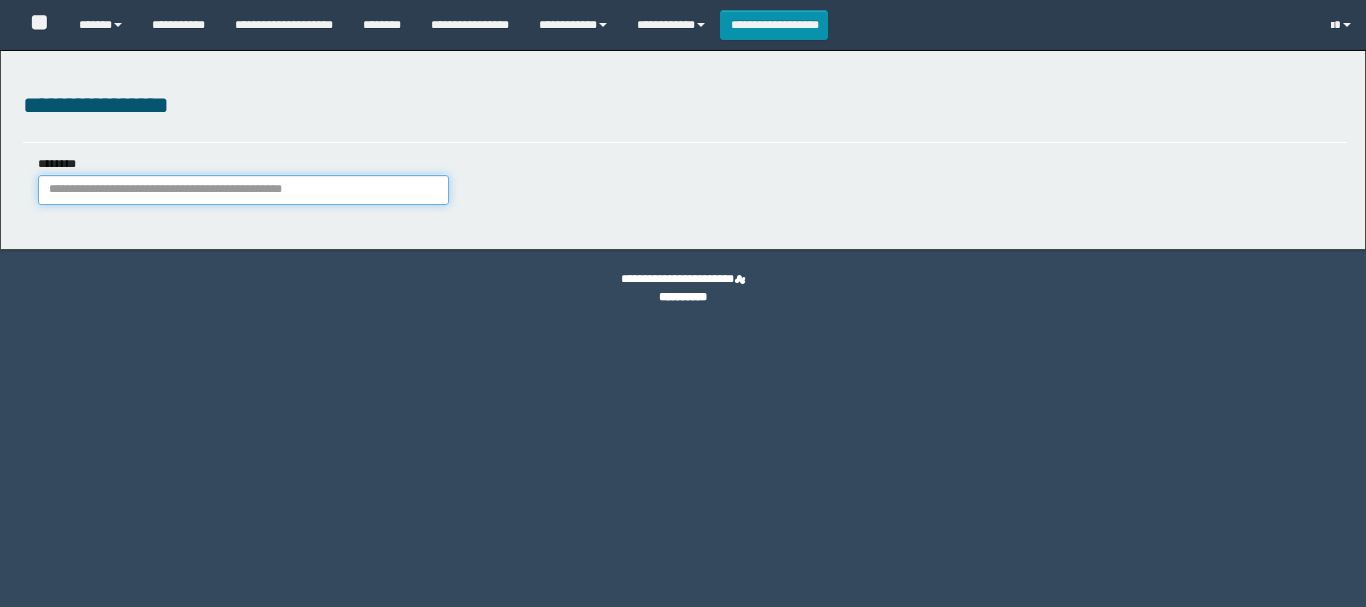 click on "********" at bounding box center [243, 190] 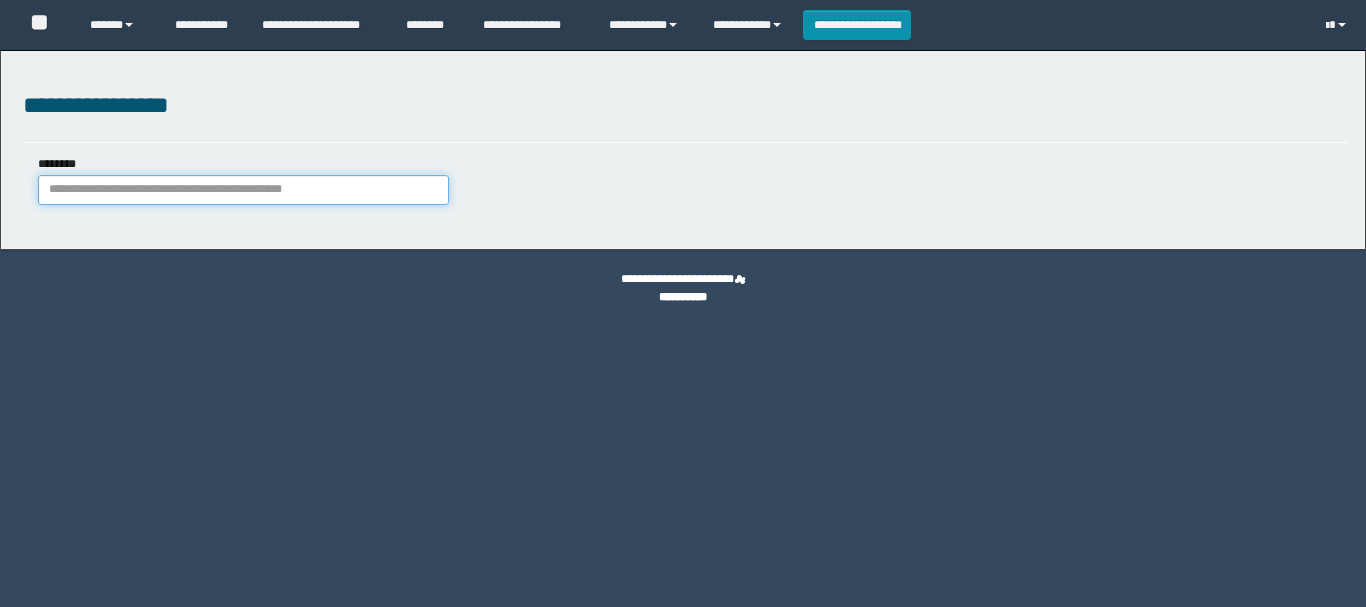 scroll, scrollTop: 0, scrollLeft: 0, axis: both 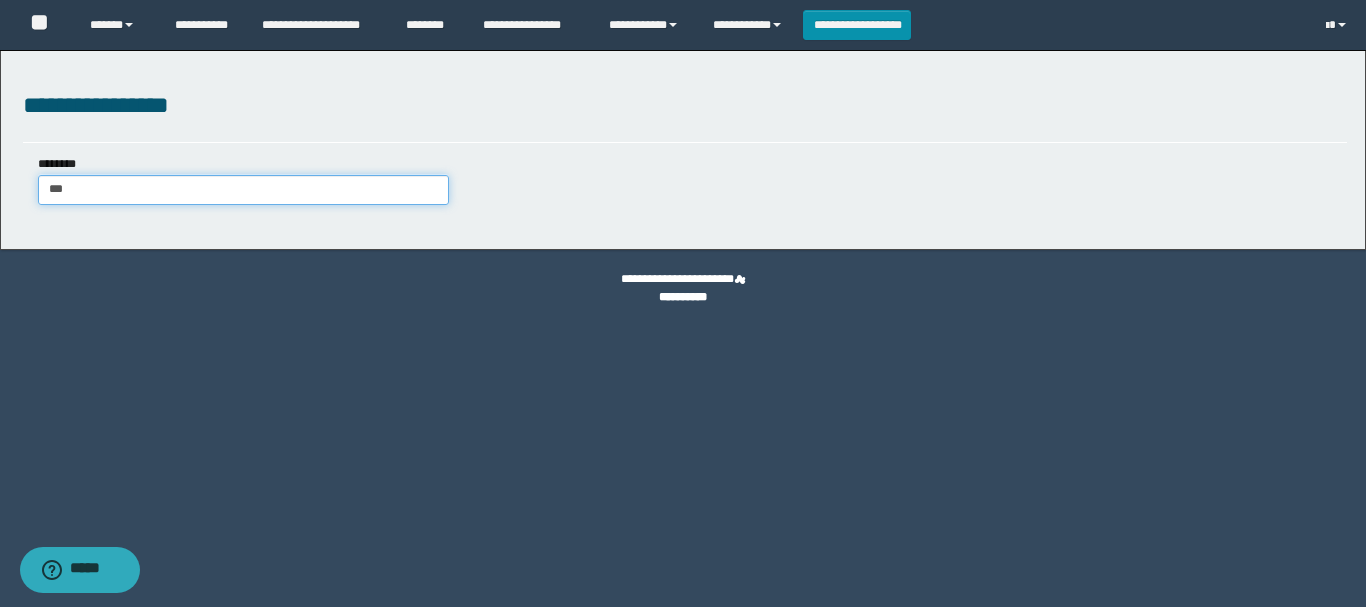 type on "****" 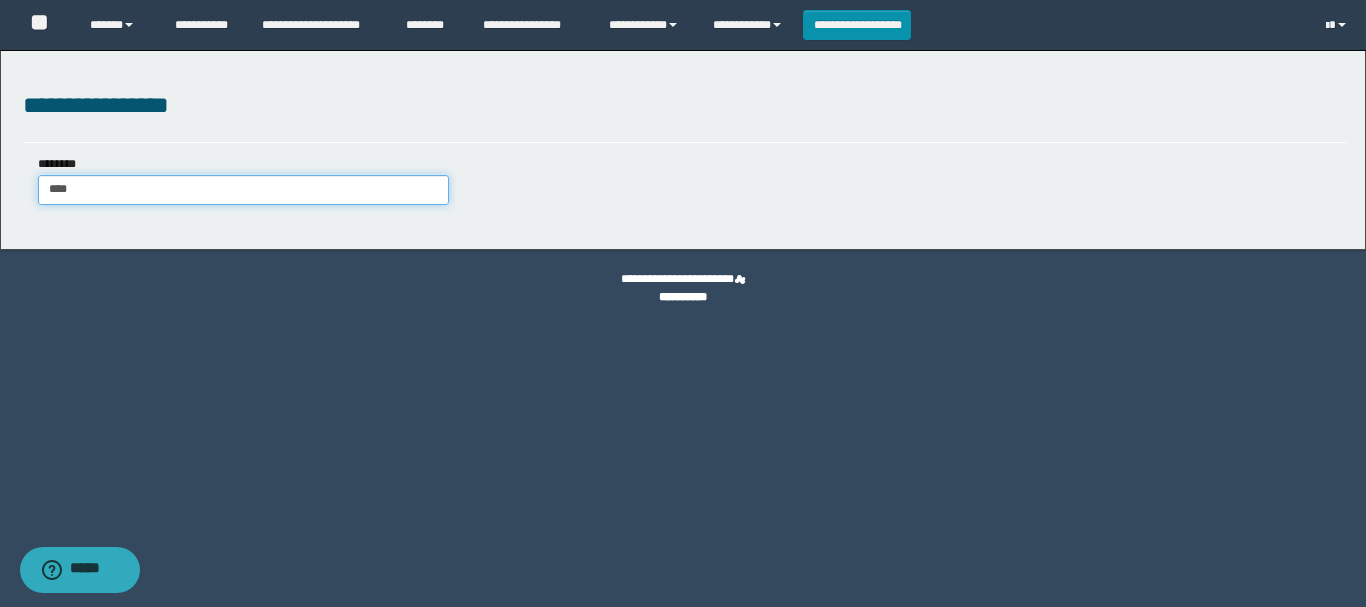 type on "****" 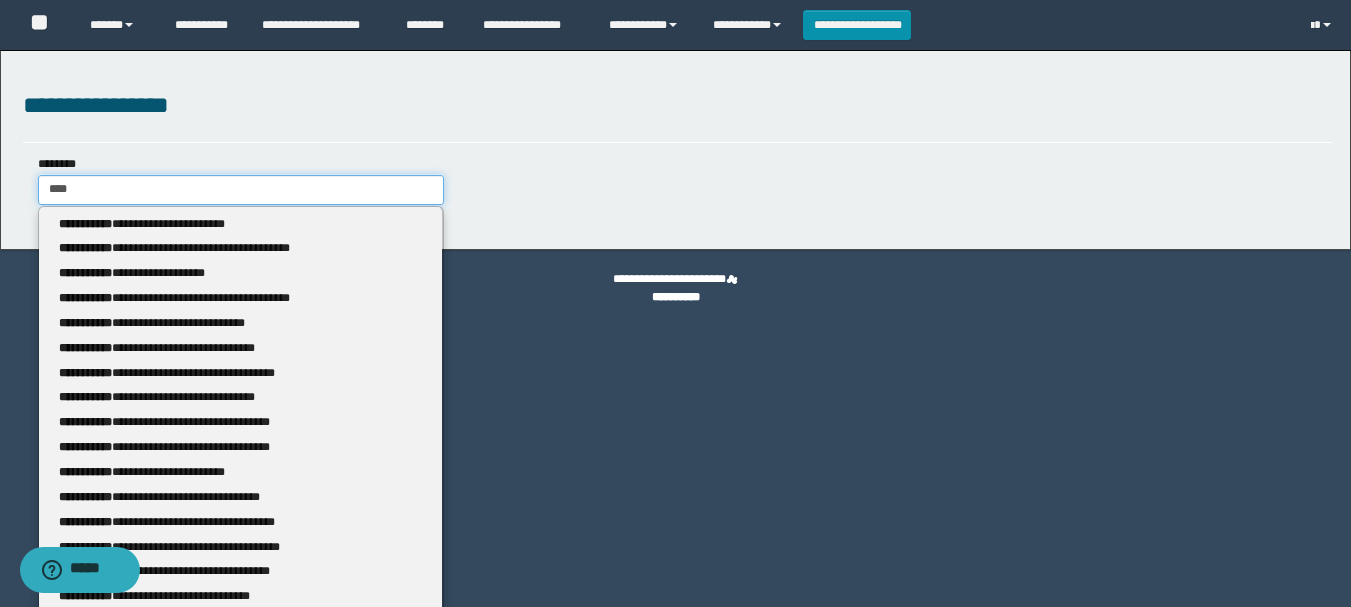 type 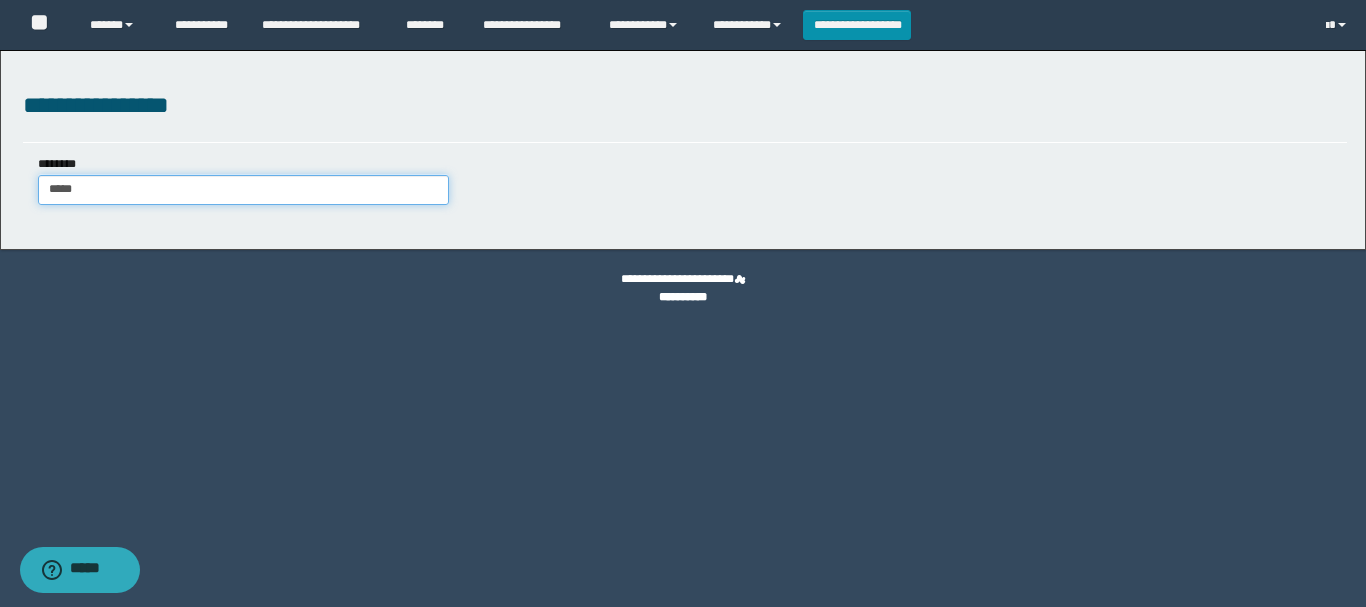 type on "******" 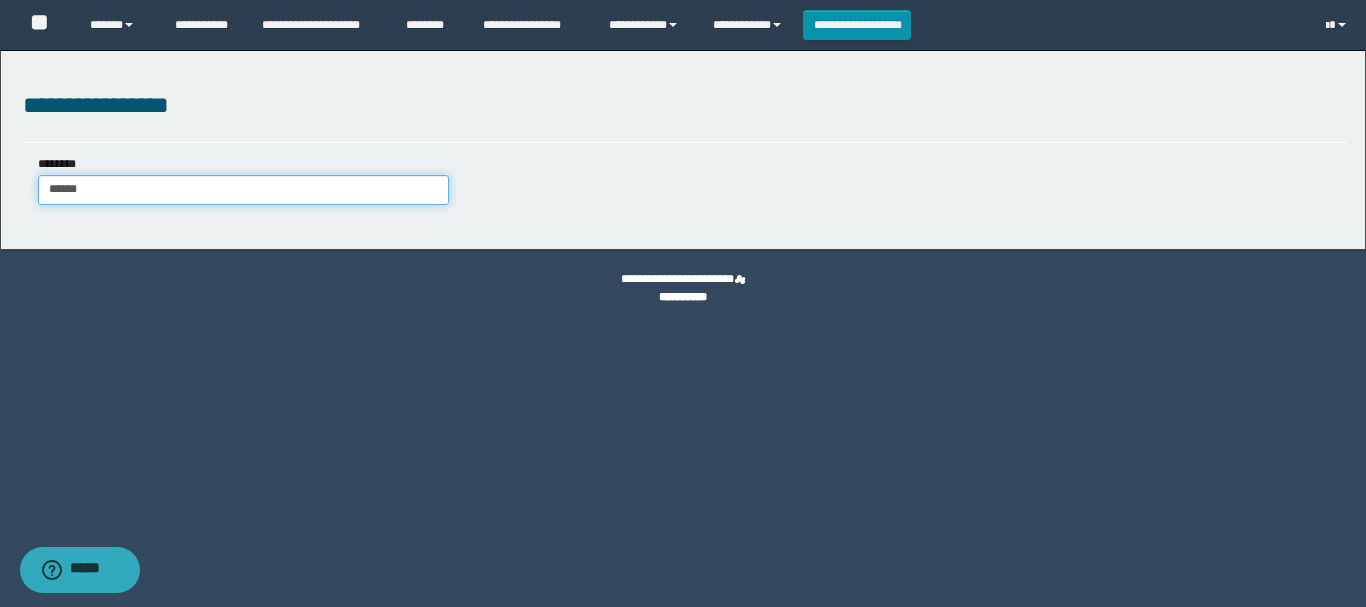 type on "******" 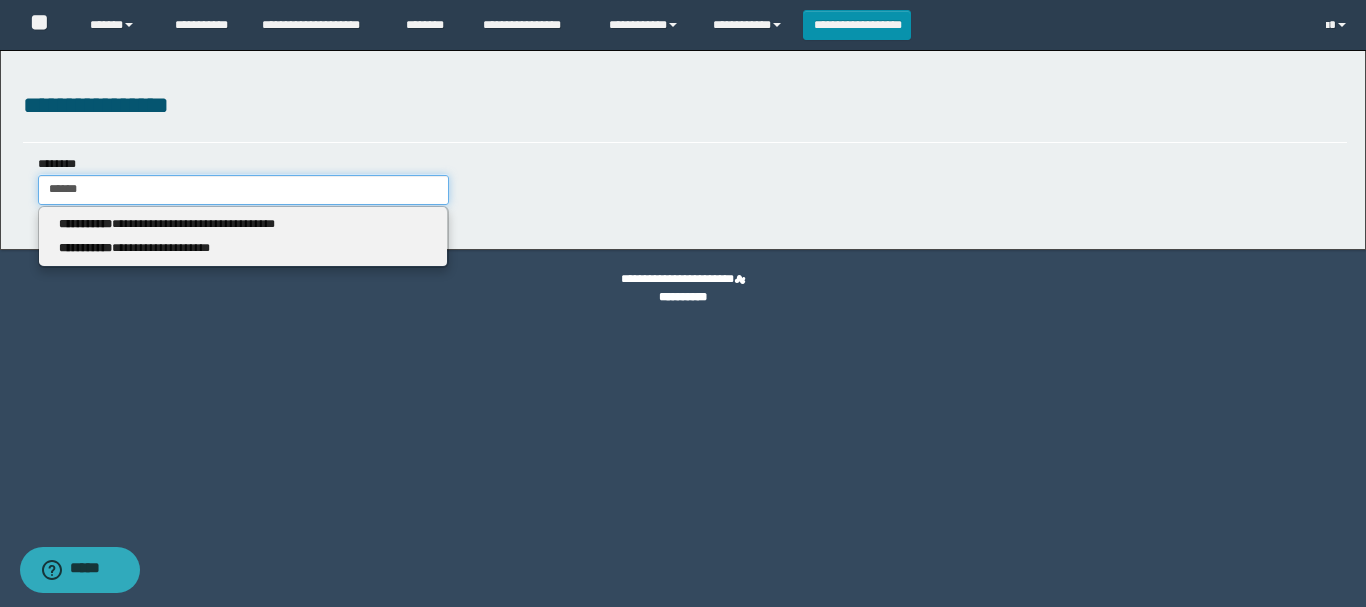 type 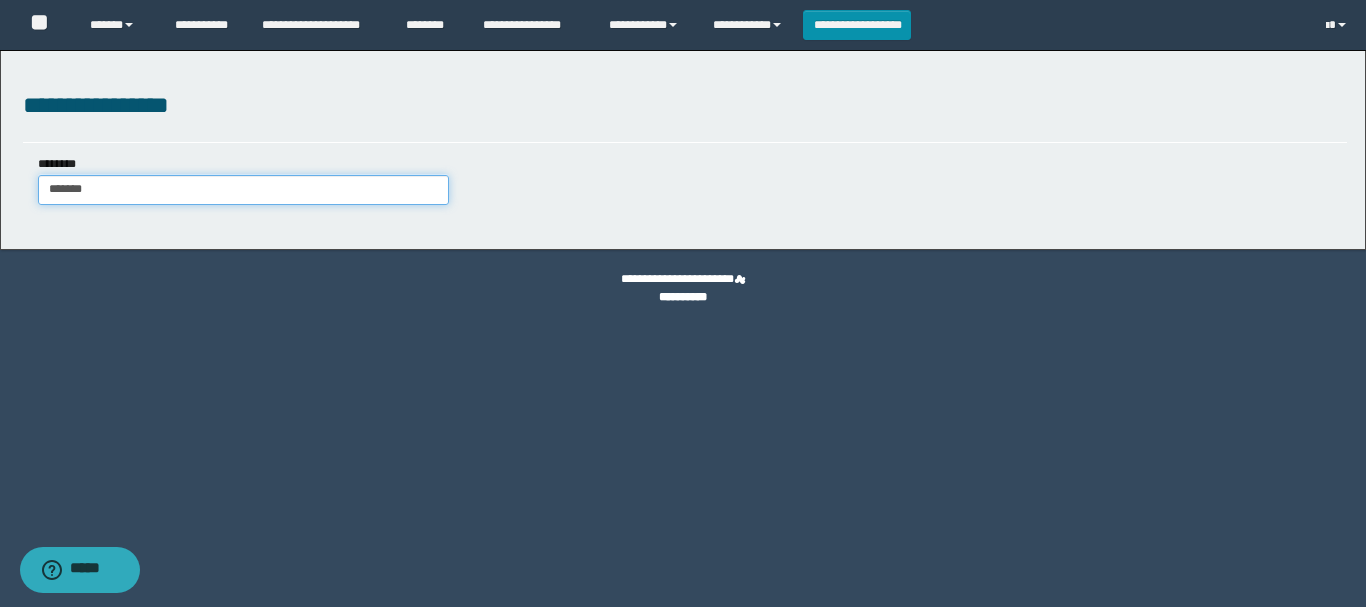 type on "********" 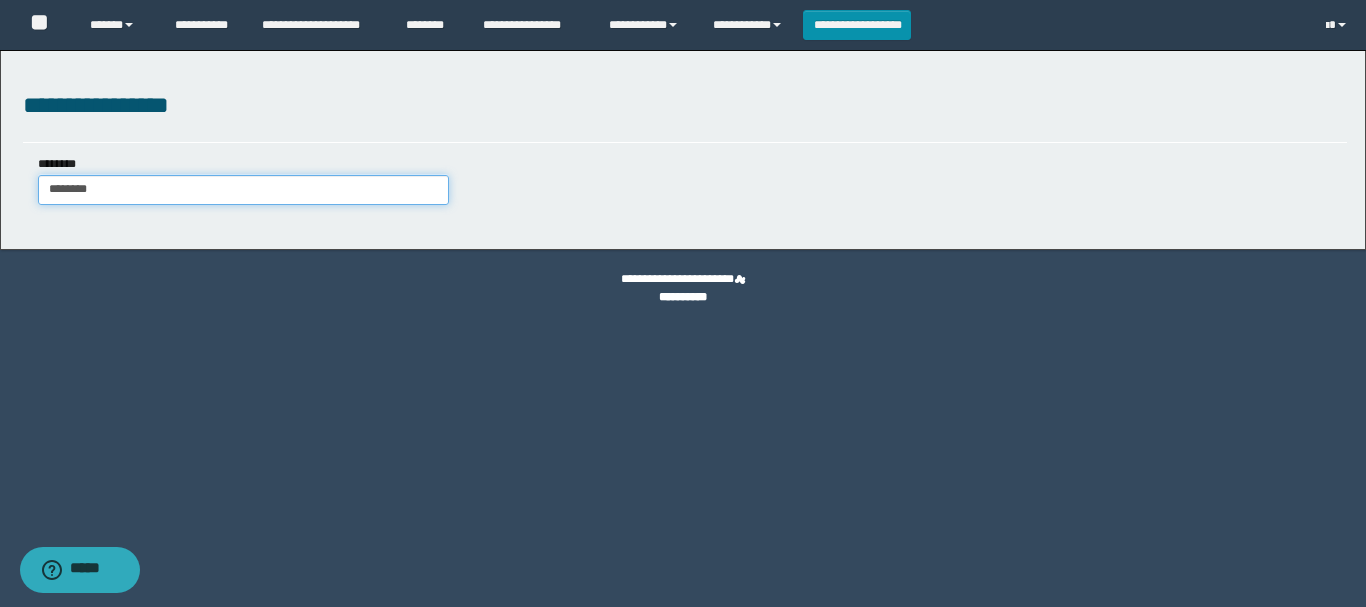 type on "********" 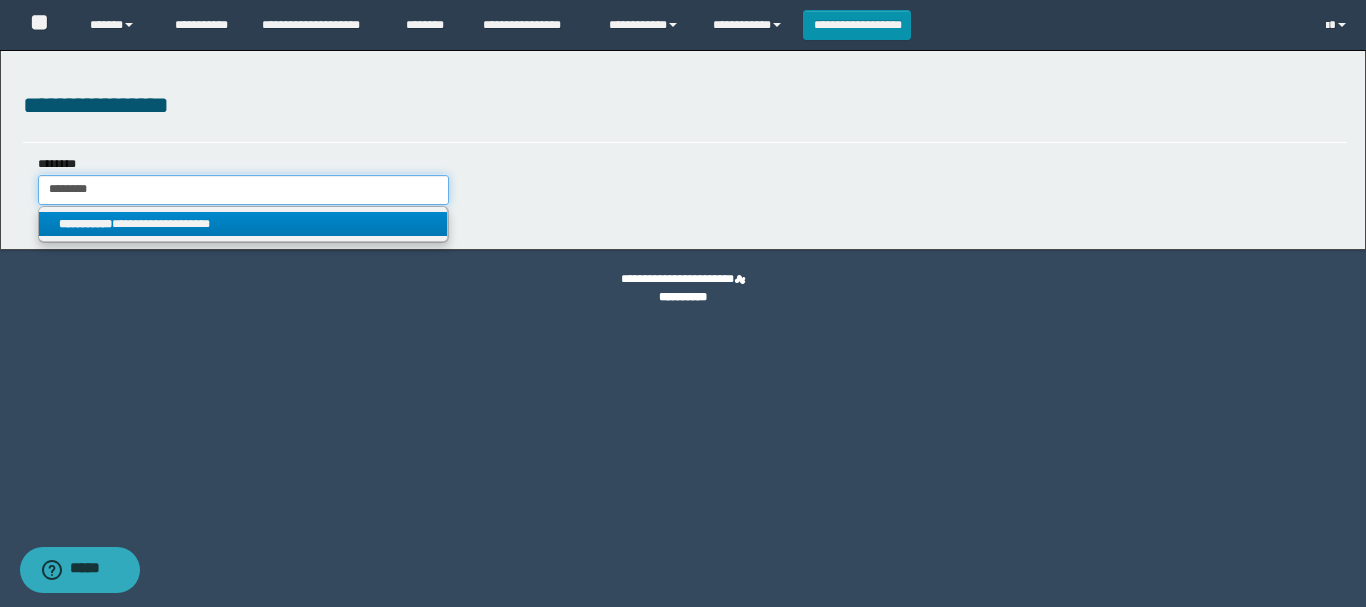 type on "********" 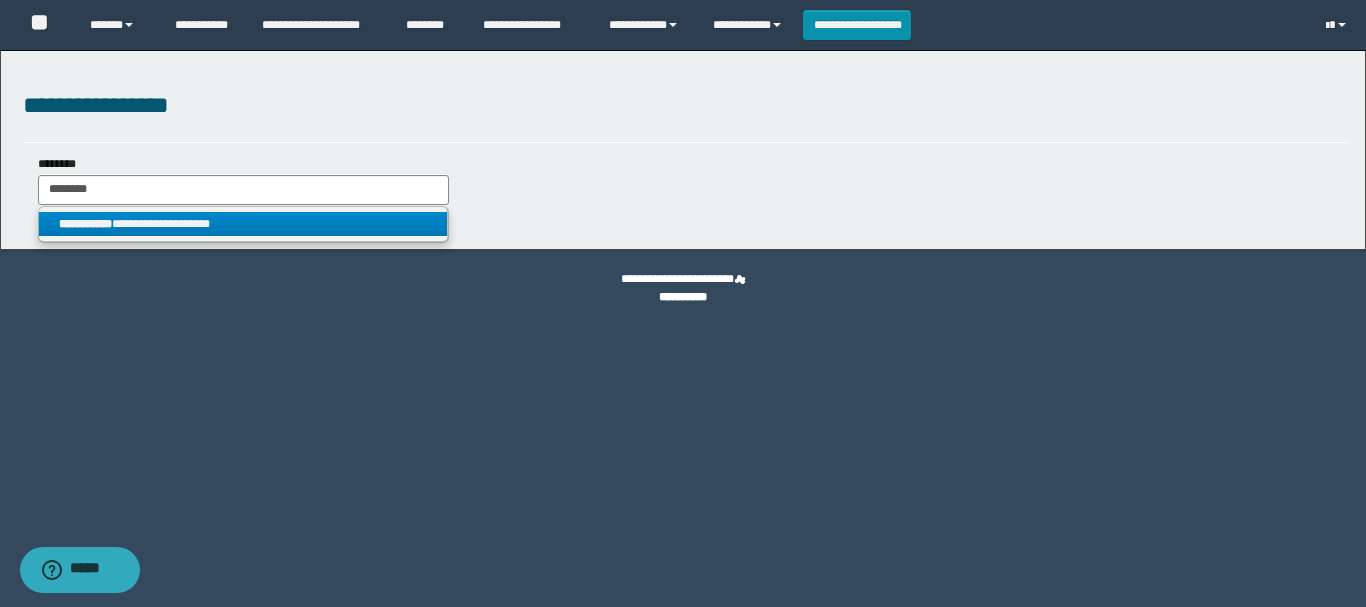 click on "**********" at bounding box center (243, 224) 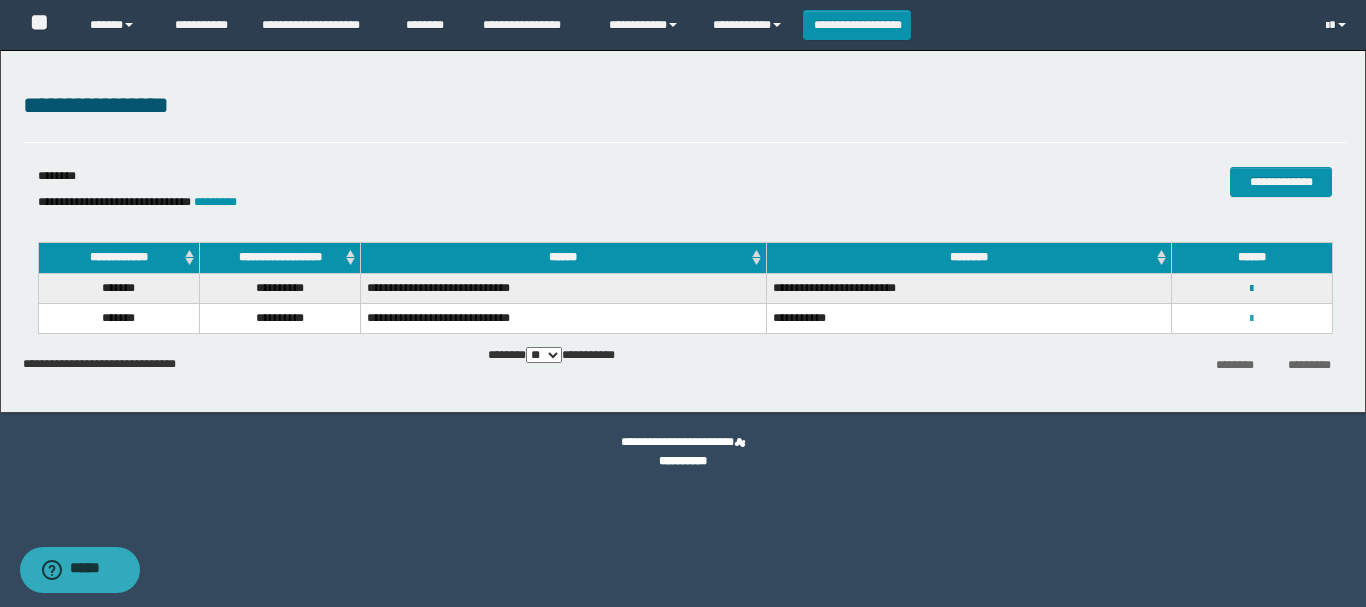 click at bounding box center [1251, 319] 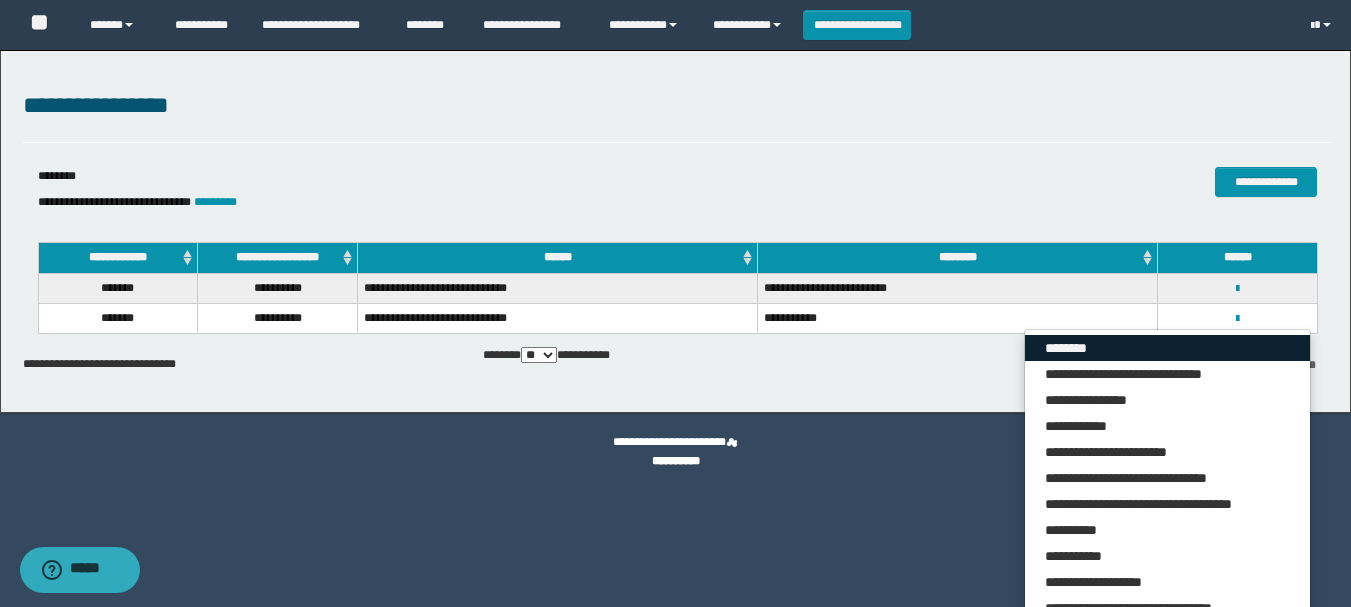 click on "********" at bounding box center (1167, 348) 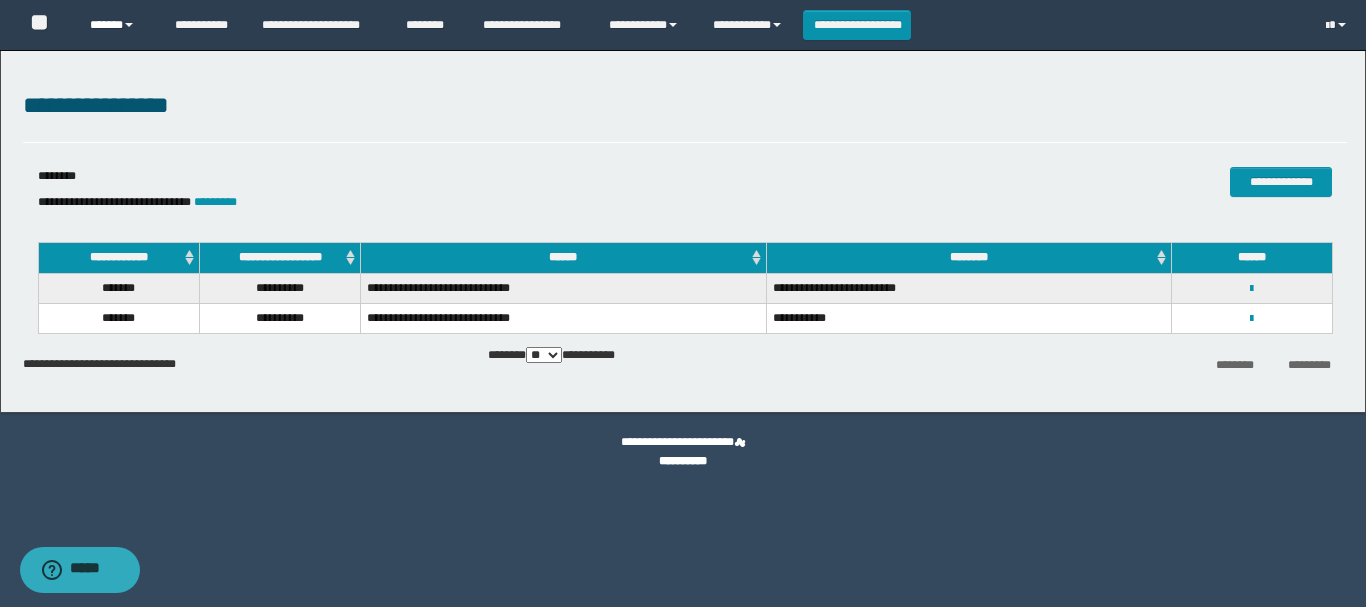 click on "******" at bounding box center (117, 25) 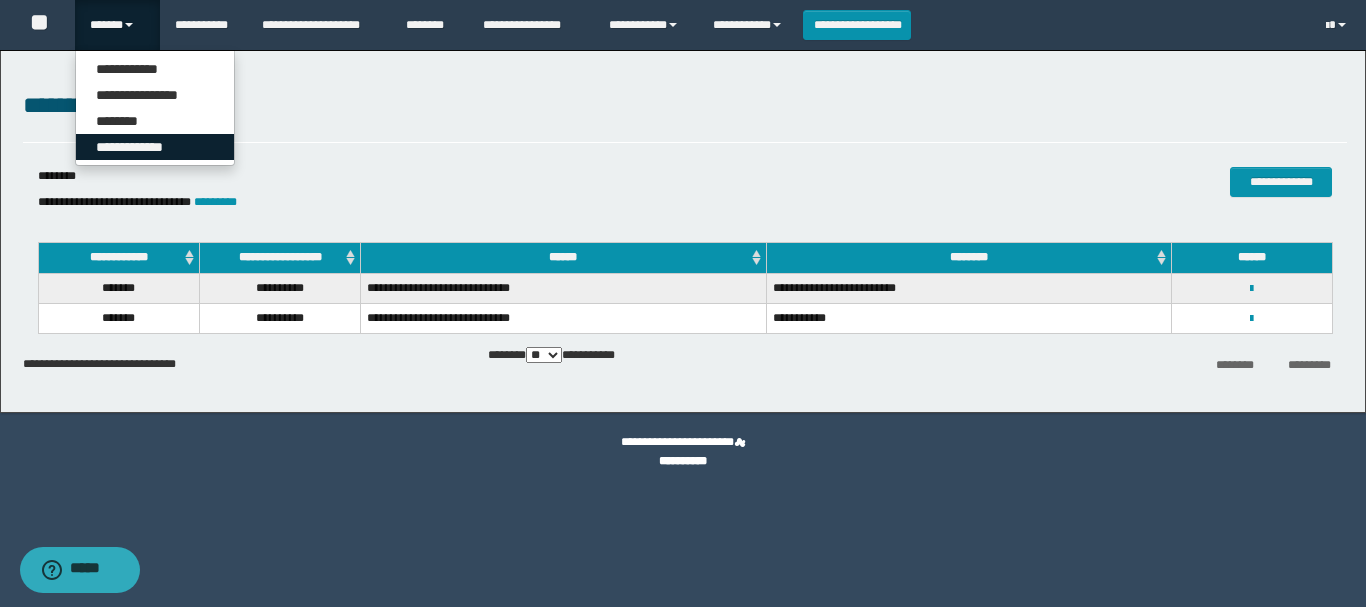 click on "**********" at bounding box center [155, 147] 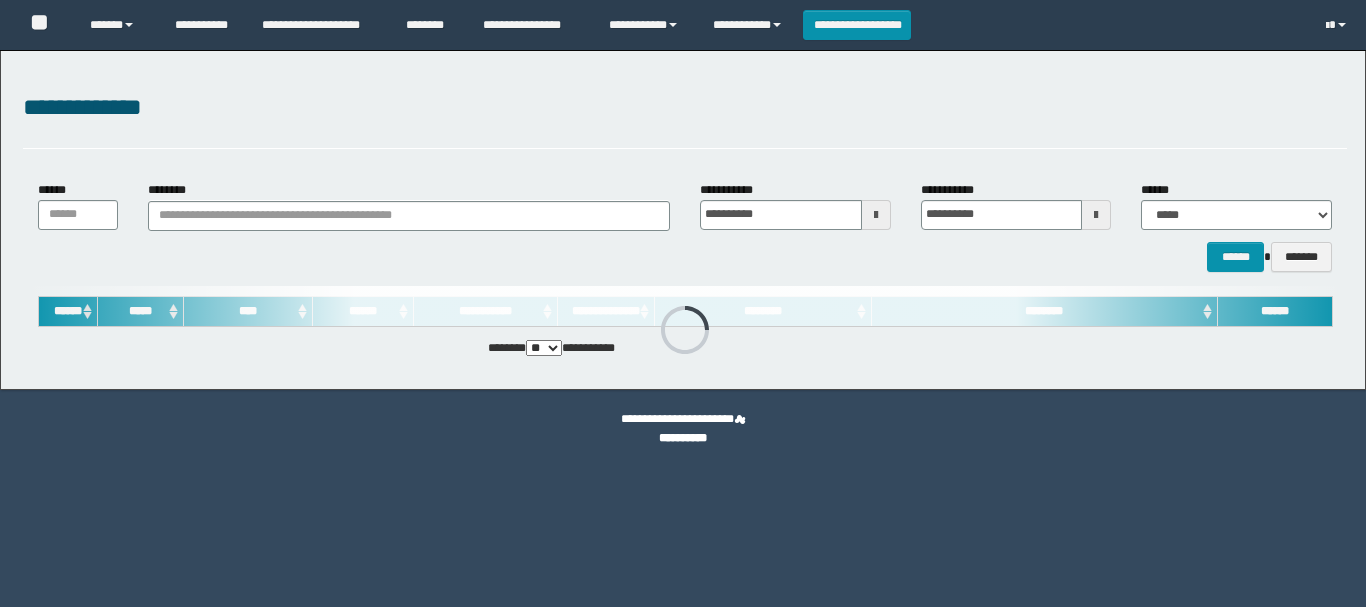 scroll, scrollTop: 0, scrollLeft: 0, axis: both 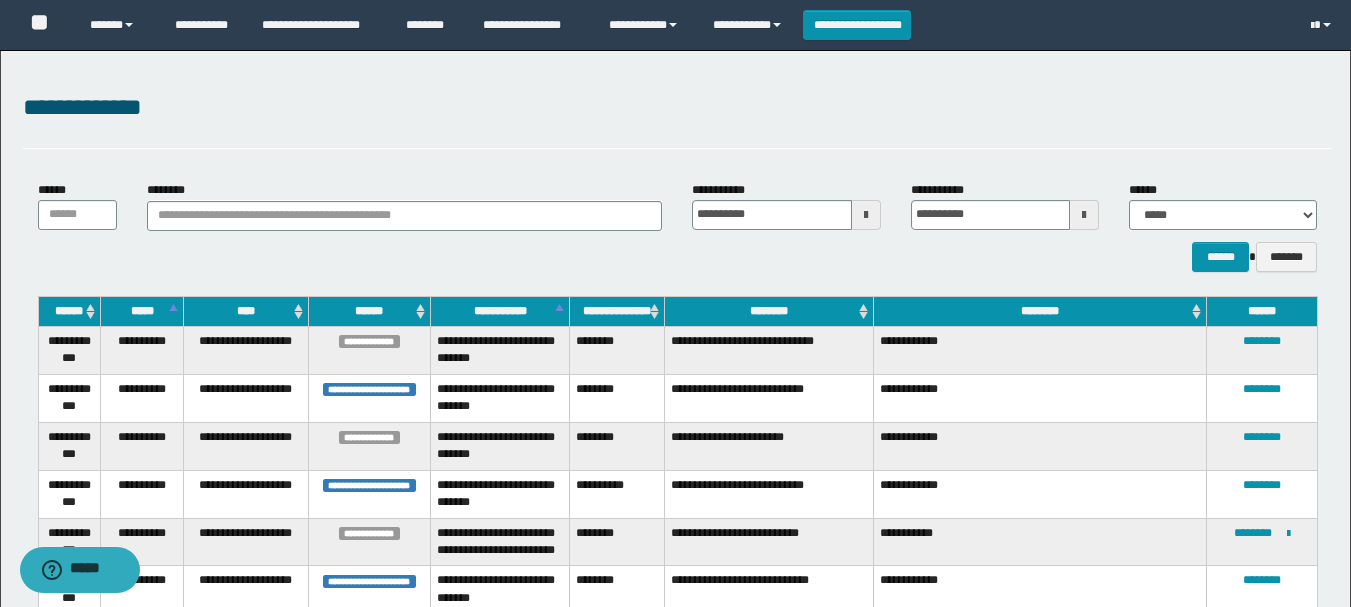 click on "********" at bounding box center [769, 311] 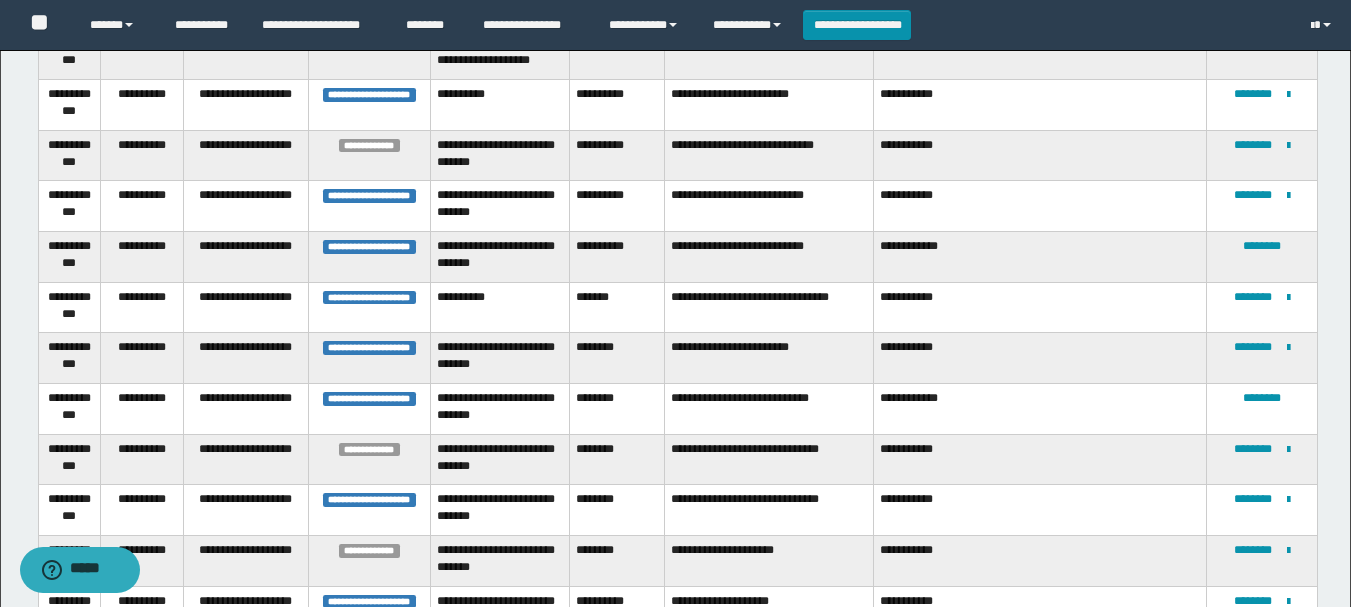 scroll, scrollTop: 0, scrollLeft: 0, axis: both 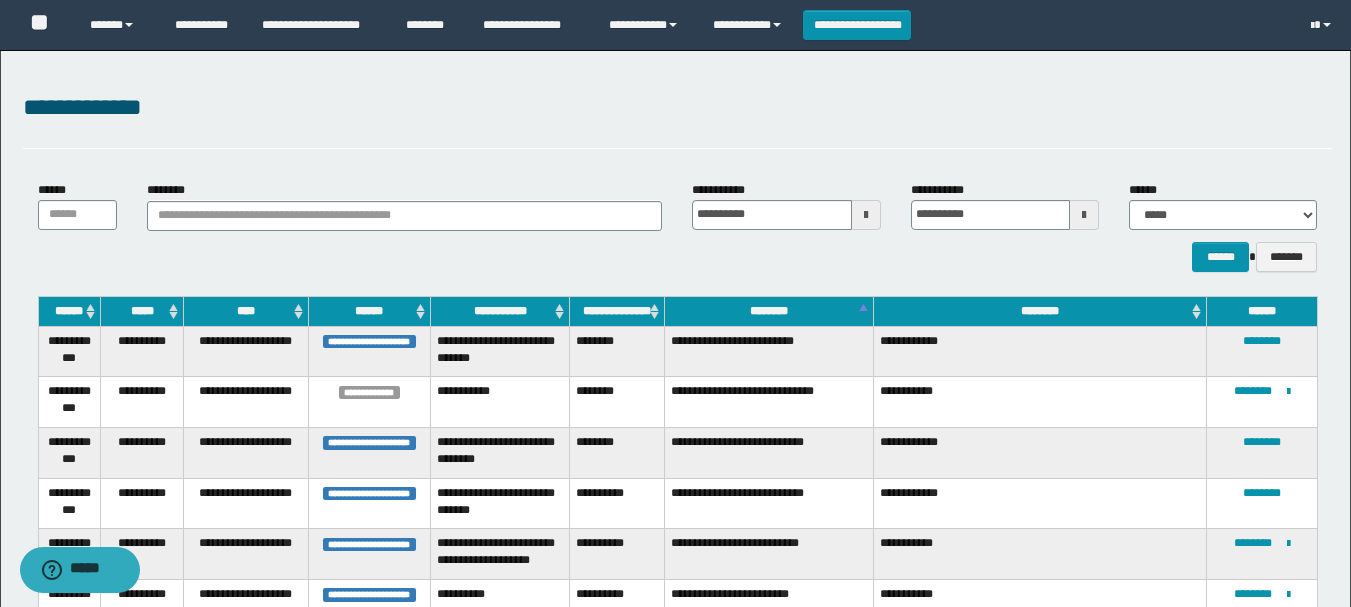 click on "********" at bounding box center [769, 311] 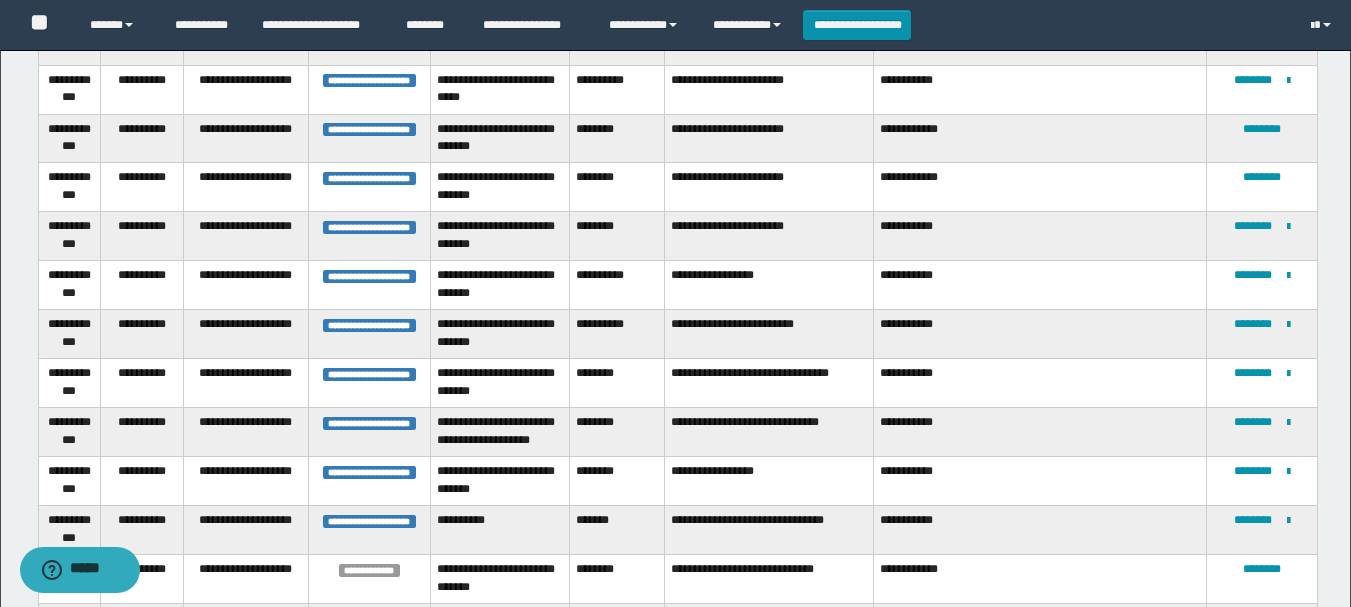 scroll, scrollTop: 900, scrollLeft: 0, axis: vertical 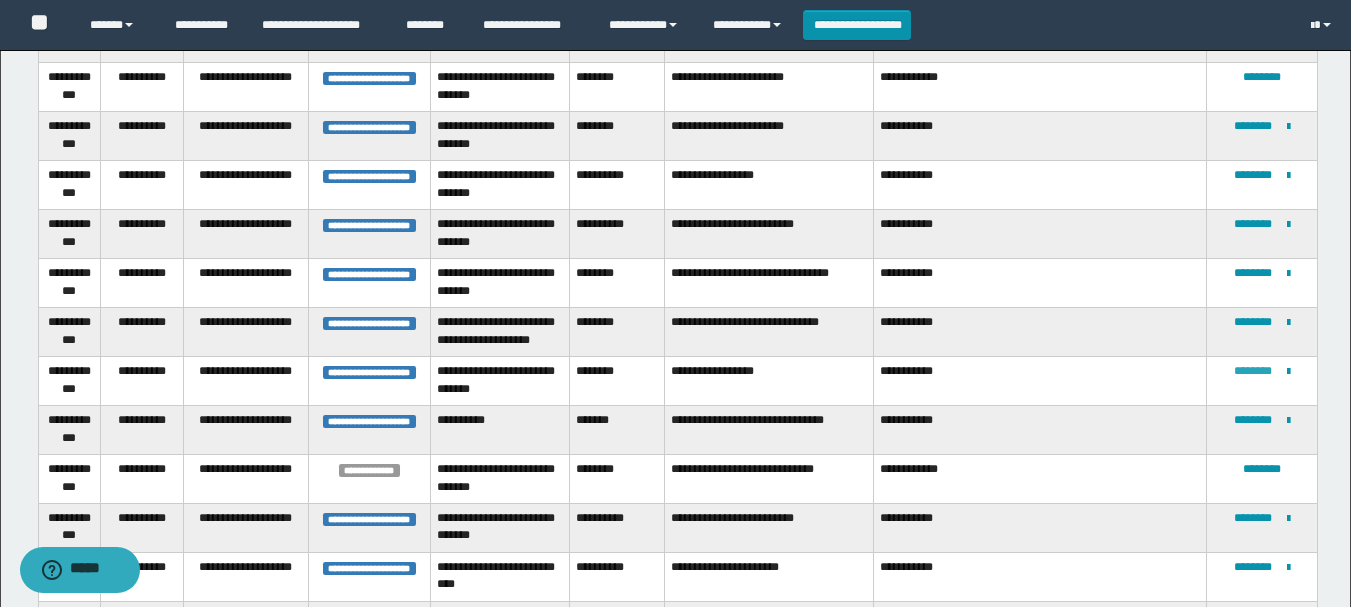 click on "********" at bounding box center (1253, 371) 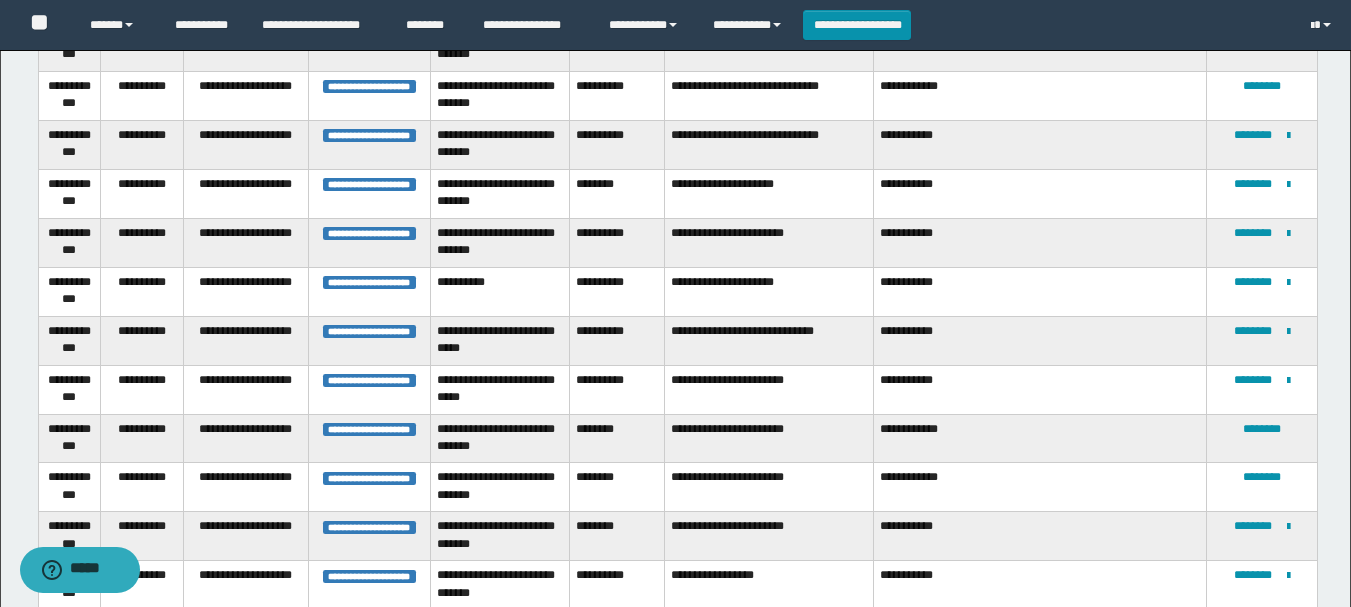 scroll, scrollTop: 900, scrollLeft: 0, axis: vertical 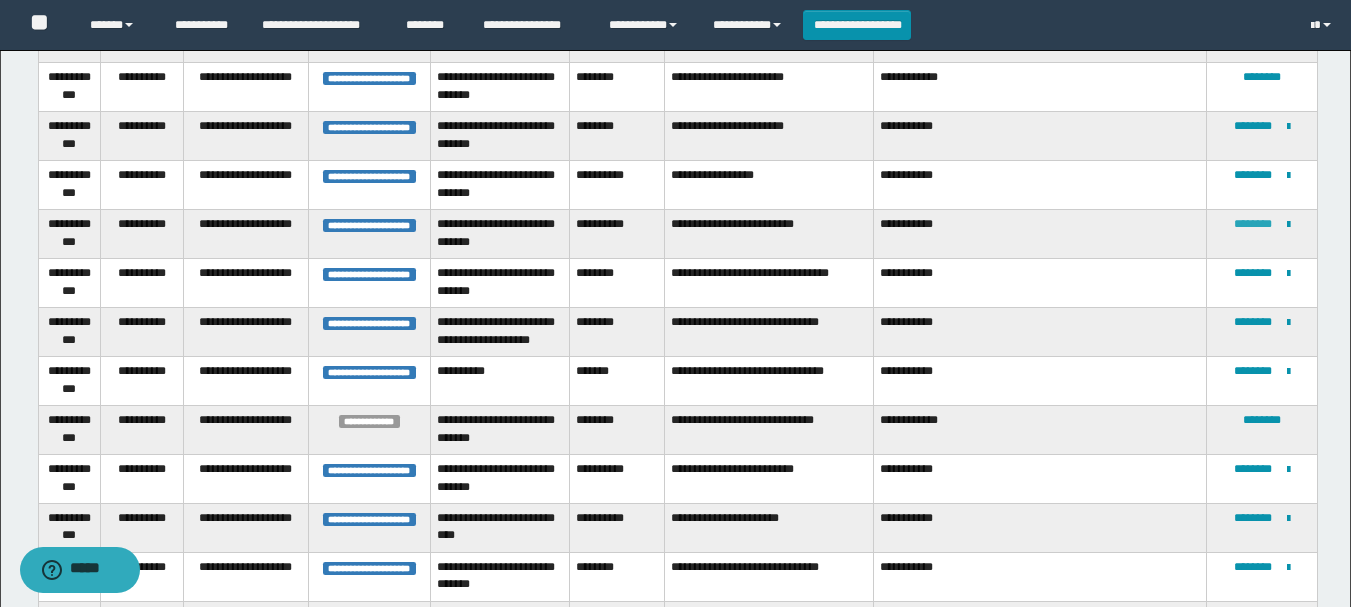 click on "********" at bounding box center (1253, 224) 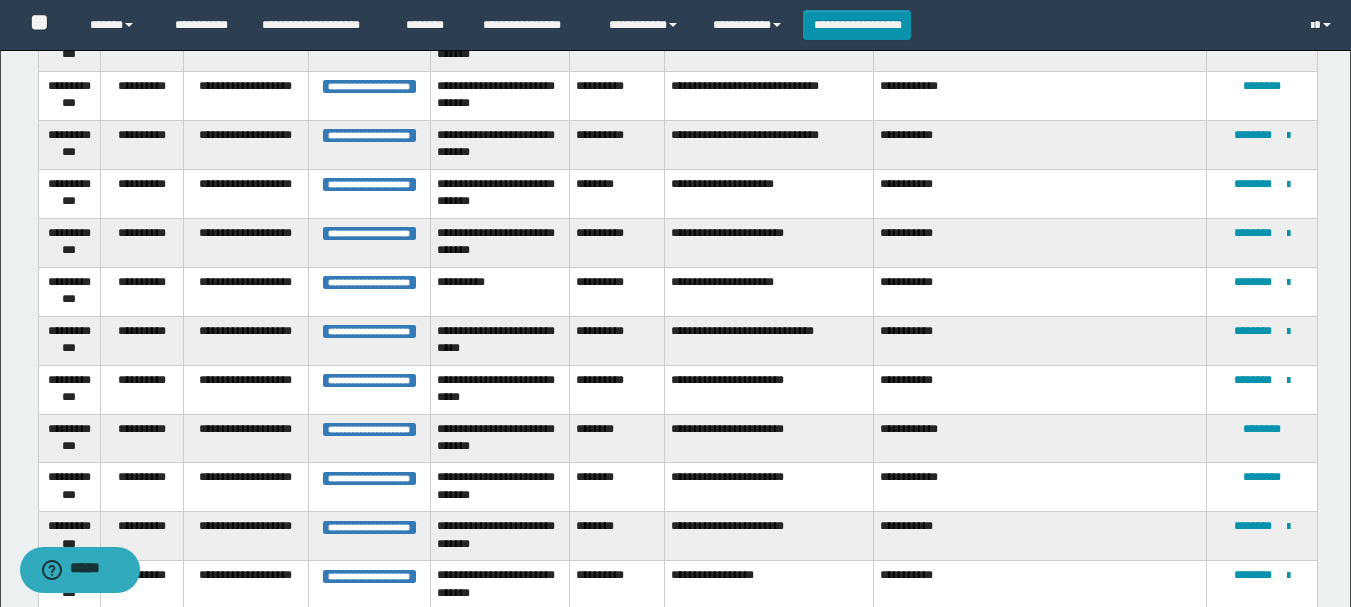 scroll, scrollTop: 100, scrollLeft: 0, axis: vertical 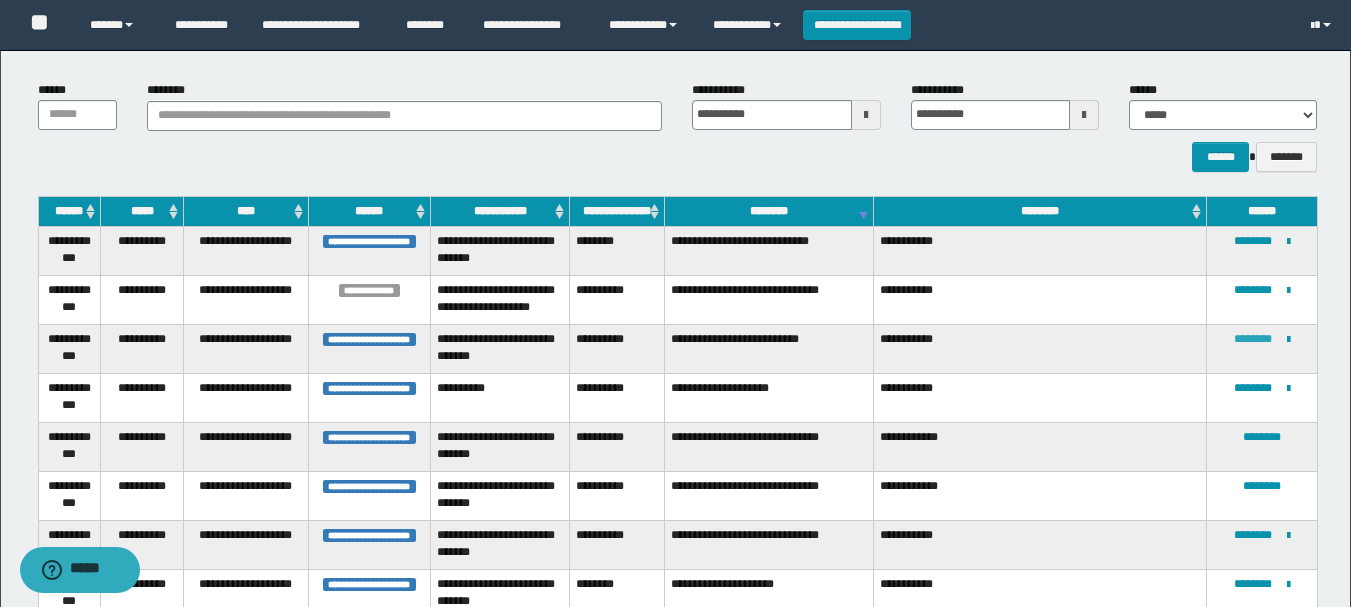 click on "********" at bounding box center [1253, 339] 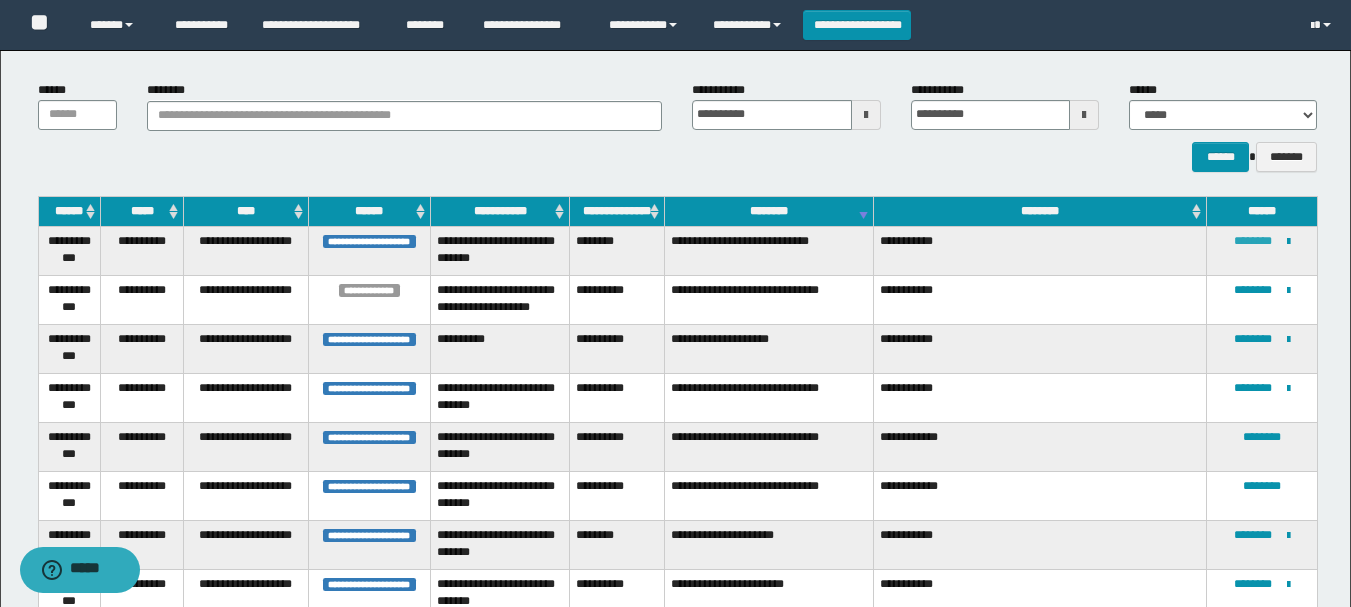 click on "********" at bounding box center [1253, 241] 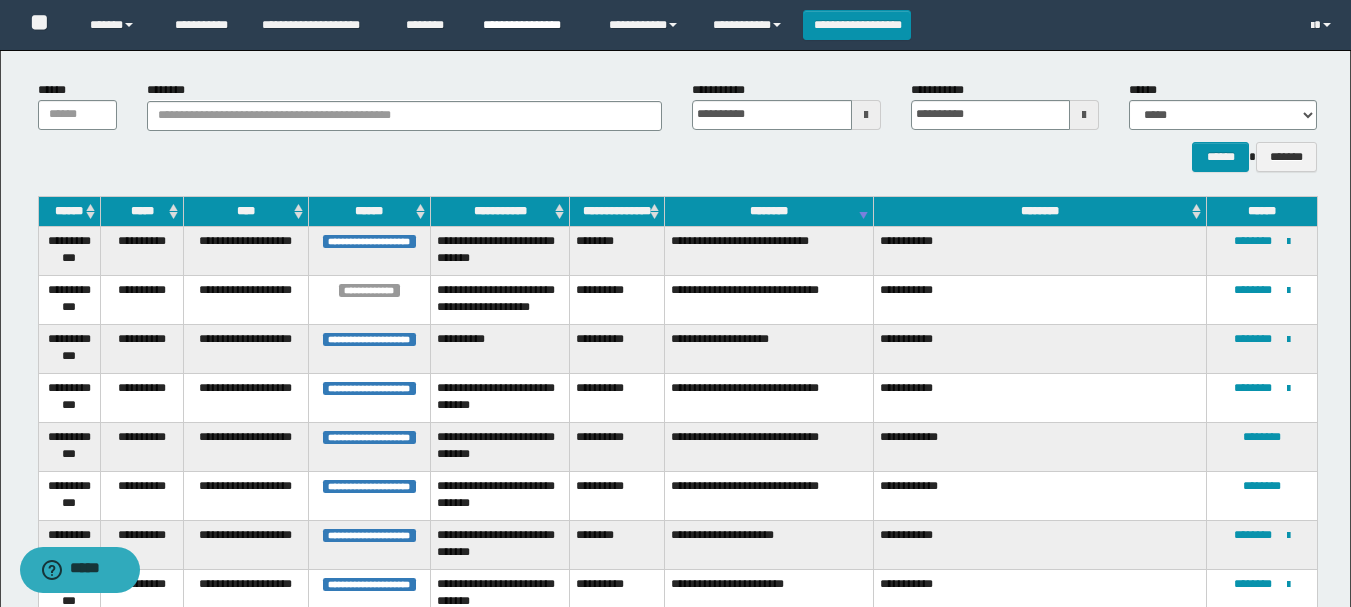 click on "**********" at bounding box center (531, 25) 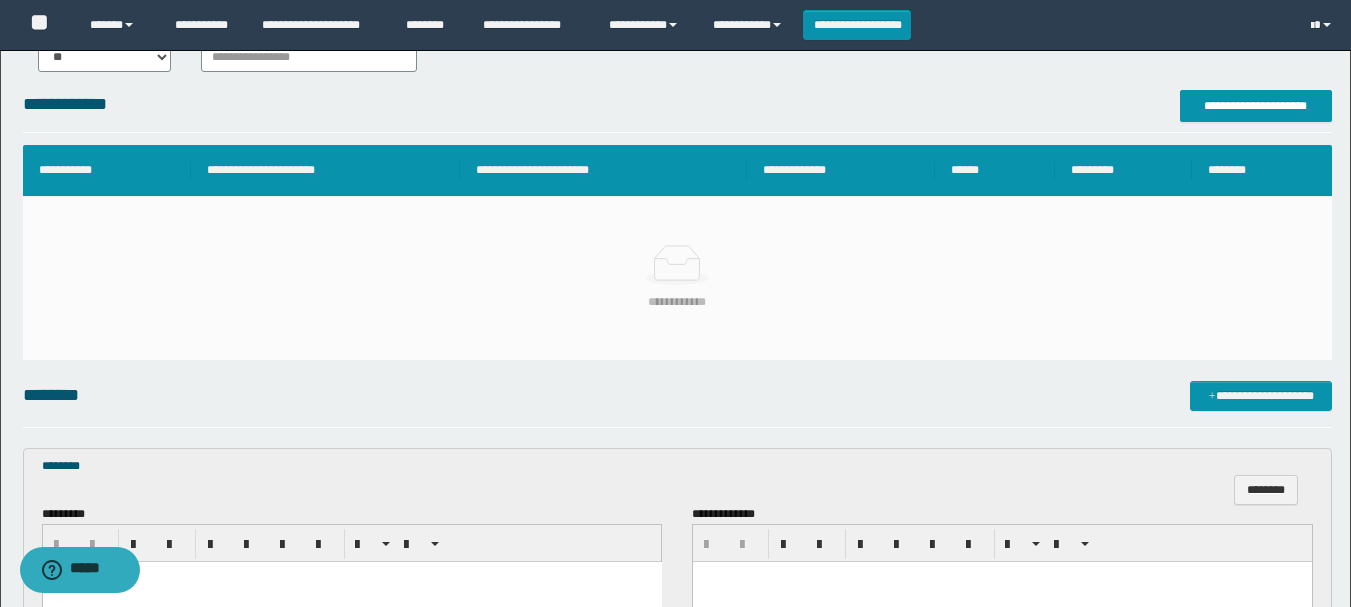 scroll, scrollTop: 700, scrollLeft: 0, axis: vertical 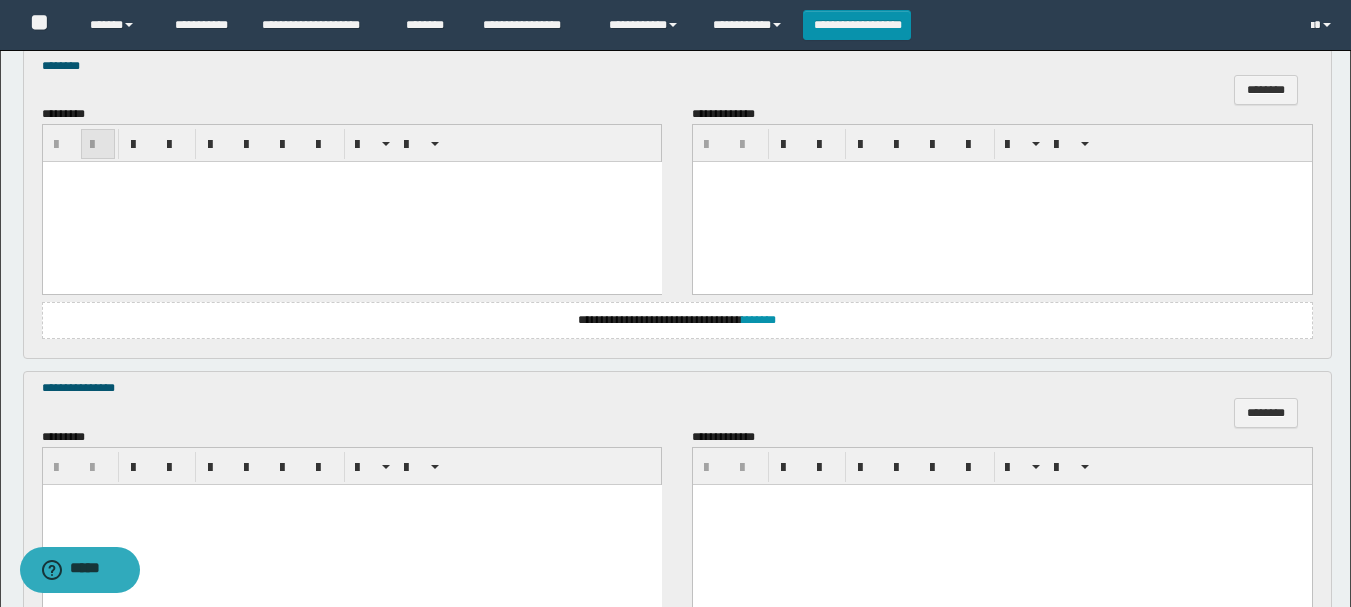 click at bounding box center (98, 144) 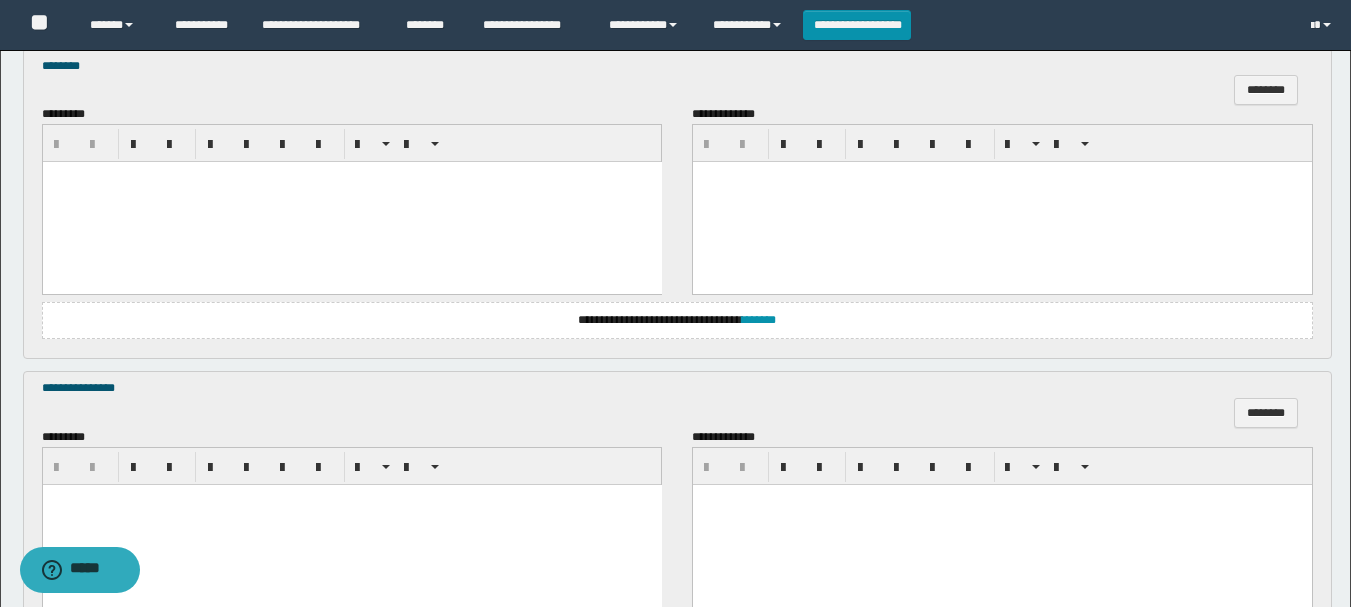 click at bounding box center (351, 202) 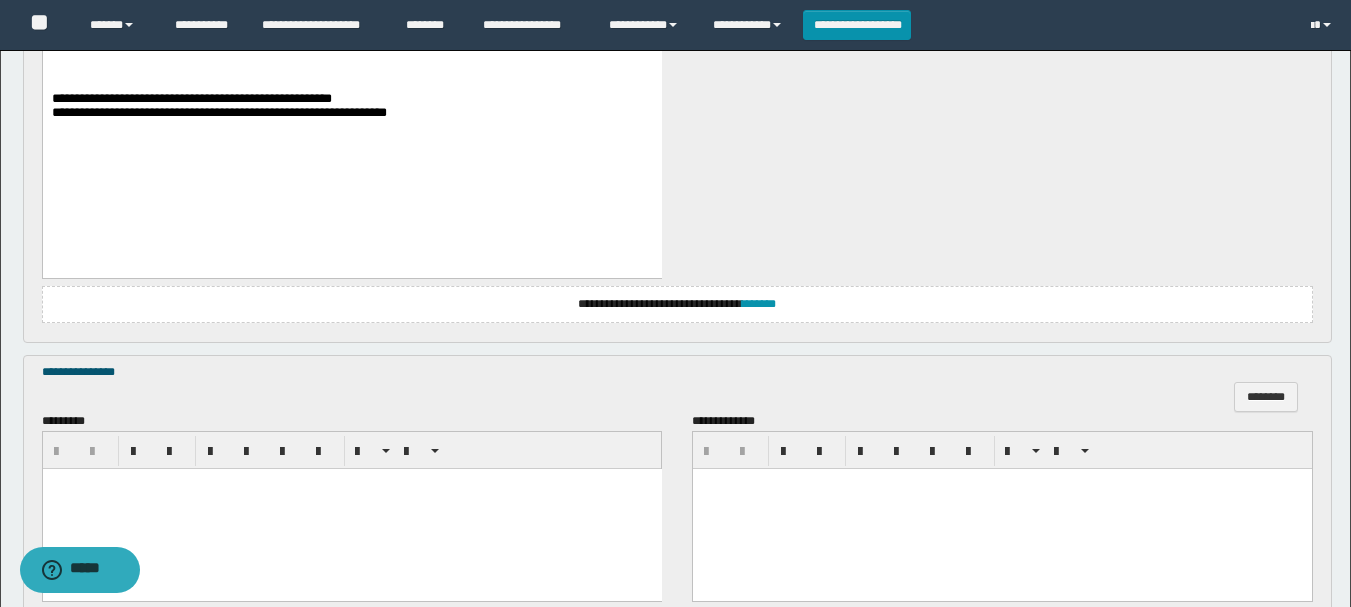 scroll, scrollTop: 1300, scrollLeft: 0, axis: vertical 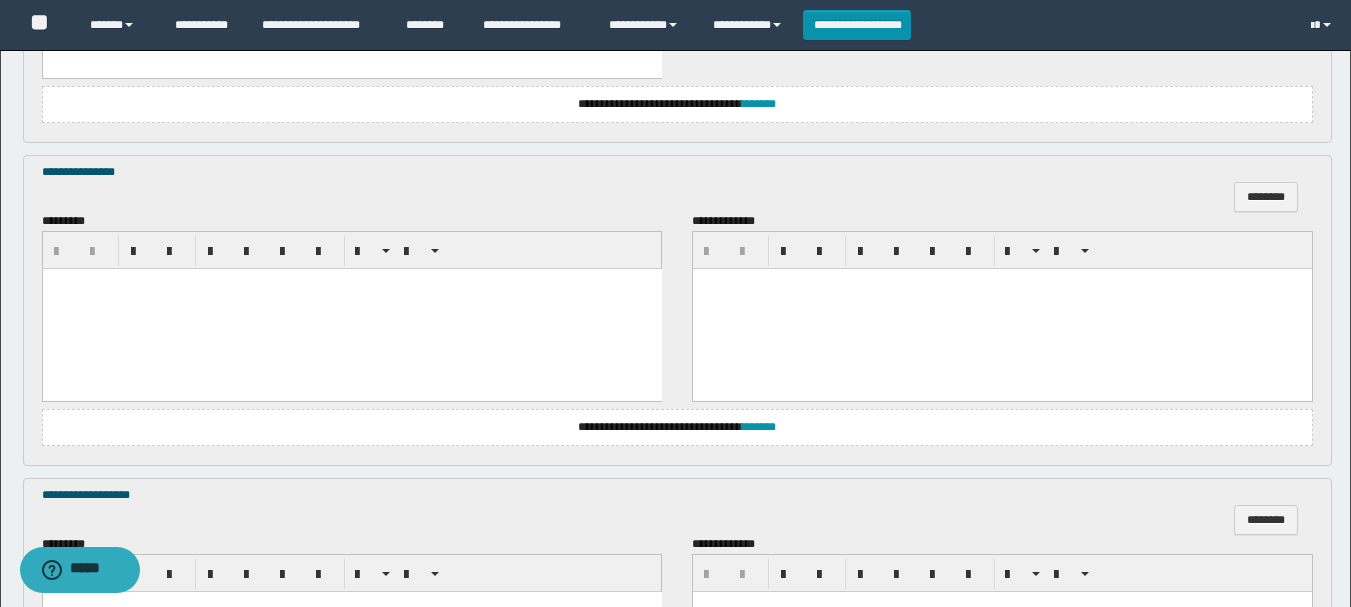 click at bounding box center [351, 309] 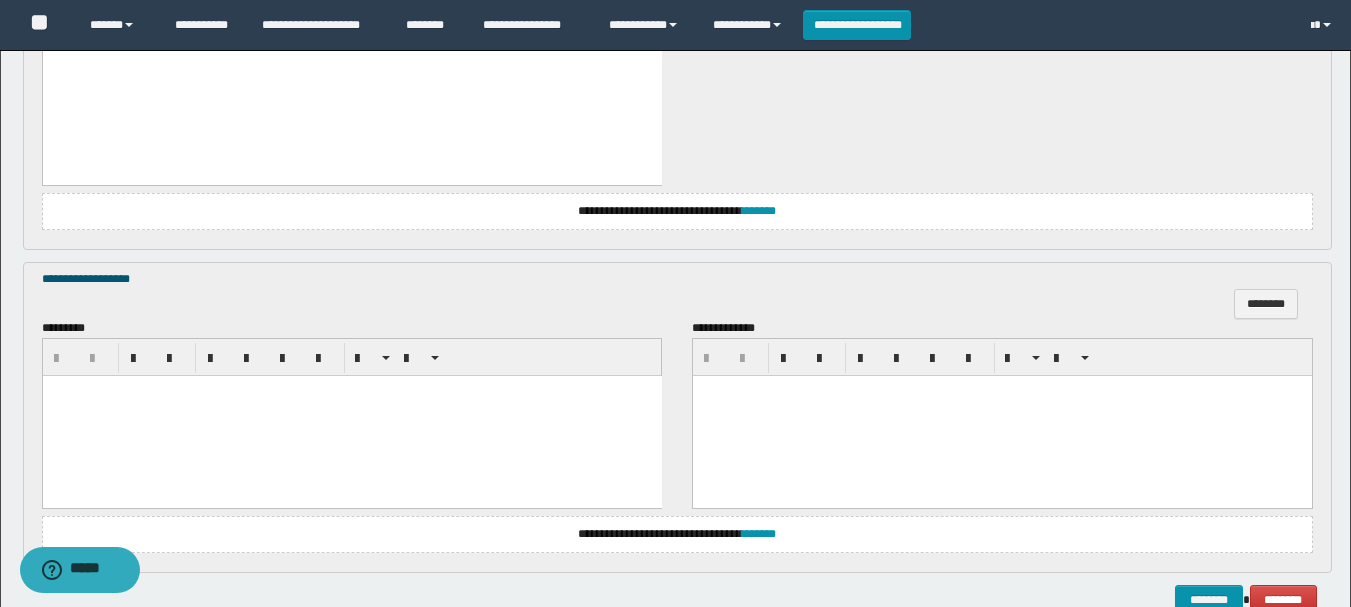 scroll, scrollTop: 2016, scrollLeft: 0, axis: vertical 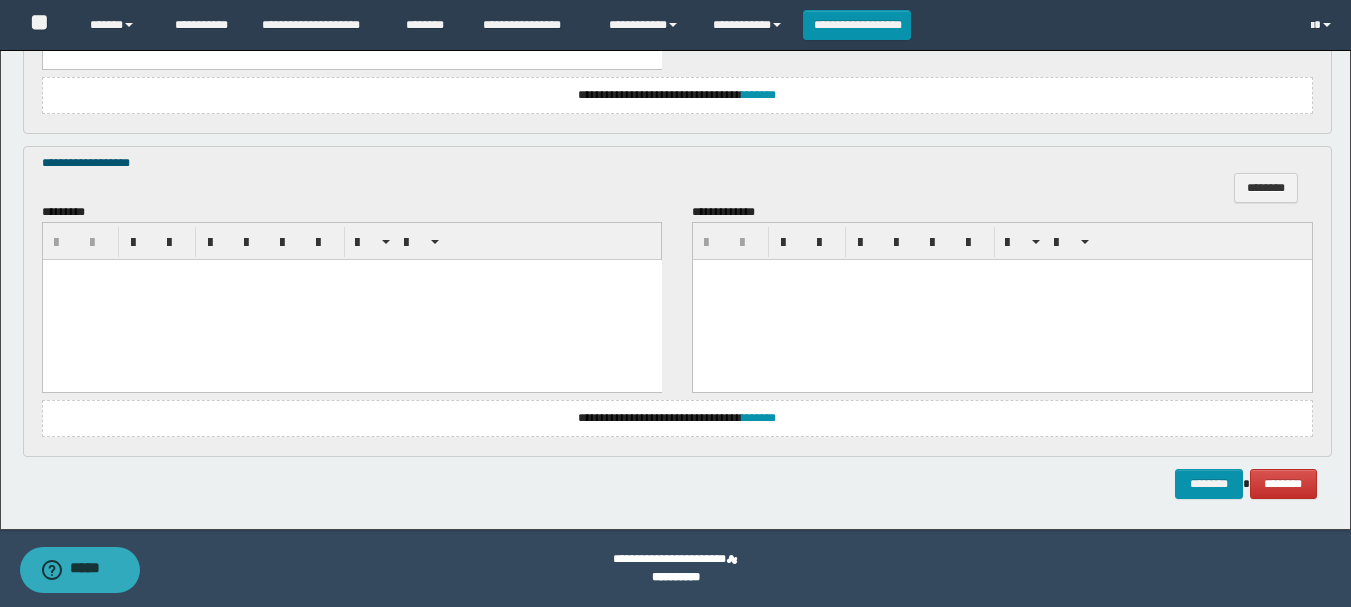click at bounding box center [351, 299] 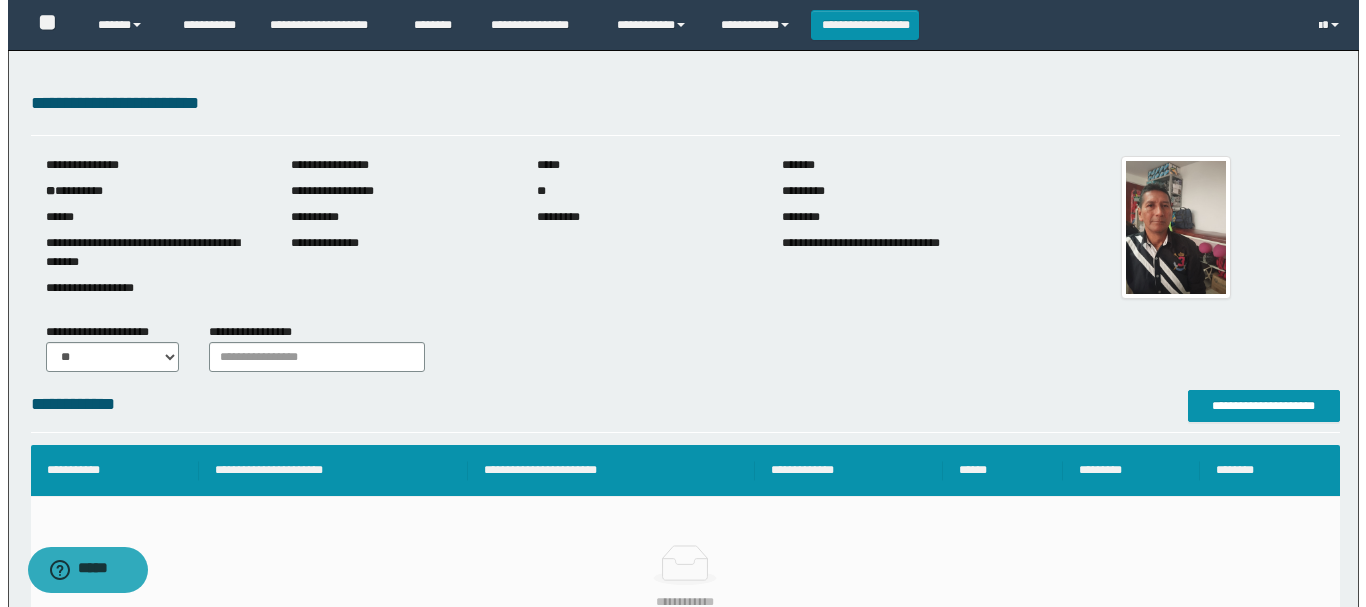 scroll, scrollTop: 100, scrollLeft: 0, axis: vertical 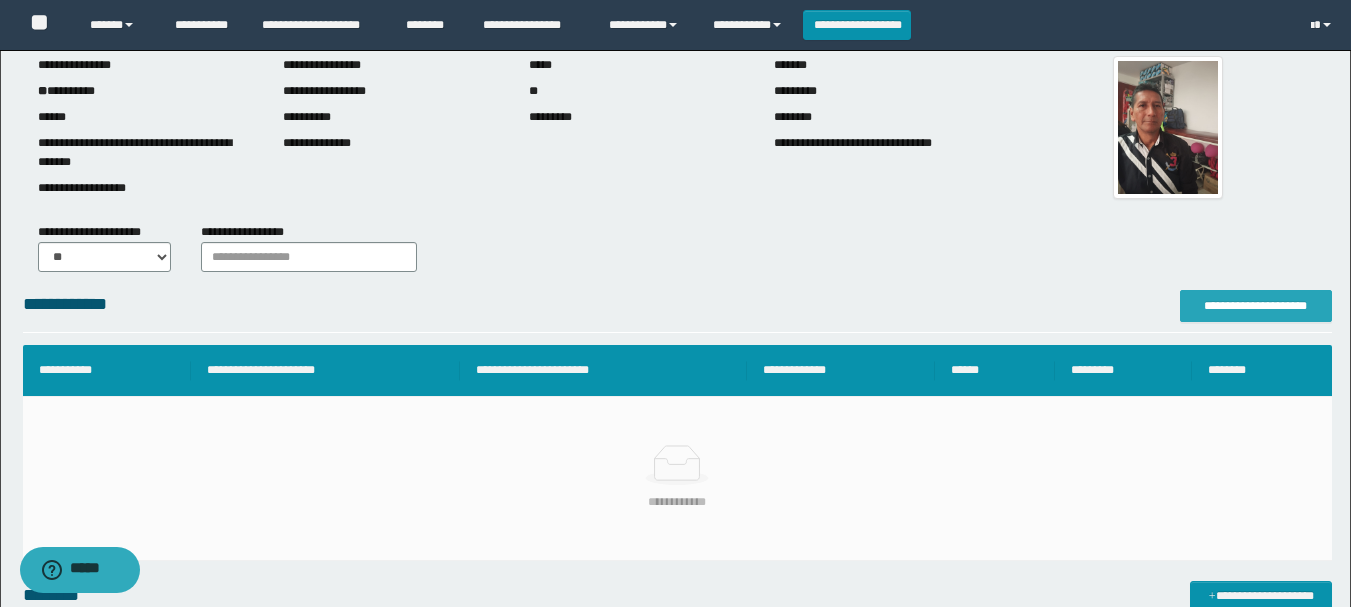 click on "**********" at bounding box center [1256, 306] 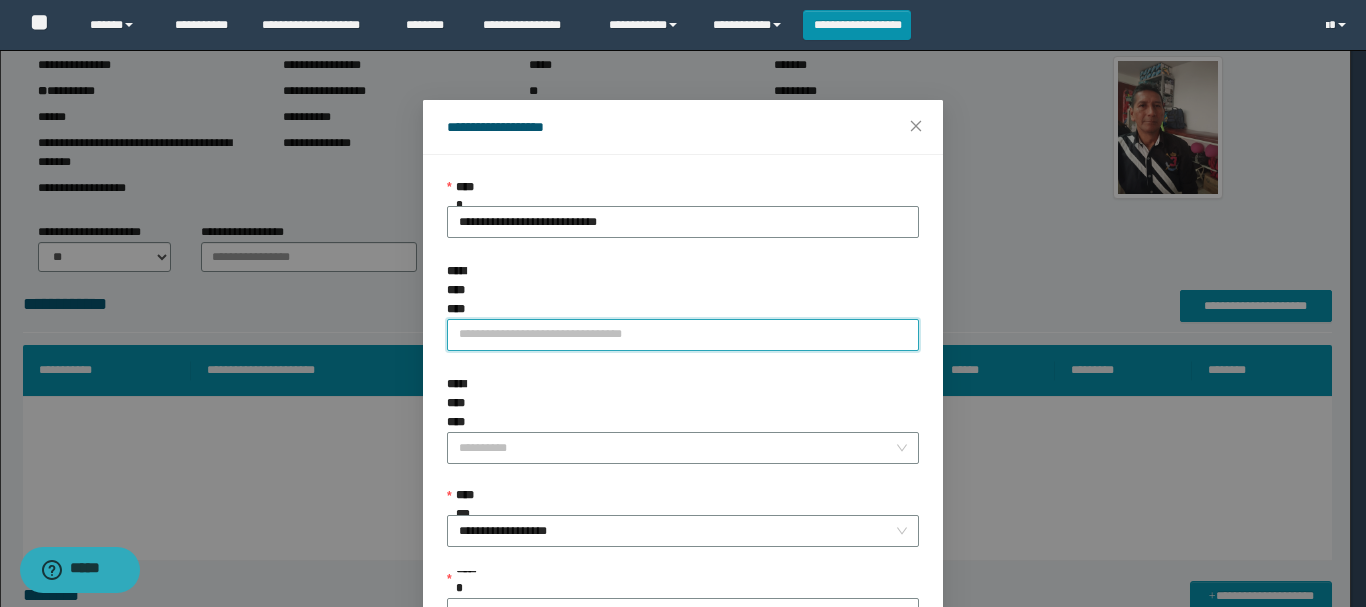 click on "**********" at bounding box center (683, 335) 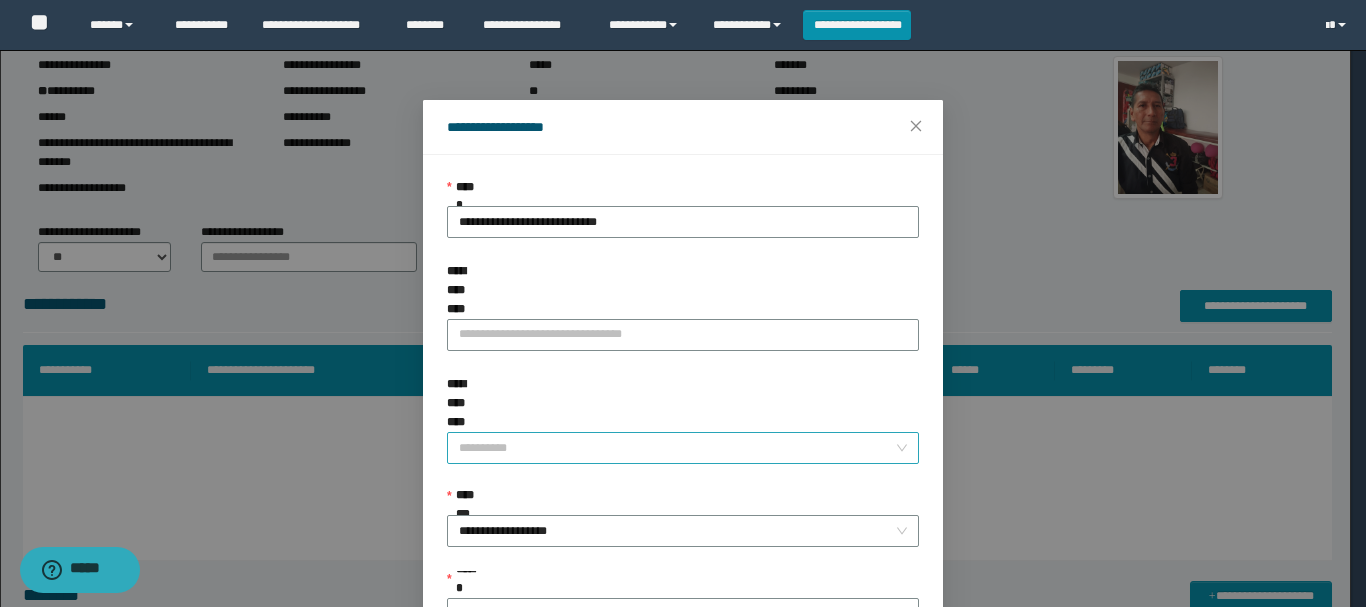 click on "**********" at bounding box center (677, 448) 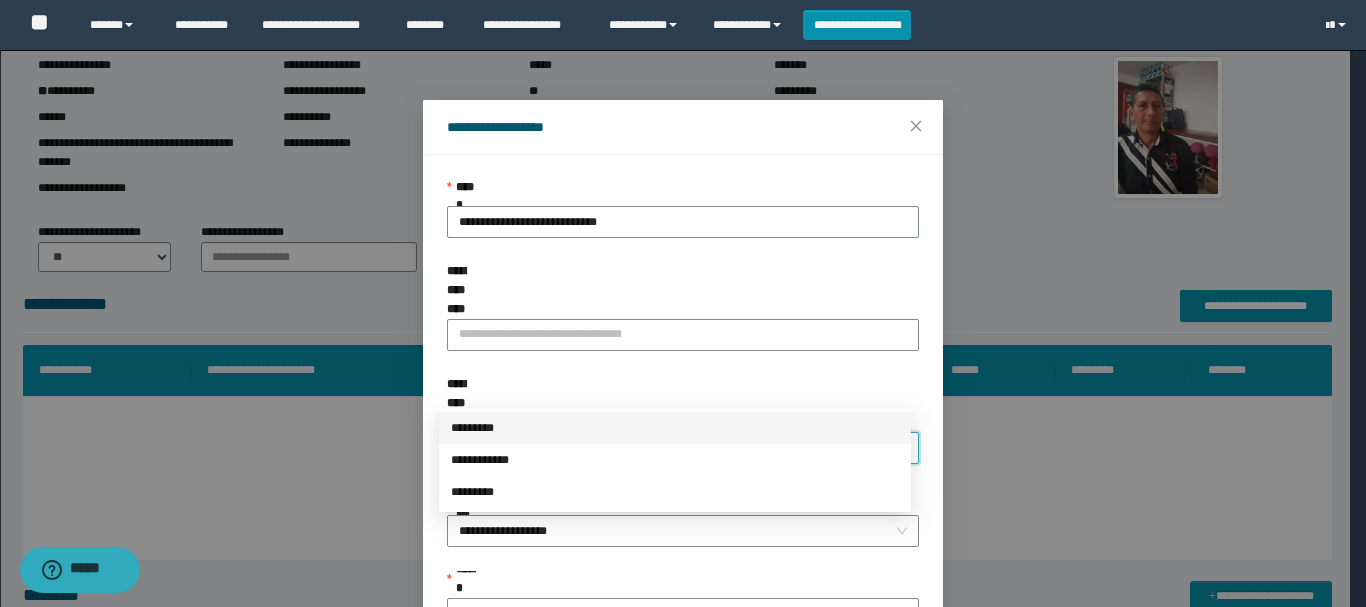 click on "*********" at bounding box center [675, 428] 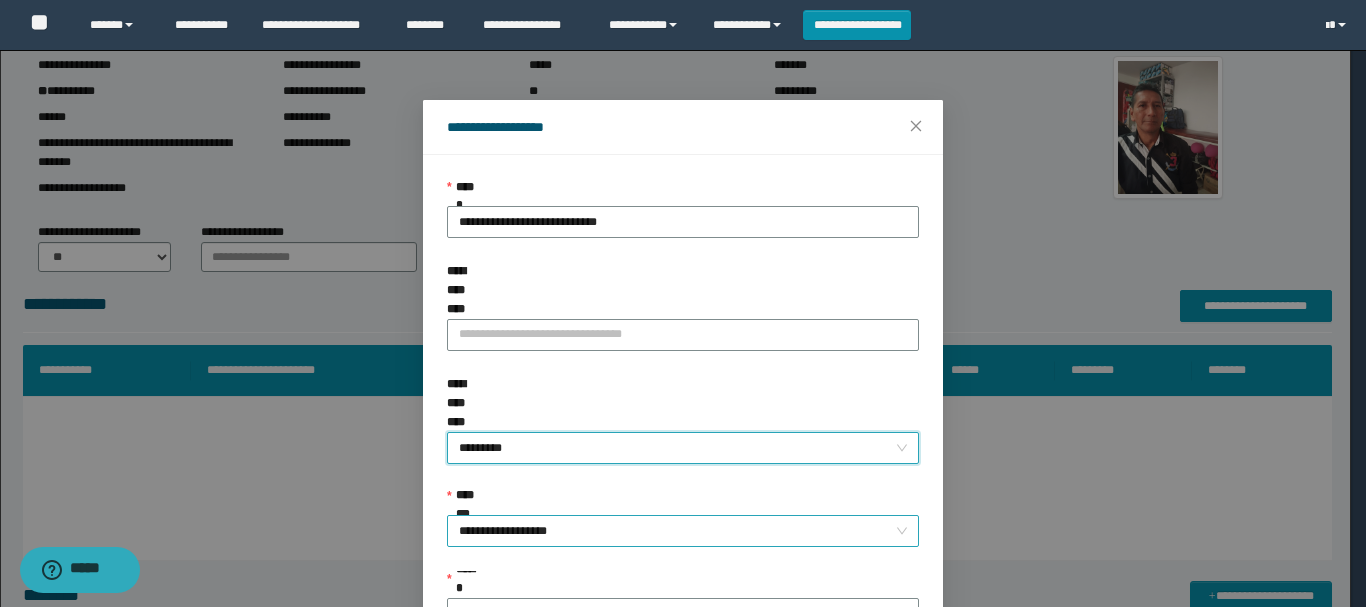 click on "**********" at bounding box center (683, 531) 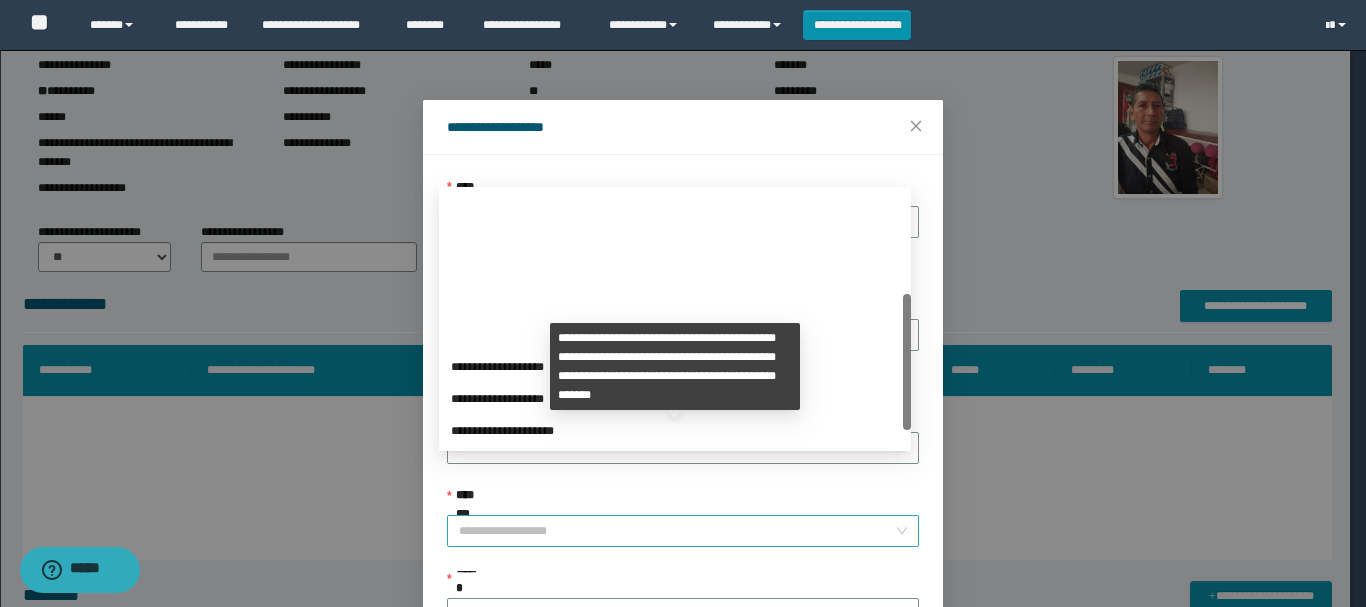 scroll, scrollTop: 192, scrollLeft: 0, axis: vertical 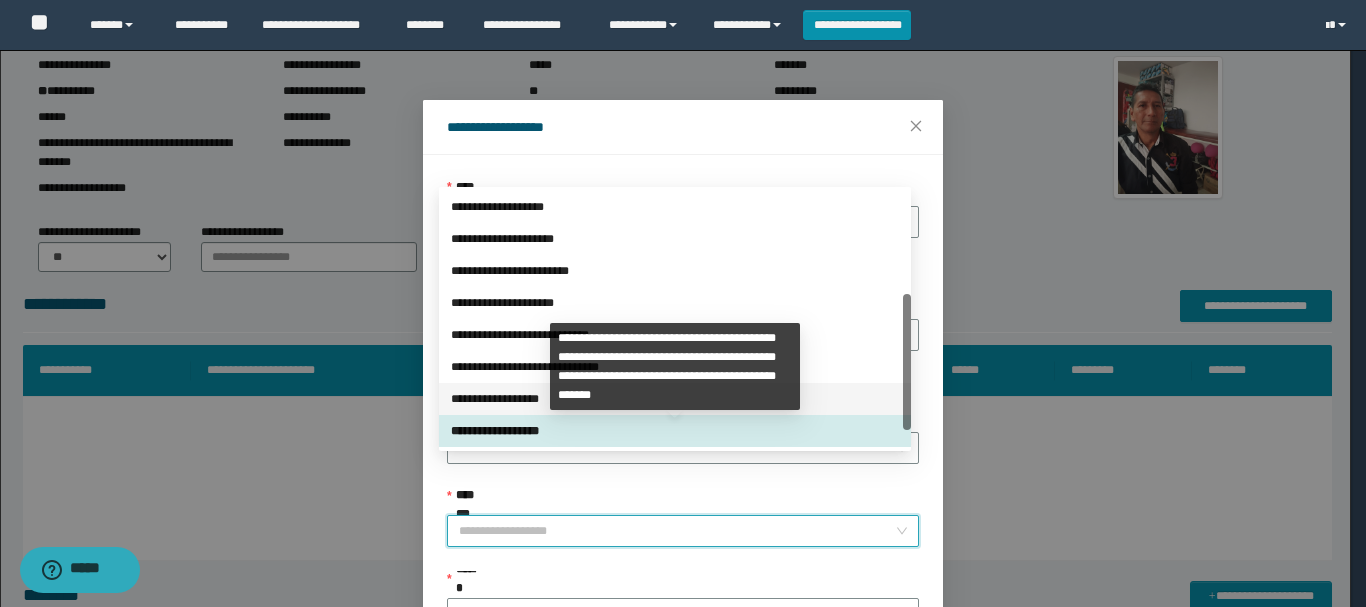 click on "**********" at bounding box center (675, 399) 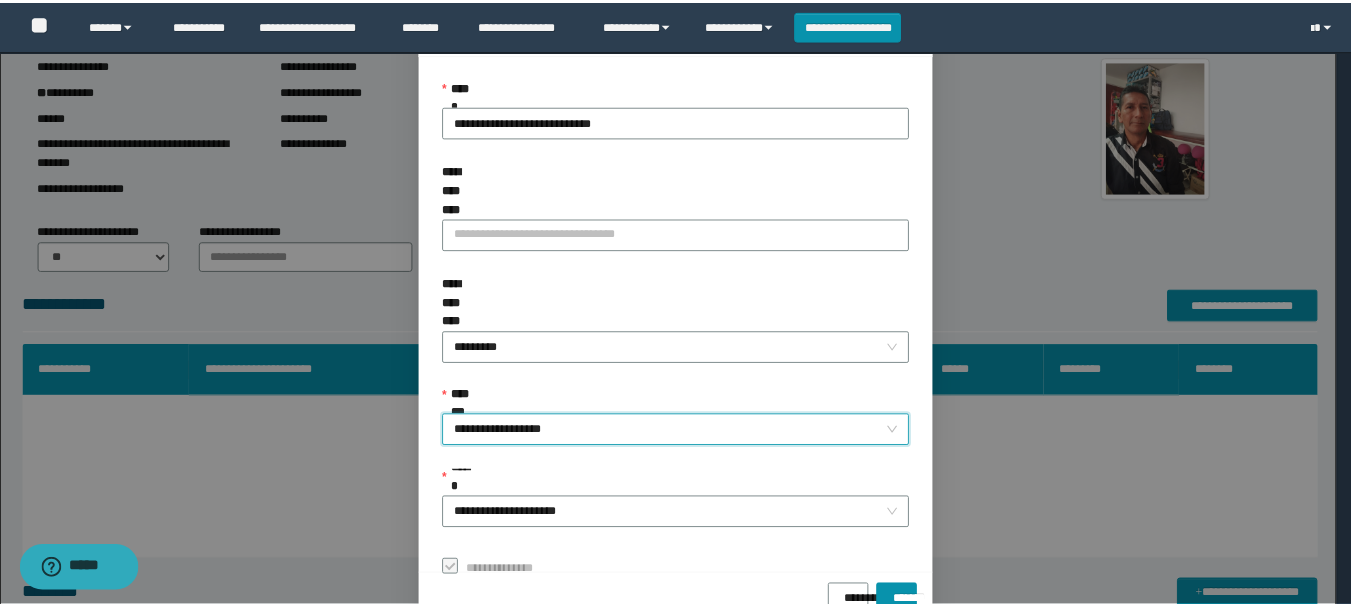scroll, scrollTop: 145, scrollLeft: 0, axis: vertical 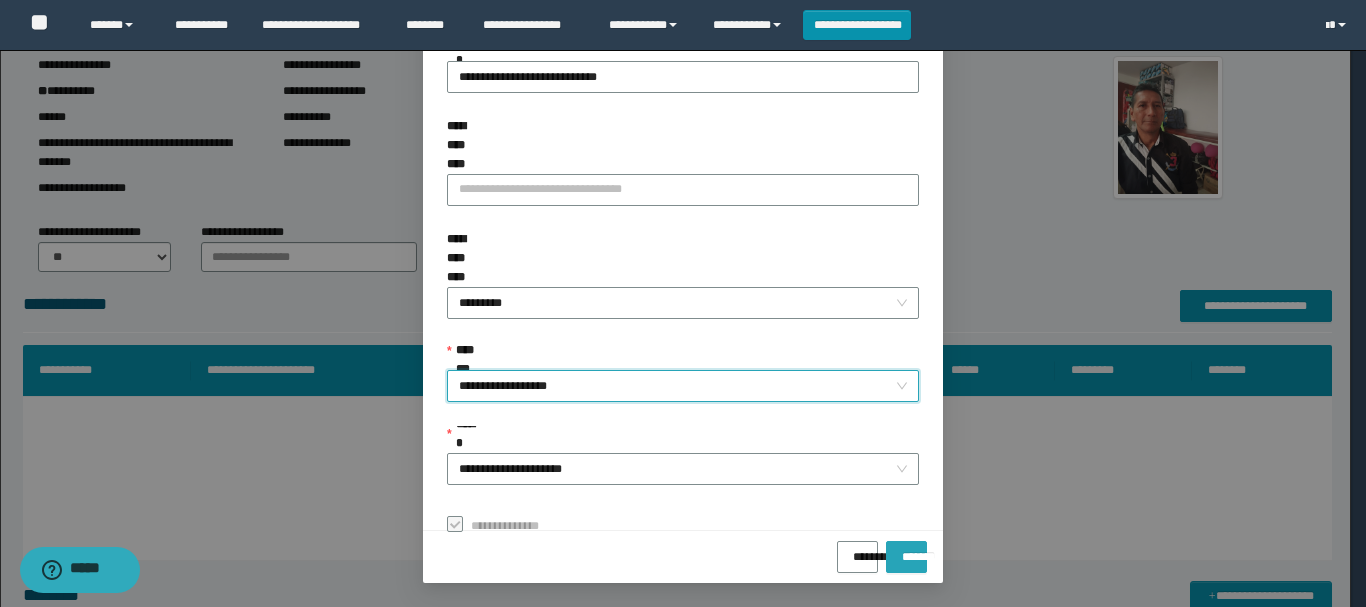 click on "*******" at bounding box center (906, 550) 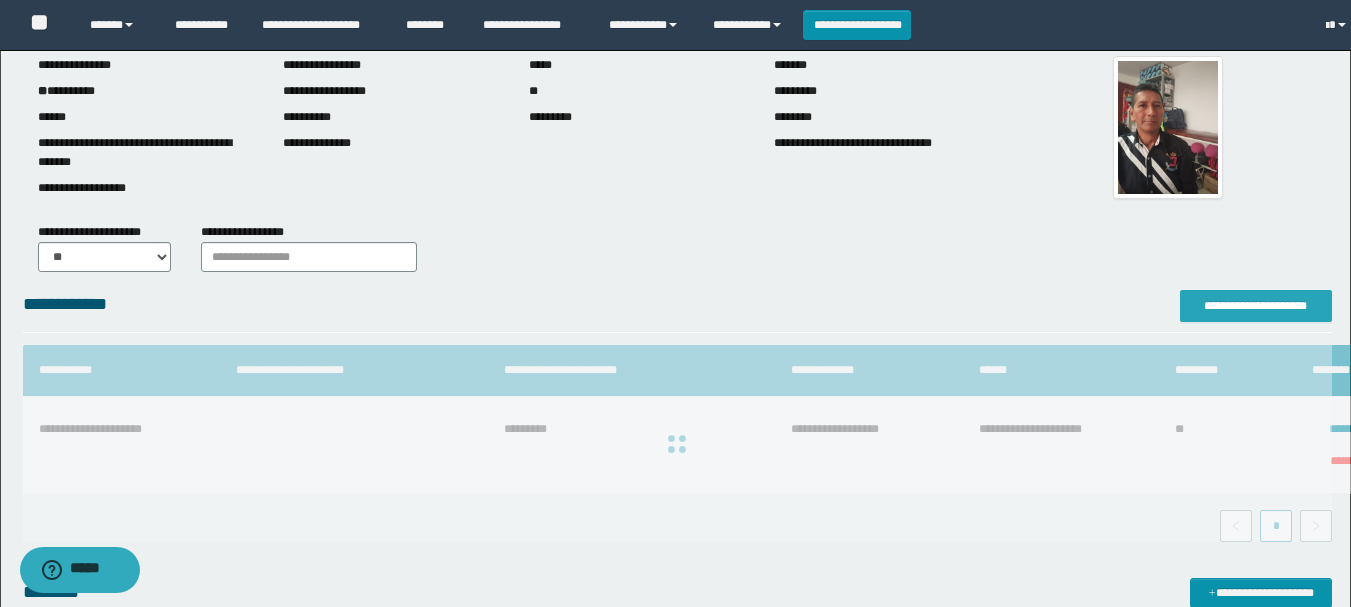 scroll, scrollTop: 0, scrollLeft: 0, axis: both 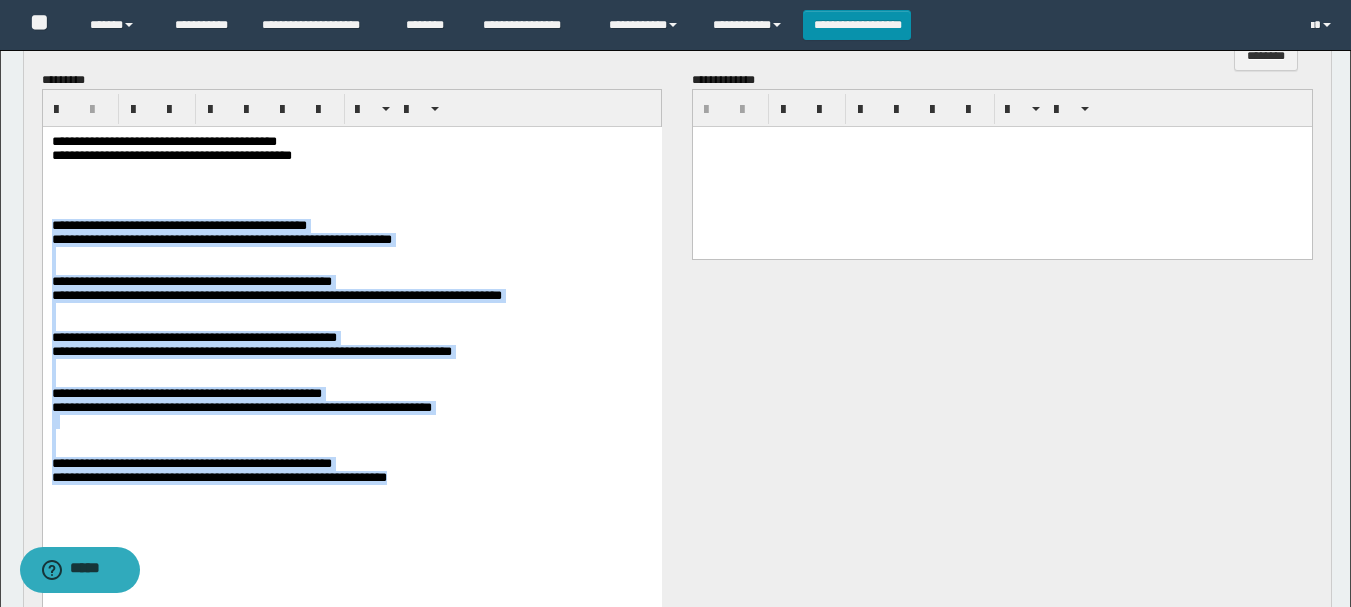 drag, startPoint x: 49, startPoint y: 236, endPoint x: 514, endPoint y: 545, distance: 558.3064 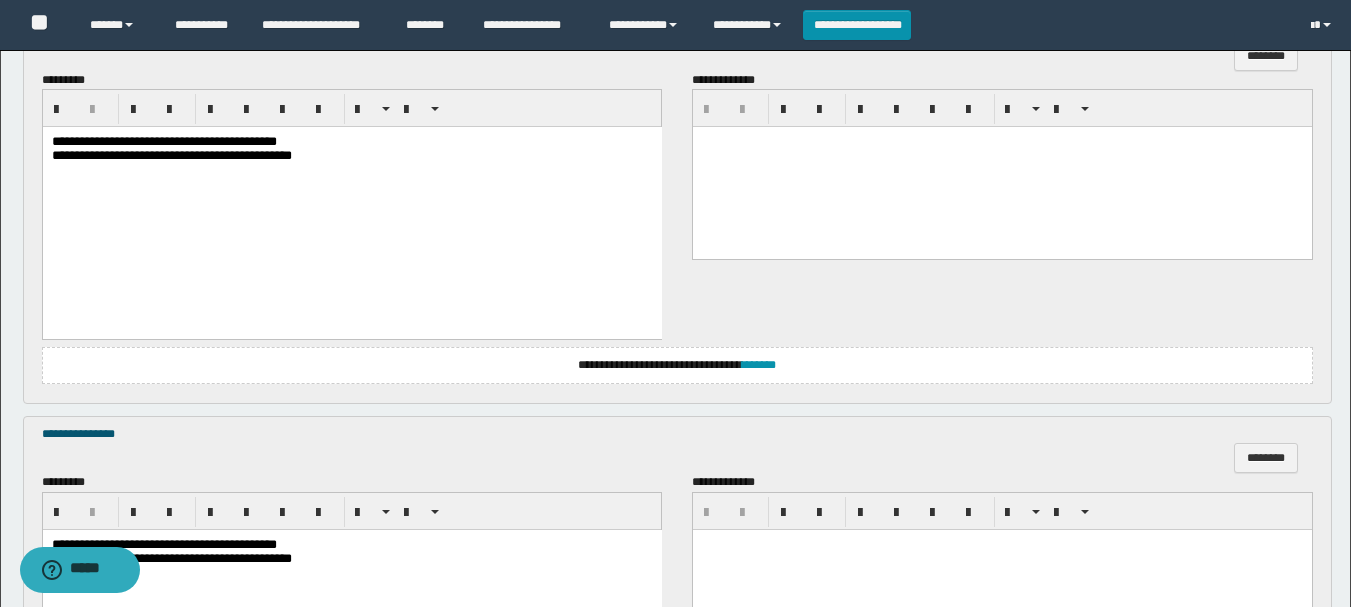 click on "**********" at bounding box center [163, 141] 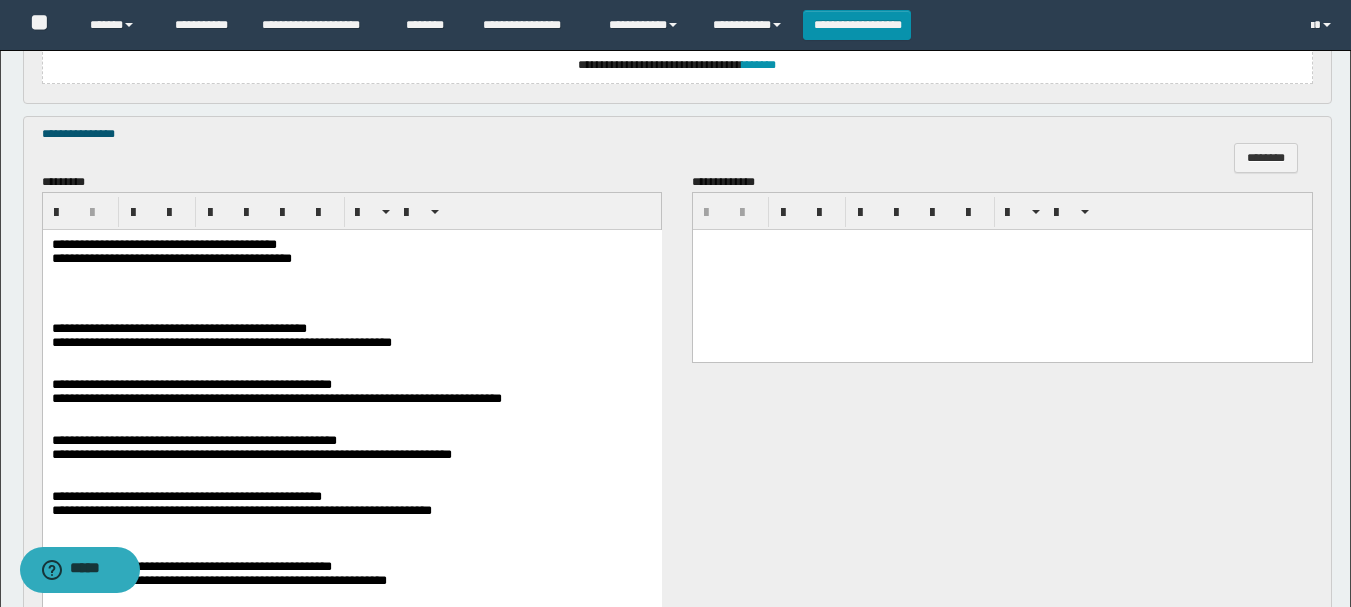 scroll, scrollTop: 1100, scrollLeft: 0, axis: vertical 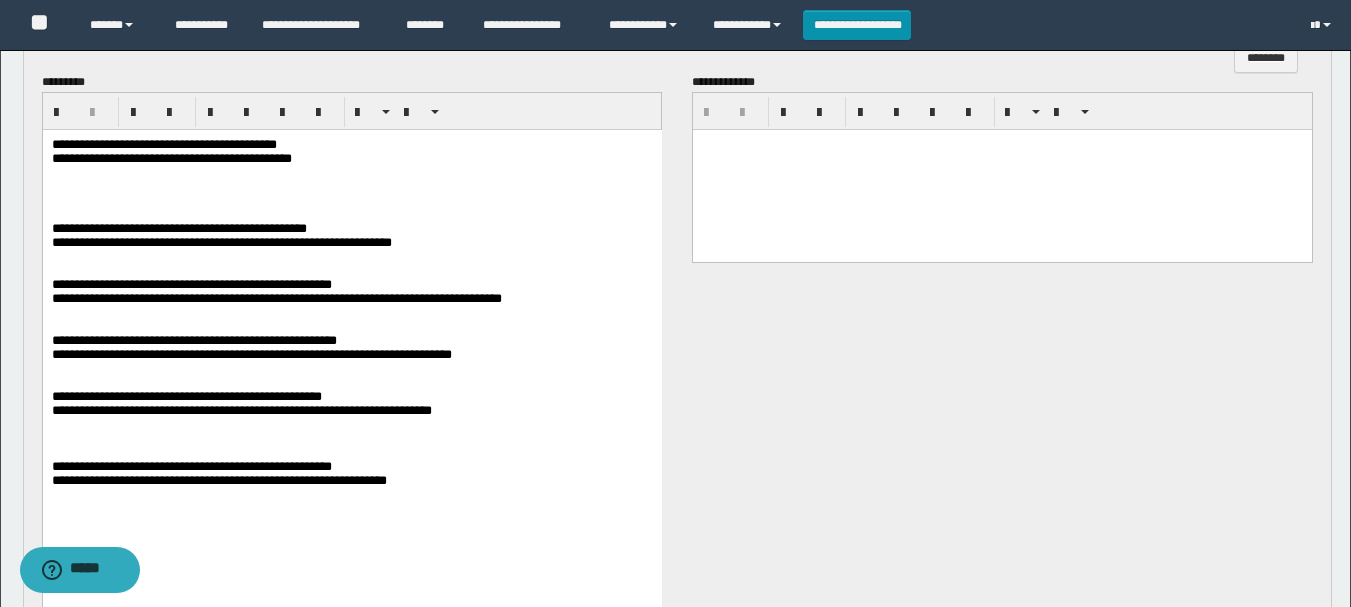 click on "**********" at bounding box center (163, 144) 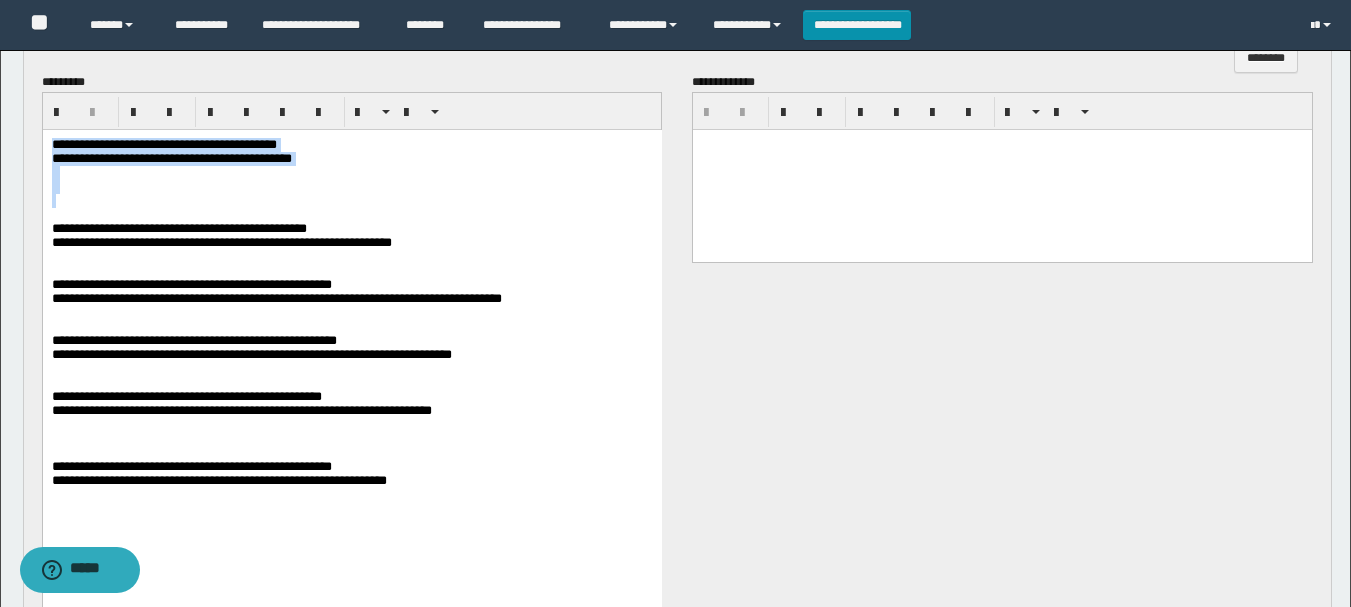 drag, startPoint x: 50, startPoint y: 145, endPoint x: 437, endPoint y: 205, distance: 391.62354 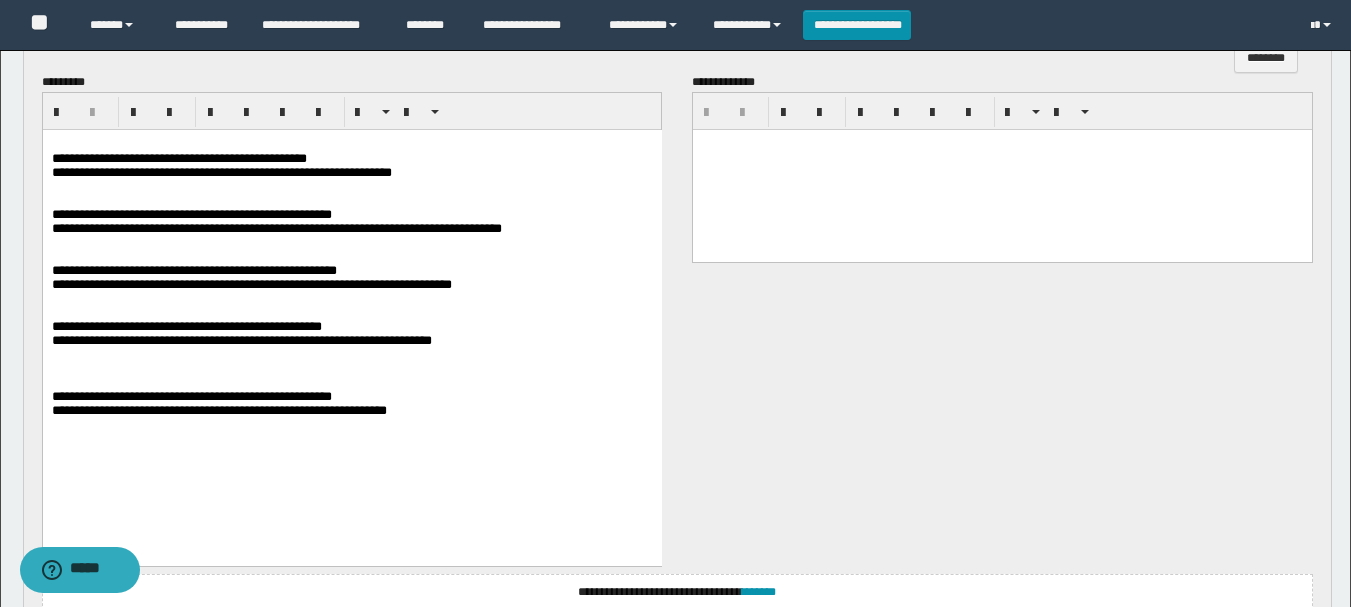 click on "**********" at bounding box center [178, 158] 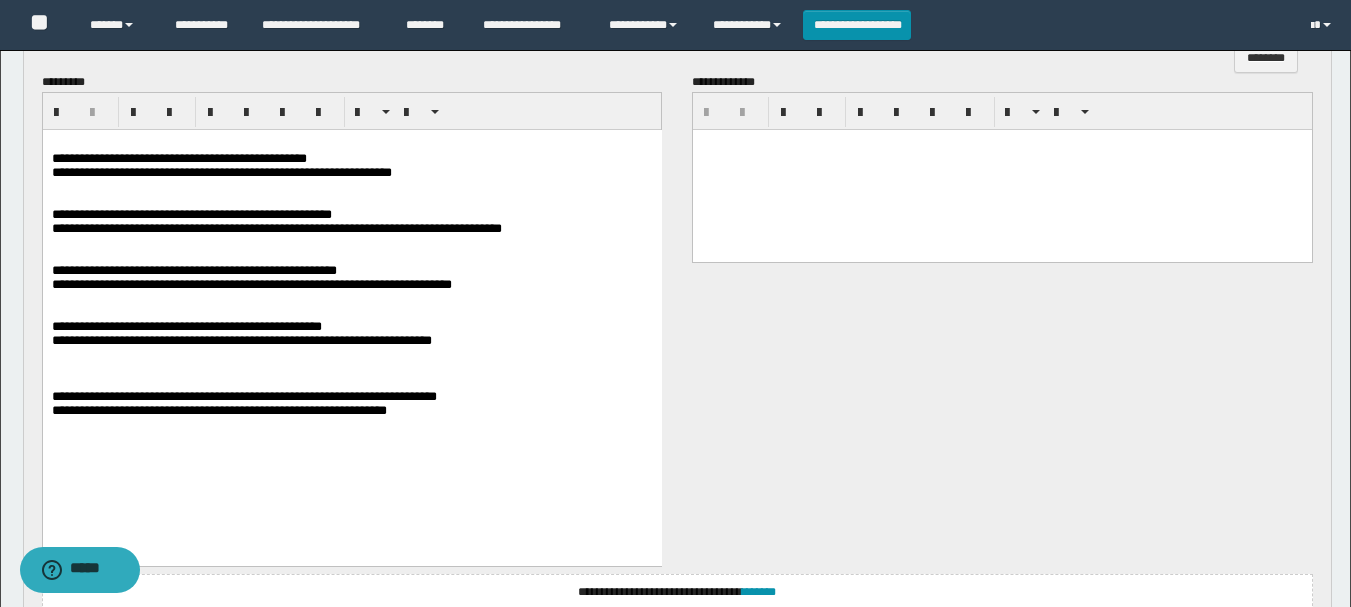 click on "**********" at bounding box center (191, 214) 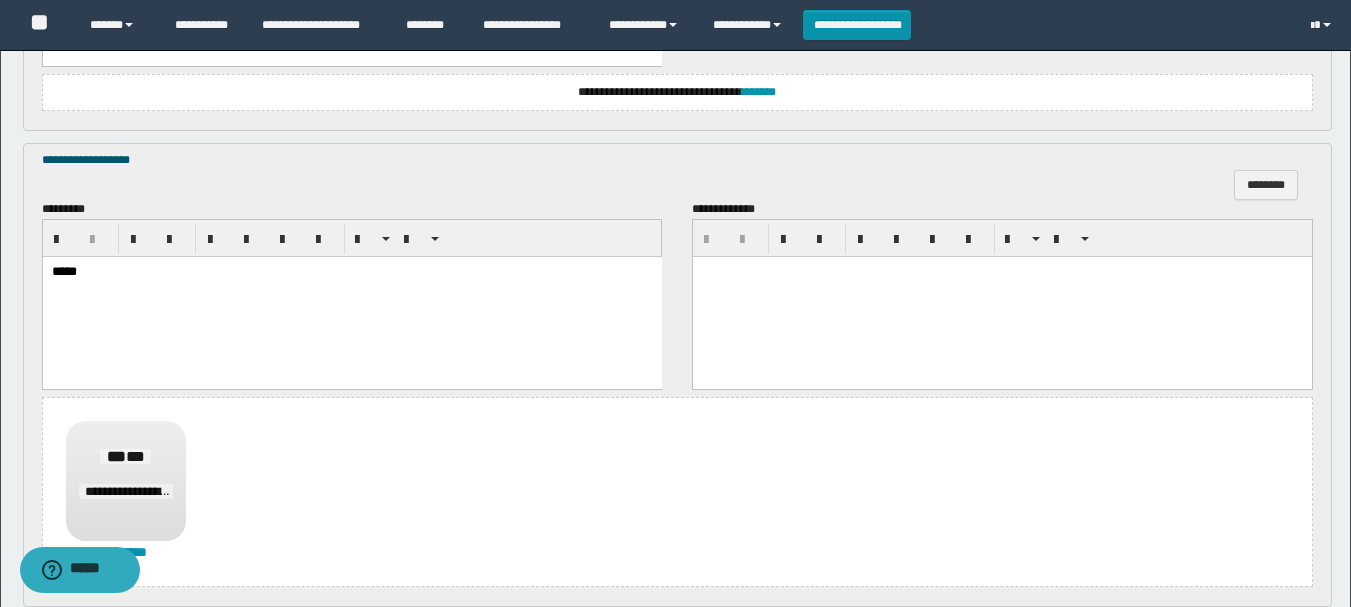 scroll, scrollTop: 1751, scrollLeft: 0, axis: vertical 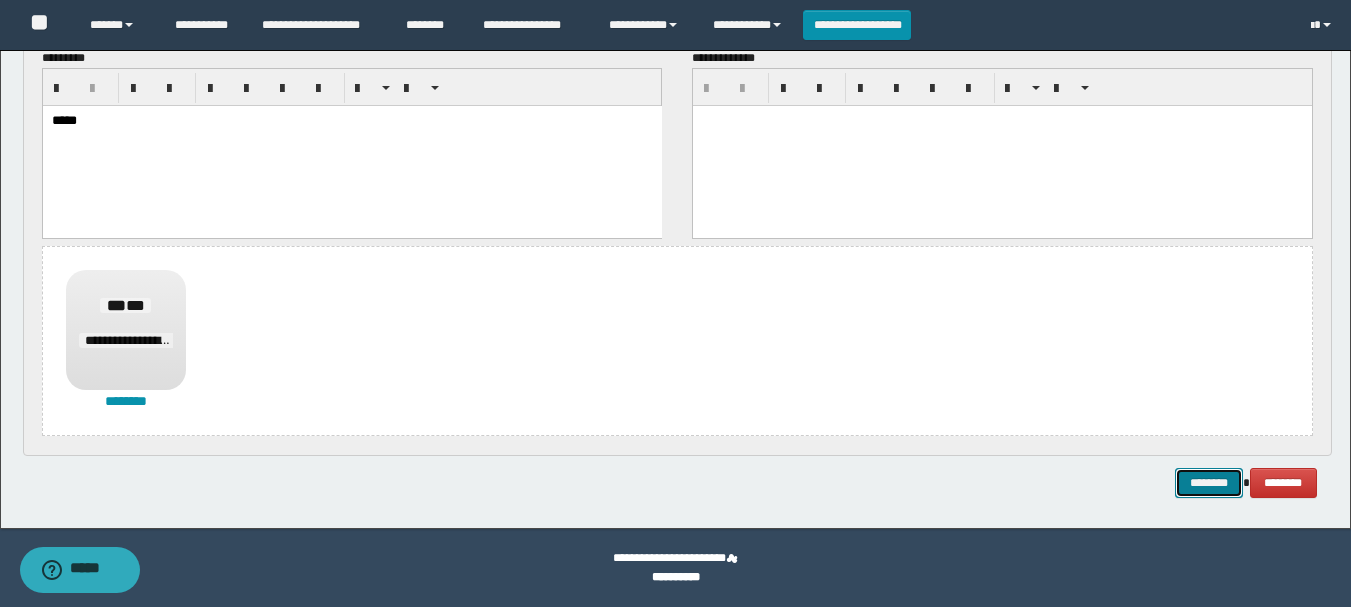 click on "********" at bounding box center (1209, 483) 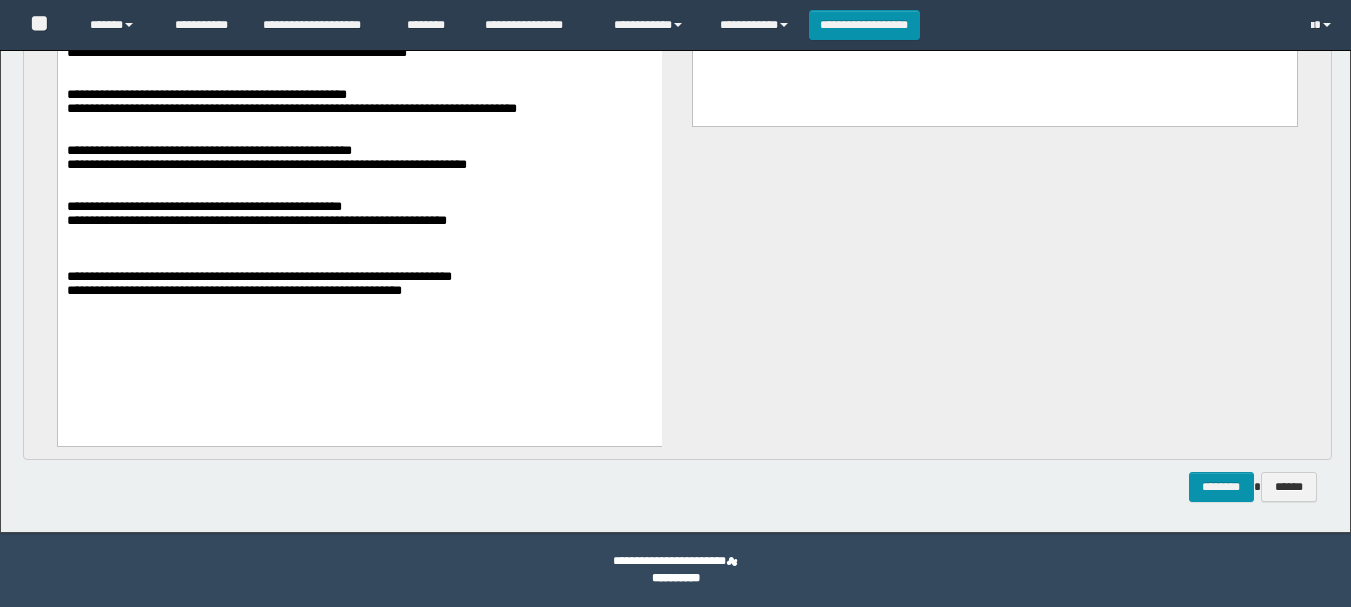 scroll, scrollTop: 0, scrollLeft: 0, axis: both 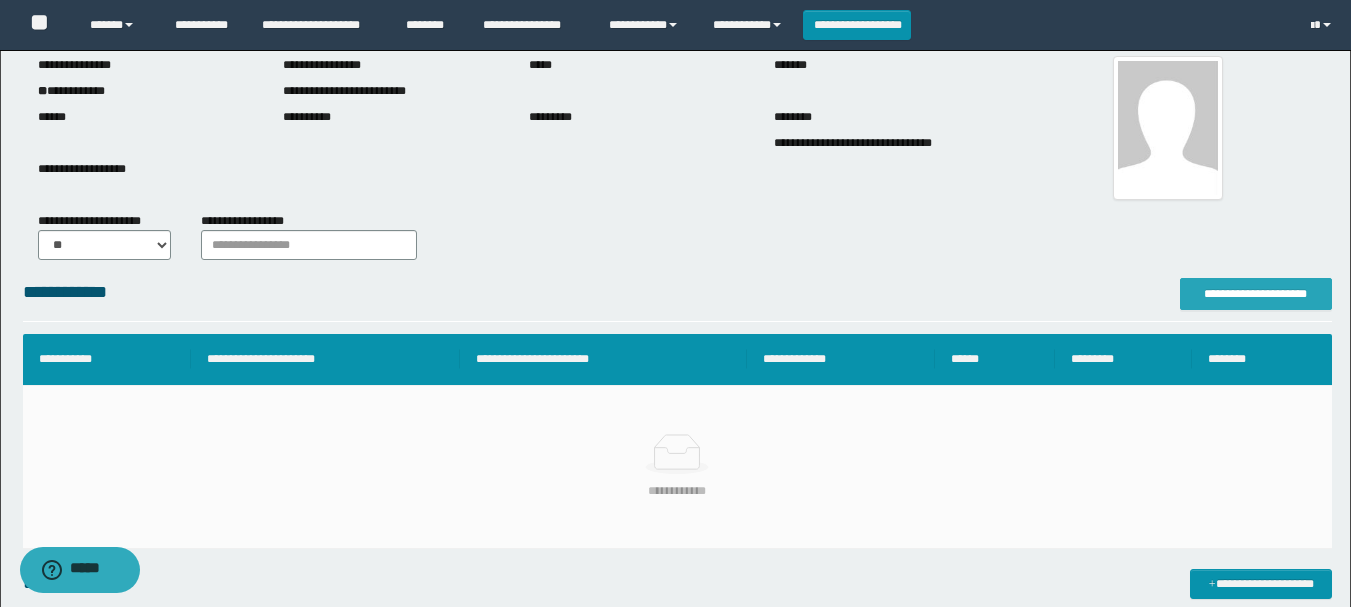 click on "**********" at bounding box center (1256, 294) 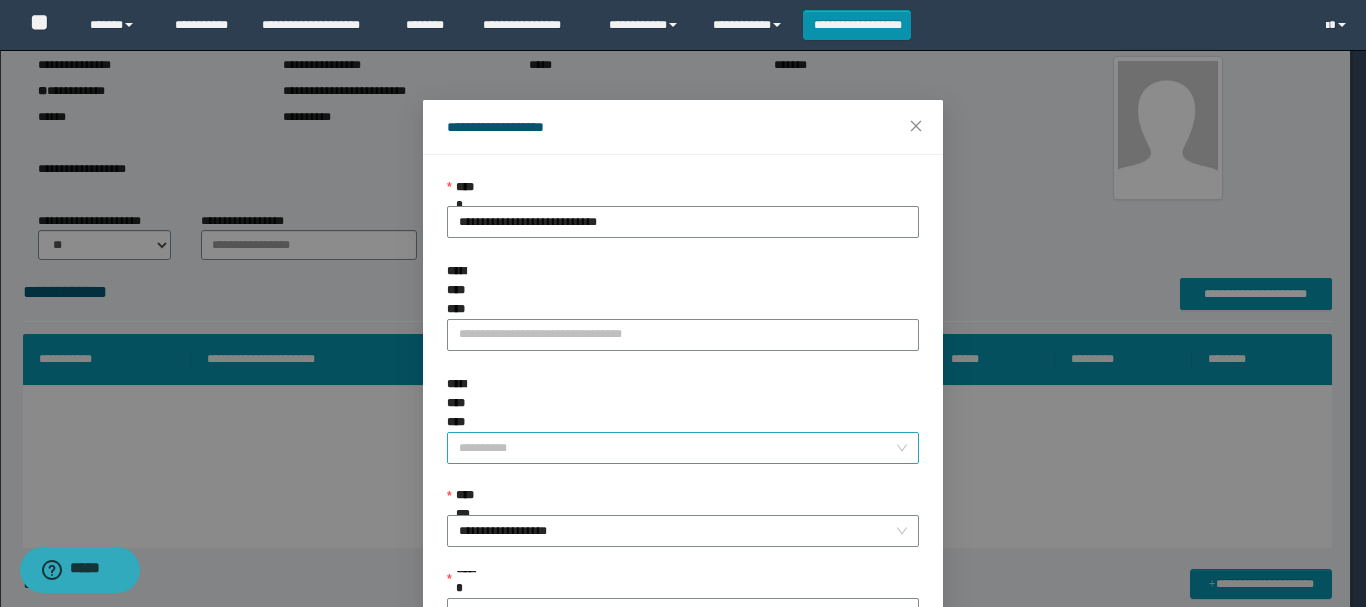 click on "**********" at bounding box center (677, 448) 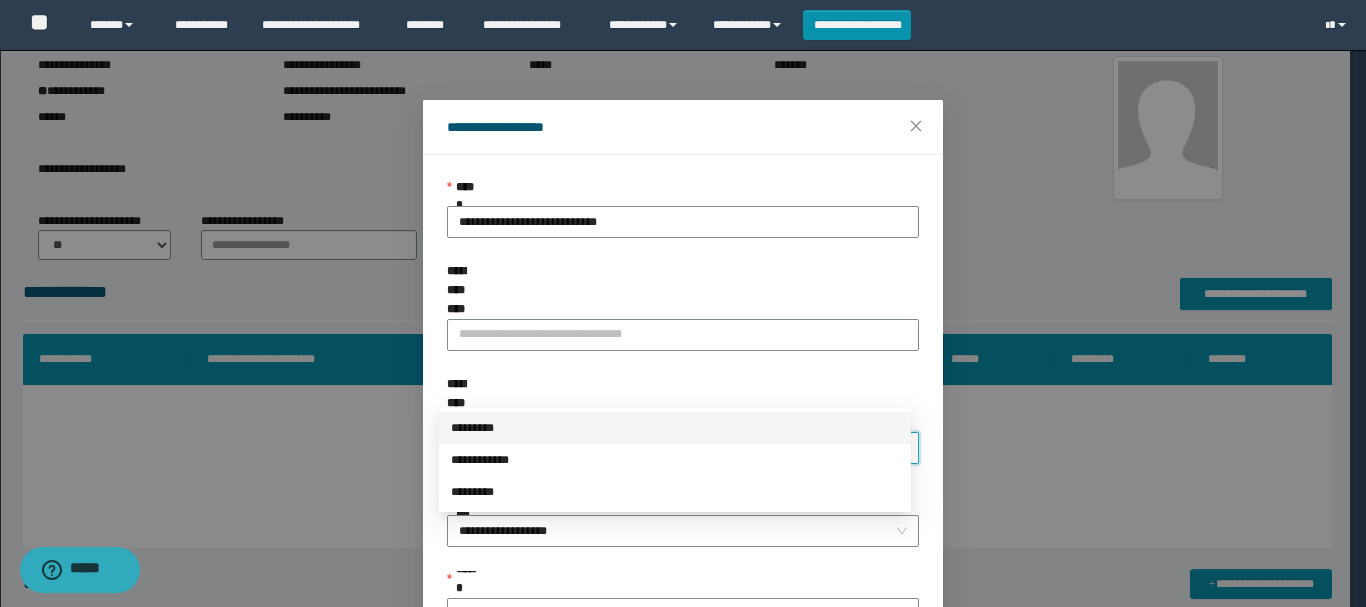 click on "*********" at bounding box center (675, 428) 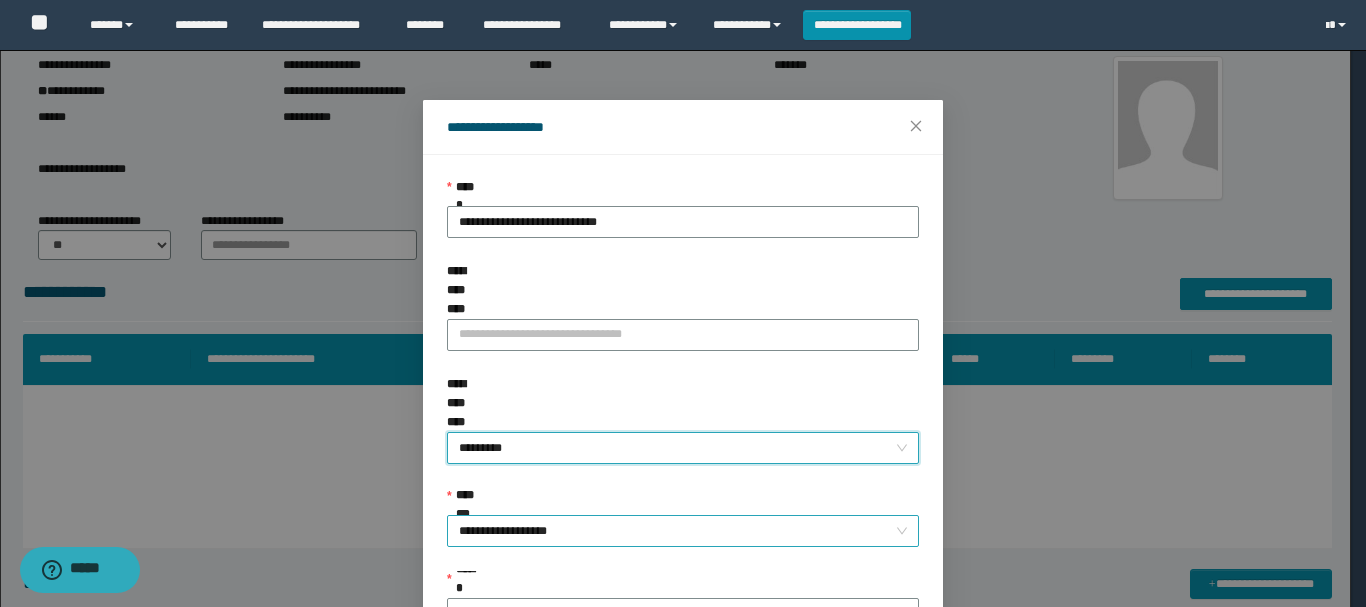 click on "**********" at bounding box center [683, 531] 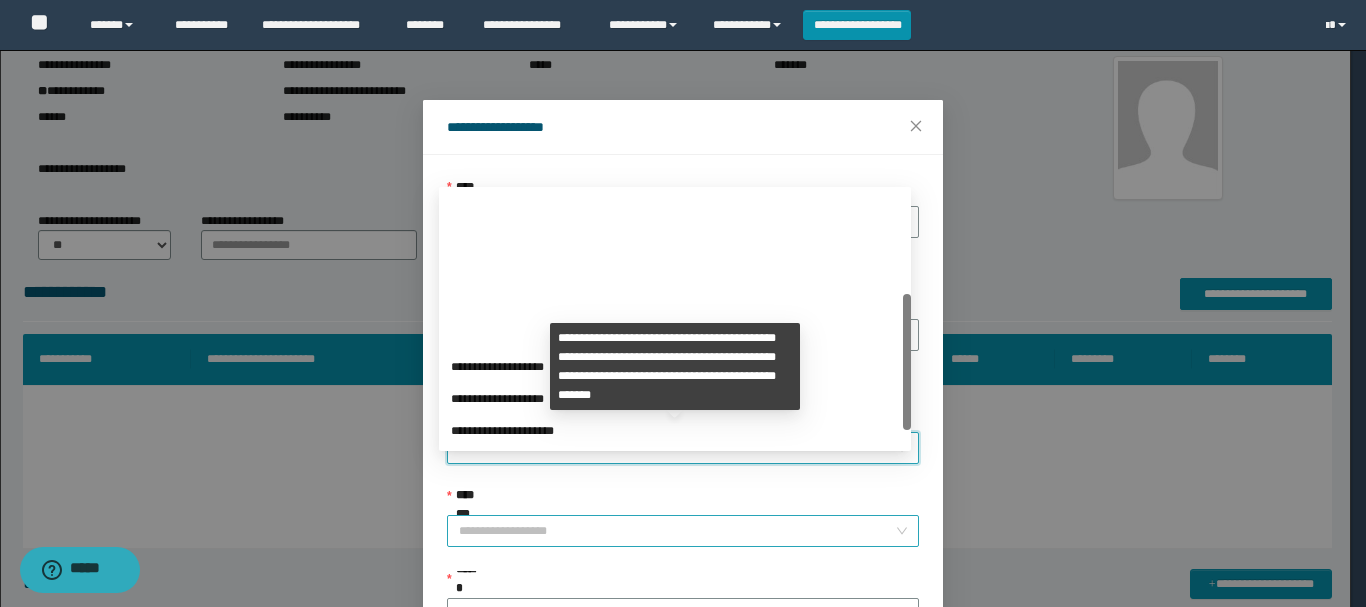 scroll, scrollTop: 192, scrollLeft: 0, axis: vertical 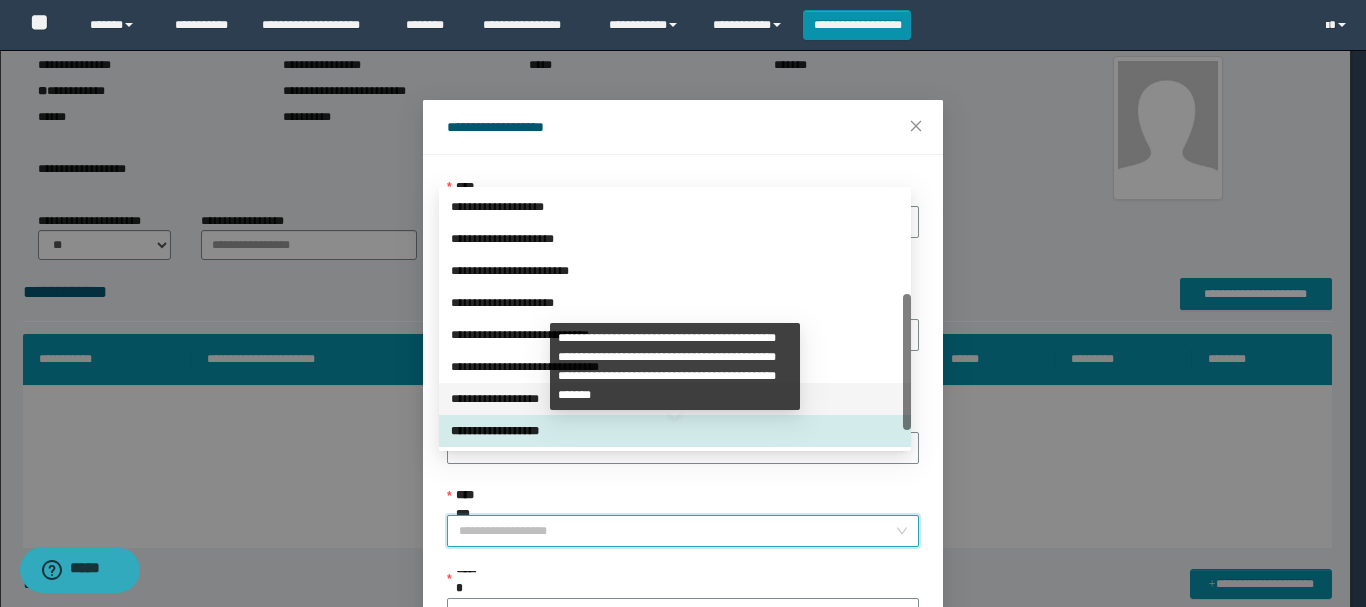 click on "**********" at bounding box center [675, 399] 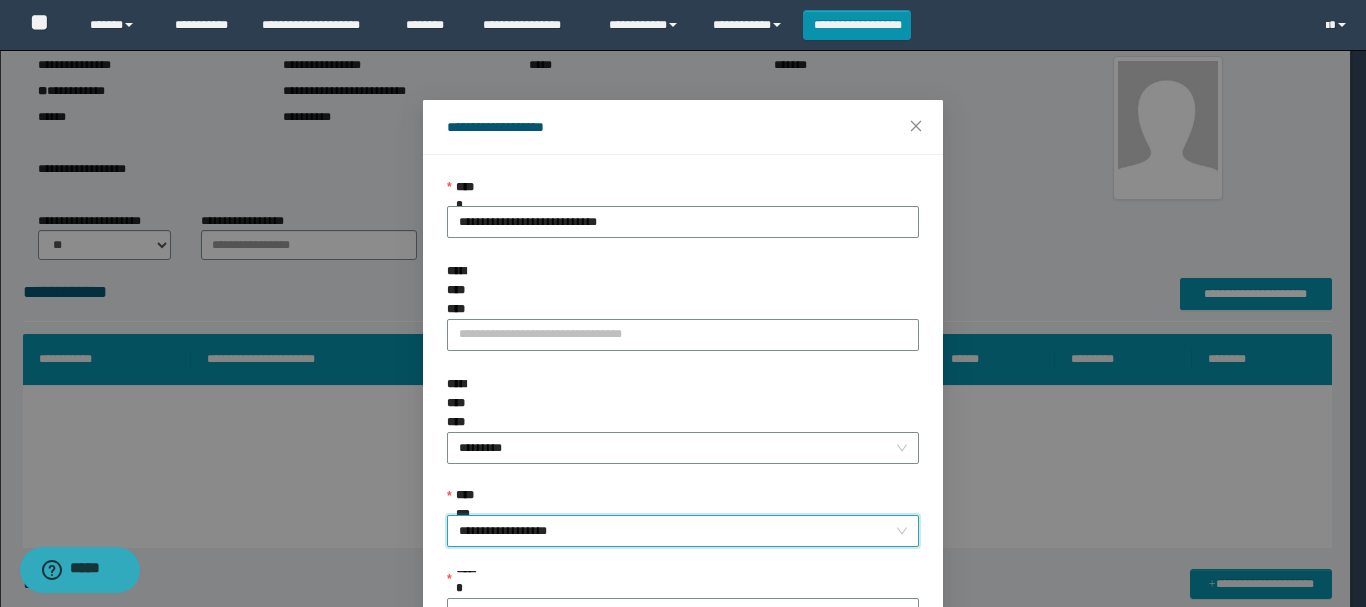 scroll, scrollTop: 145, scrollLeft: 0, axis: vertical 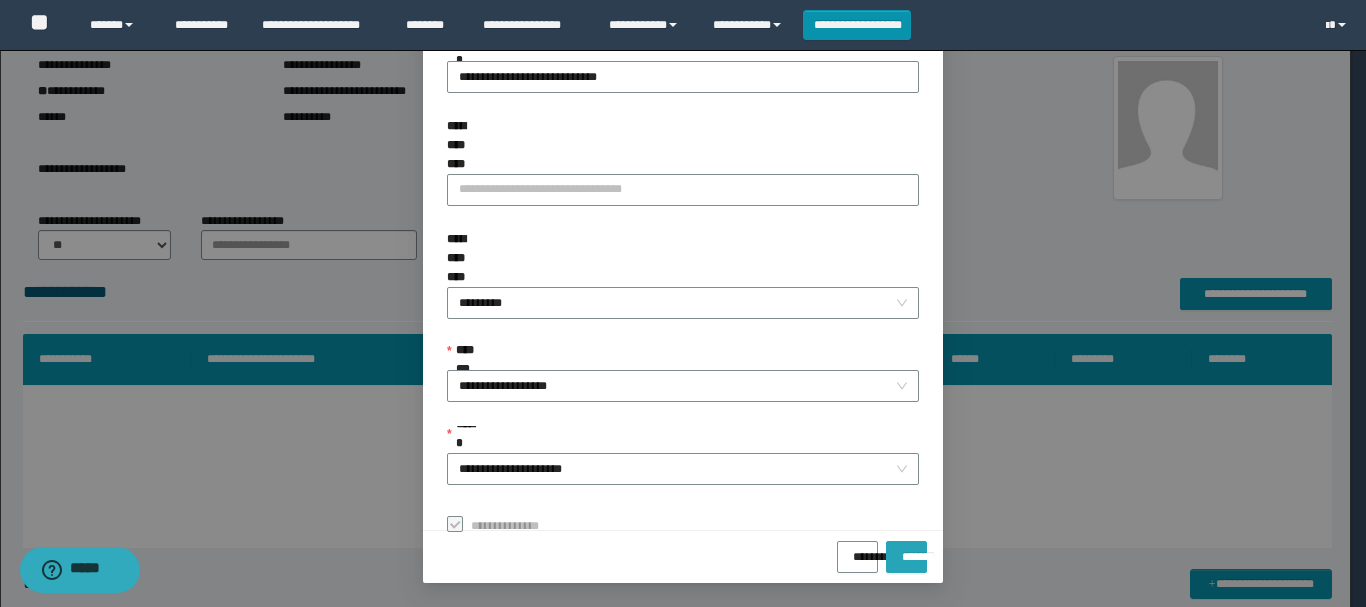 click on "*******" at bounding box center [906, 550] 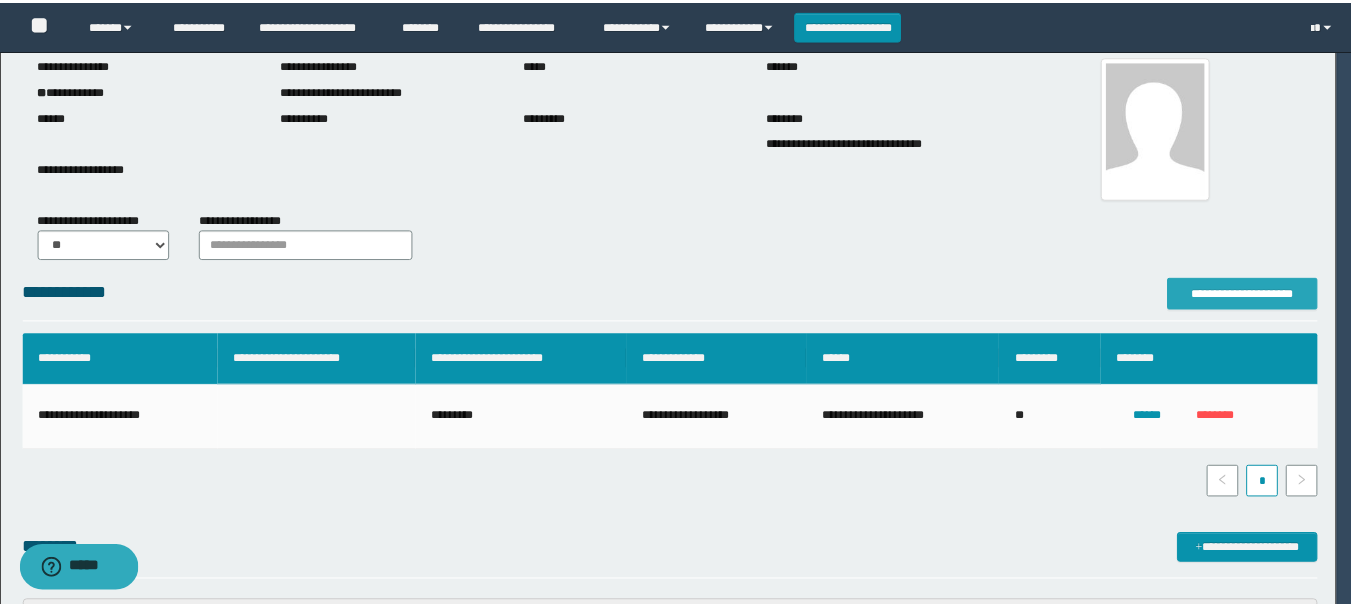 scroll, scrollTop: 0, scrollLeft: 0, axis: both 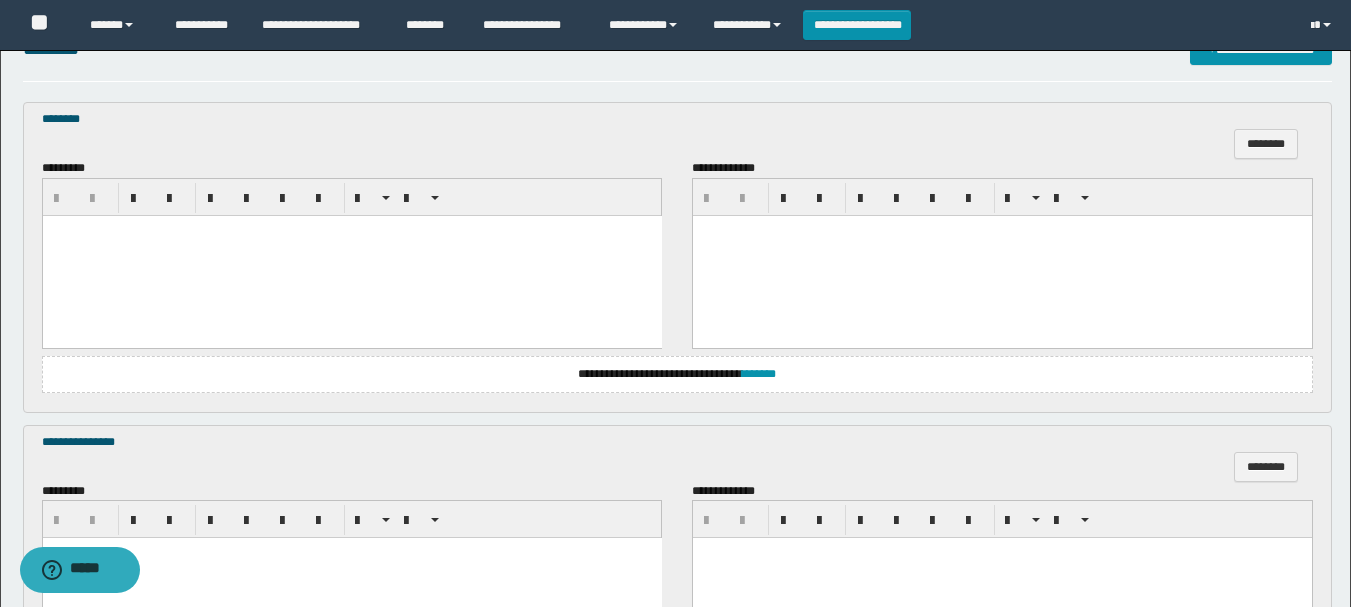 click at bounding box center (351, 255) 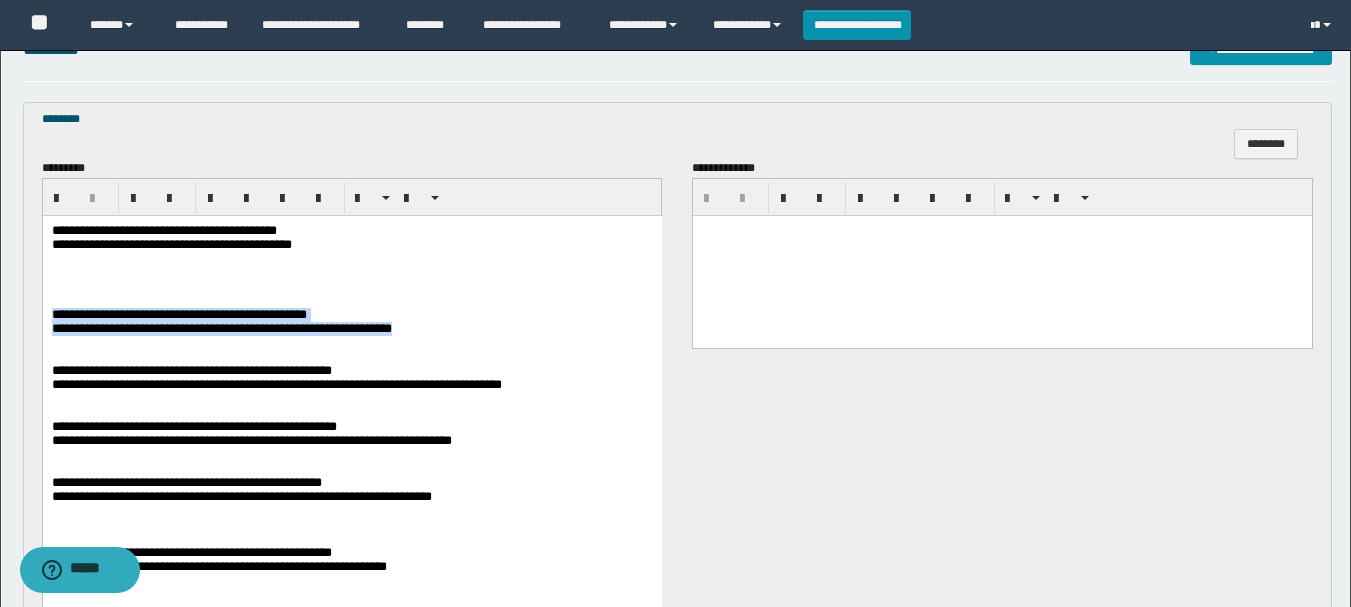 scroll, scrollTop: 700, scrollLeft: 0, axis: vertical 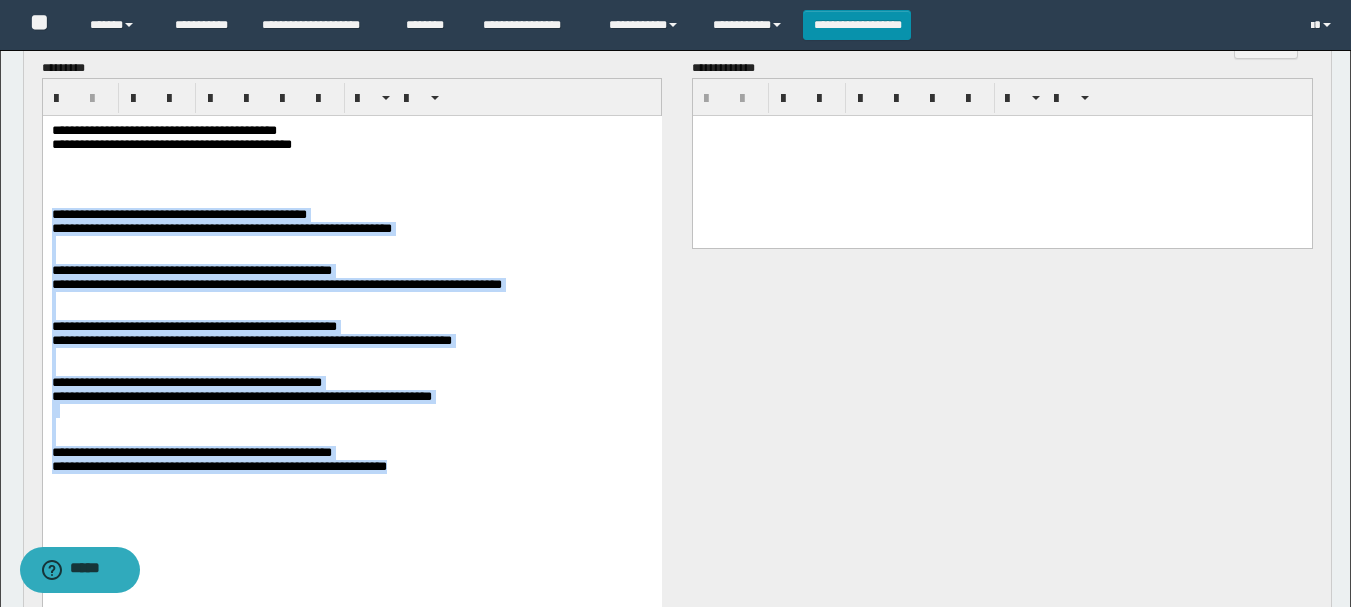 drag, startPoint x: 52, startPoint y: 227, endPoint x: 517, endPoint y: 556, distance: 569.61914 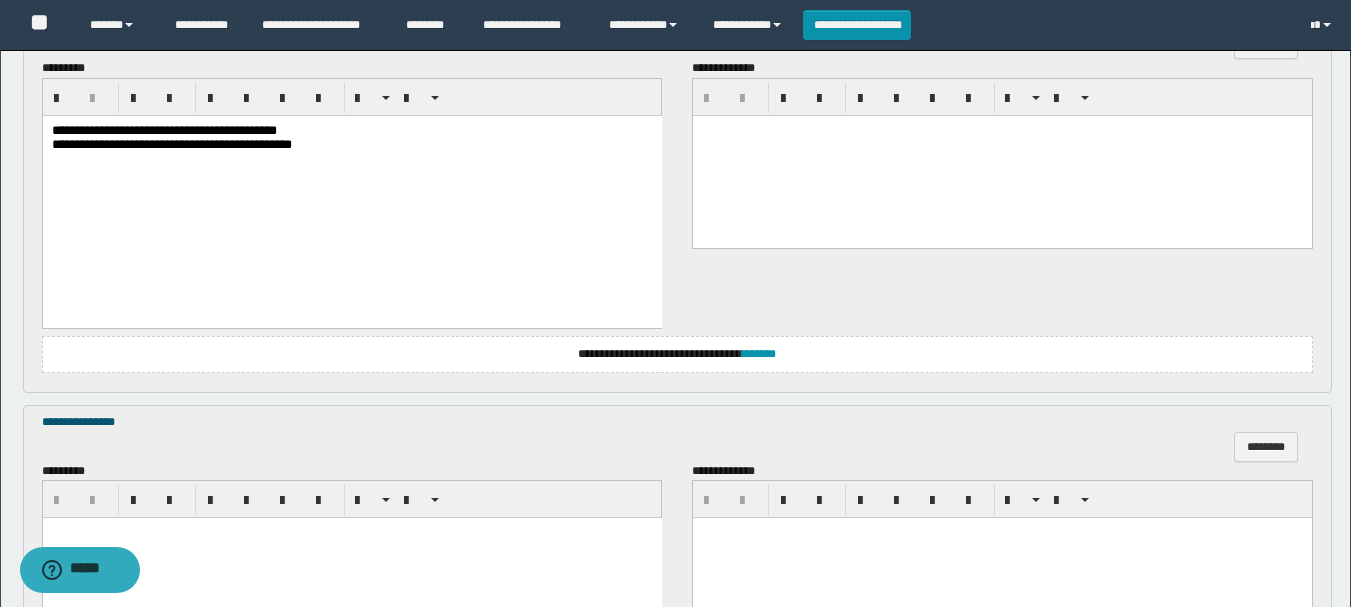 click on "**********" at bounding box center [163, 129] 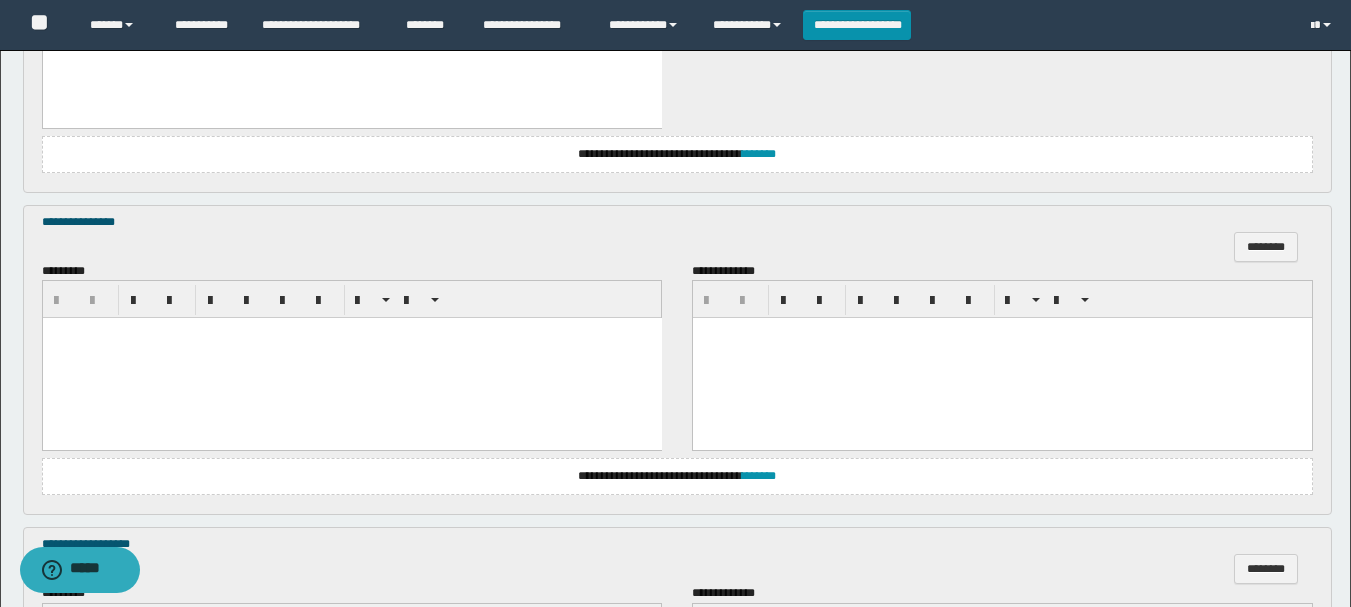 scroll, scrollTop: 1000, scrollLeft: 0, axis: vertical 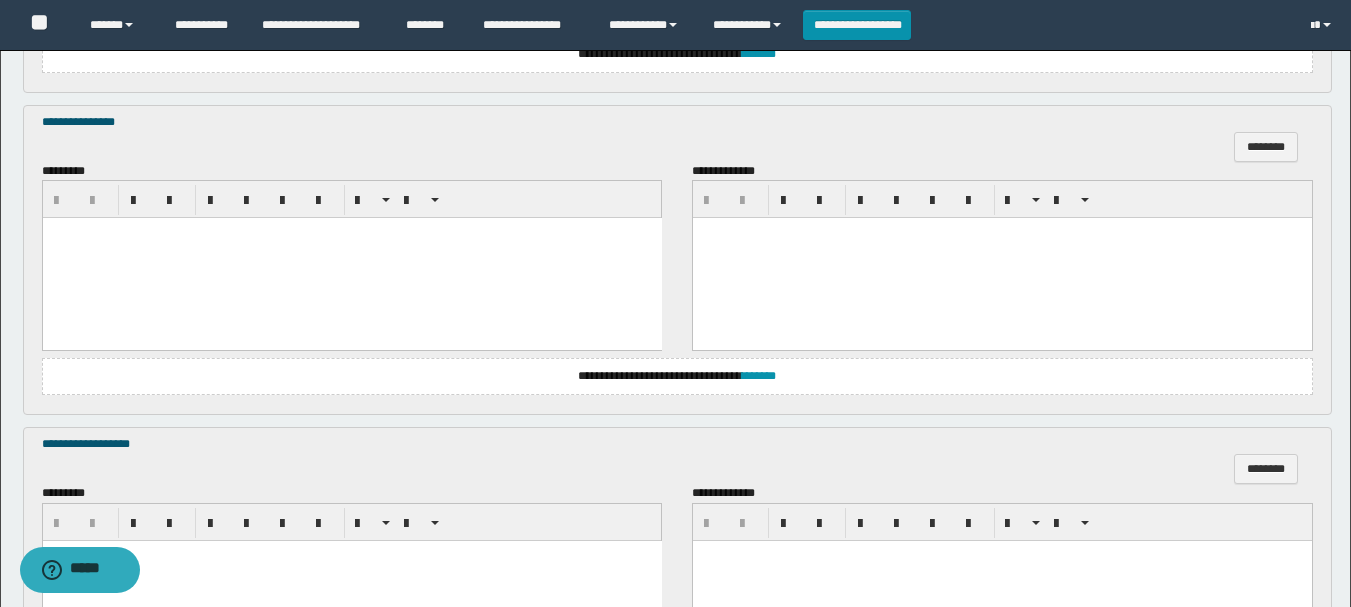 click at bounding box center (351, 258) 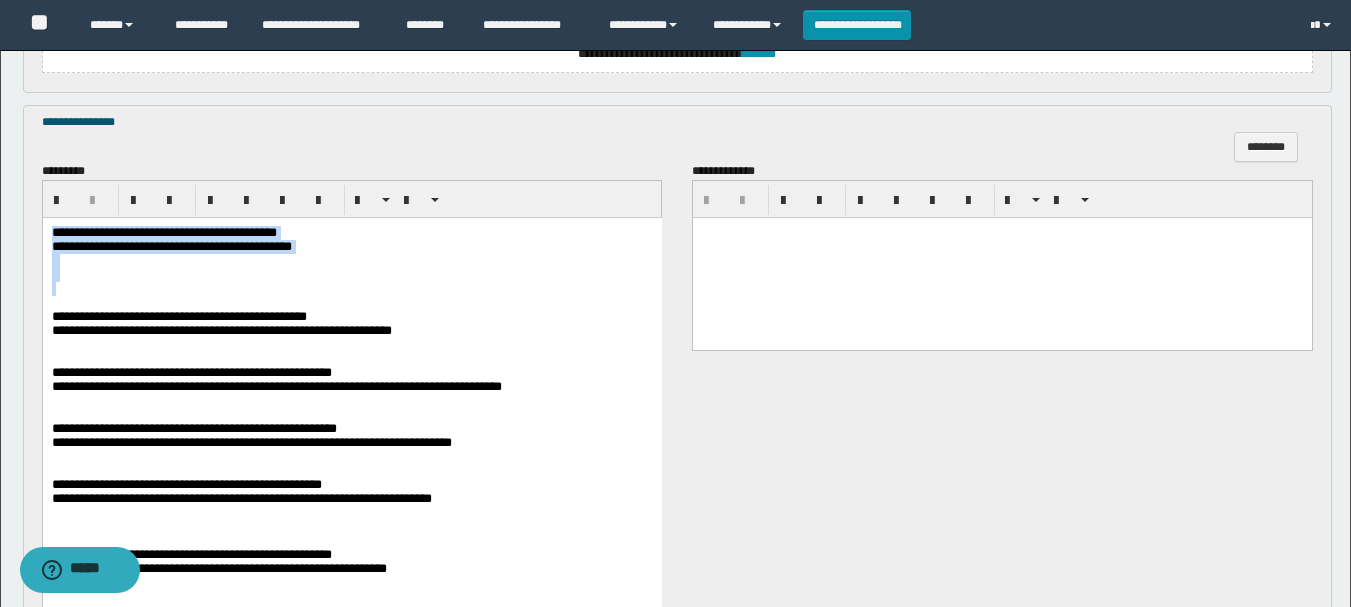 drag, startPoint x: 49, startPoint y: 229, endPoint x: 441, endPoint y: 303, distance: 398.92355 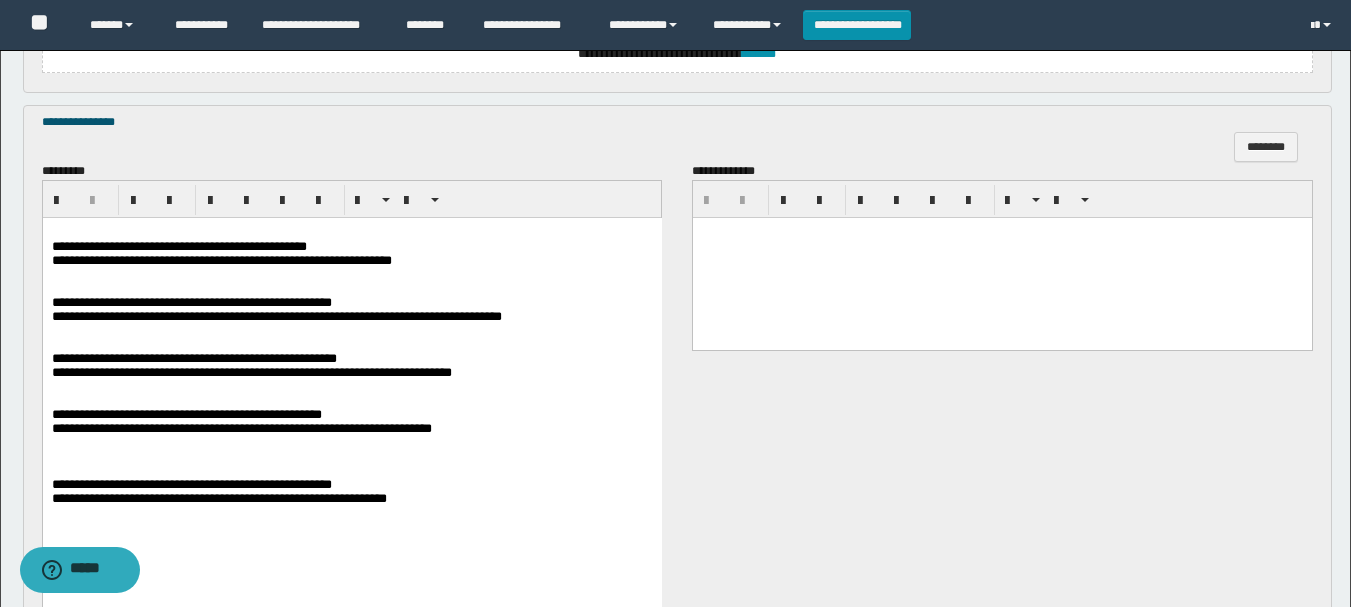 drag, startPoint x: 288, startPoint y: 244, endPoint x: 291, endPoint y: 306, distance: 62.072536 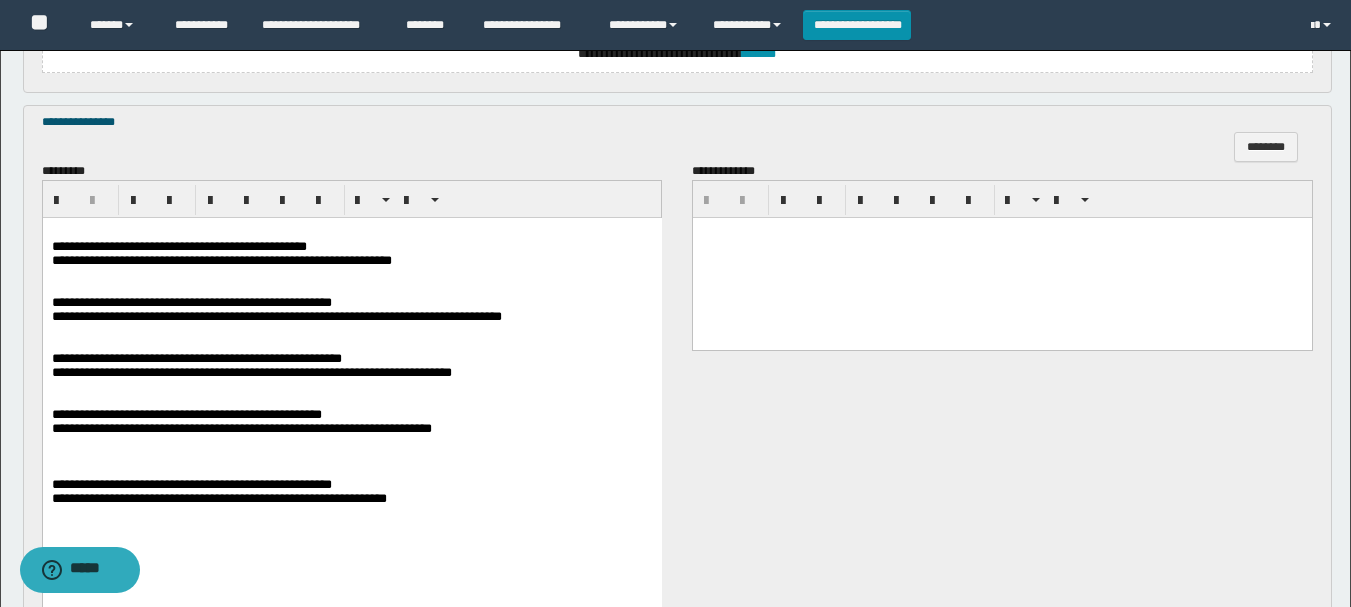 drag, startPoint x: 289, startPoint y: 436, endPoint x: 292, endPoint y: 465, distance: 29.15476 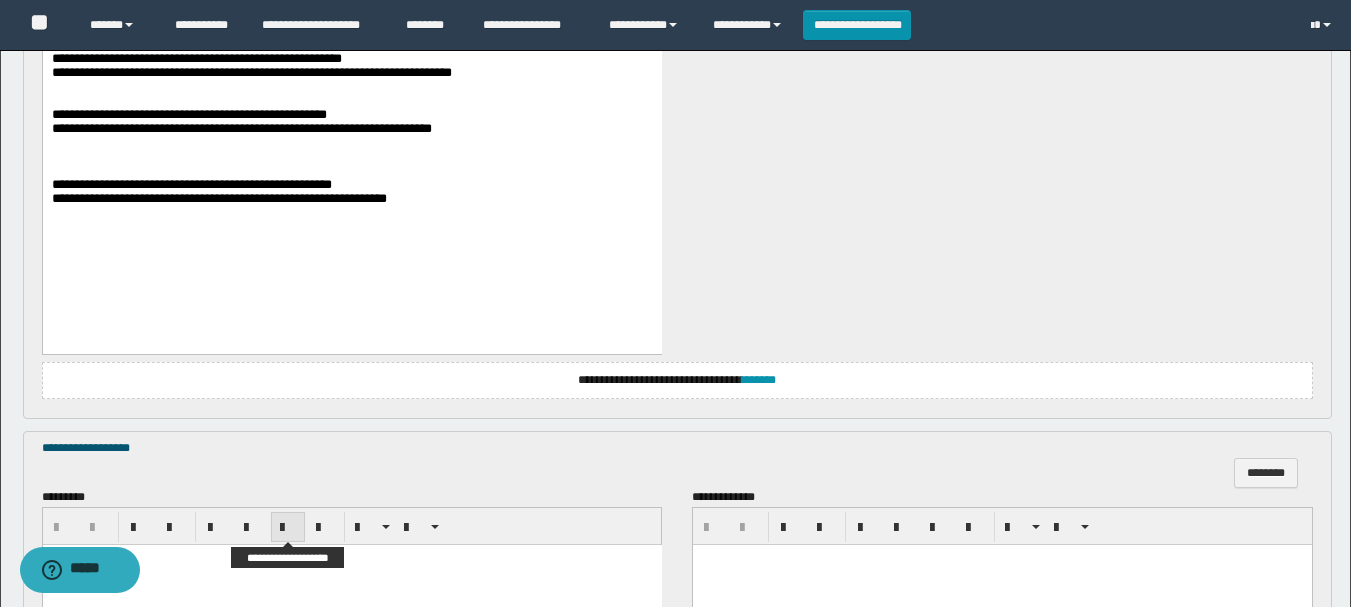 scroll, scrollTop: 1586, scrollLeft: 0, axis: vertical 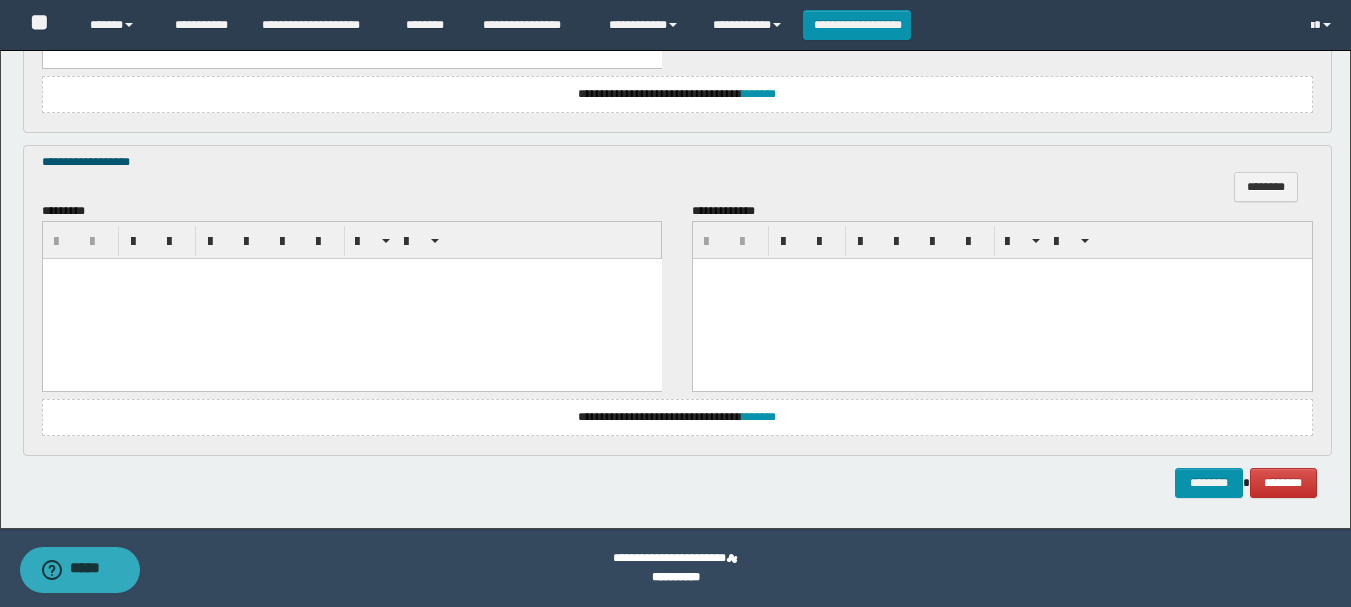 click at bounding box center [351, 299] 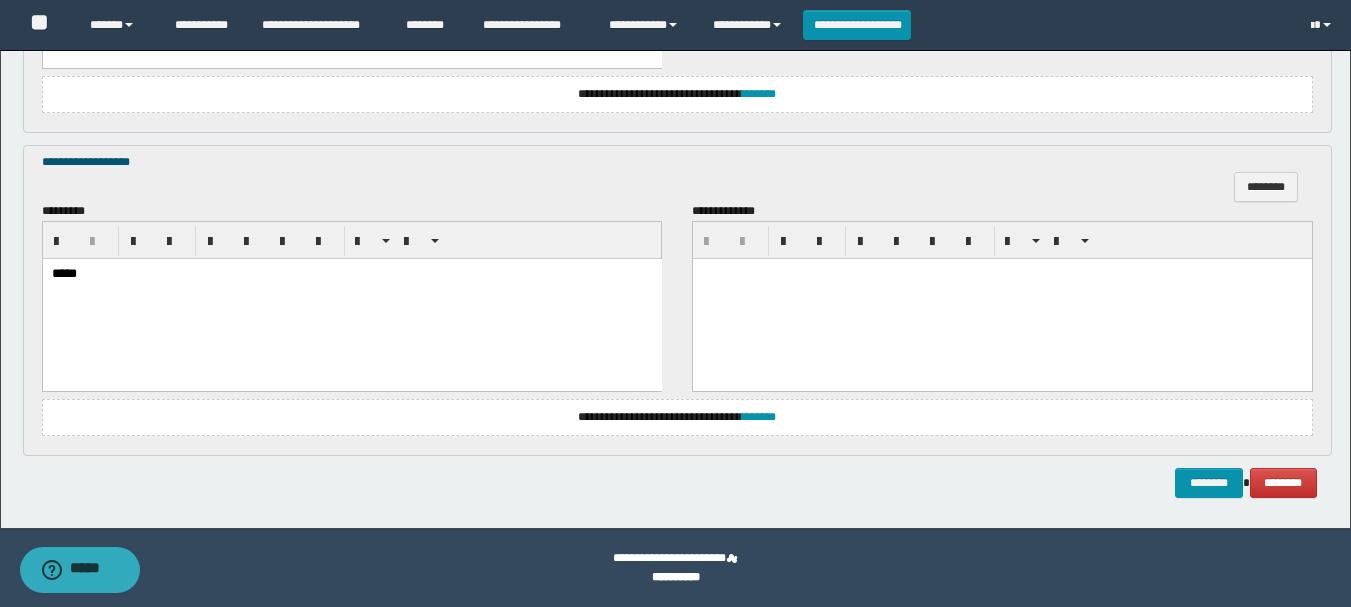 click on "**********" at bounding box center (676, 577) 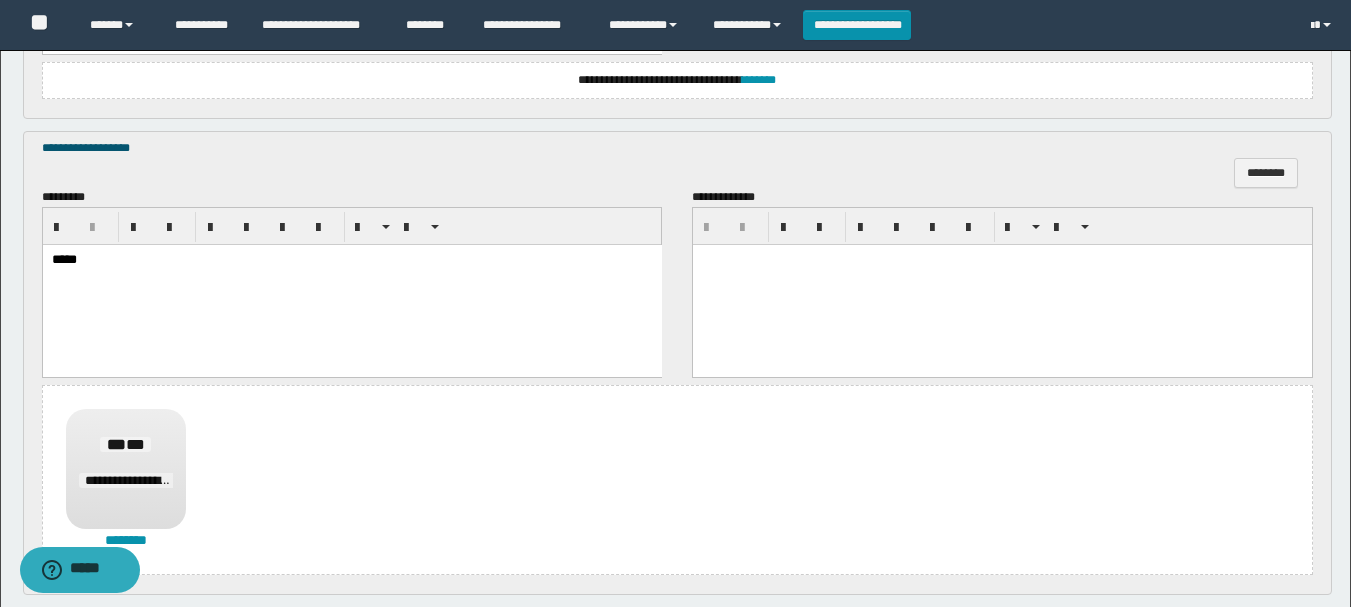 scroll, scrollTop: 1739, scrollLeft: 0, axis: vertical 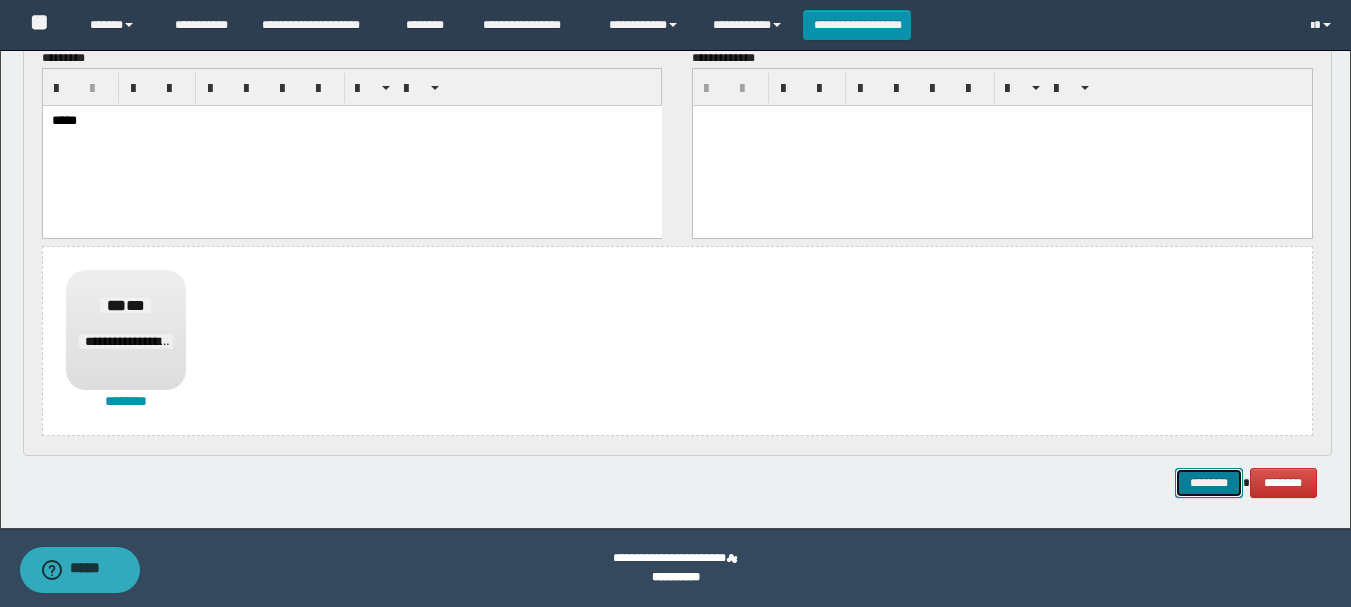 click on "********" at bounding box center [1209, 483] 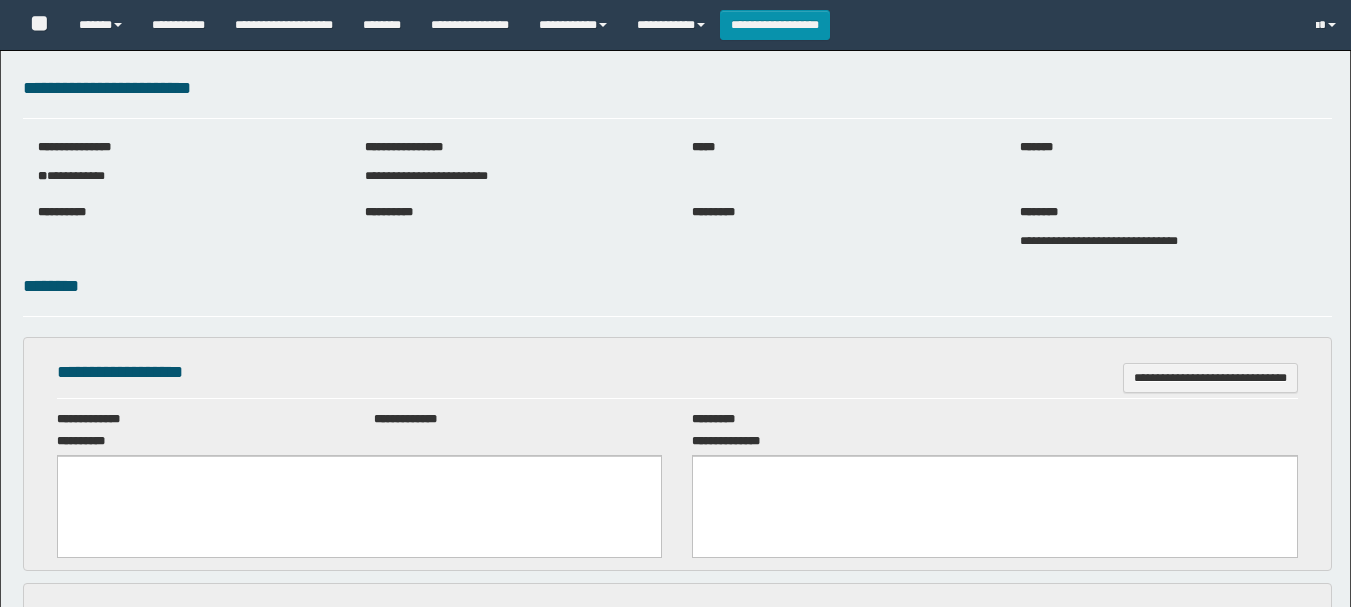 scroll, scrollTop: 0, scrollLeft: 0, axis: both 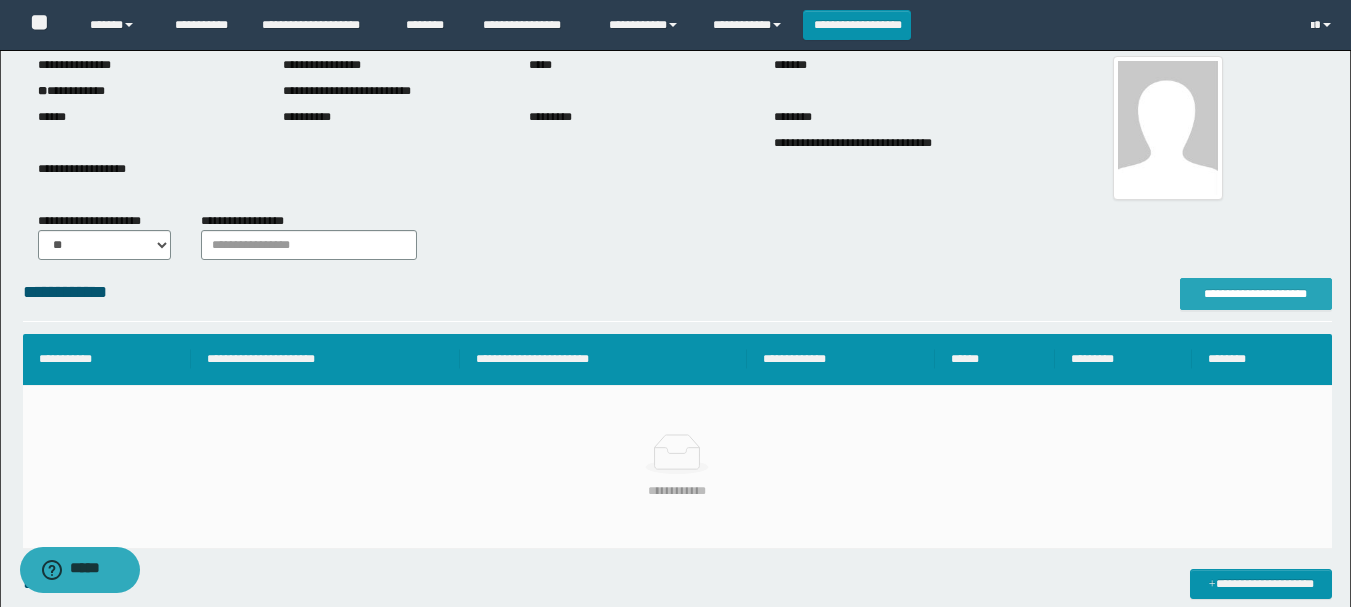 click on "**********" at bounding box center [1256, 294] 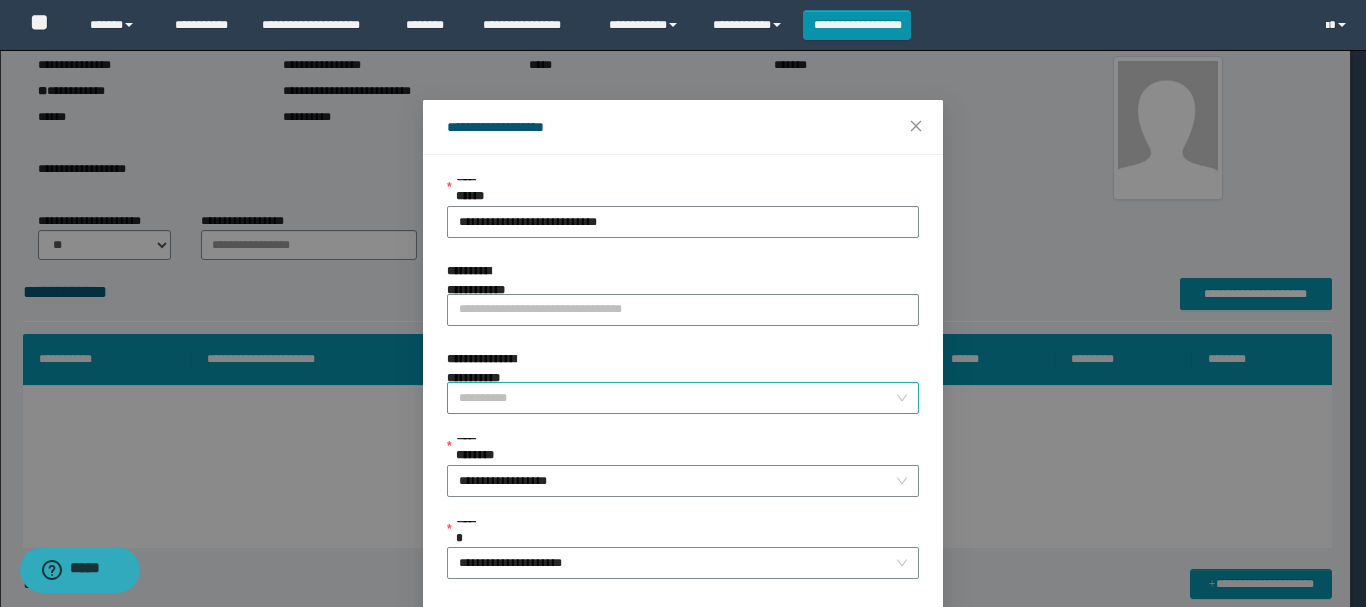 click on "**********" at bounding box center [677, 398] 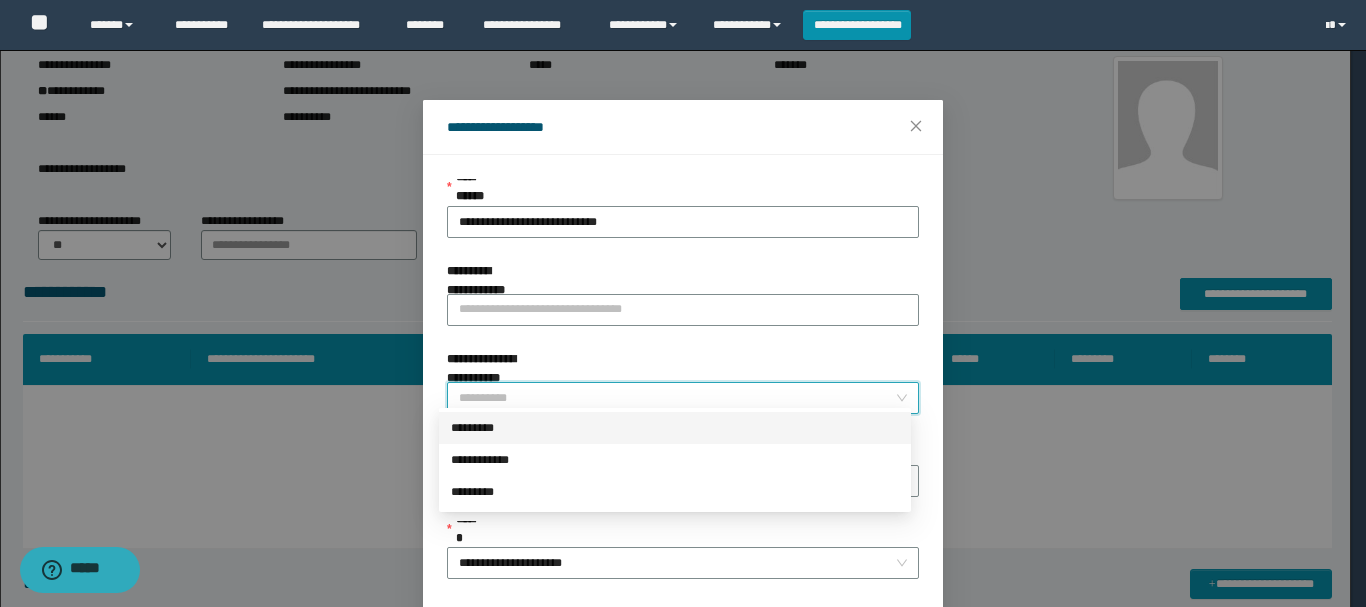 click on "*********" at bounding box center [675, 428] 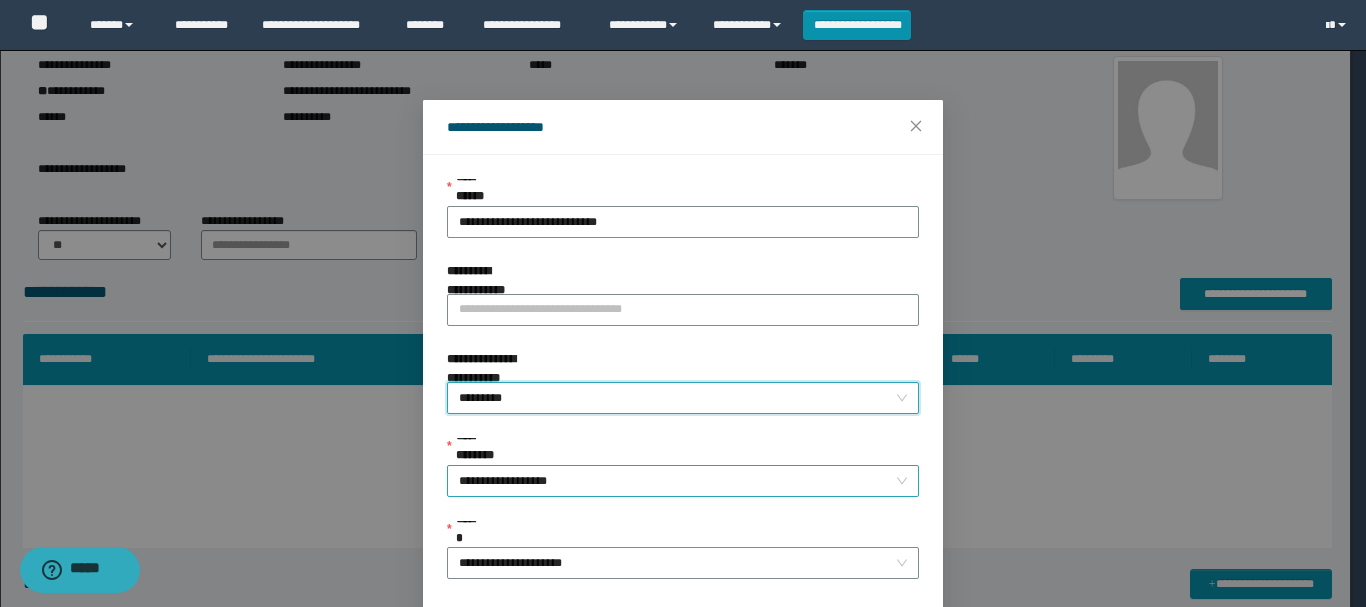 click on "**********" at bounding box center (683, 481) 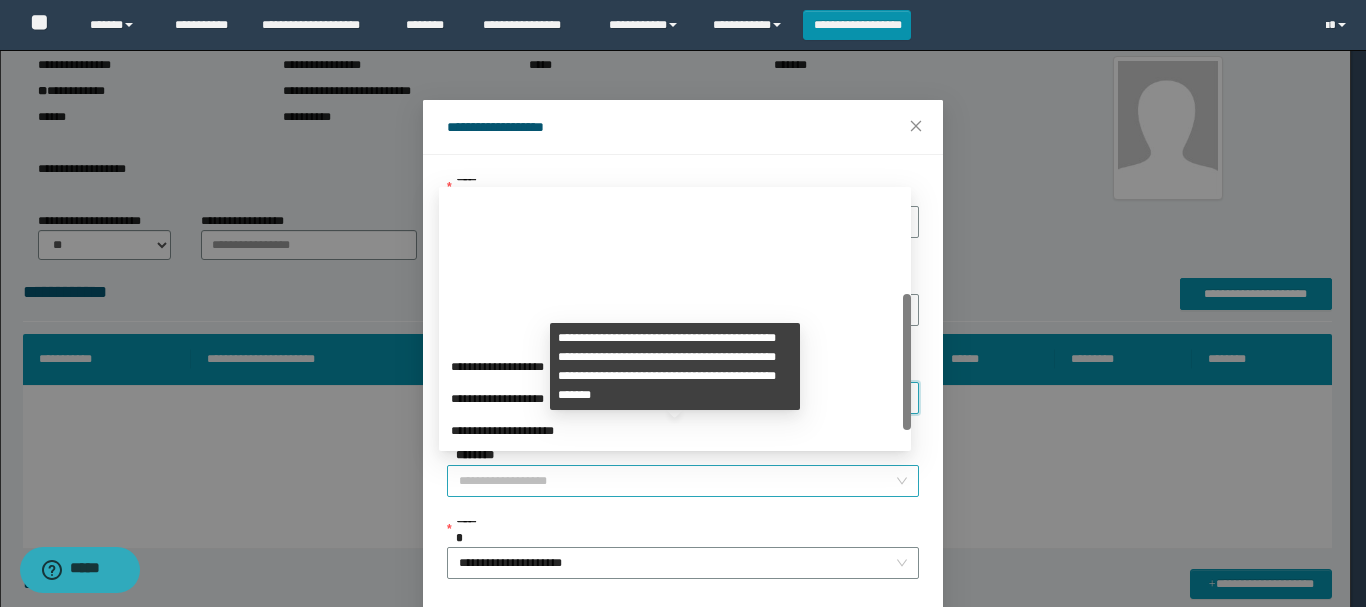 scroll, scrollTop: 192, scrollLeft: 0, axis: vertical 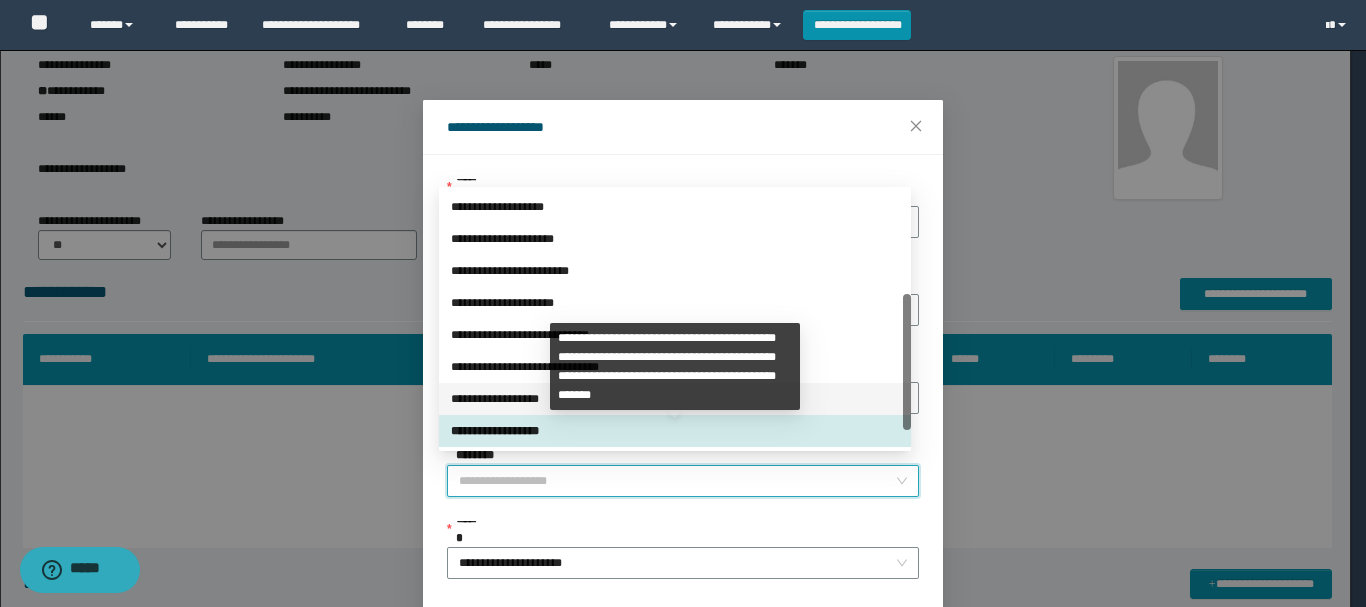 click on "**********" at bounding box center [675, 399] 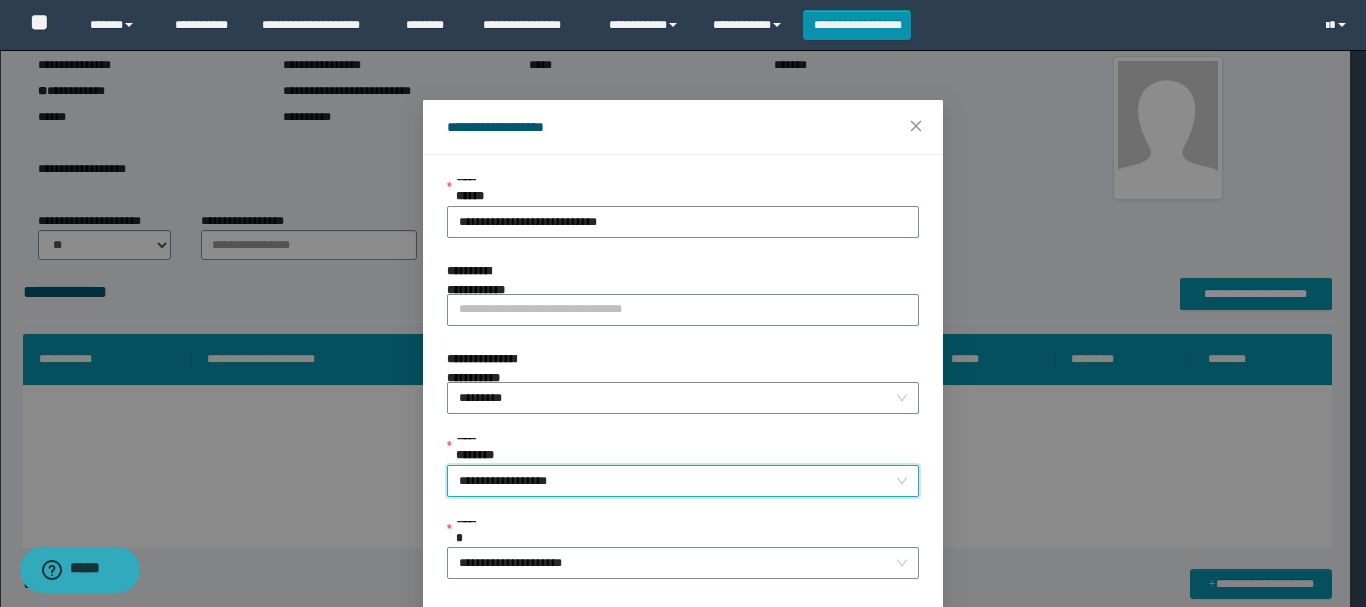 scroll, scrollTop: 145, scrollLeft: 0, axis: vertical 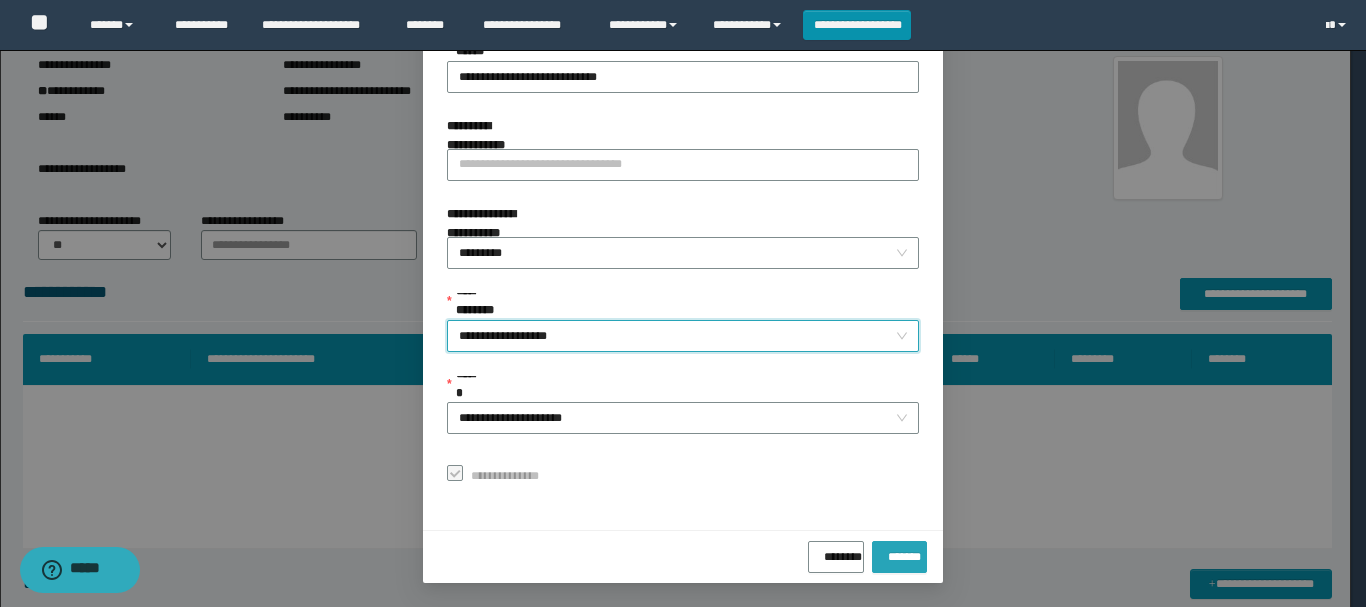 click on "*******" at bounding box center (899, 557) 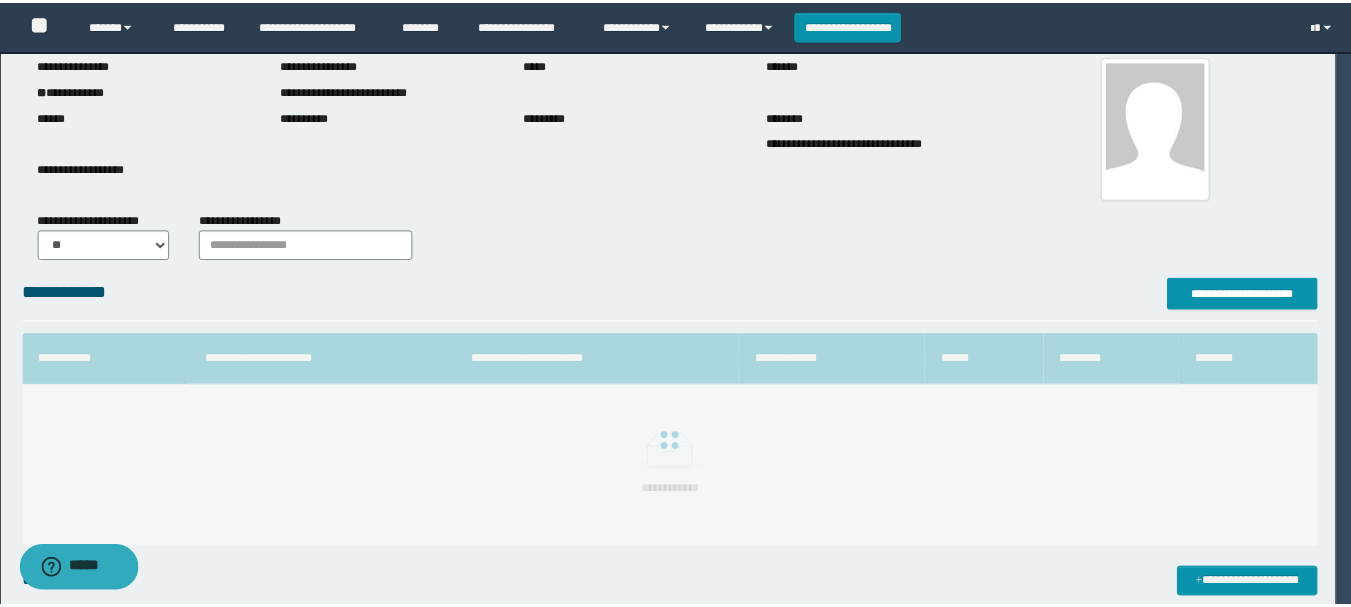 scroll, scrollTop: 98, scrollLeft: 0, axis: vertical 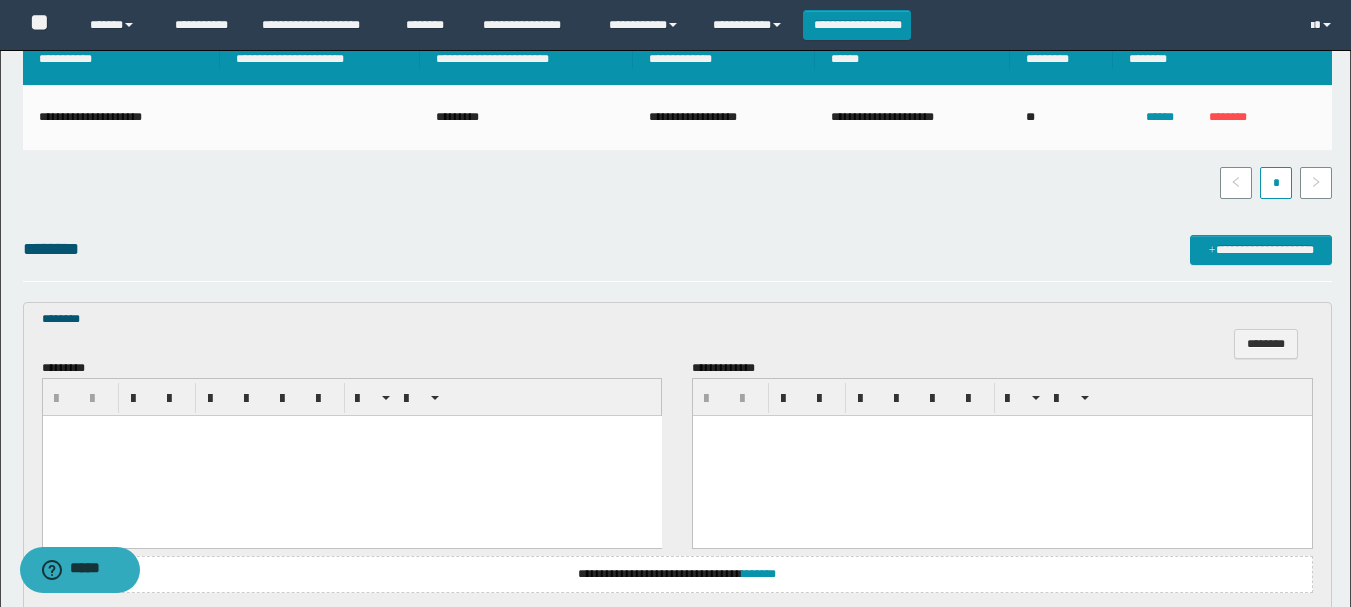 click at bounding box center (351, 455) 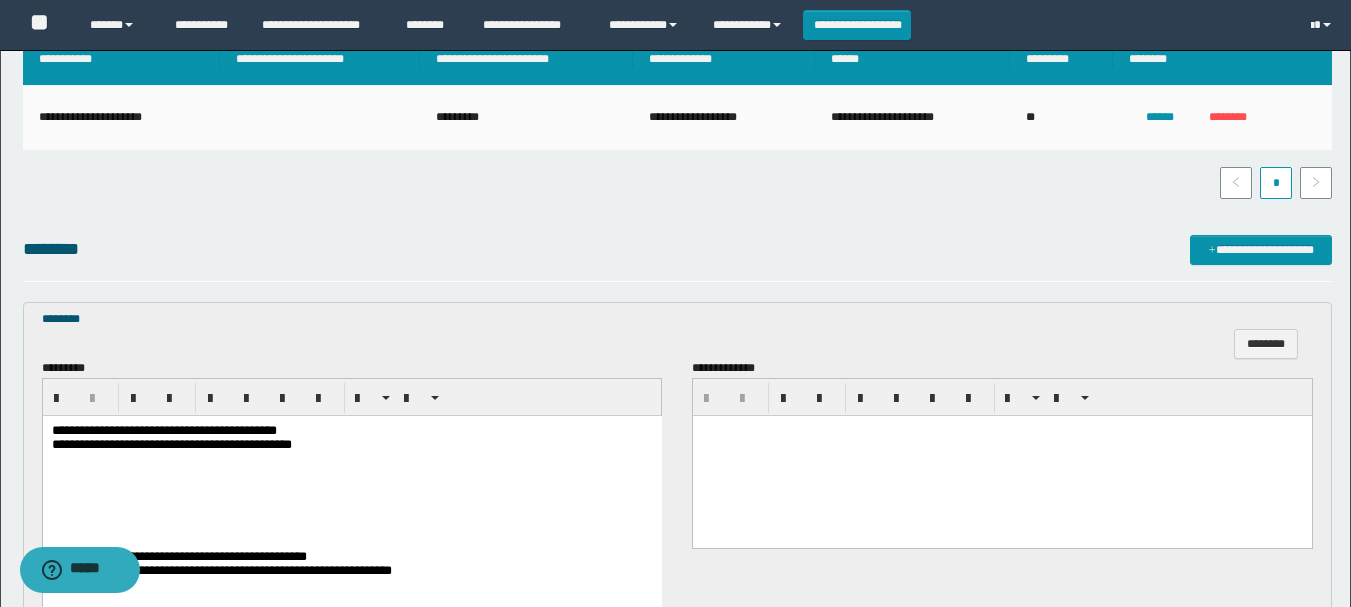 scroll, scrollTop: 700, scrollLeft: 0, axis: vertical 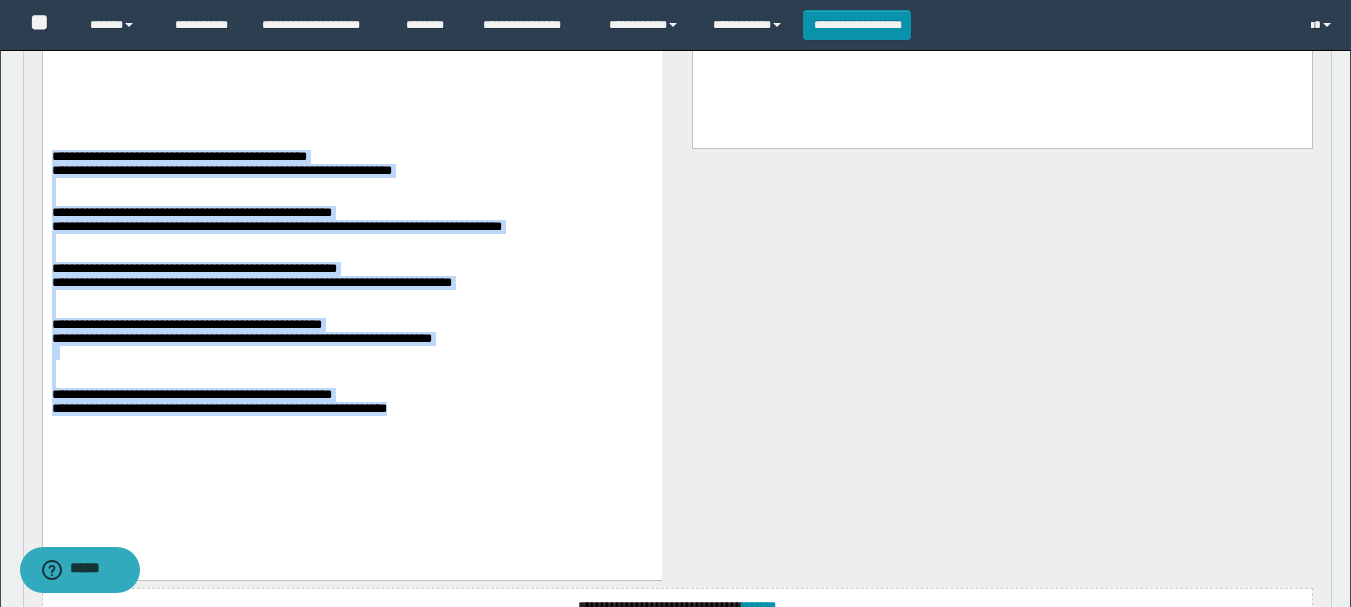 drag, startPoint x: 51, startPoint y: 175, endPoint x: 588, endPoint y: 478, distance: 616.58575 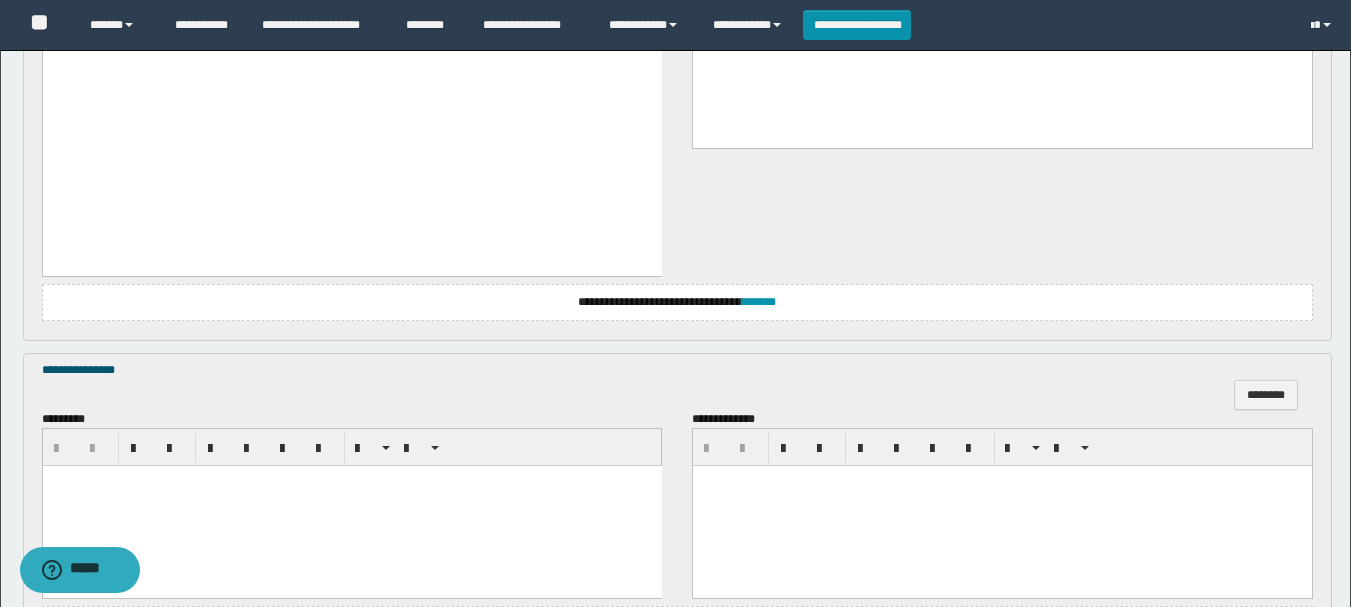 scroll, scrollTop: 1000, scrollLeft: 0, axis: vertical 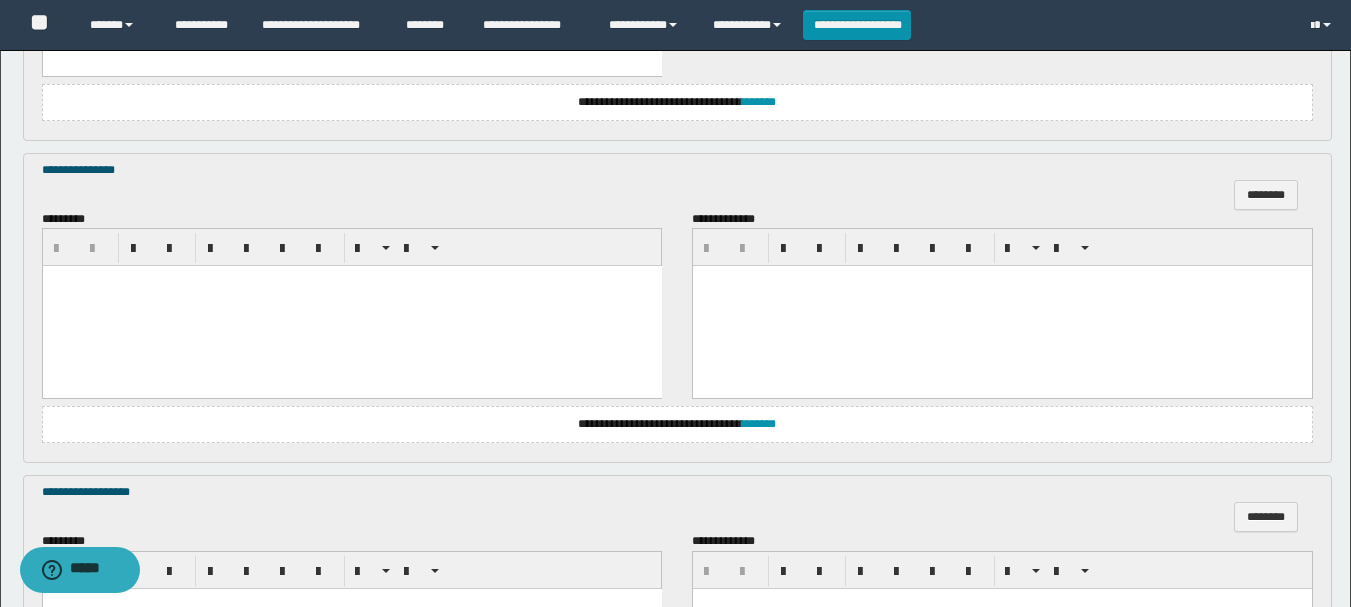 click at bounding box center (351, 306) 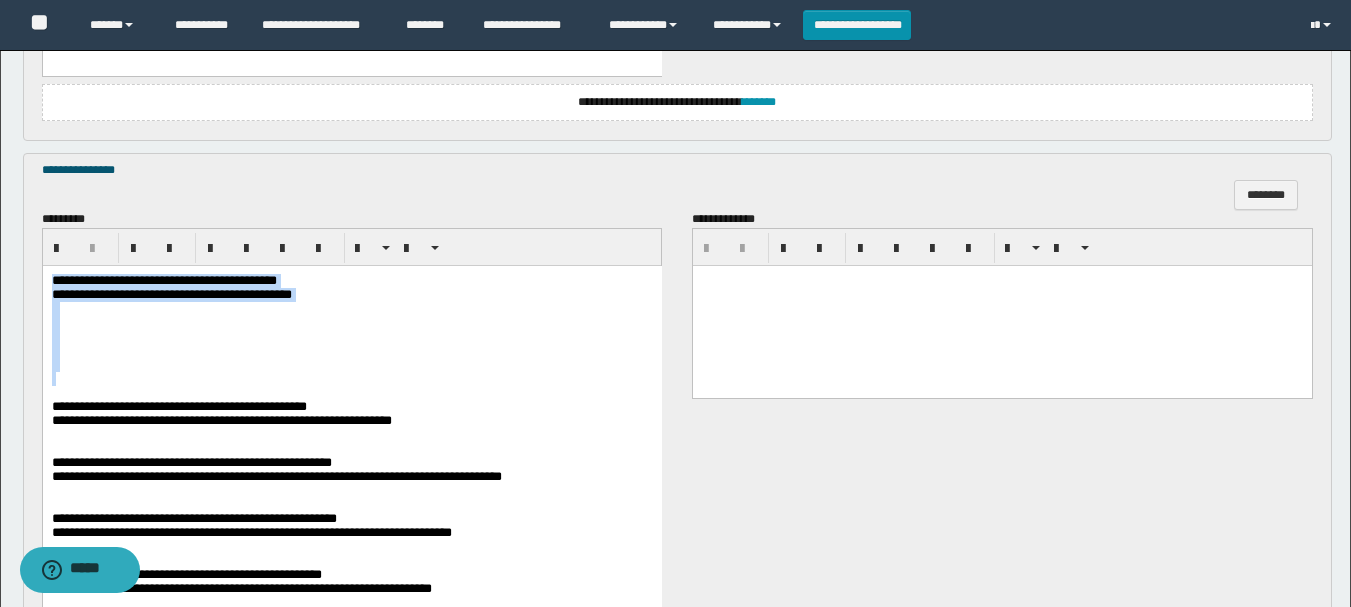 drag, startPoint x: 49, startPoint y: 283, endPoint x: 599, endPoint y: 398, distance: 561.8941 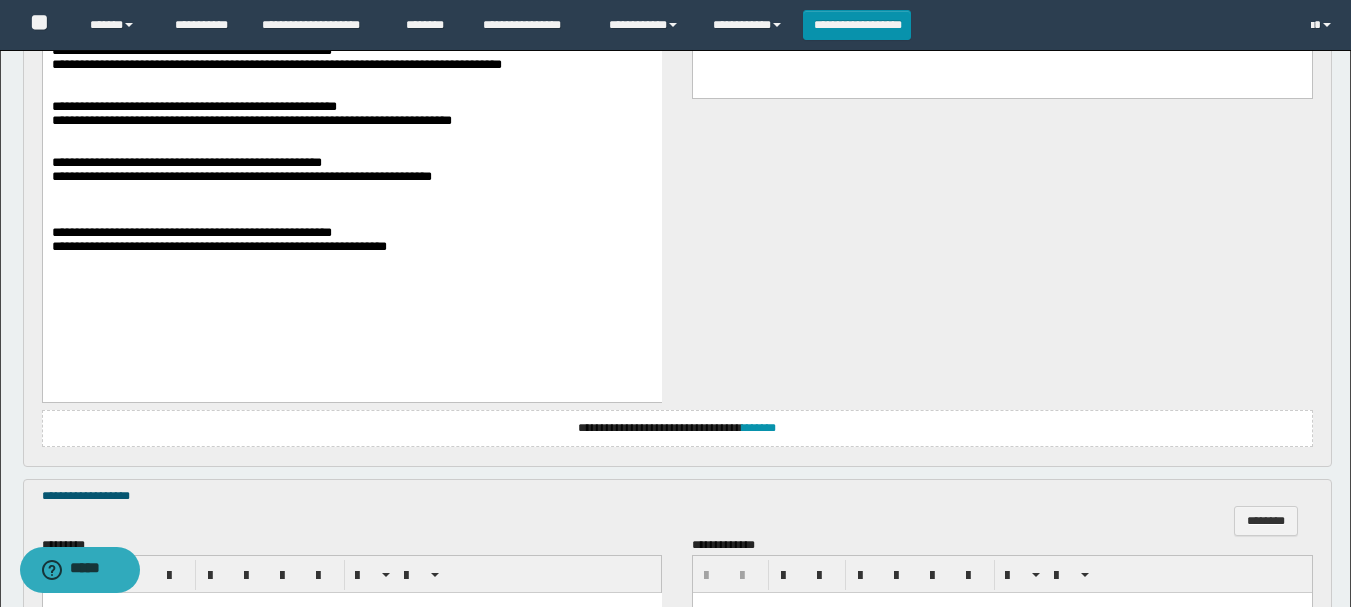scroll, scrollTop: 1600, scrollLeft: 0, axis: vertical 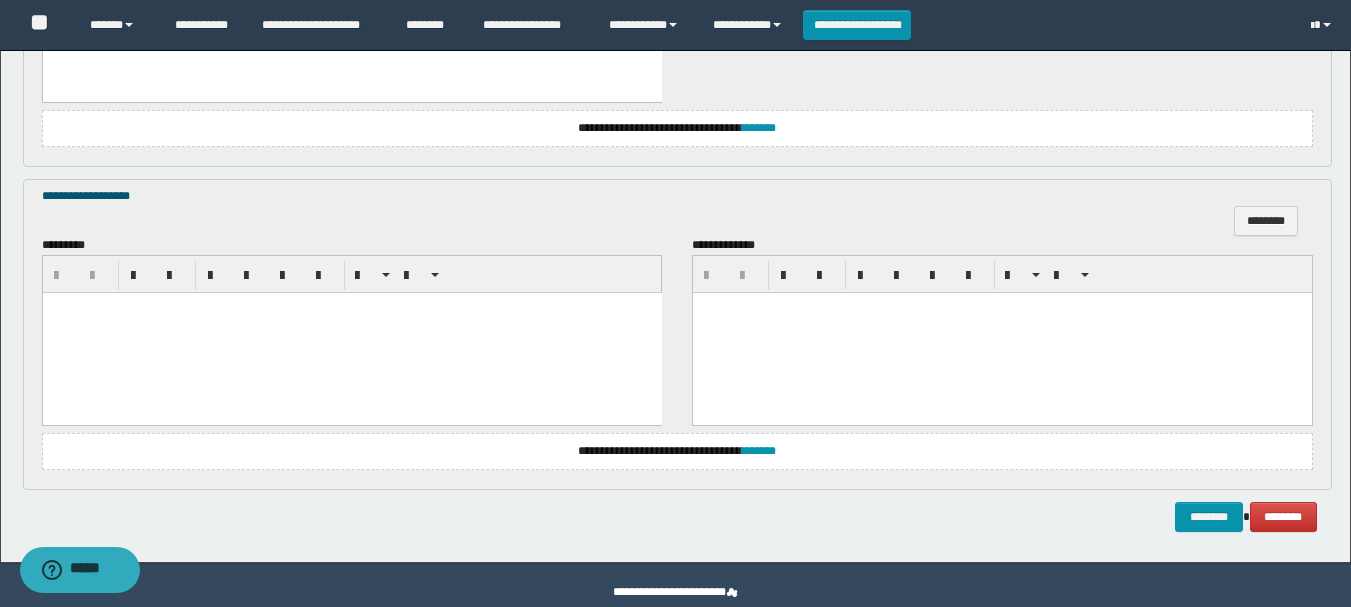 click at bounding box center [351, 333] 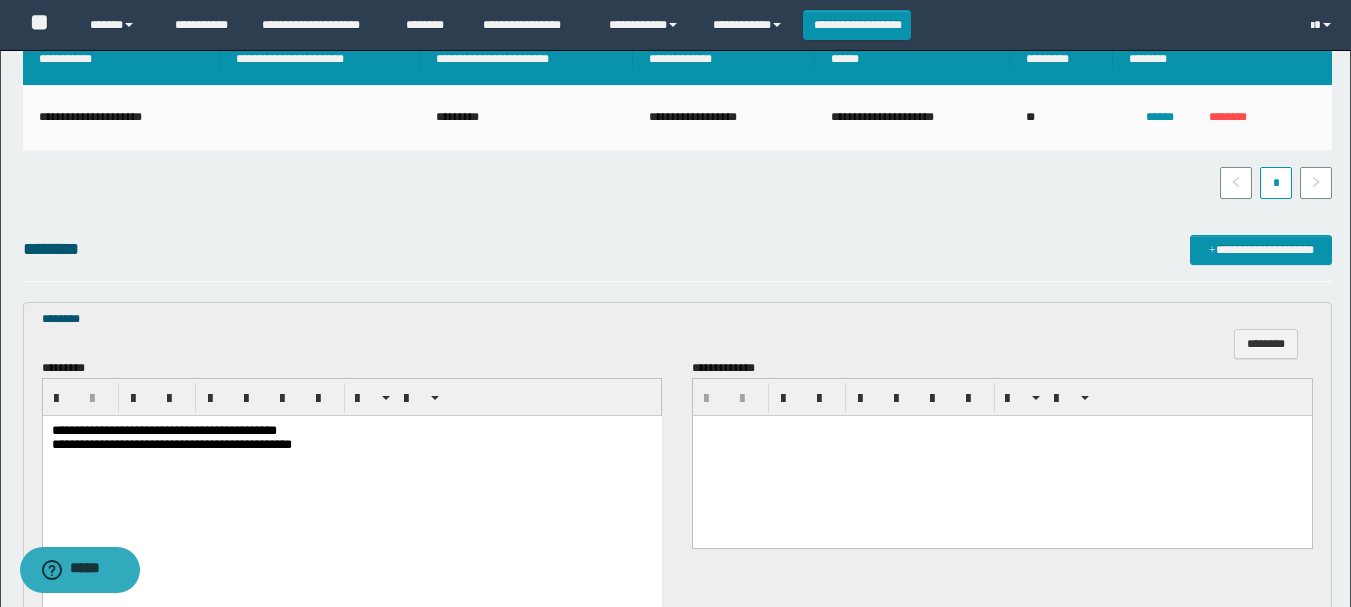 scroll, scrollTop: 500, scrollLeft: 0, axis: vertical 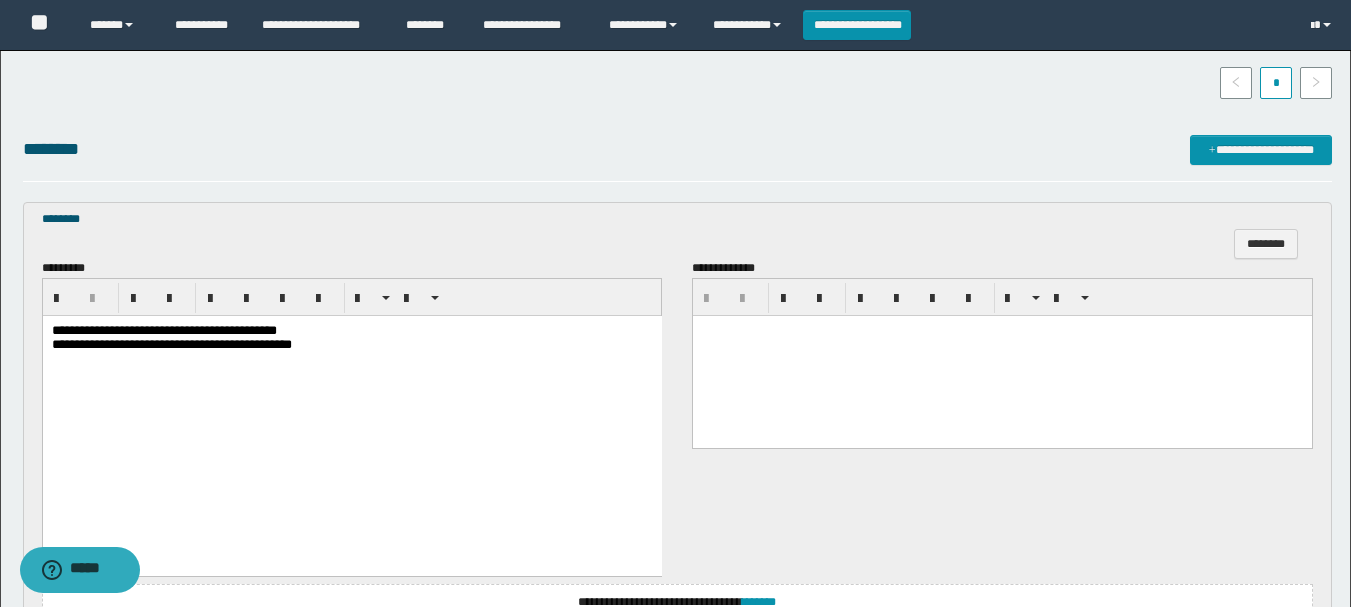 click on "**********" at bounding box center (163, 329) 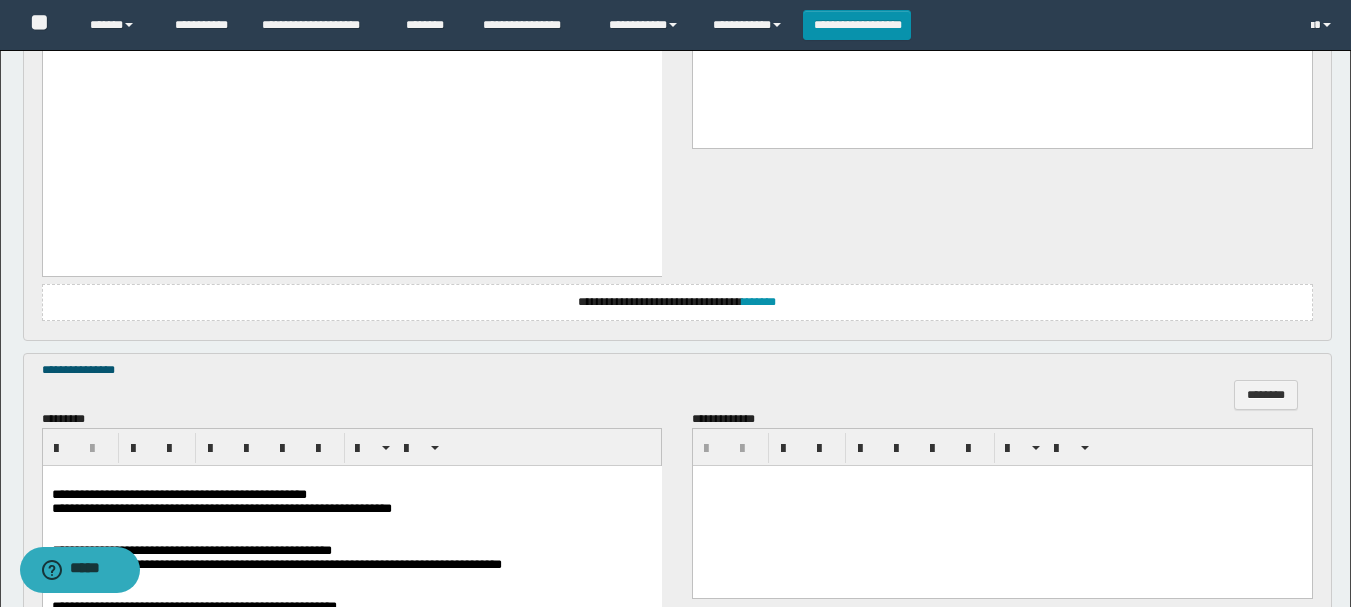scroll, scrollTop: 1000, scrollLeft: 0, axis: vertical 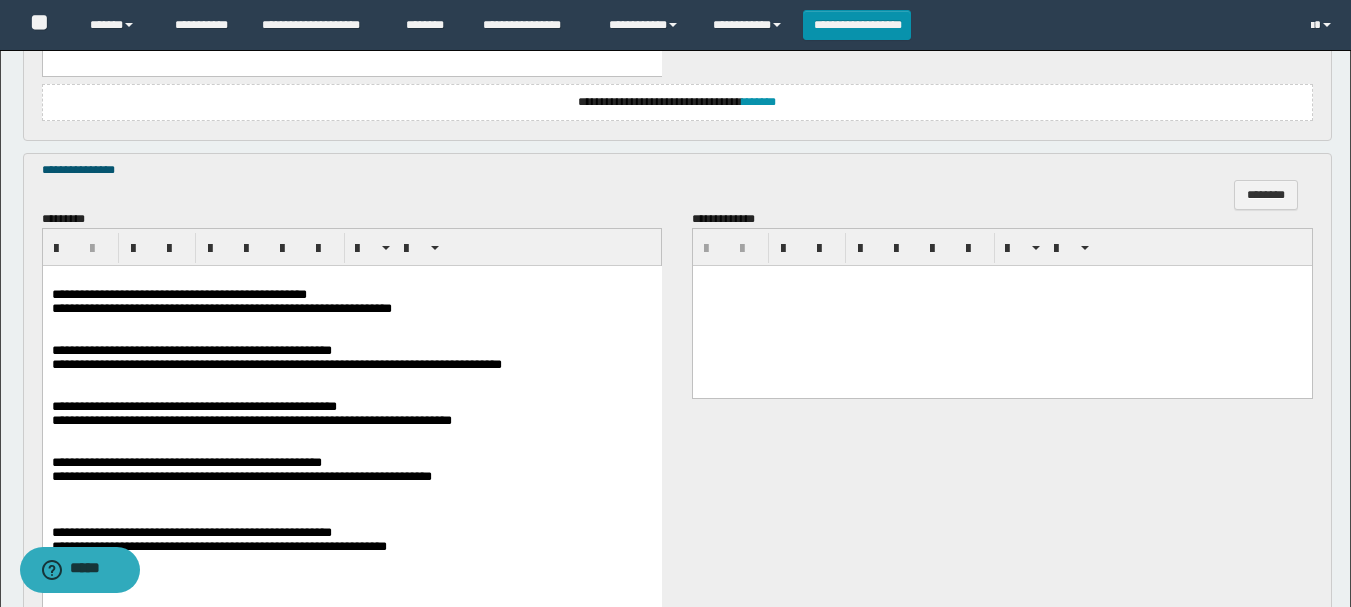 click on "**********" at bounding box center (178, 294) 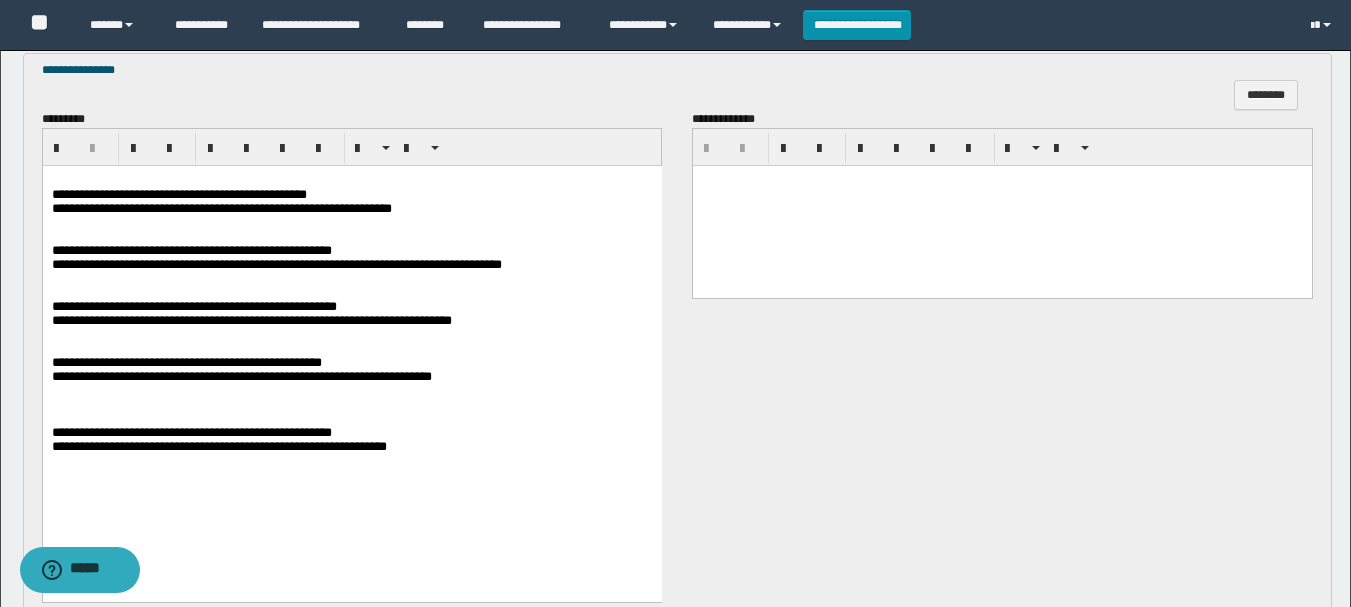 click on "**********" at bounding box center (191, 432) 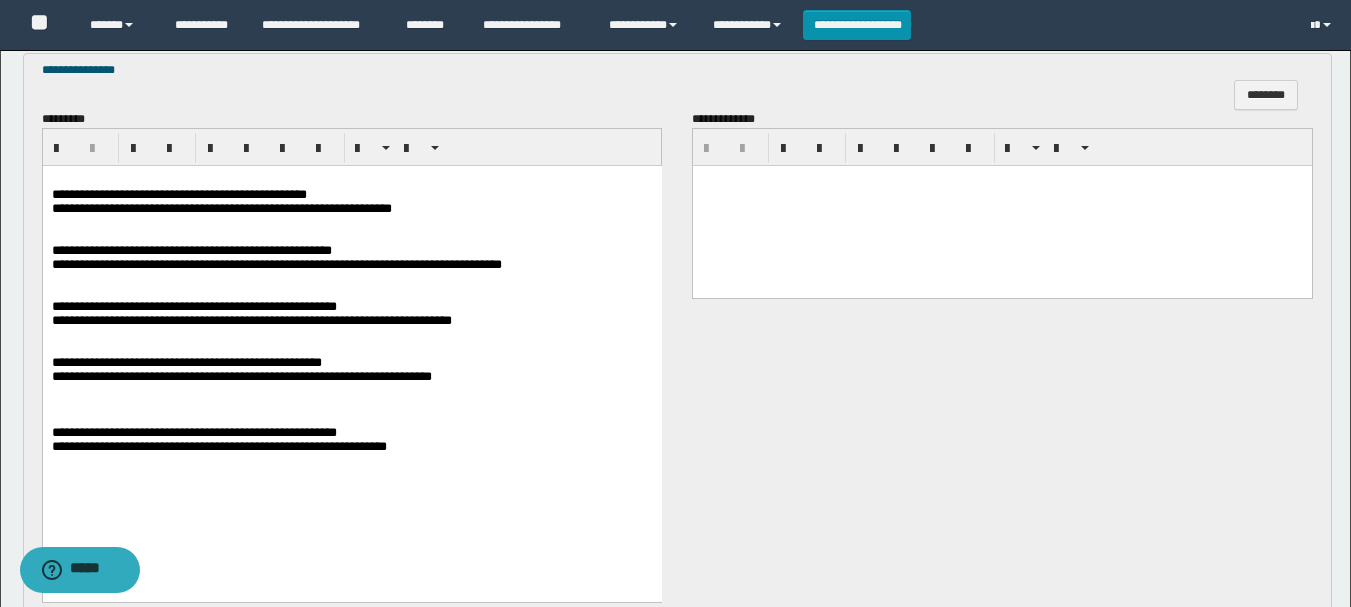 click on "**********" at bounding box center (191, 250) 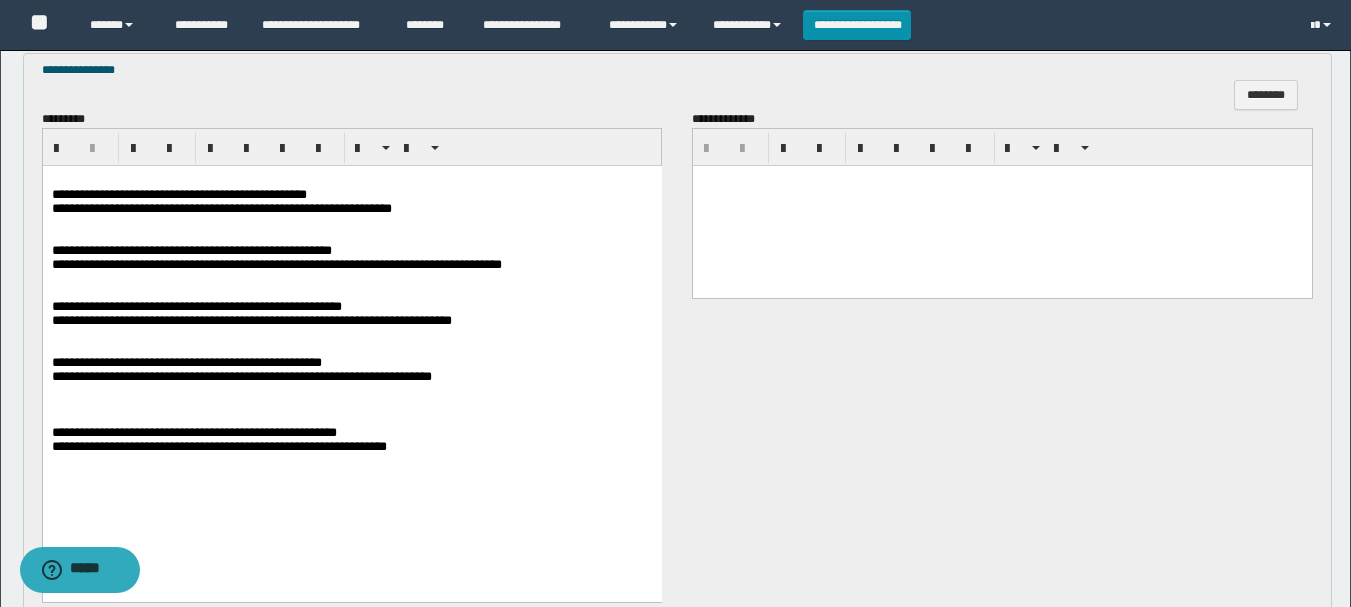 click on "**********" at bounding box center (186, 362) 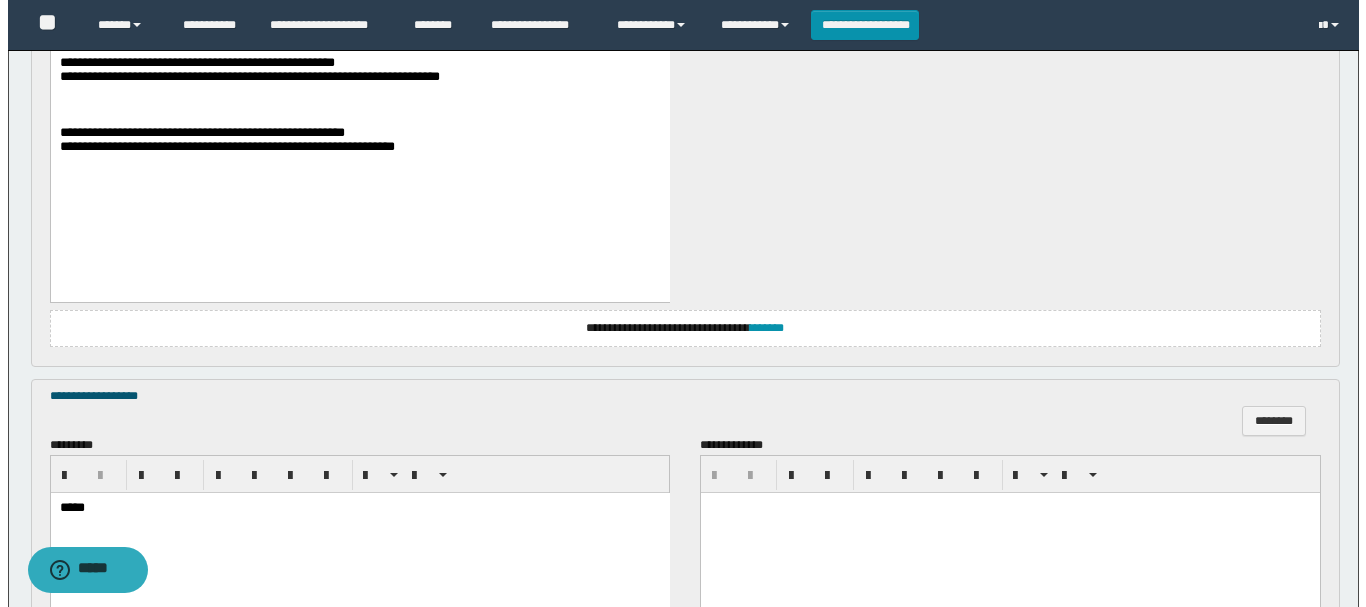 scroll, scrollTop: 1600, scrollLeft: 0, axis: vertical 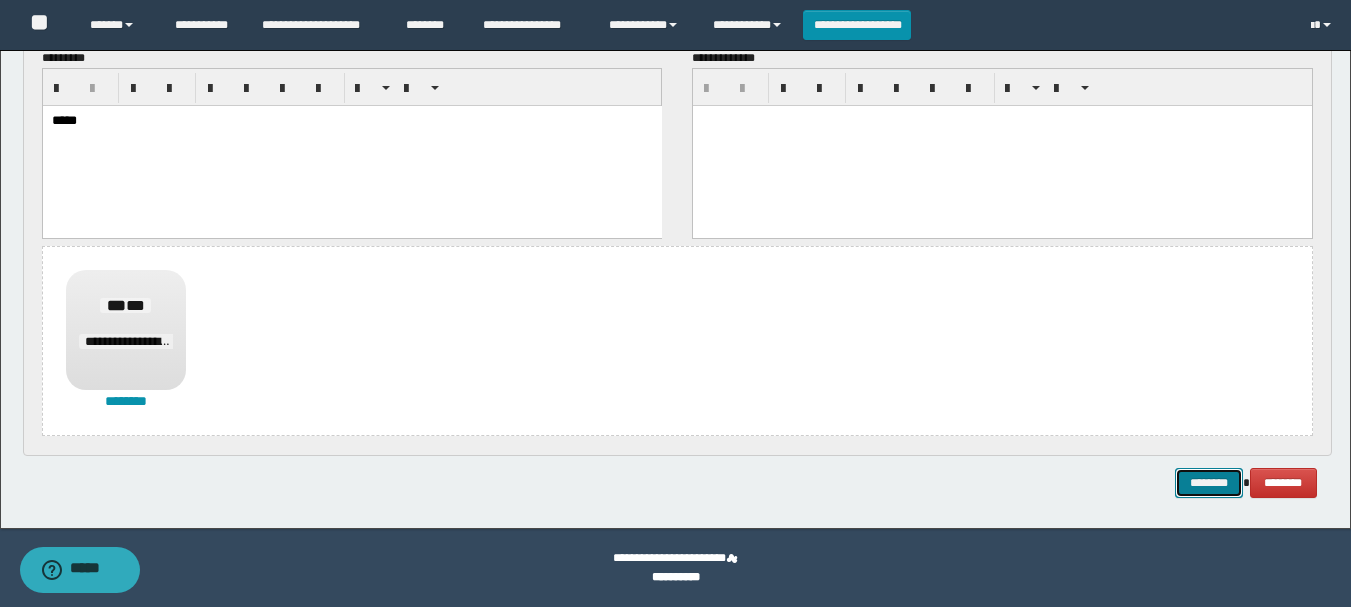 click on "********" at bounding box center (1209, 483) 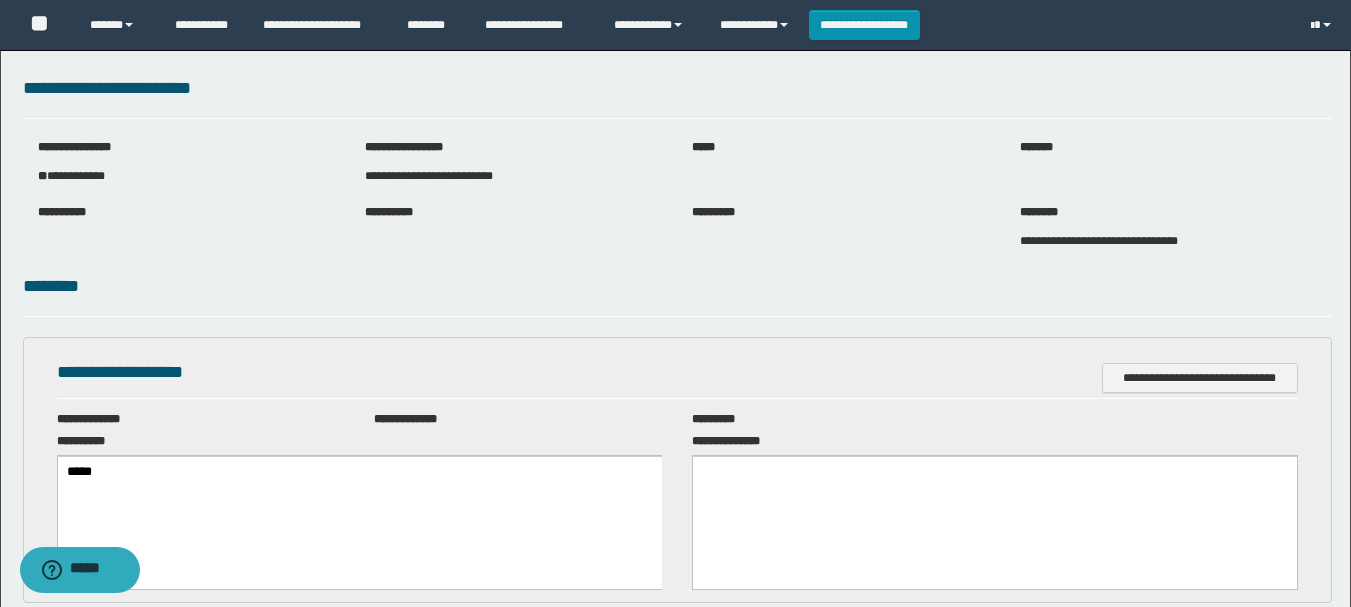 scroll, scrollTop: 0, scrollLeft: 0, axis: both 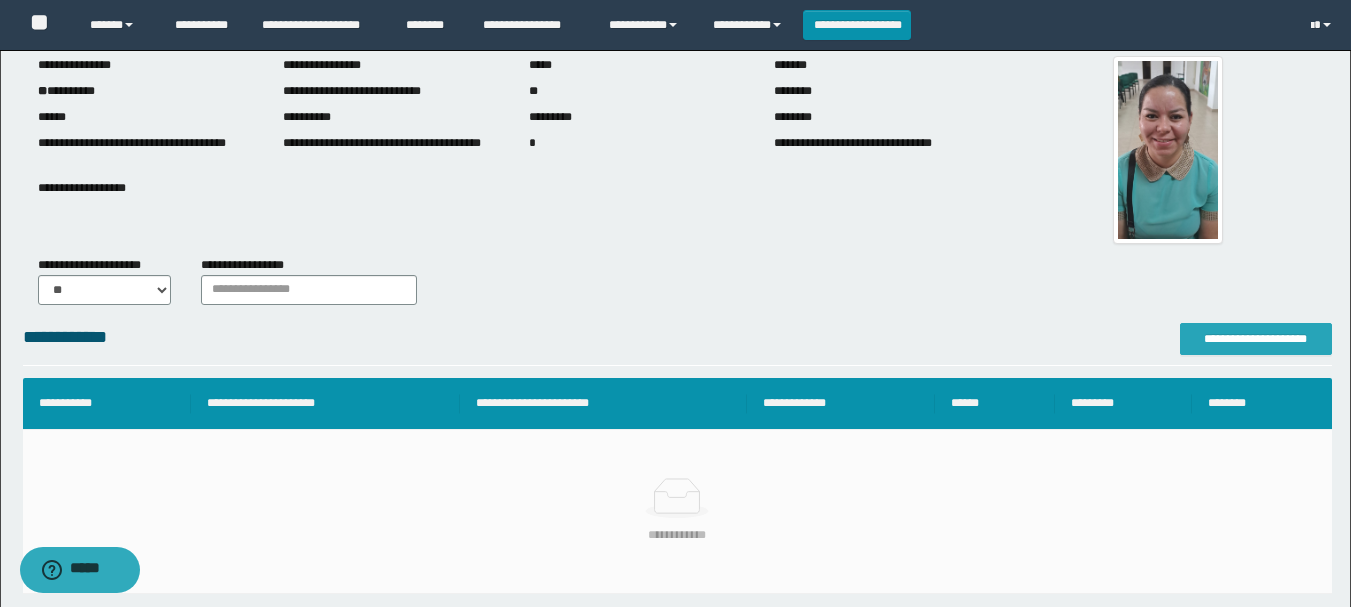 click on "**********" at bounding box center [1256, 339] 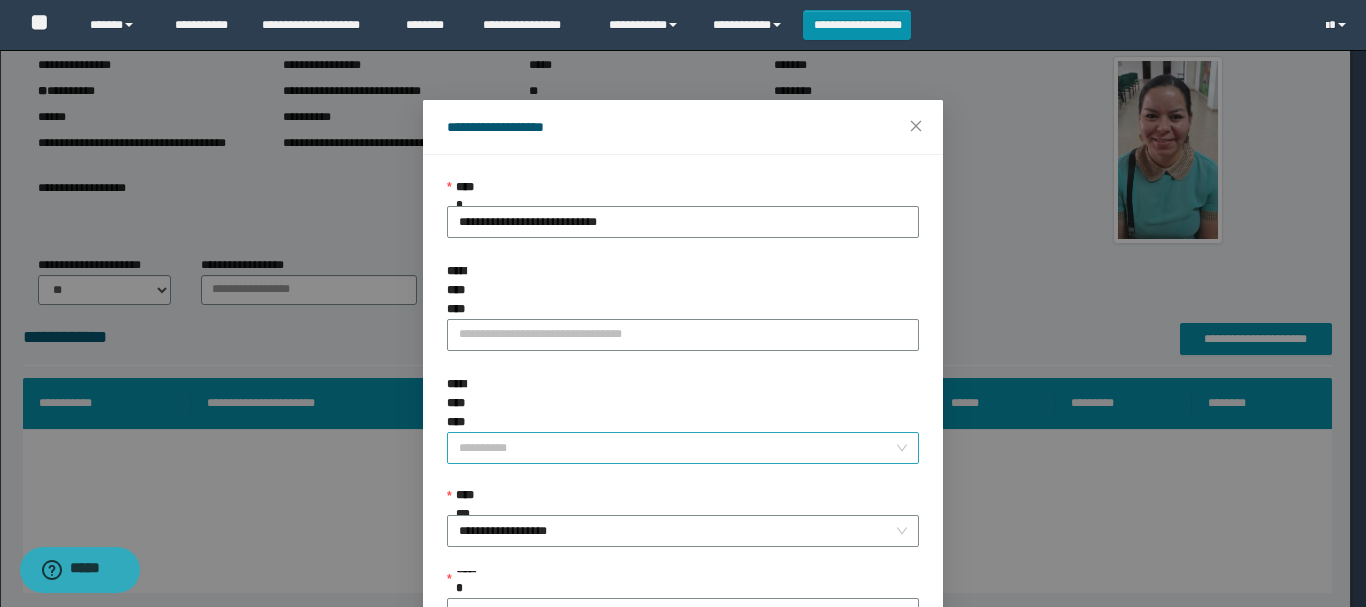 click on "**********" at bounding box center (677, 448) 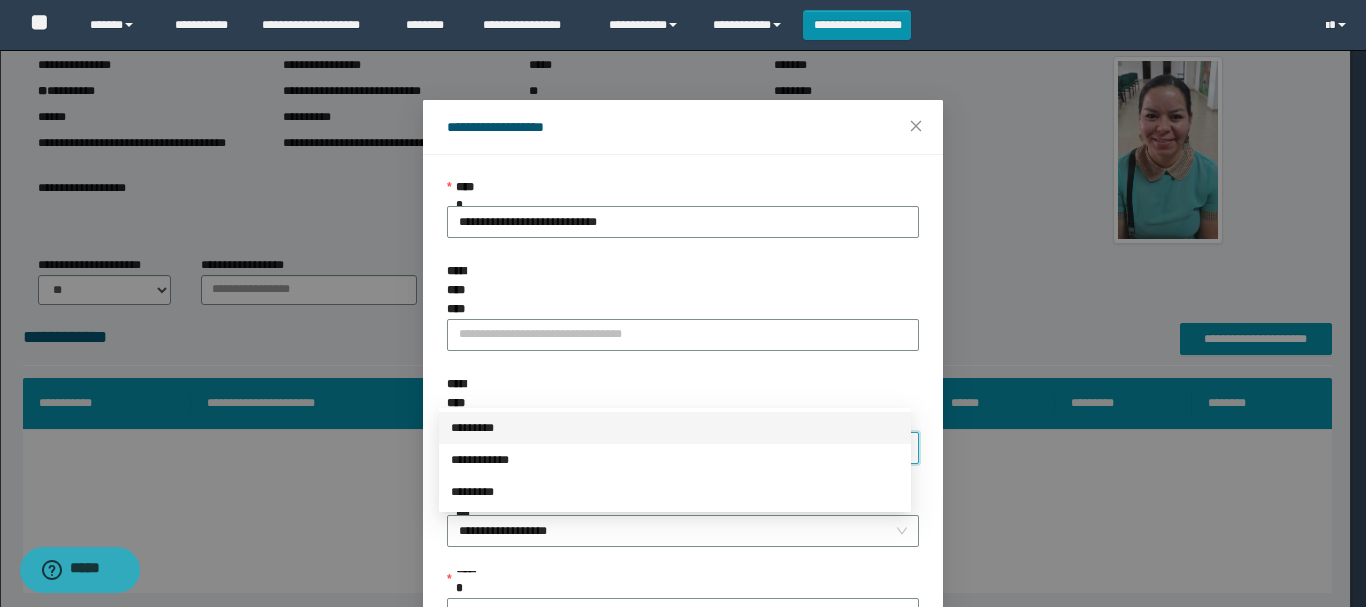 click on "*********" at bounding box center [675, 428] 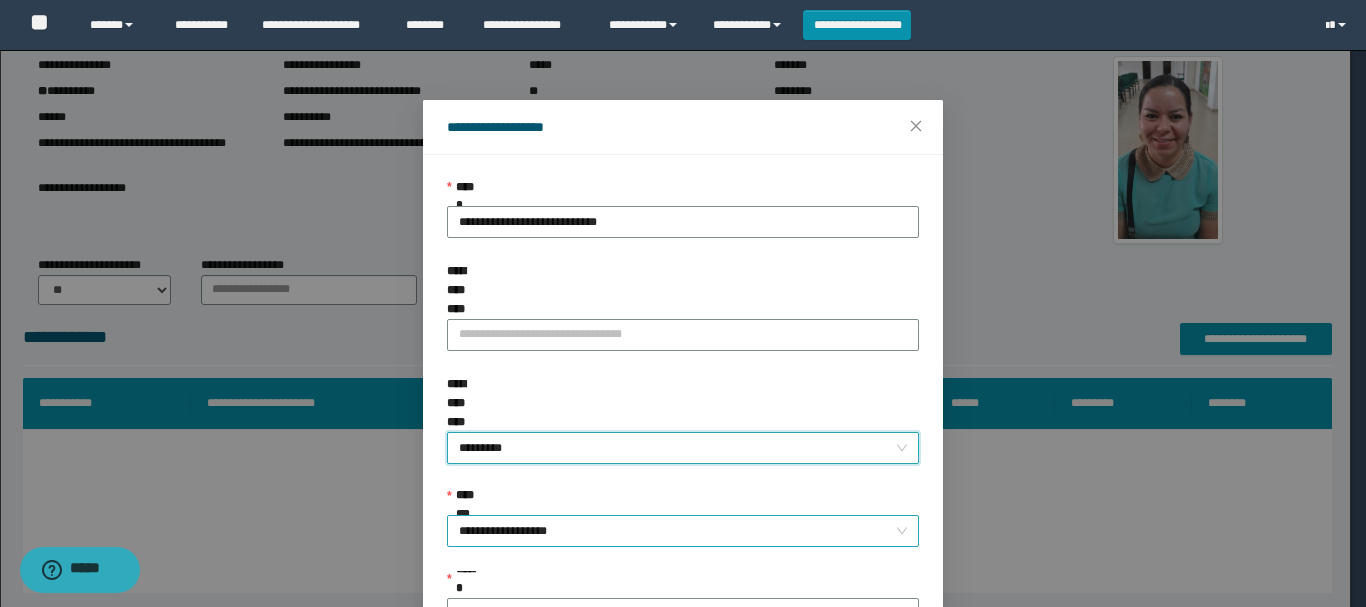click on "**********" at bounding box center [683, 531] 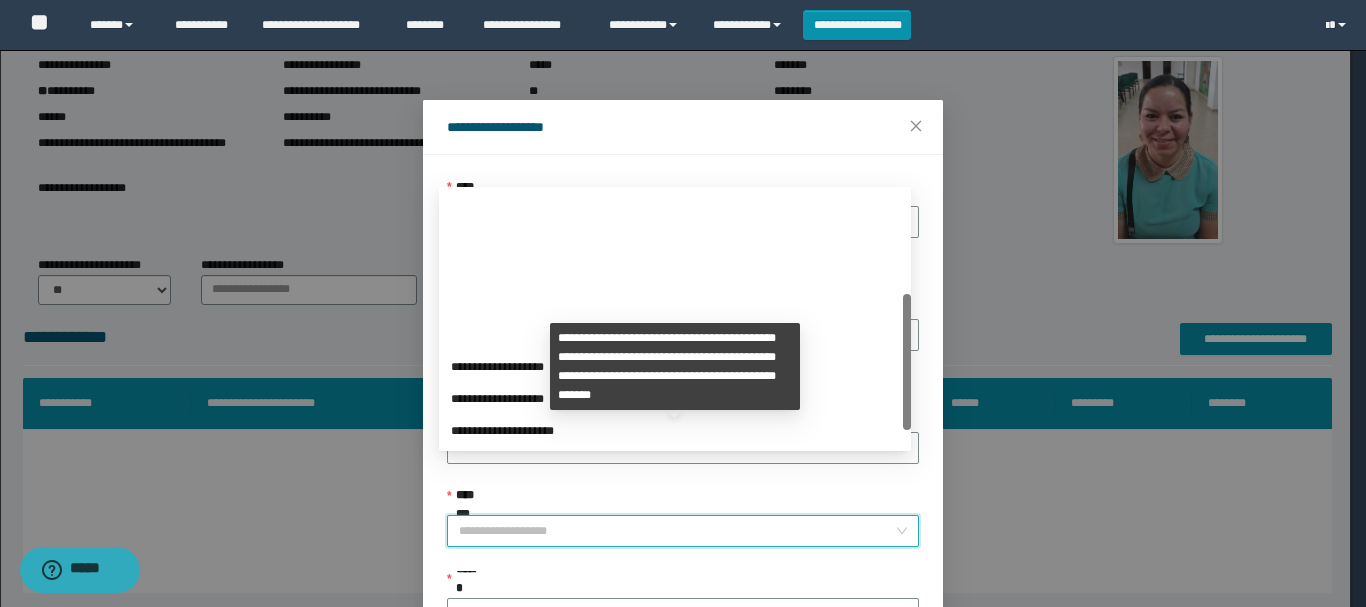 scroll, scrollTop: 192, scrollLeft: 0, axis: vertical 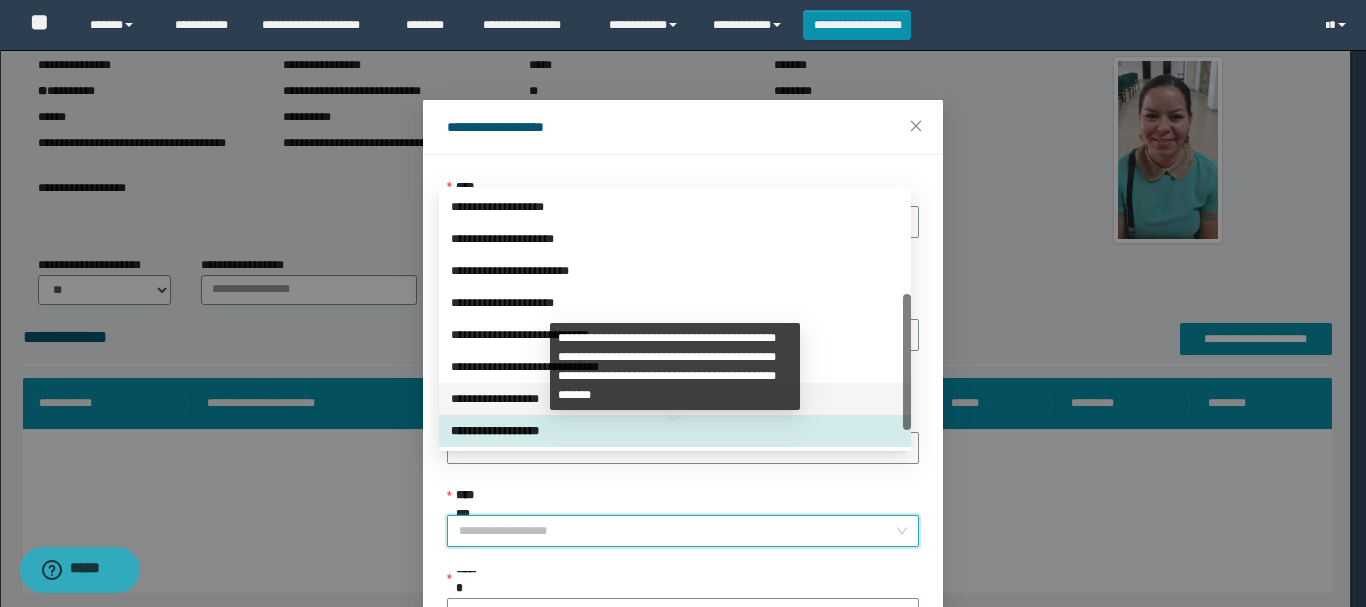 click on "**********" at bounding box center [675, 399] 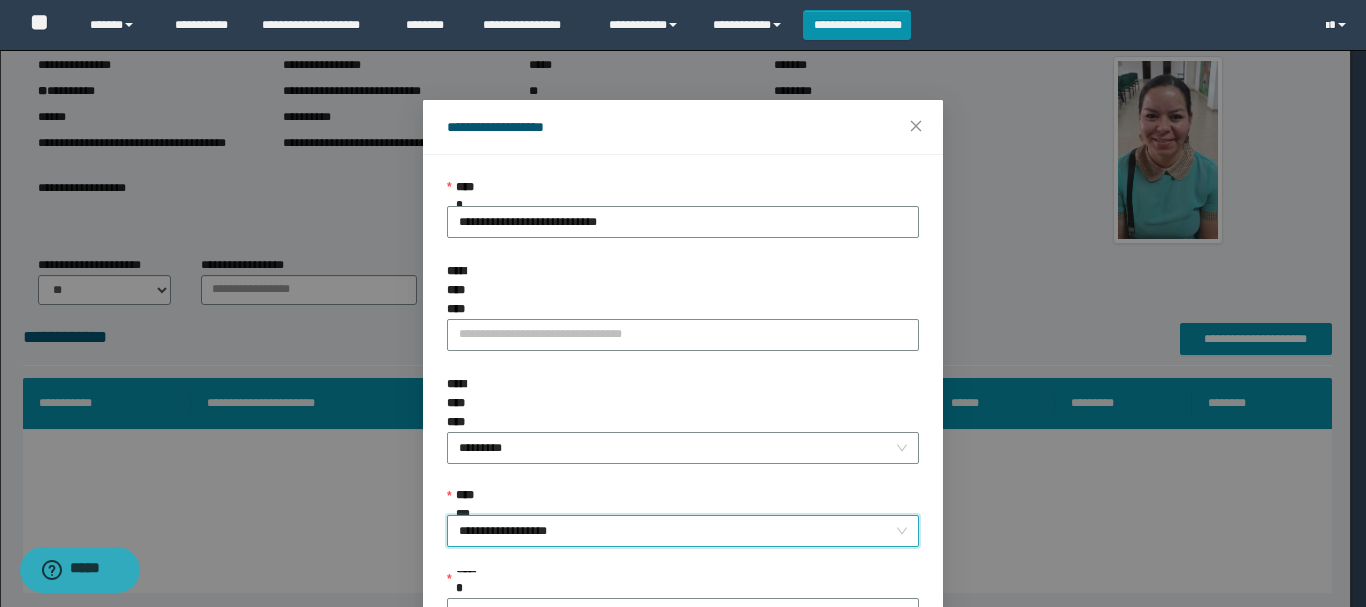 scroll, scrollTop: 145, scrollLeft: 0, axis: vertical 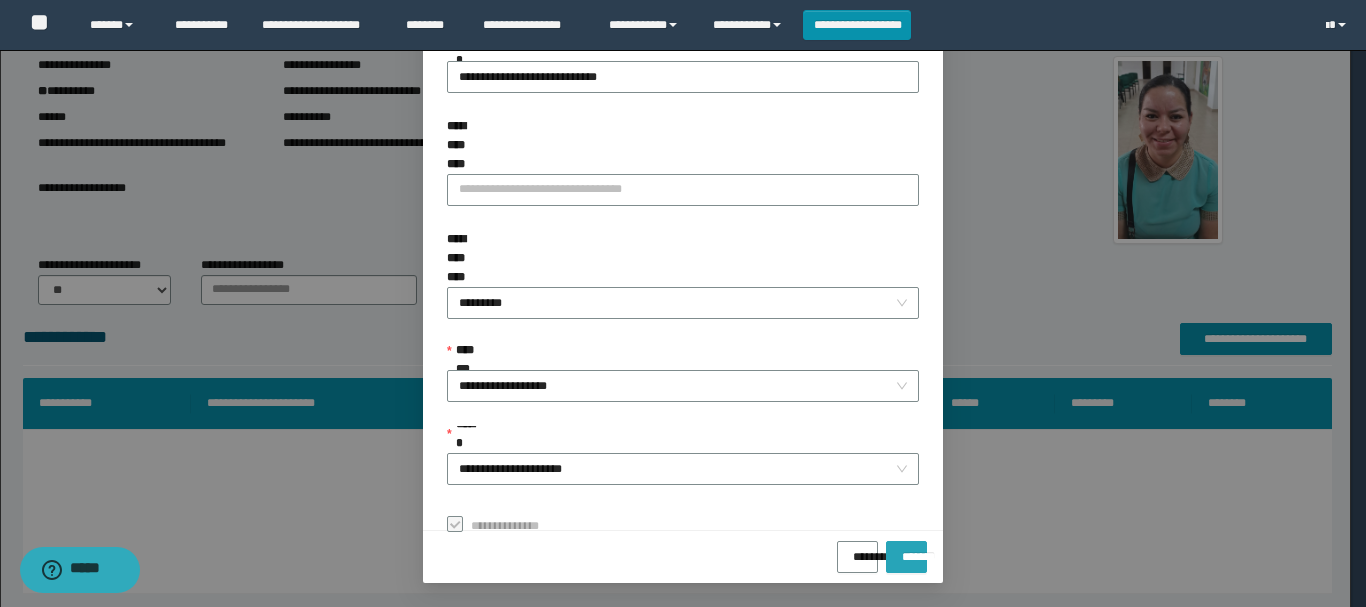 click on "*******" at bounding box center (906, 550) 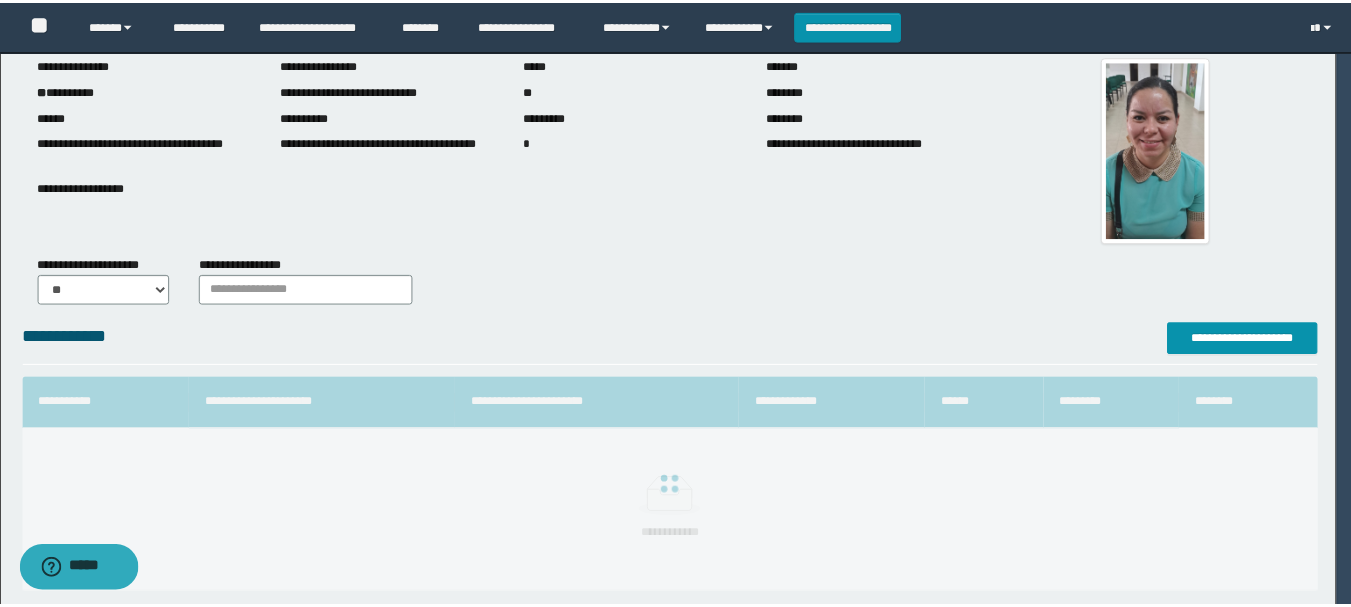 scroll, scrollTop: 98, scrollLeft: 0, axis: vertical 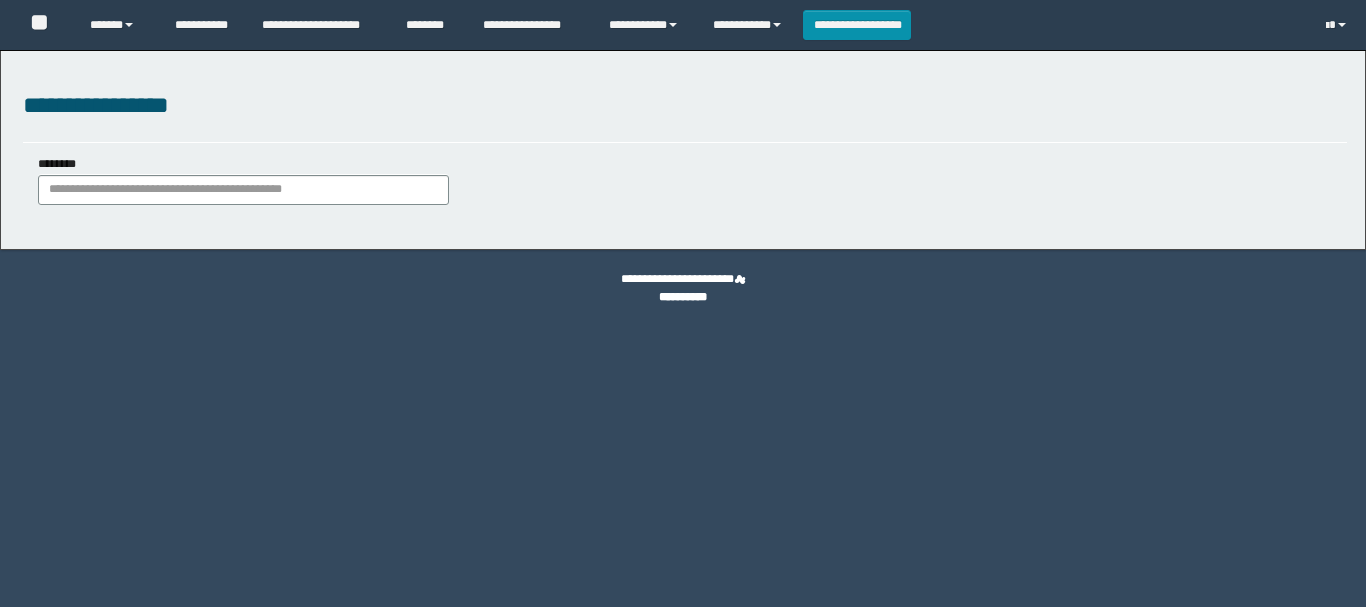 click on "********" at bounding box center (243, 190) 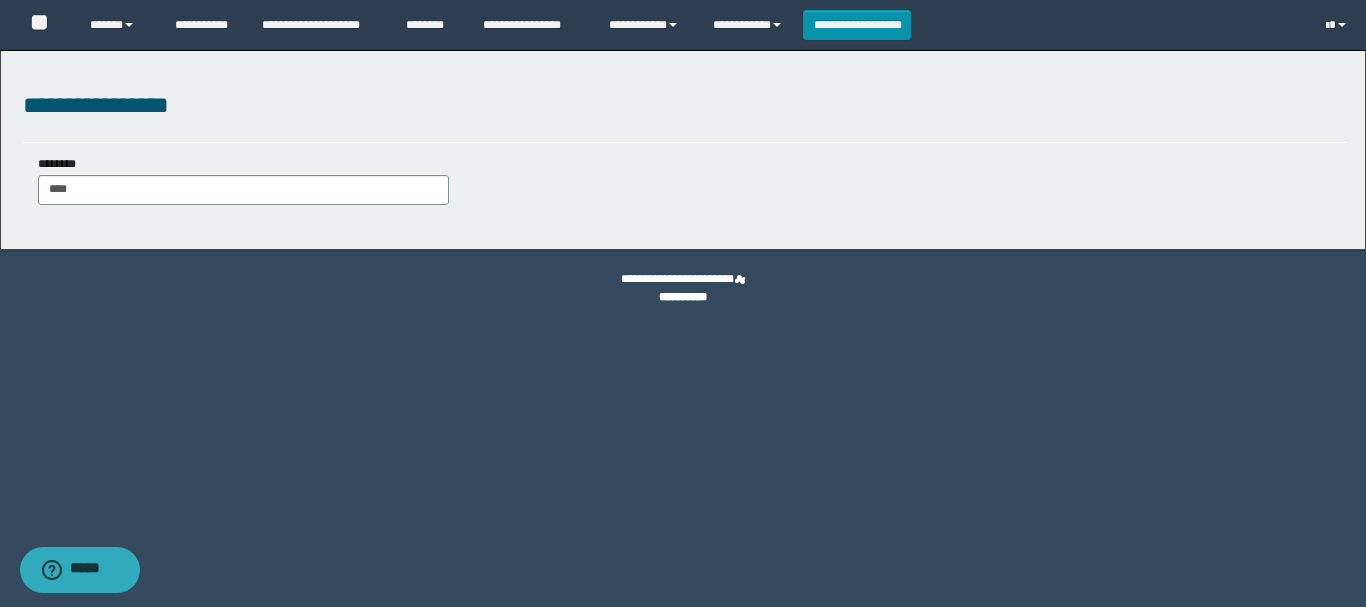 type on "*****" 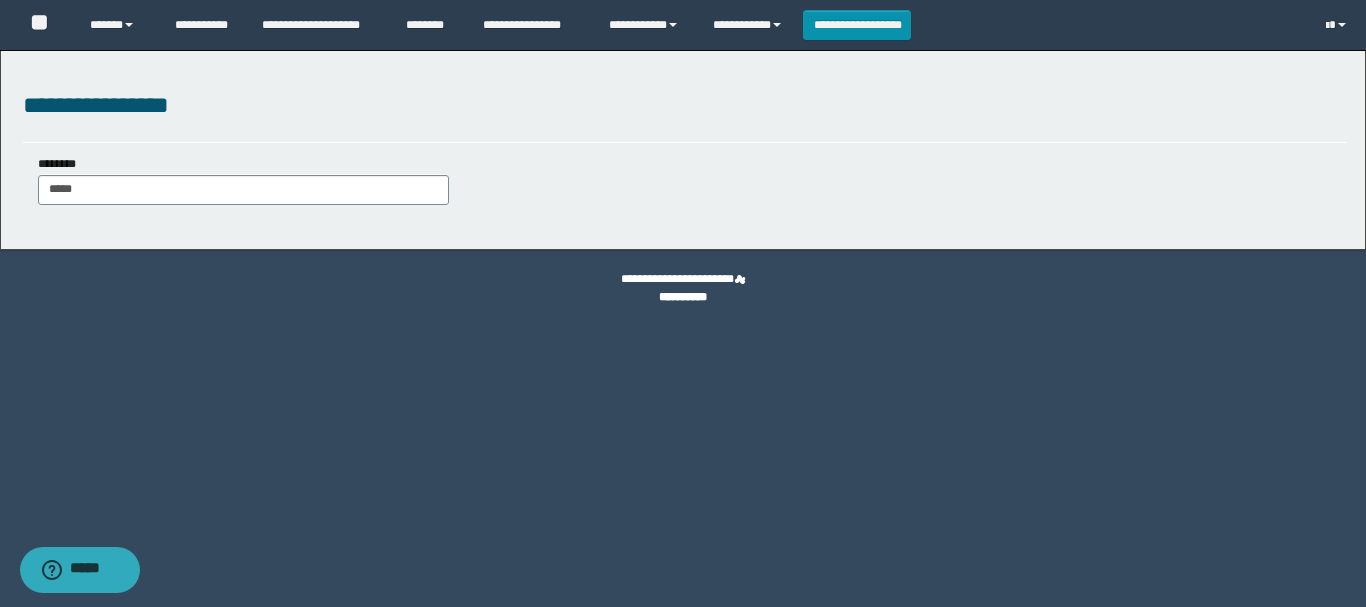type on "*****" 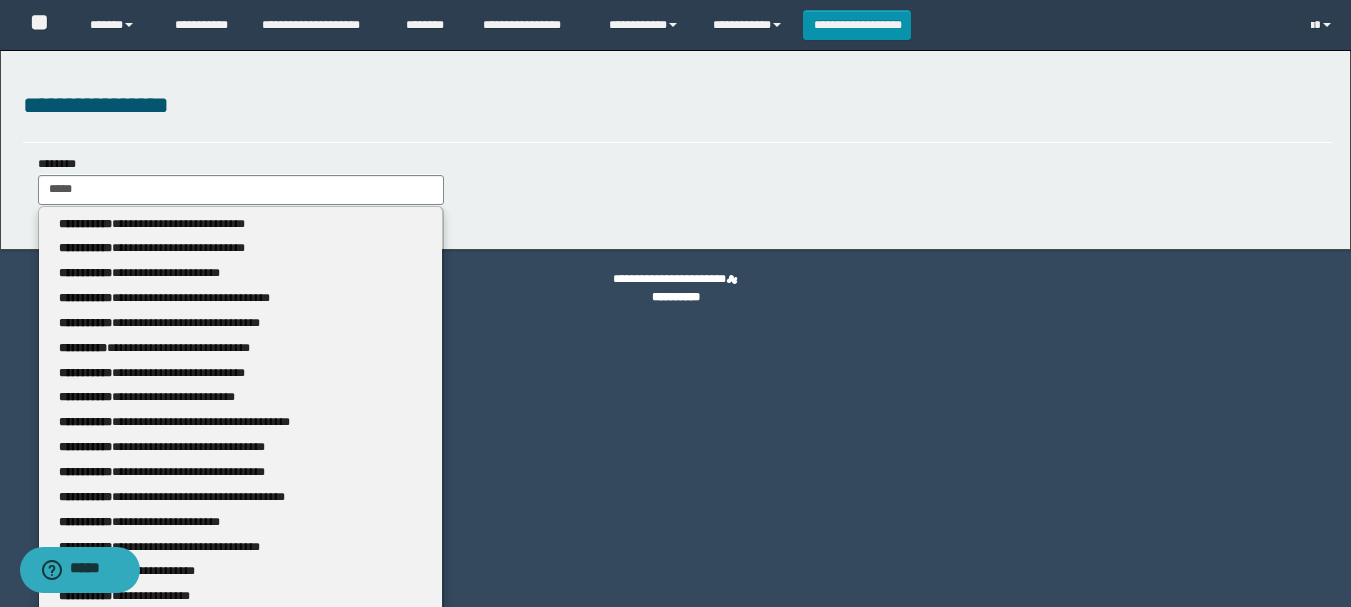 type 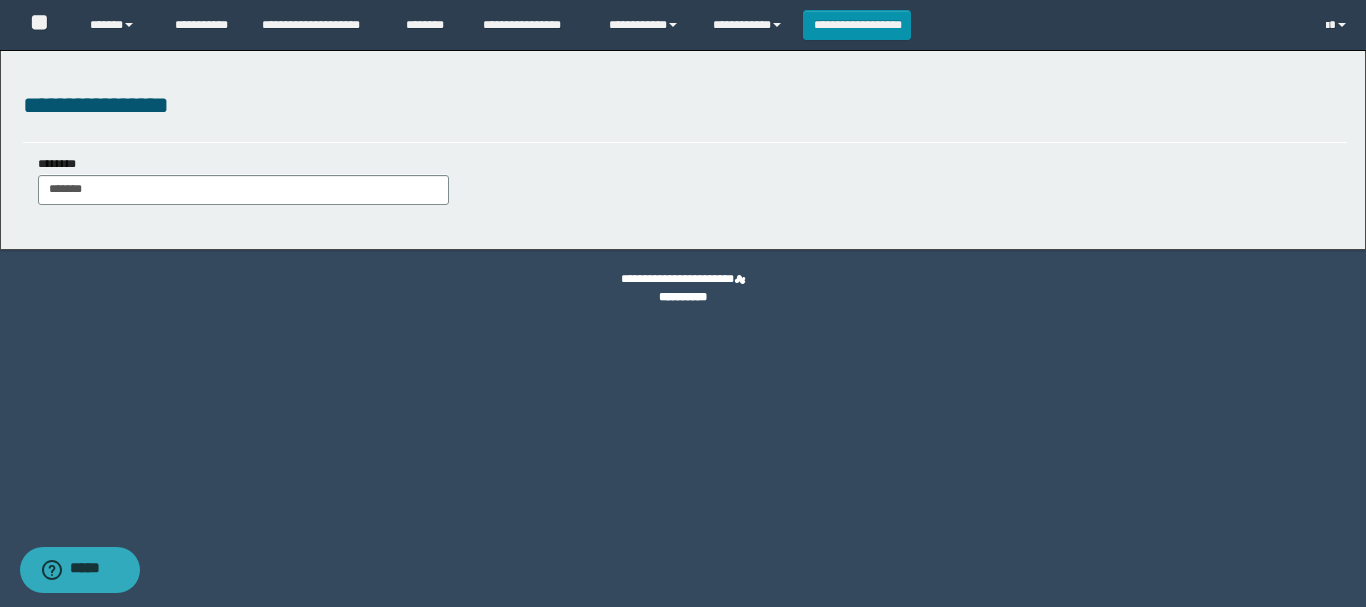 type on "********" 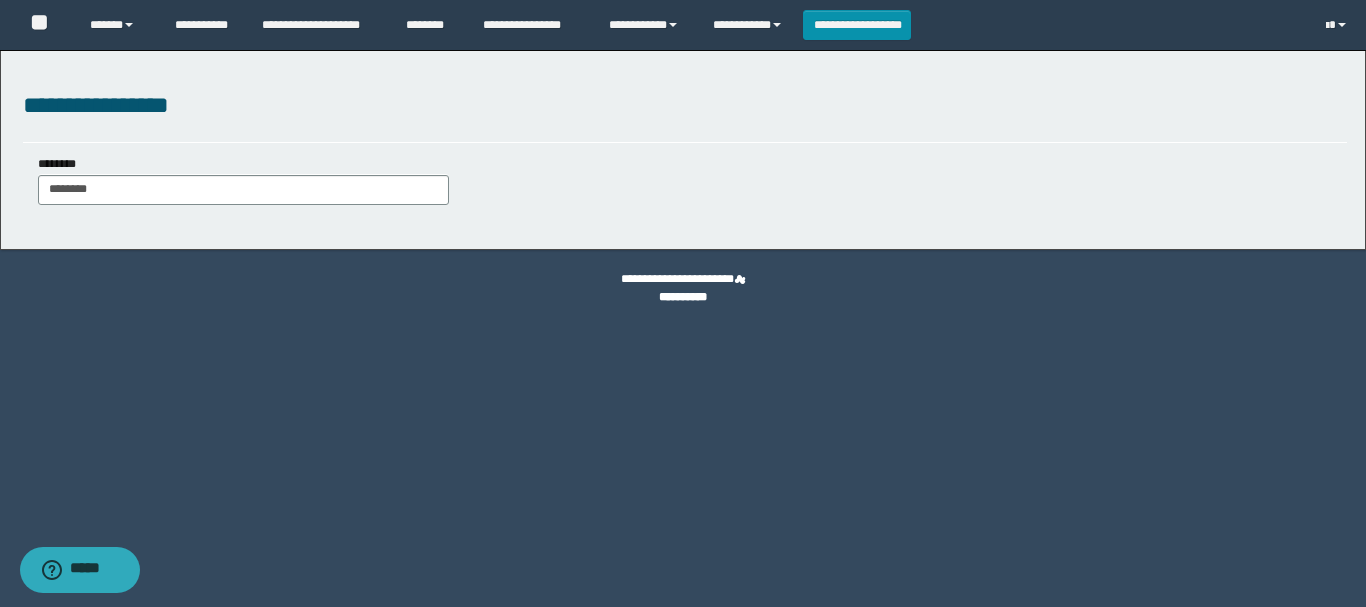 type on "********" 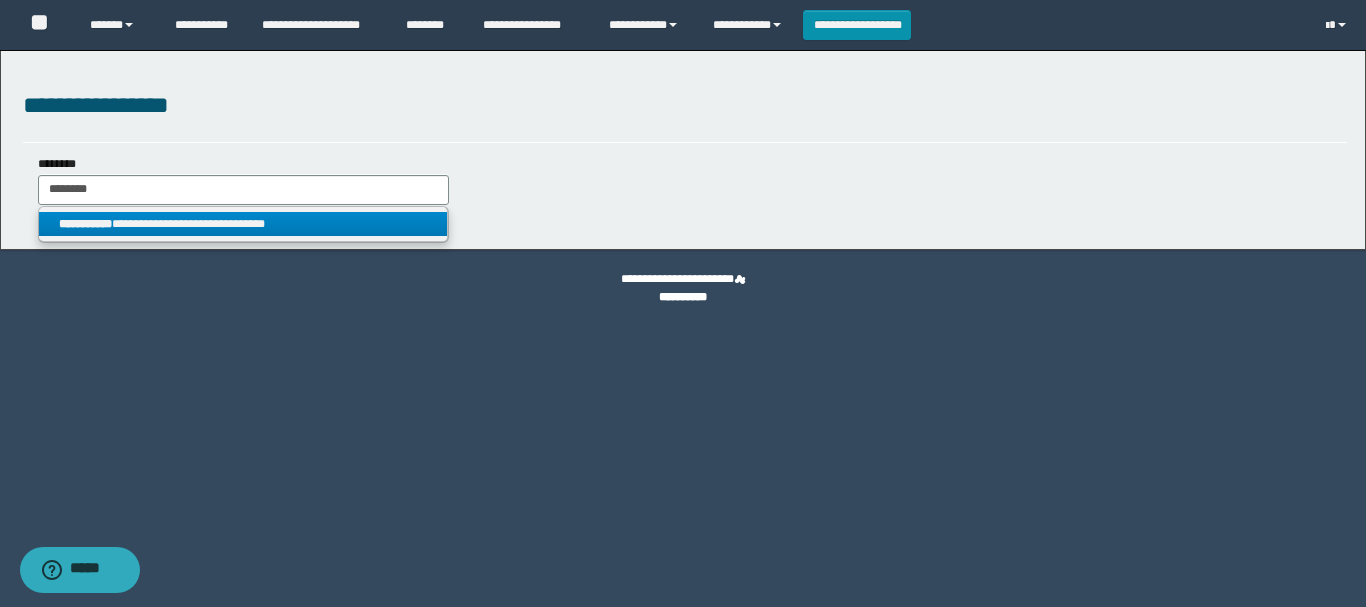 type on "********" 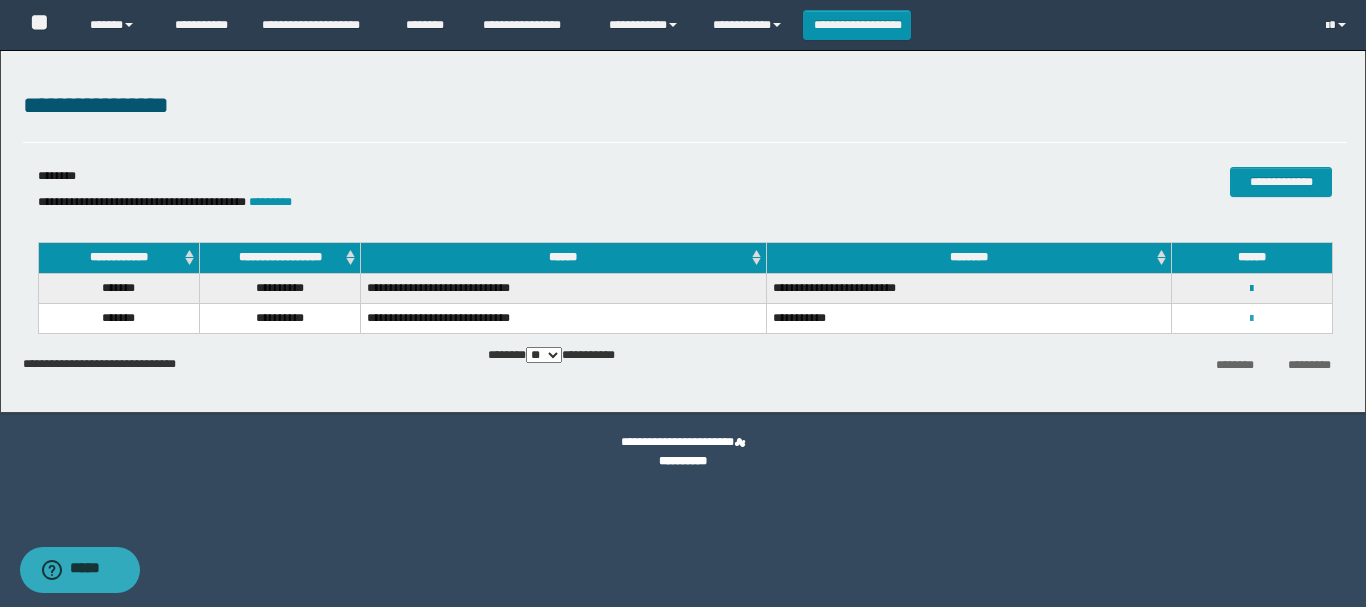 click at bounding box center [1251, 319] 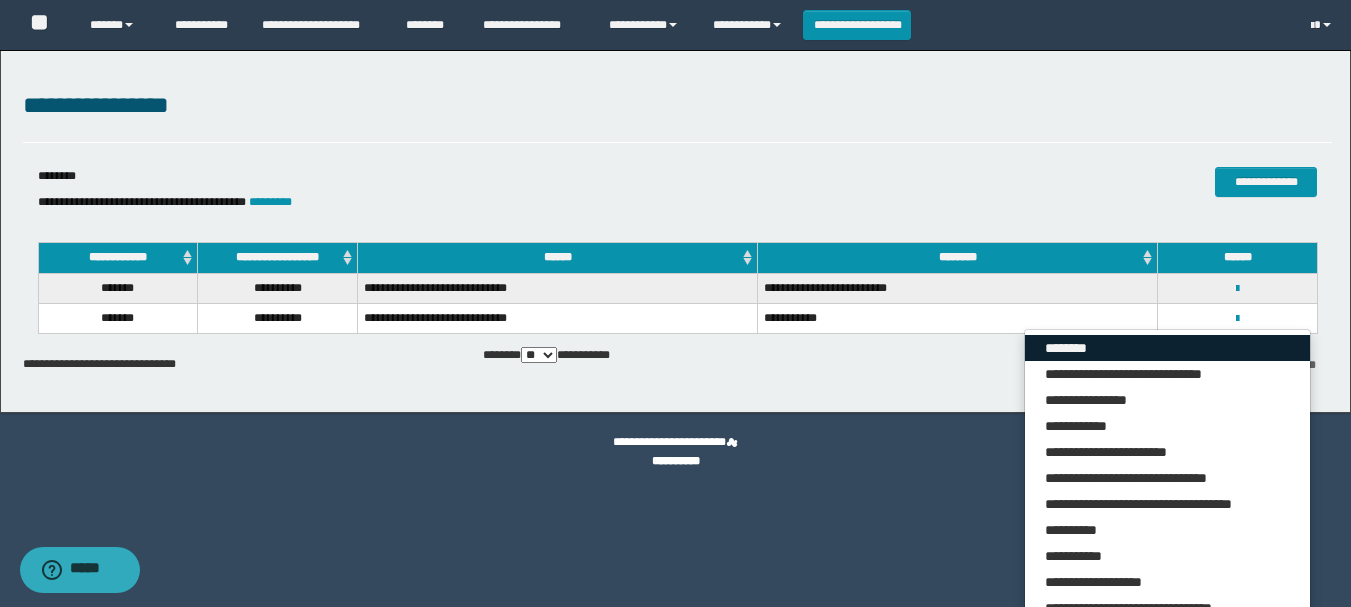 click on "********" at bounding box center (1167, 348) 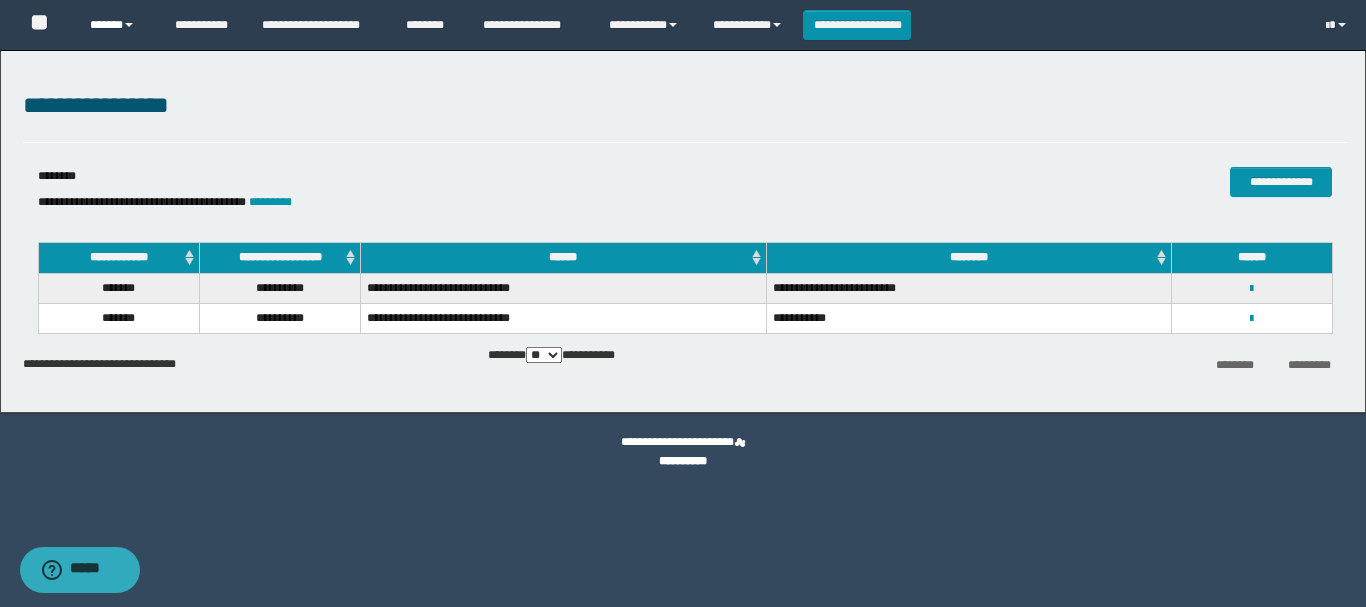 click on "******" at bounding box center (117, 25) 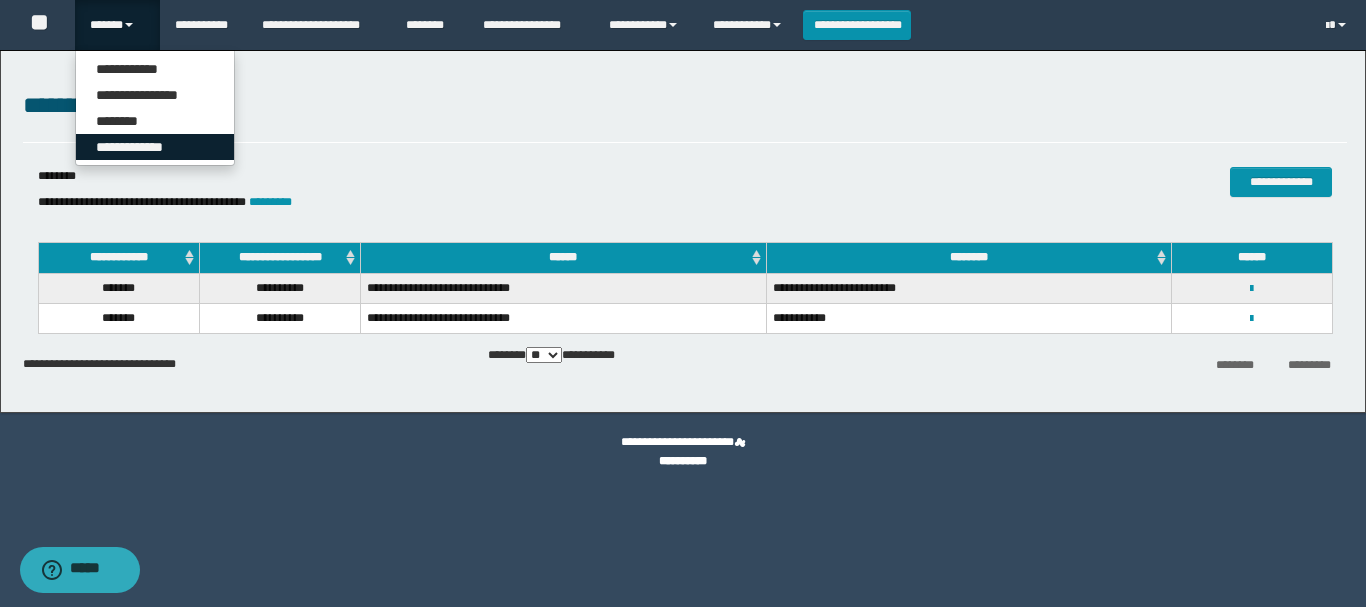 click on "**********" at bounding box center [155, 147] 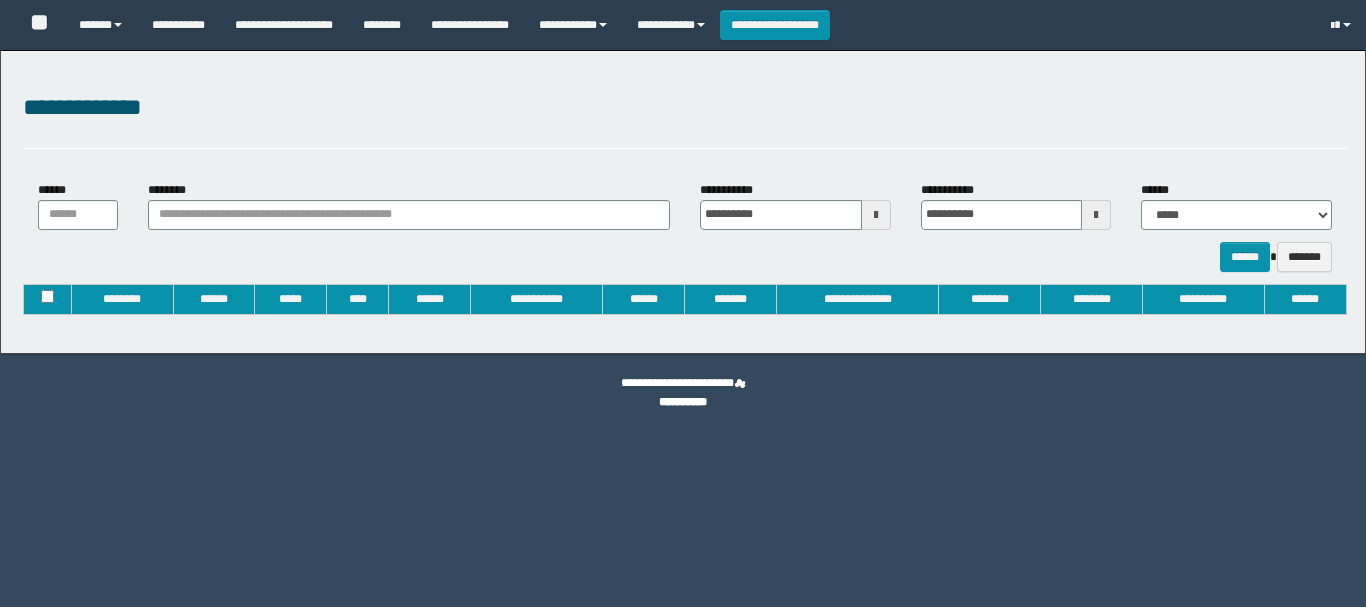 type on "**********" 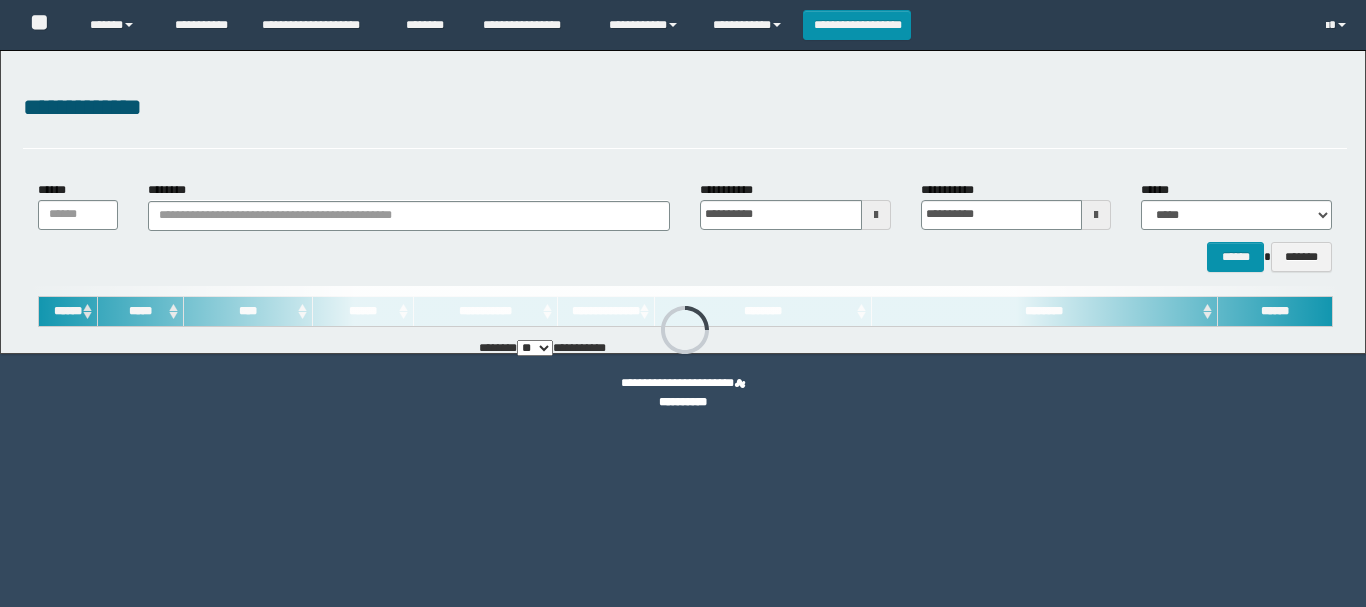 scroll, scrollTop: 0, scrollLeft: 0, axis: both 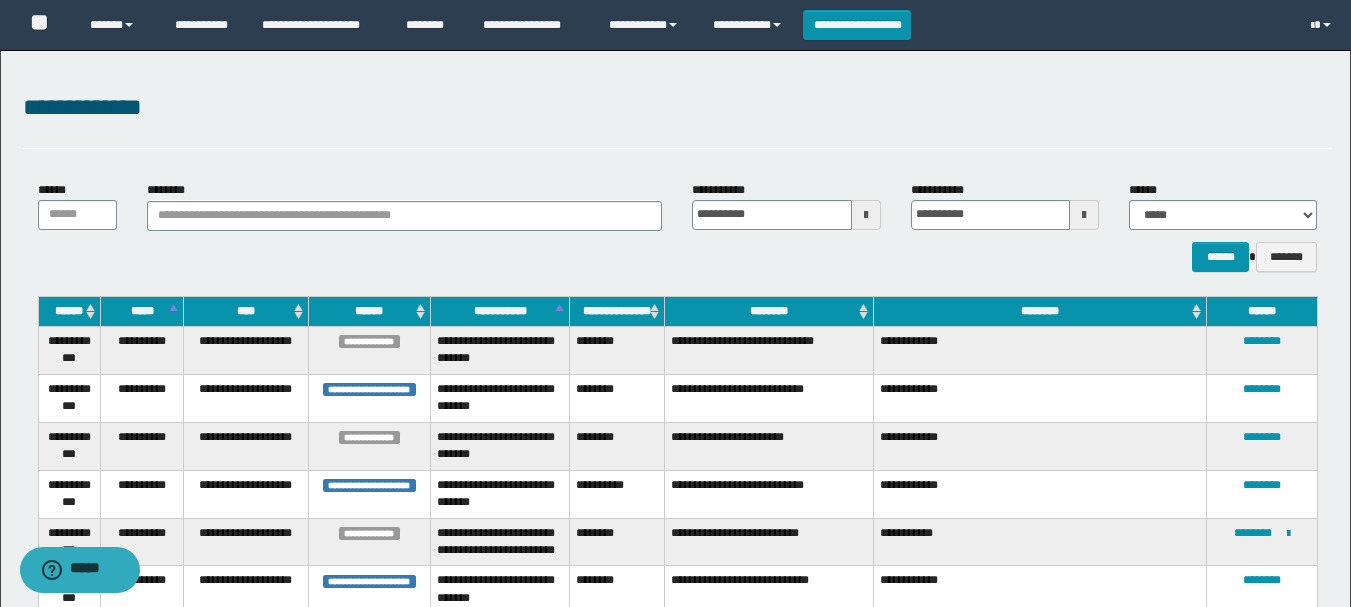 click on "********" at bounding box center (769, 311) 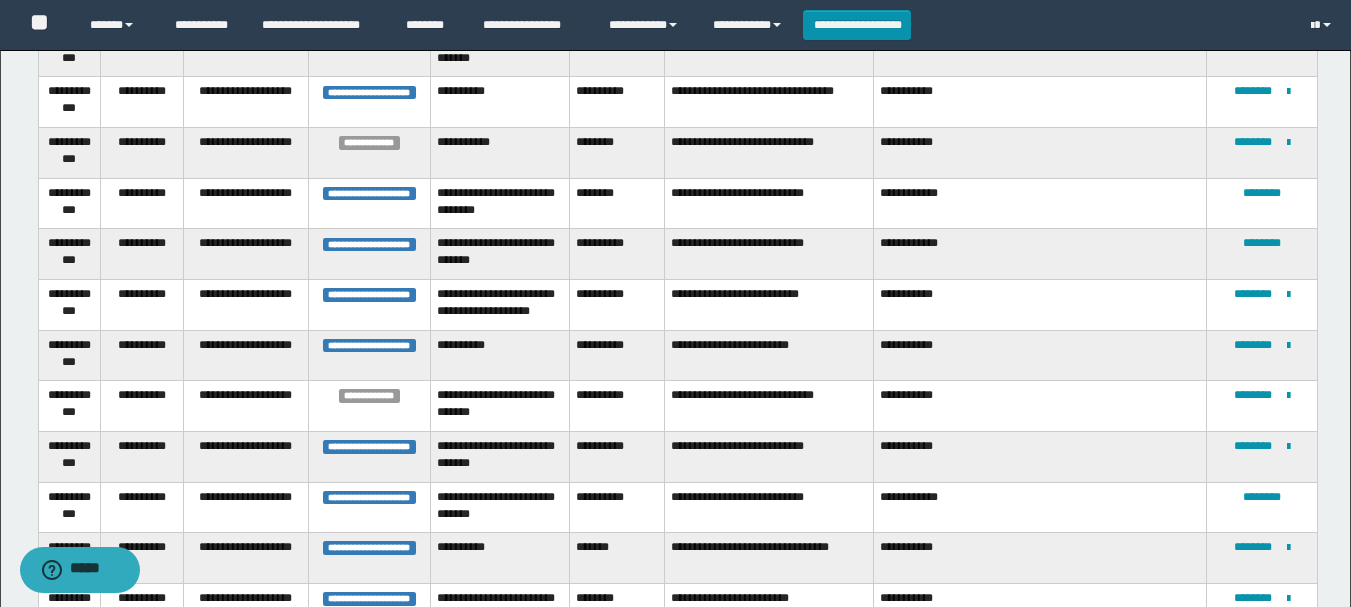 scroll, scrollTop: 0, scrollLeft: 0, axis: both 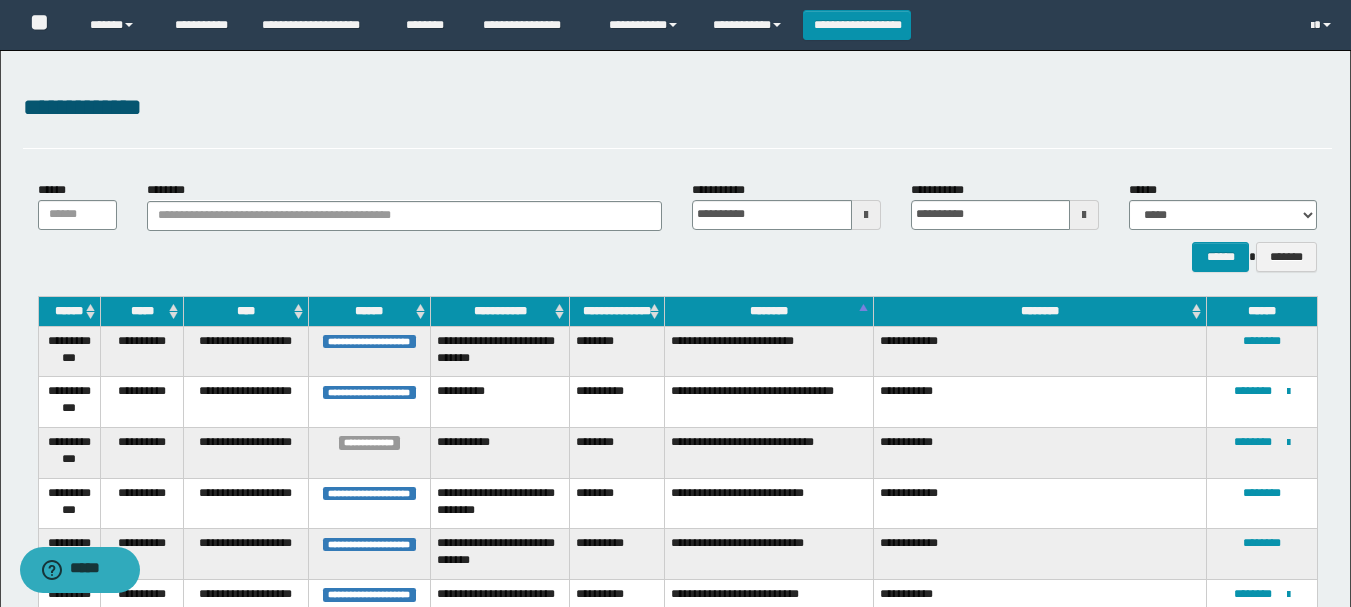 click on "********" at bounding box center [769, 311] 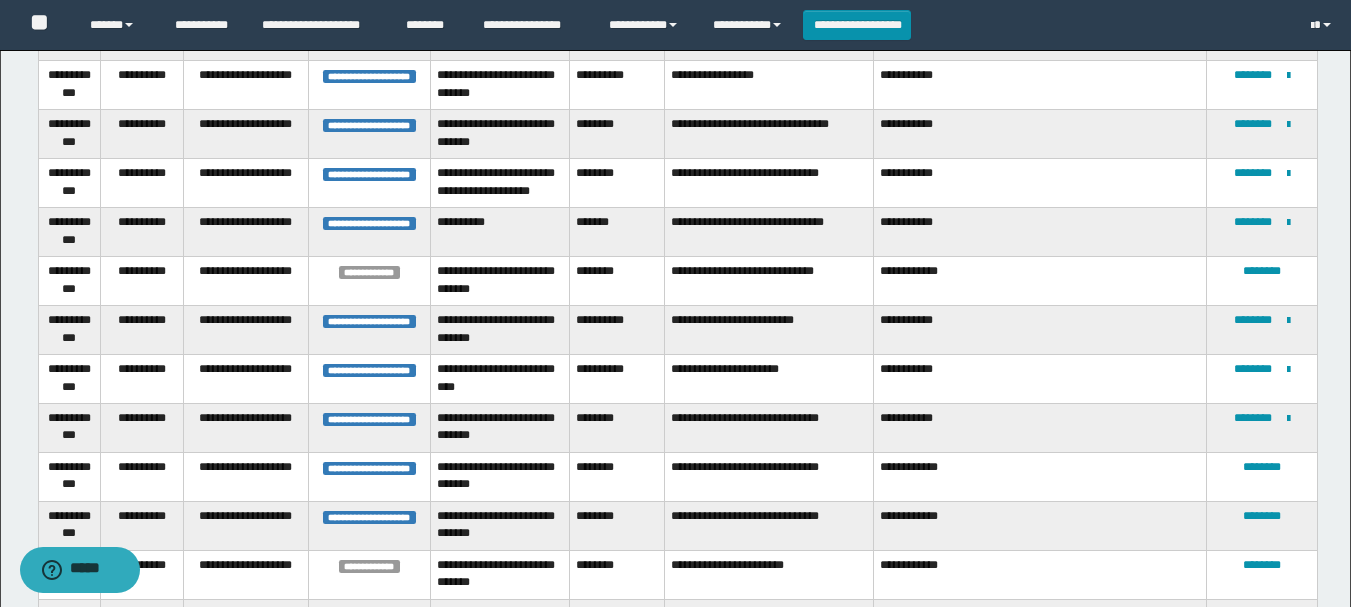 scroll, scrollTop: 900, scrollLeft: 0, axis: vertical 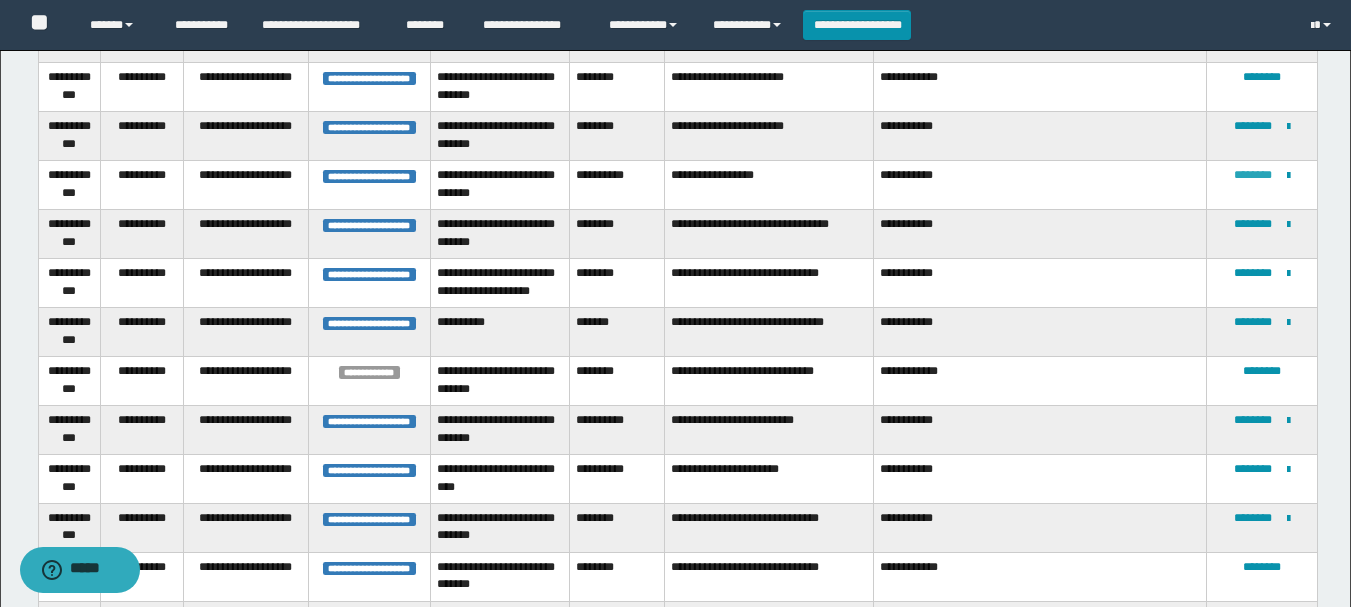 click on "********" at bounding box center [1253, 175] 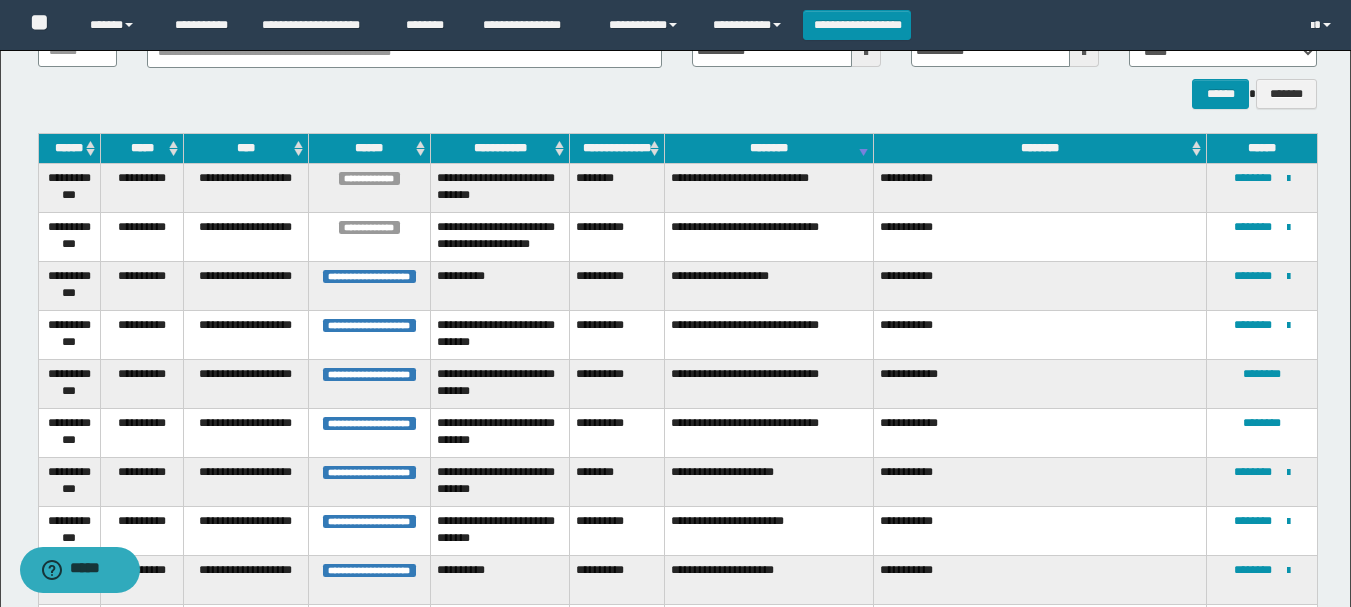 scroll, scrollTop: 563, scrollLeft: 0, axis: vertical 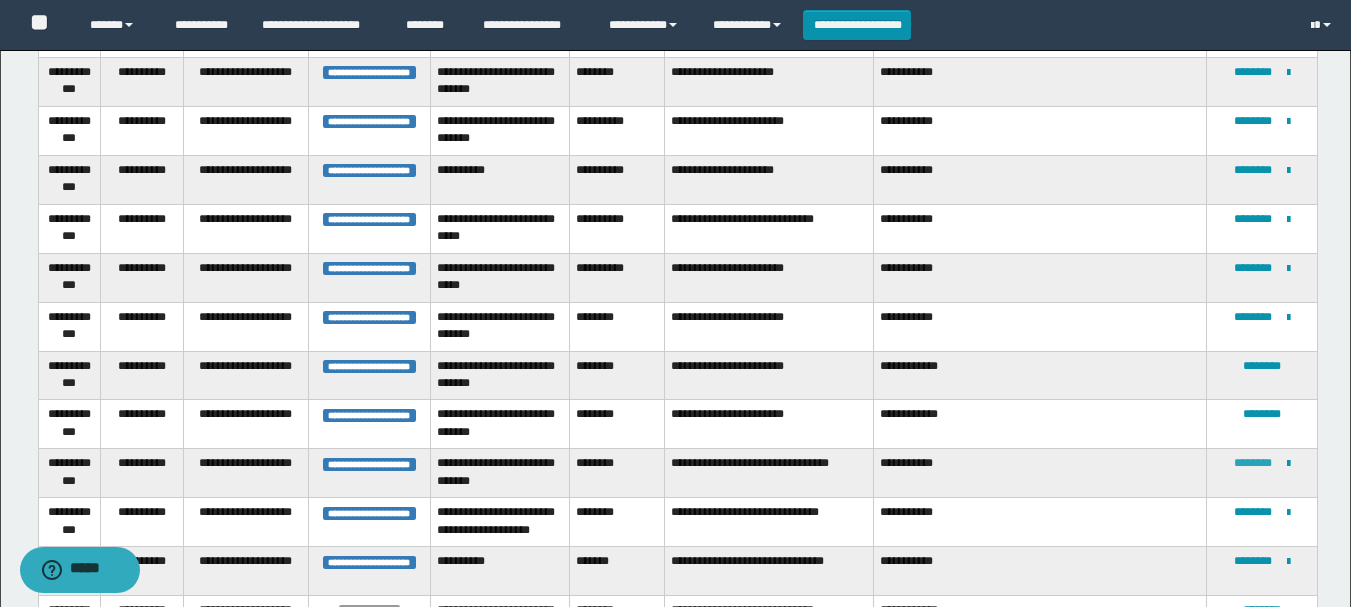 click on "********" at bounding box center (1253, 463) 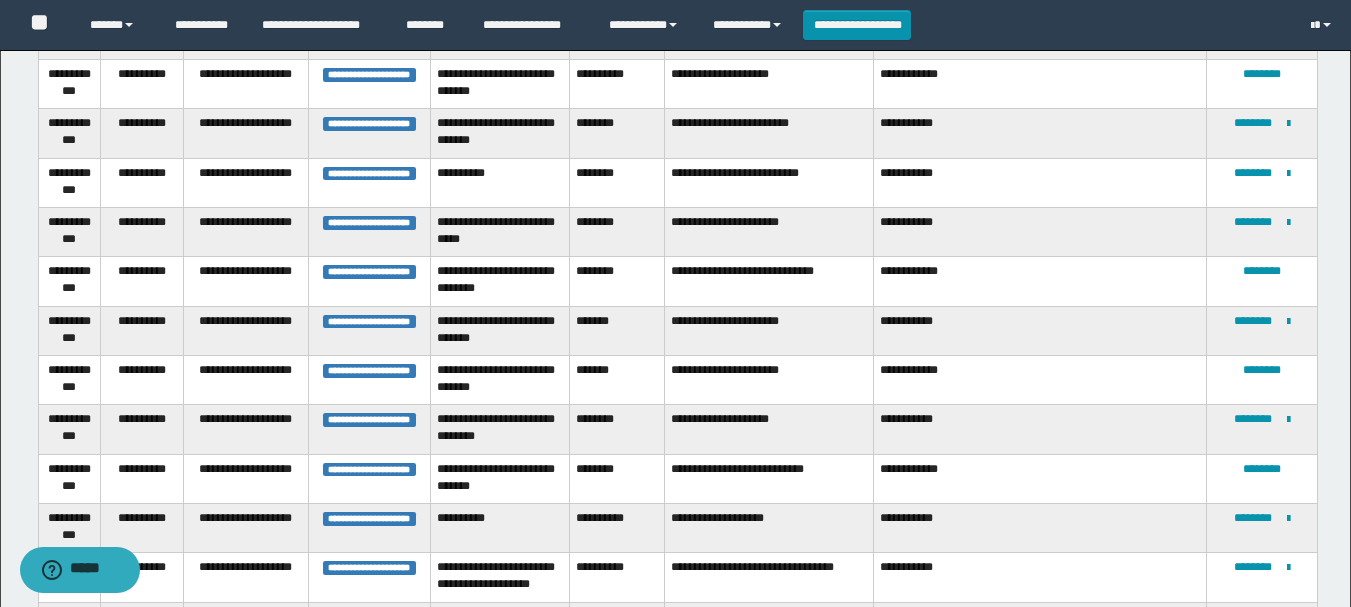 scroll, scrollTop: 1800, scrollLeft: 0, axis: vertical 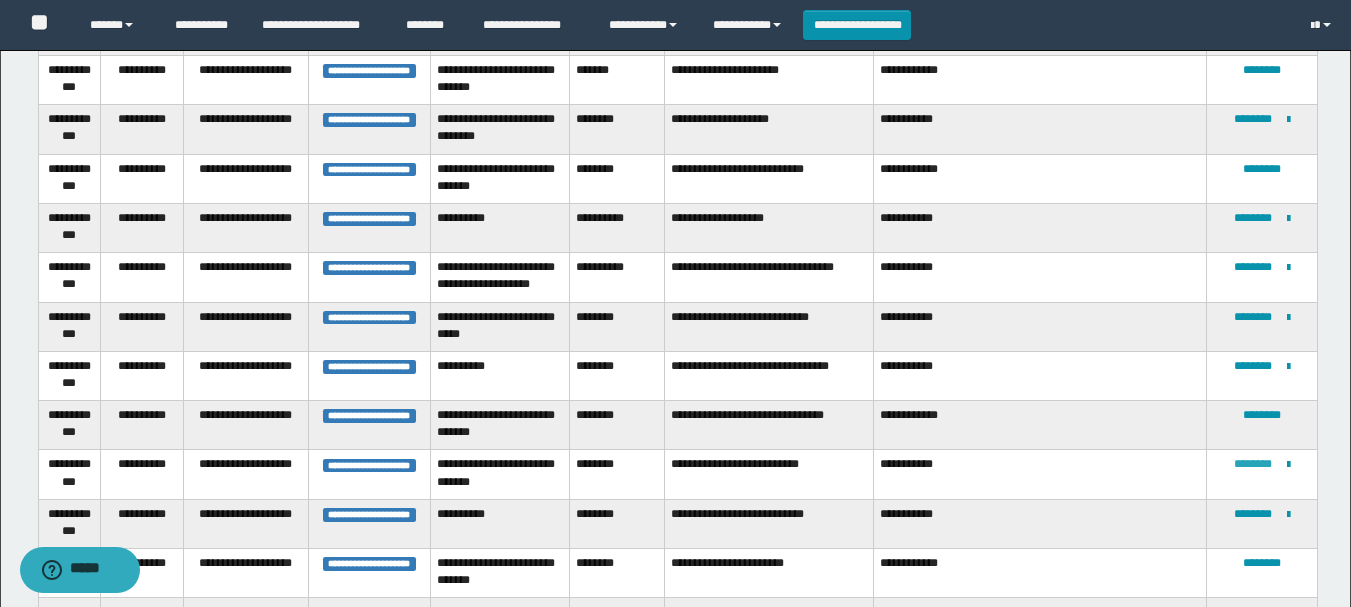 click on "********" at bounding box center [1253, 464] 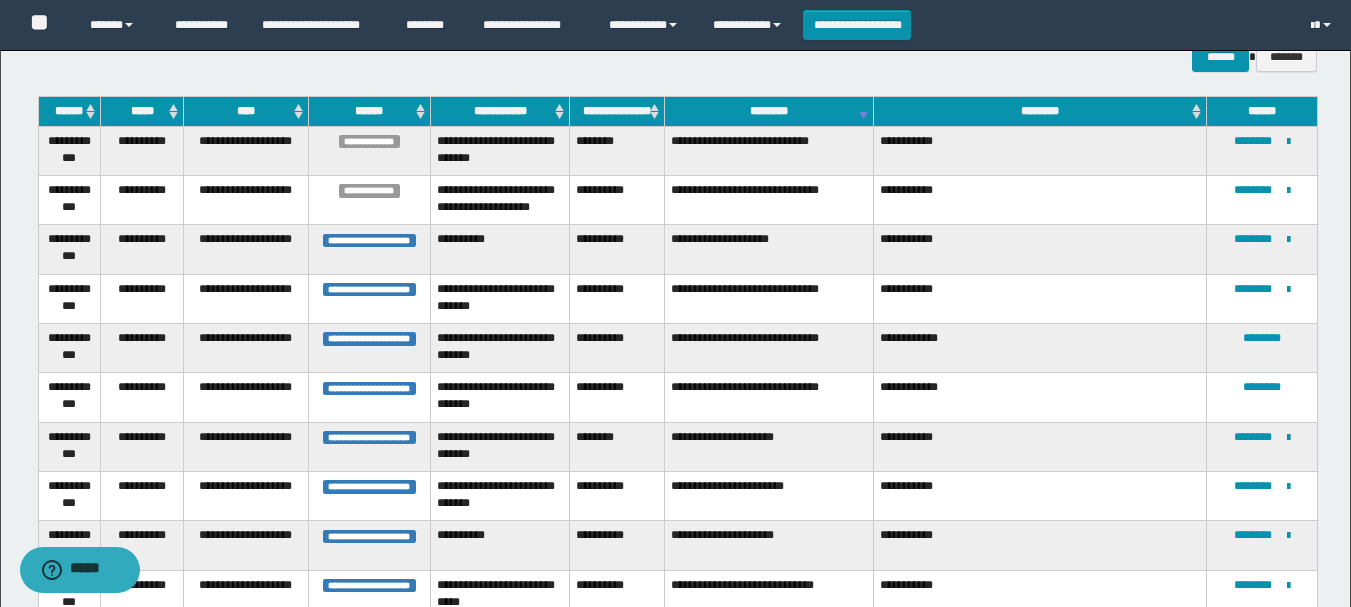 scroll, scrollTop: 300, scrollLeft: 0, axis: vertical 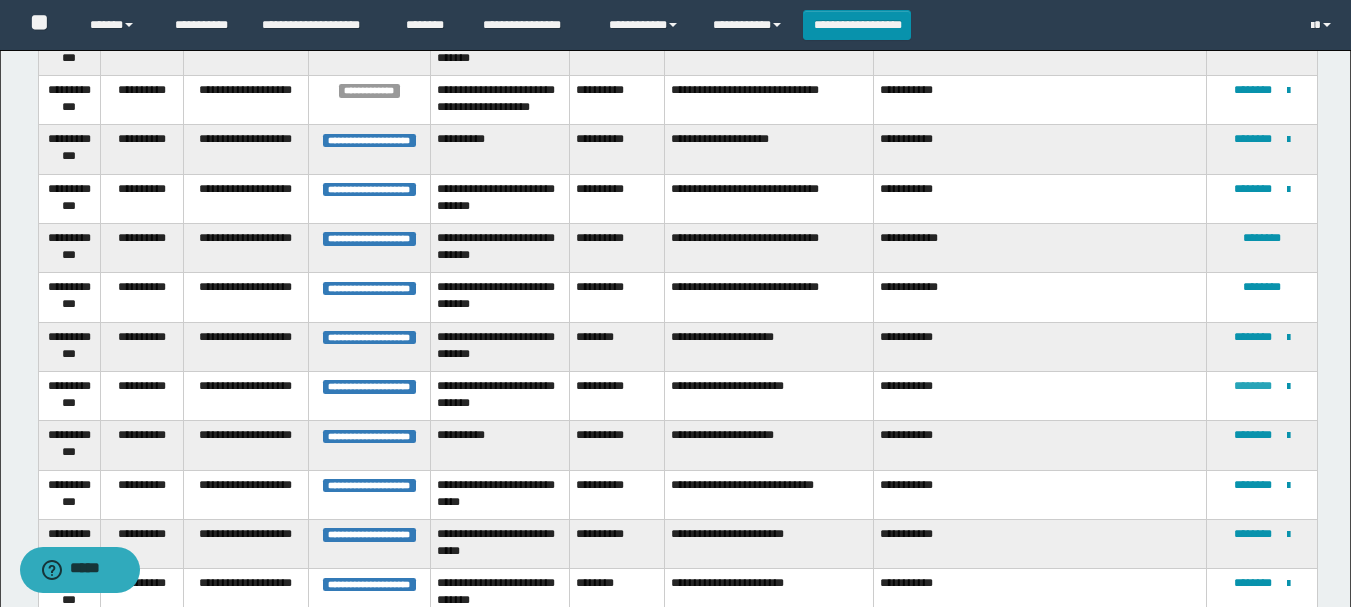 click on "********" at bounding box center (1253, 386) 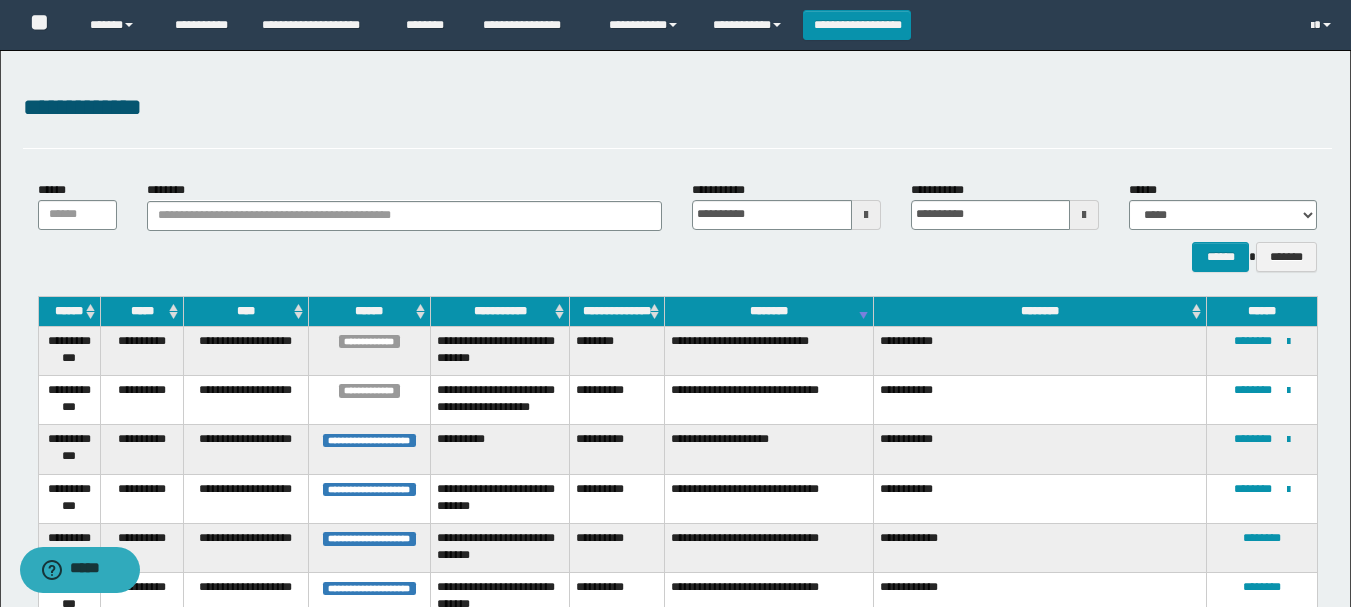 scroll, scrollTop: 200, scrollLeft: 0, axis: vertical 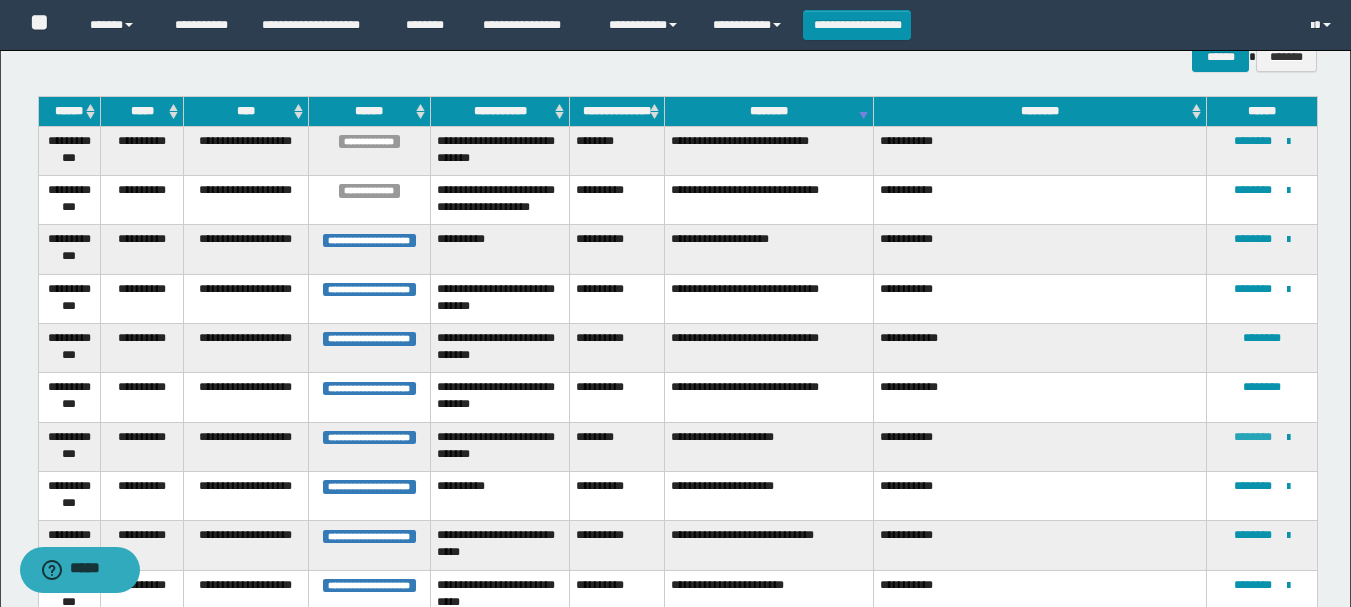 click on "********" at bounding box center [1253, 437] 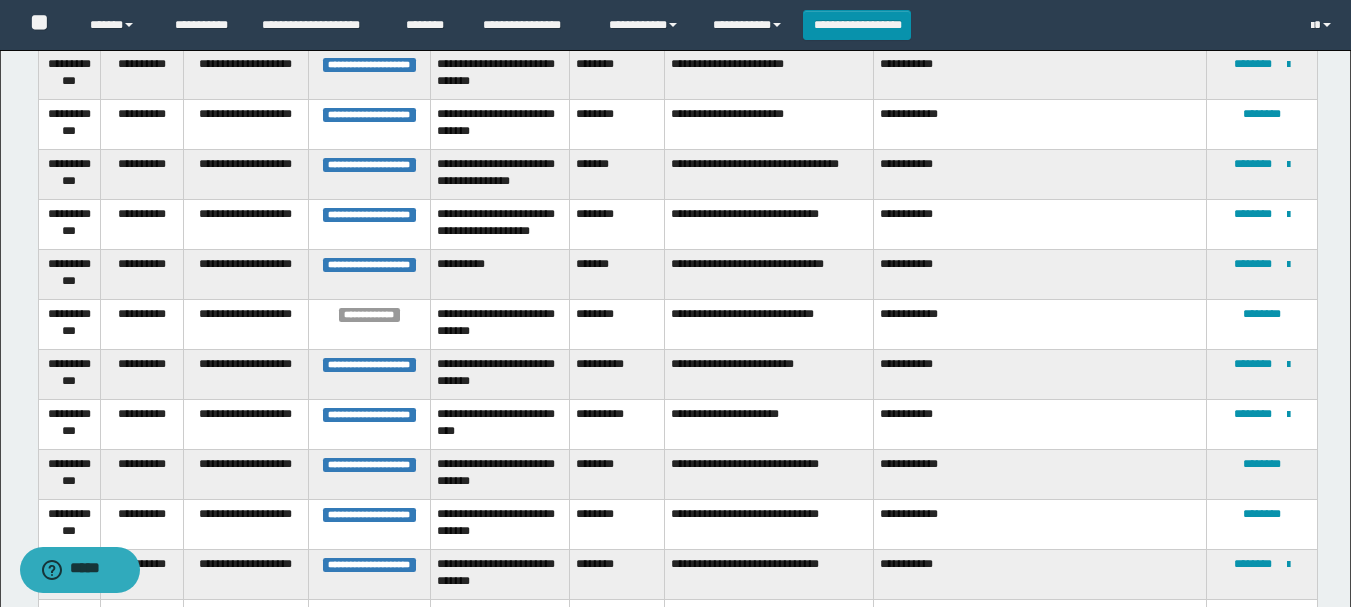scroll, scrollTop: 77, scrollLeft: 0, axis: vertical 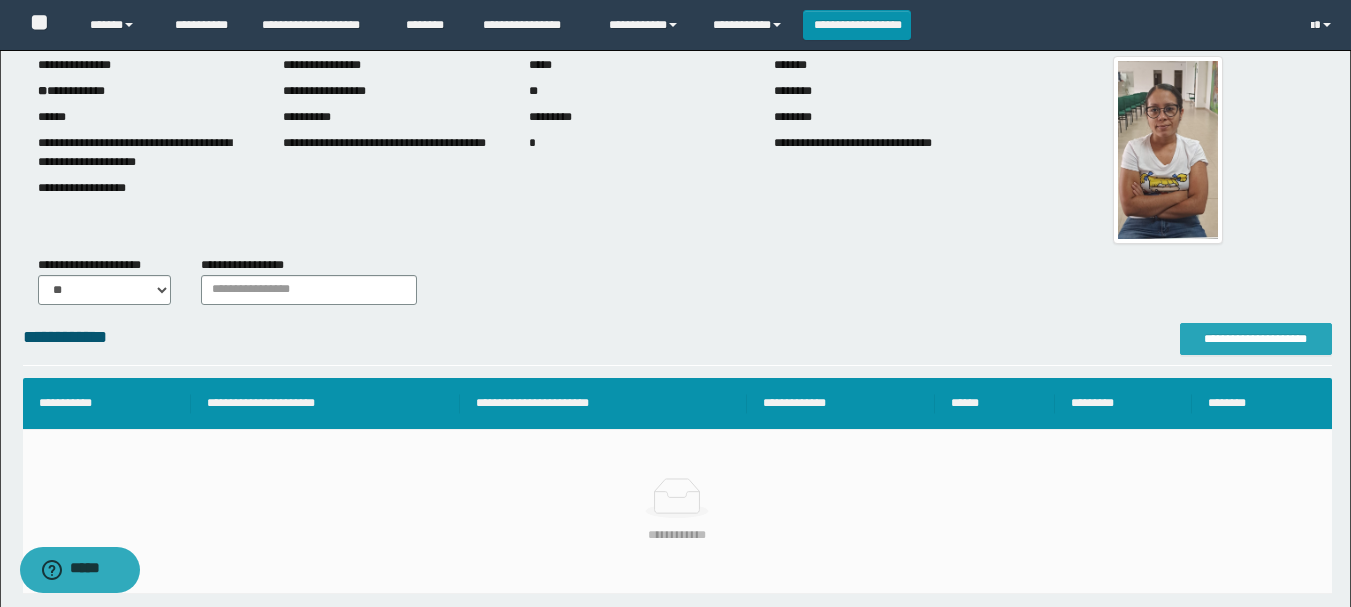 click on "**********" at bounding box center [1256, 339] 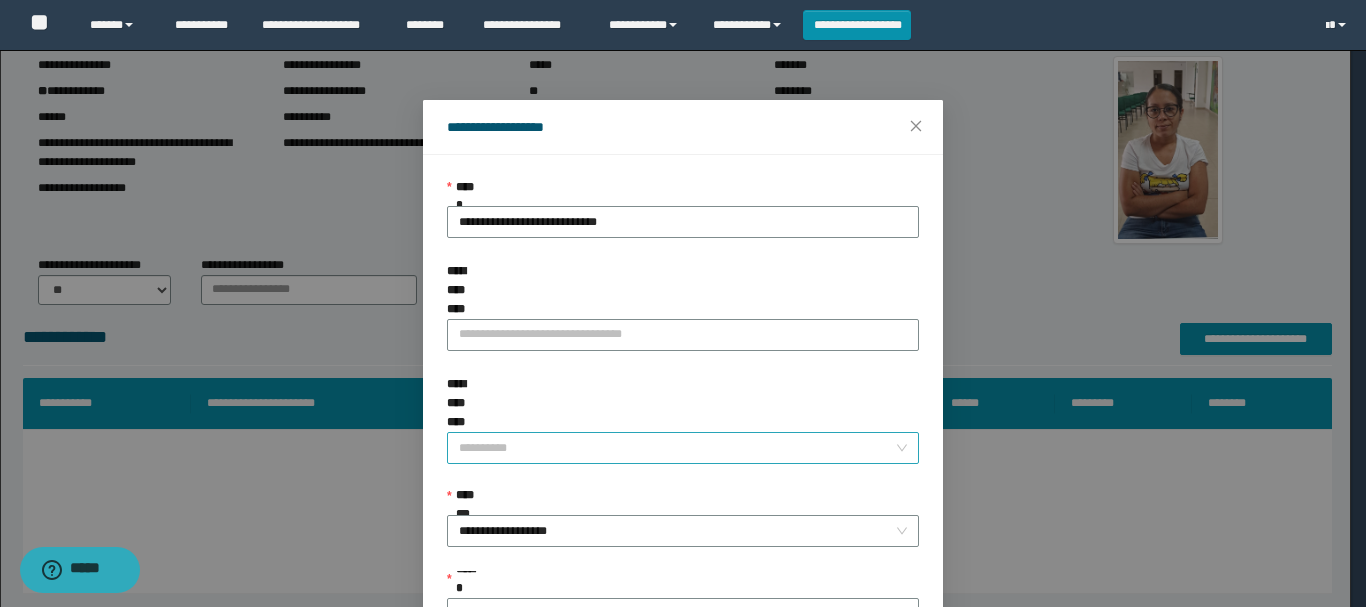 click on "**********" at bounding box center [677, 448] 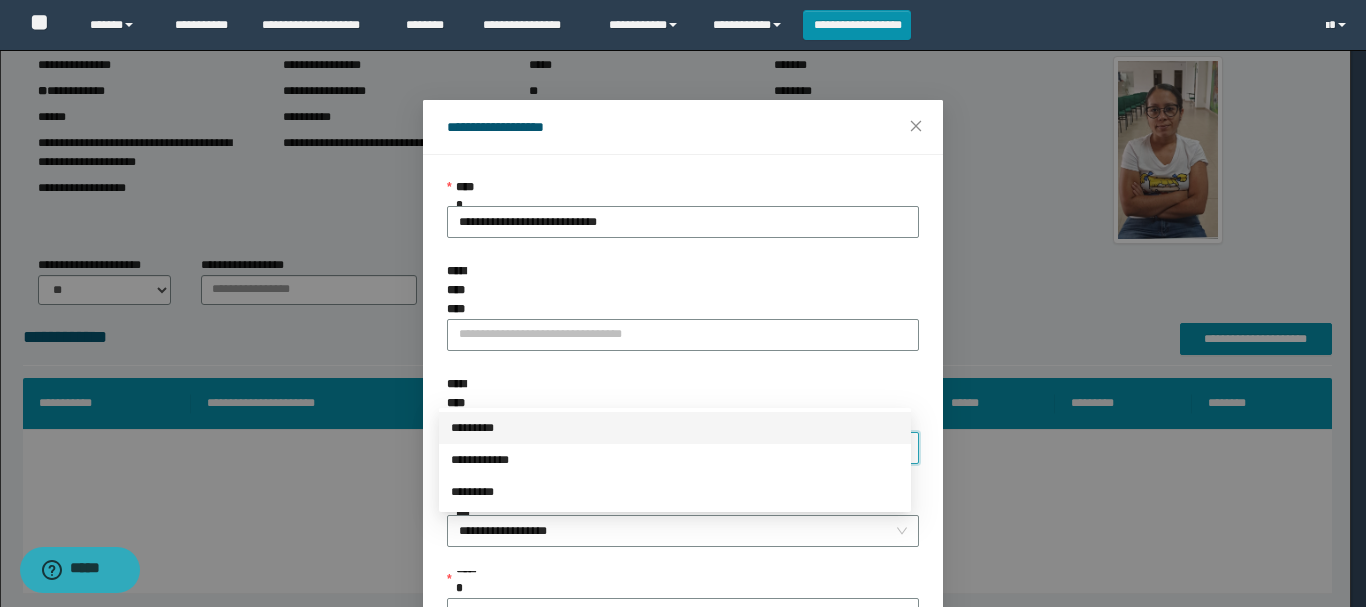 click on "*********" at bounding box center [675, 428] 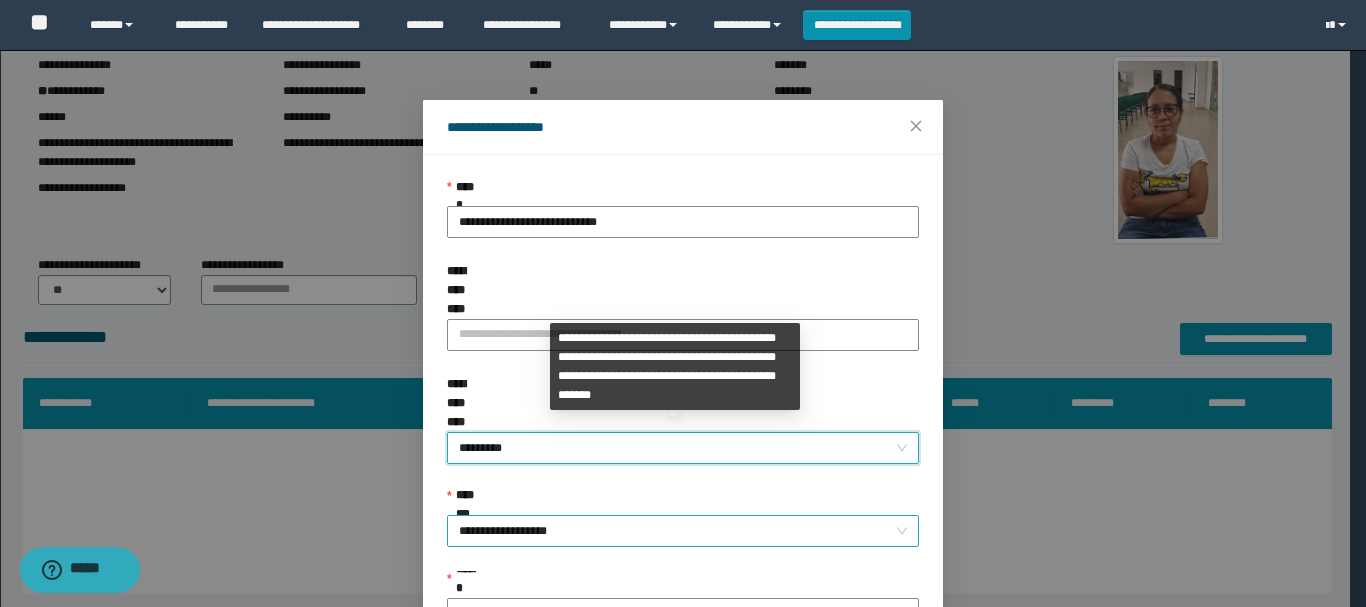 click on "**********" at bounding box center [683, 531] 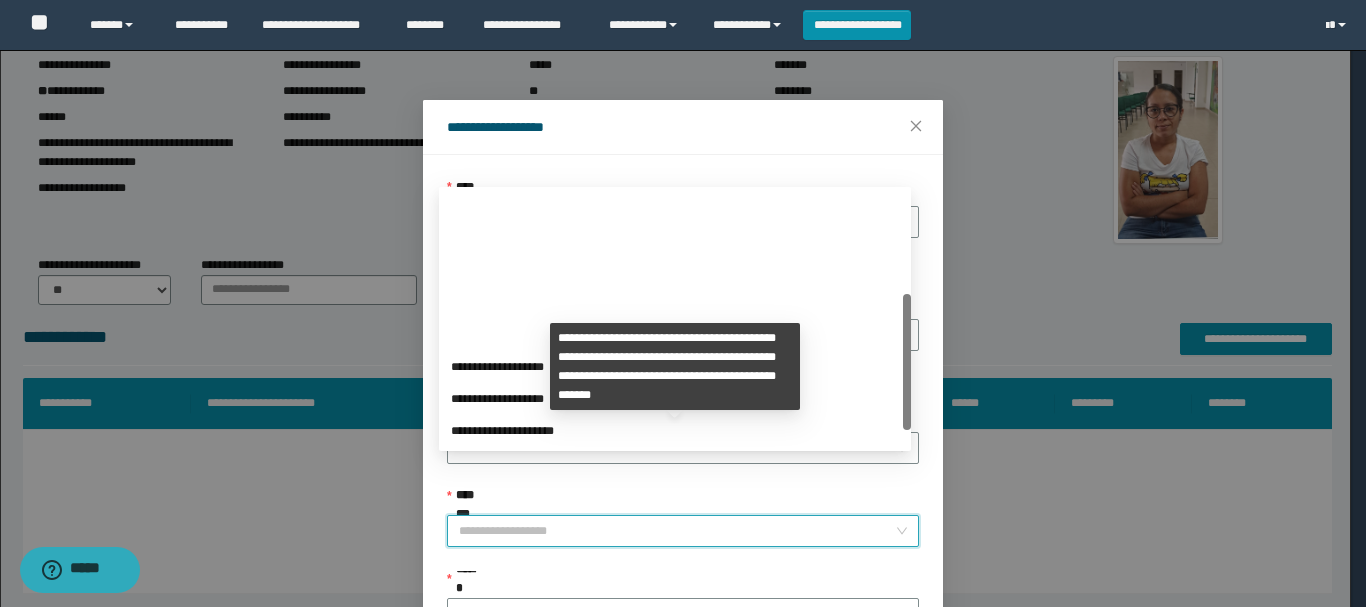scroll, scrollTop: 192, scrollLeft: 0, axis: vertical 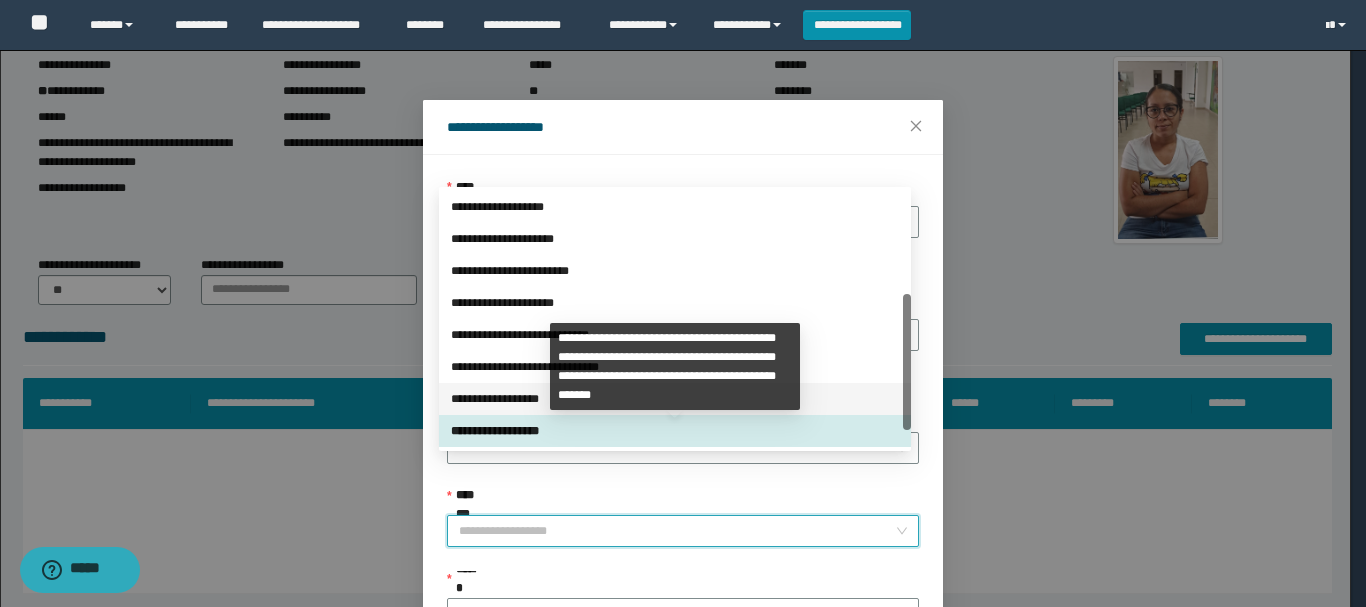 click on "**********" at bounding box center [675, 399] 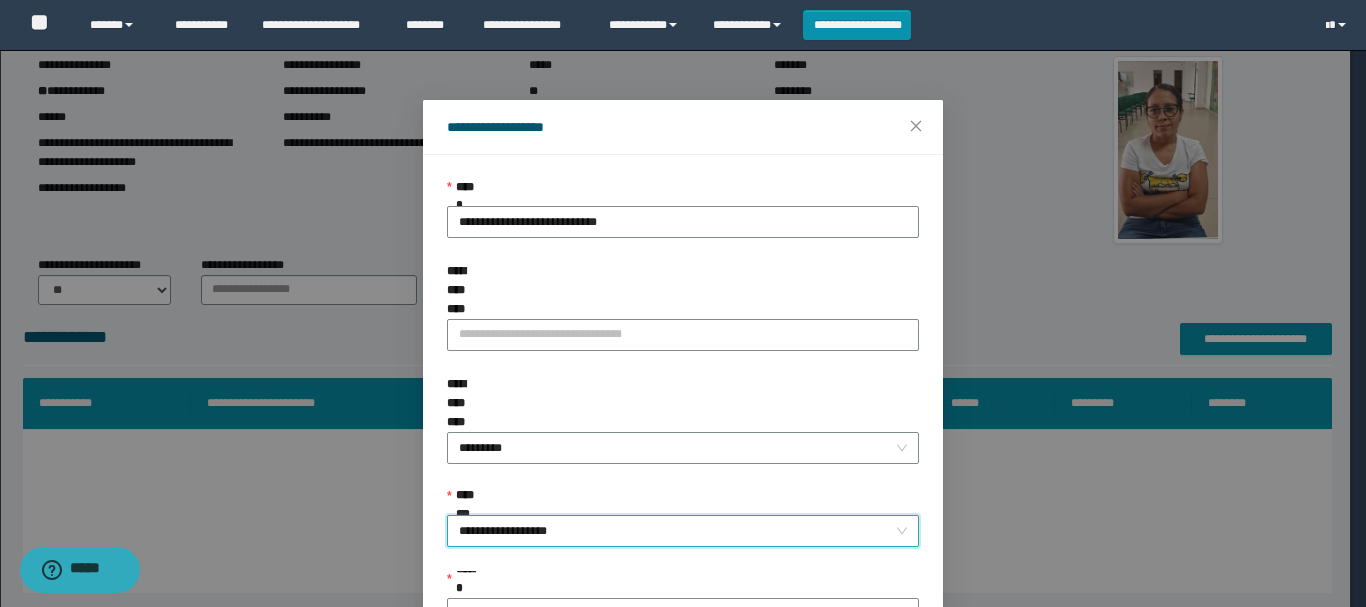 scroll, scrollTop: 145, scrollLeft: 0, axis: vertical 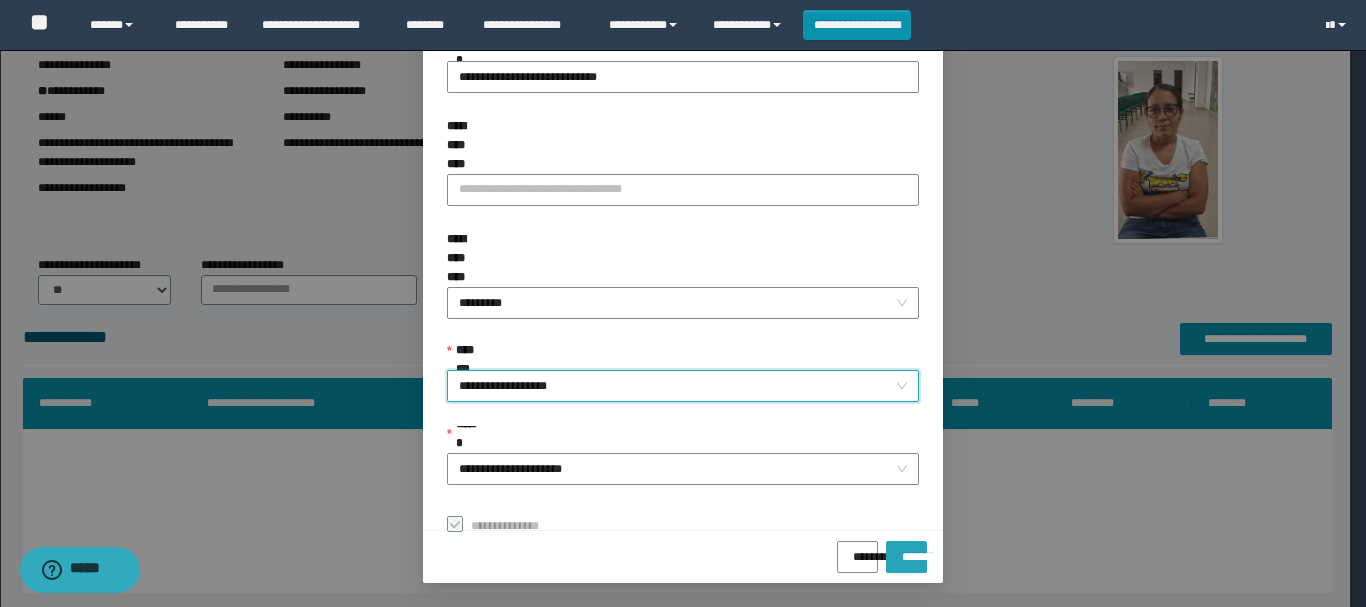 click on "*******" at bounding box center (906, 550) 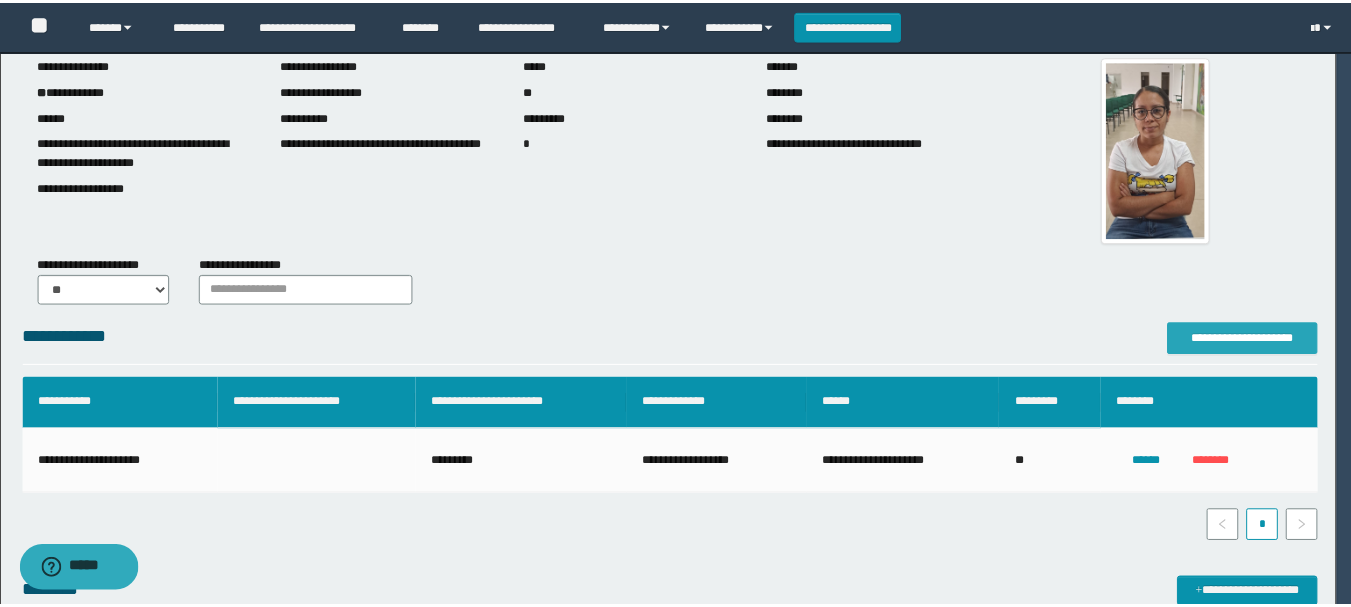 scroll, scrollTop: 0, scrollLeft: 0, axis: both 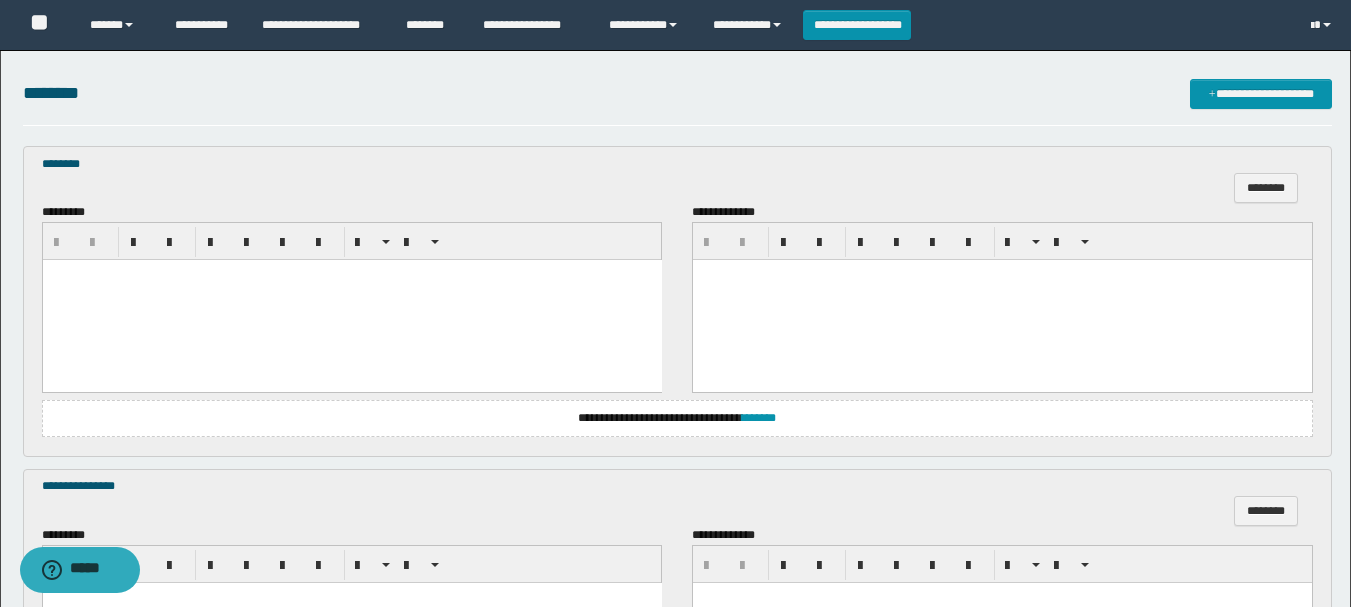 click at bounding box center [351, 275] 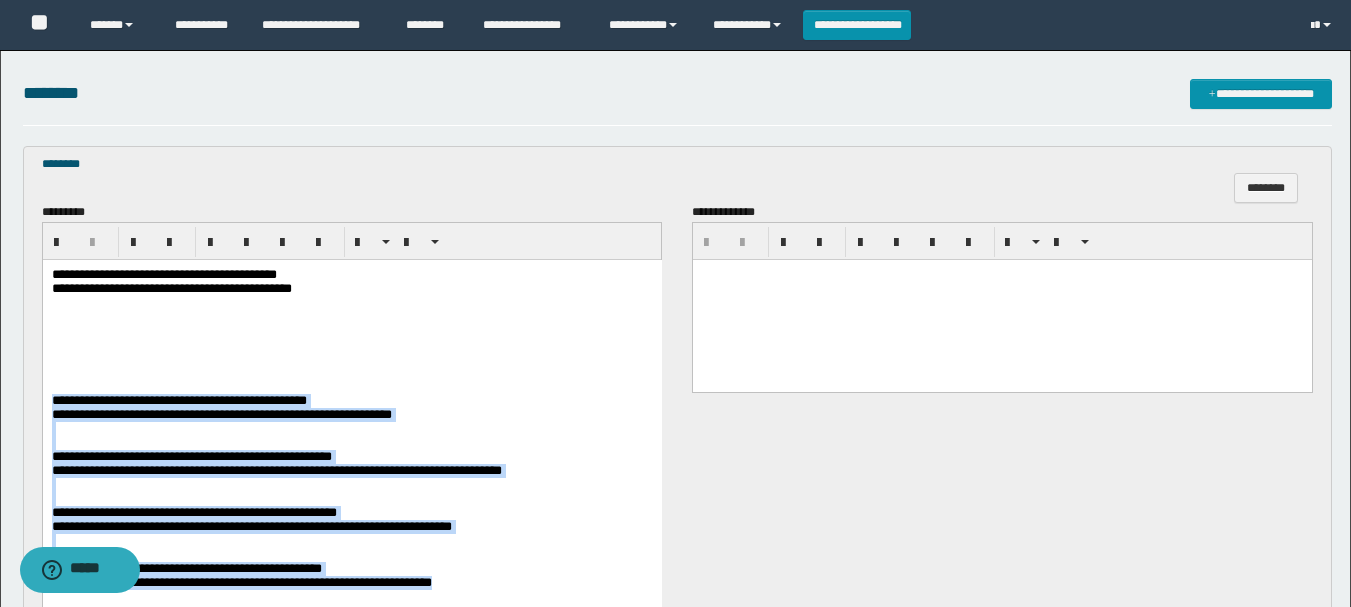 scroll, scrollTop: 800, scrollLeft: 0, axis: vertical 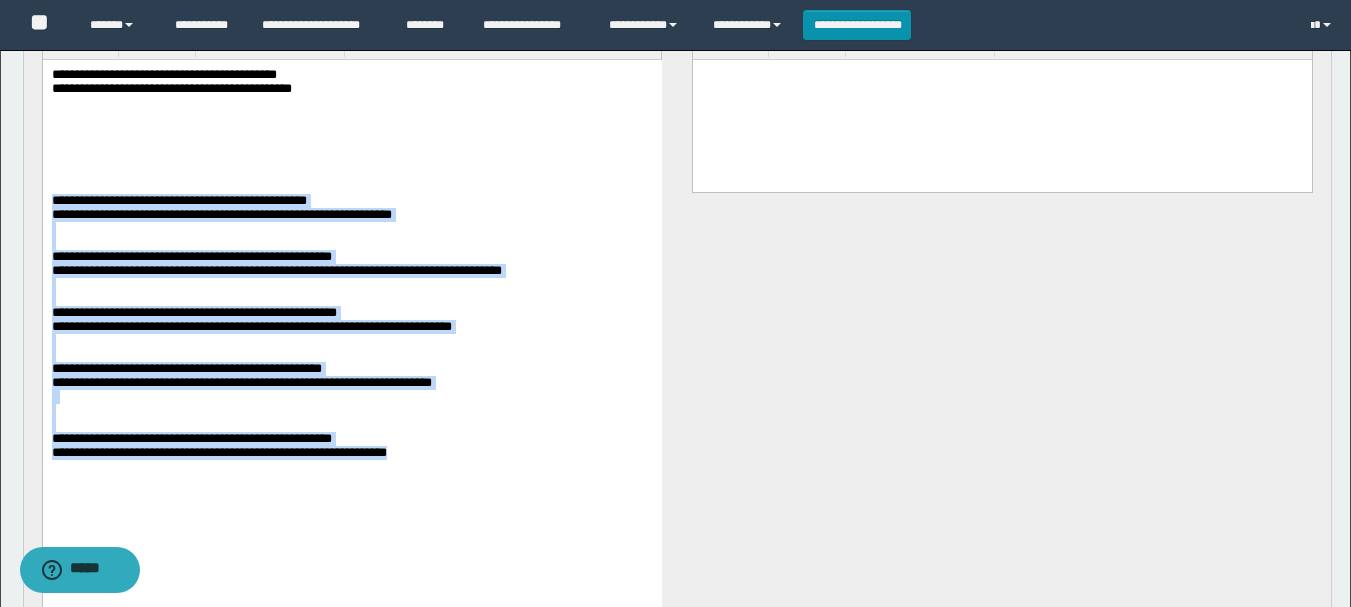 drag, startPoint x: 54, startPoint y: 219, endPoint x: 481, endPoint y: 533, distance: 530.02356 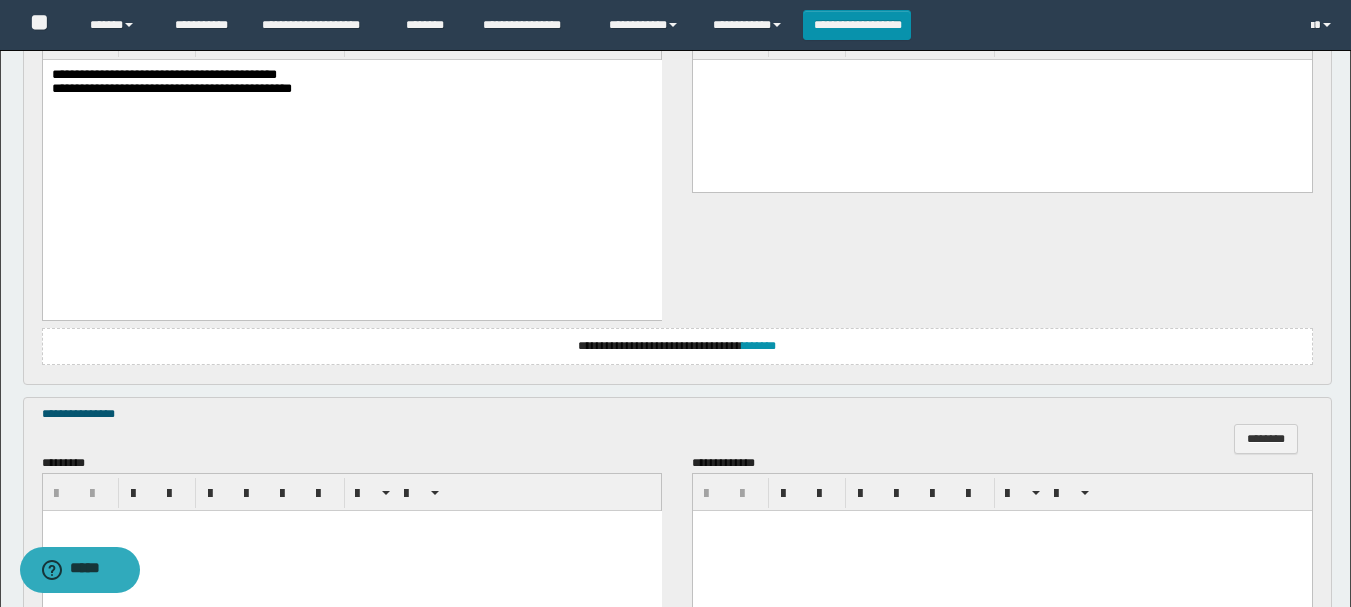 drag, startPoint x: 224, startPoint y: 73, endPoint x: 224, endPoint y: 123, distance: 50 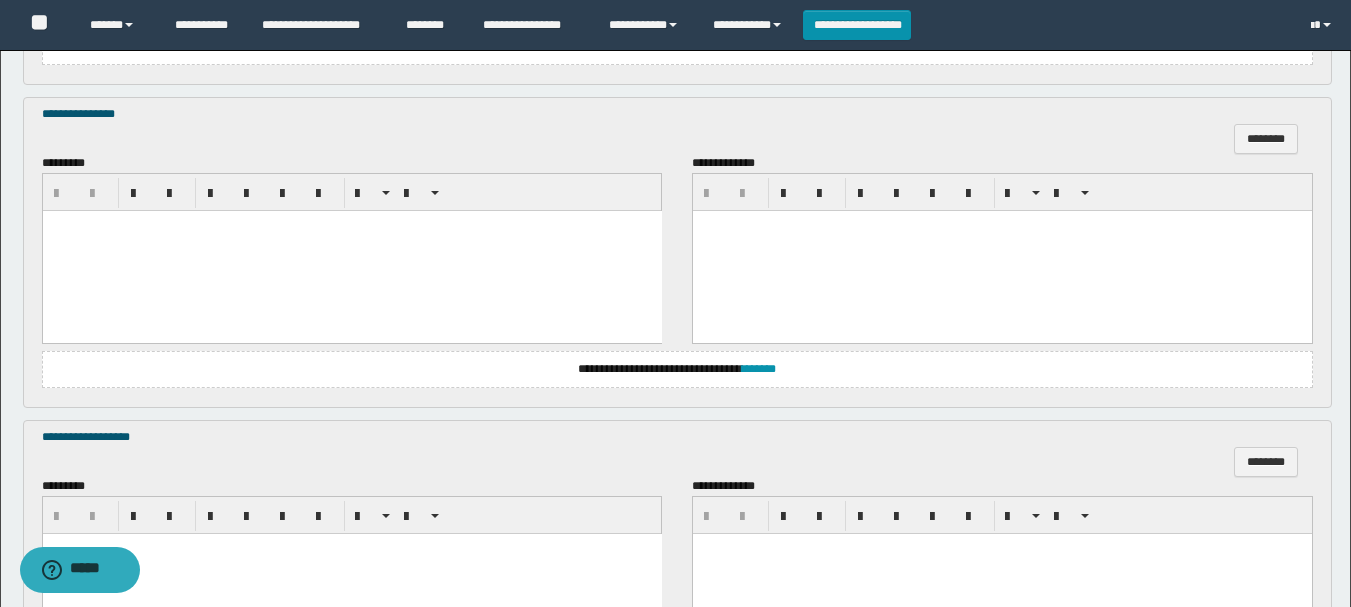 click at bounding box center [351, 250] 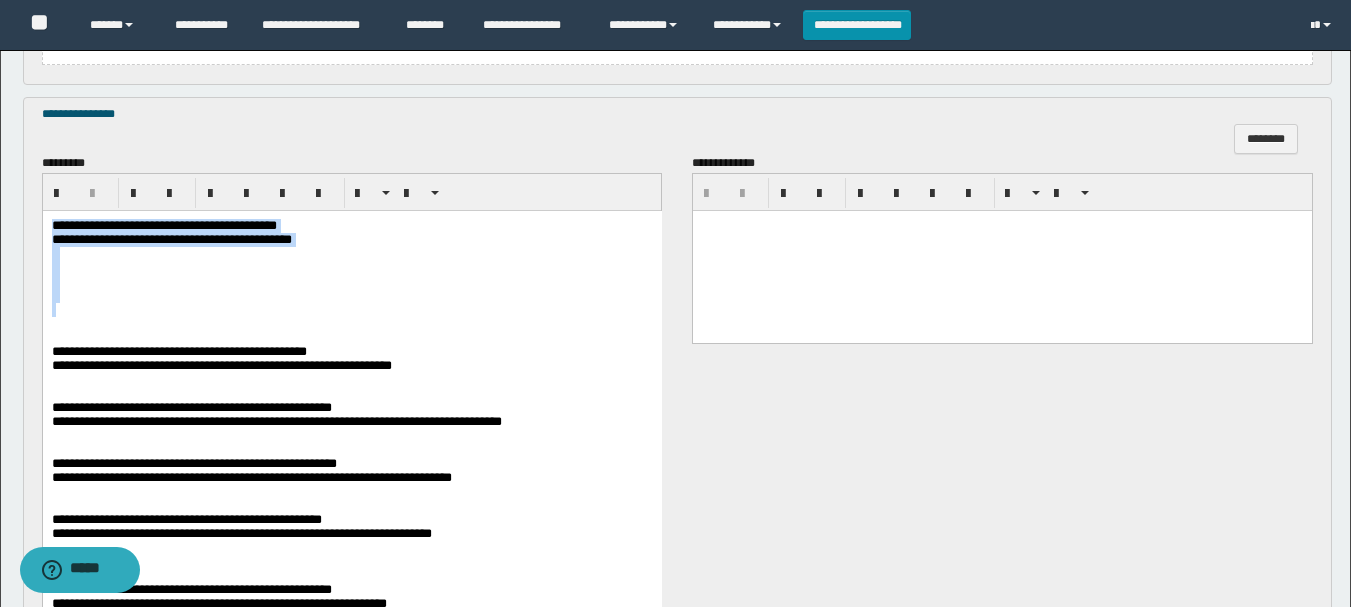 drag, startPoint x: 50, startPoint y: 221, endPoint x: 538, endPoint y: 326, distance: 499.1683 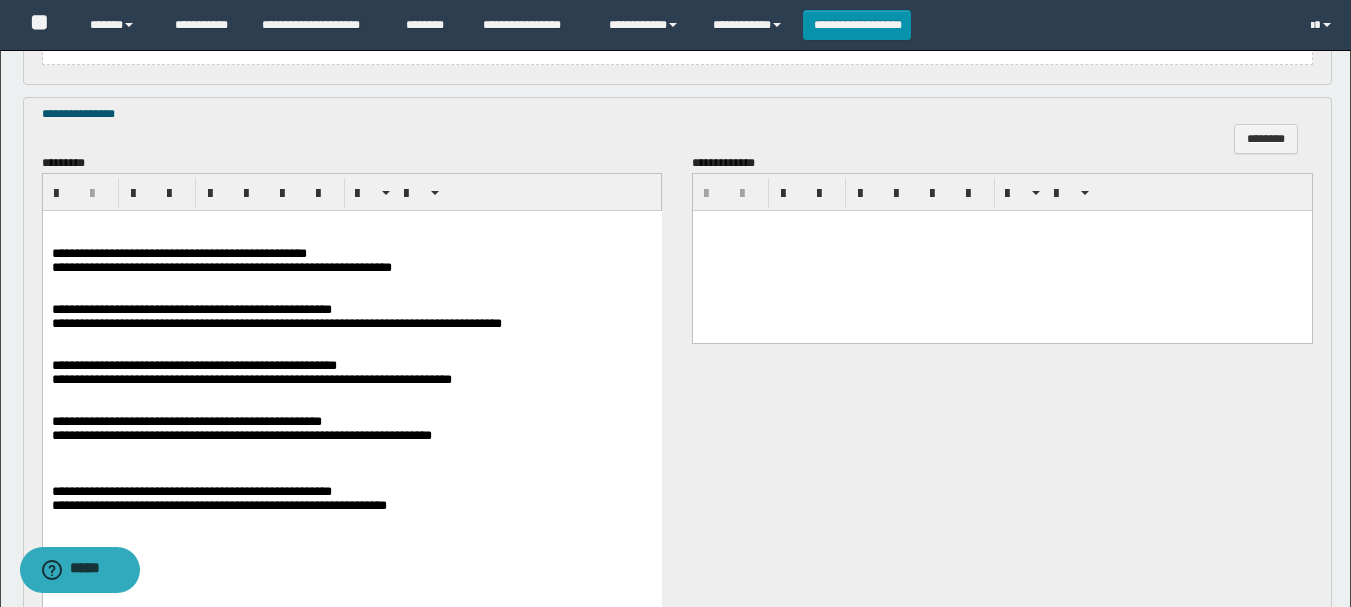 click on "**********" at bounding box center [178, 252] 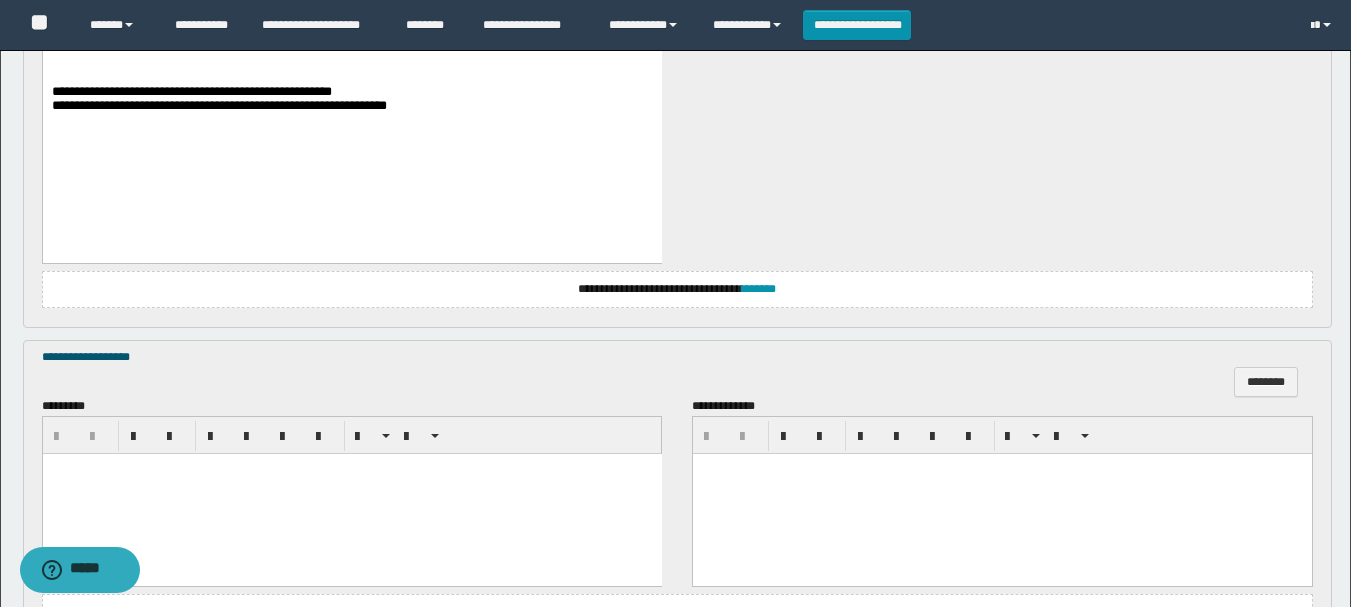 scroll, scrollTop: 1694, scrollLeft: 0, axis: vertical 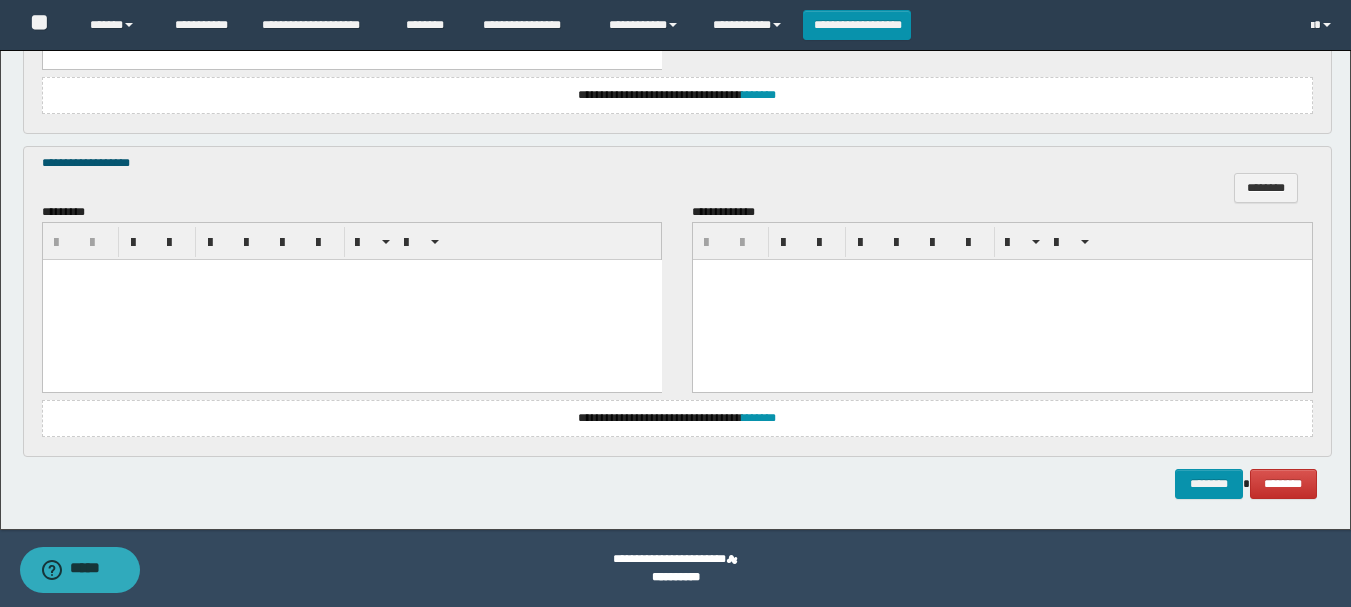 click at bounding box center (351, 299) 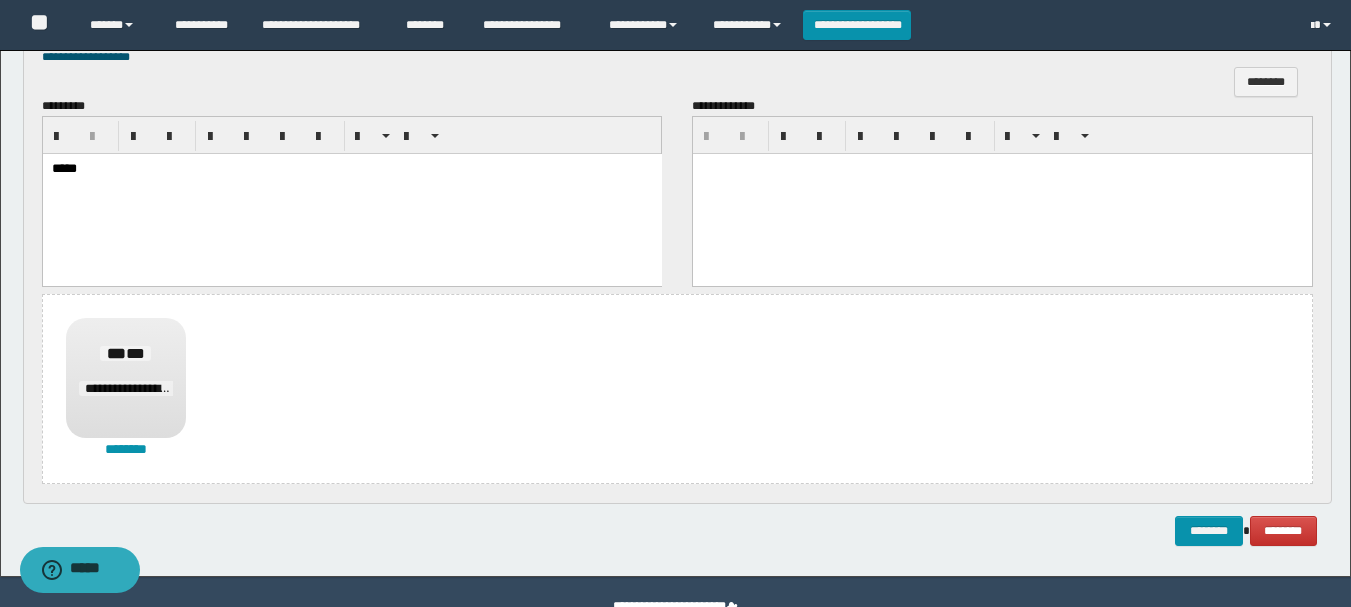 scroll, scrollTop: 1847, scrollLeft: 0, axis: vertical 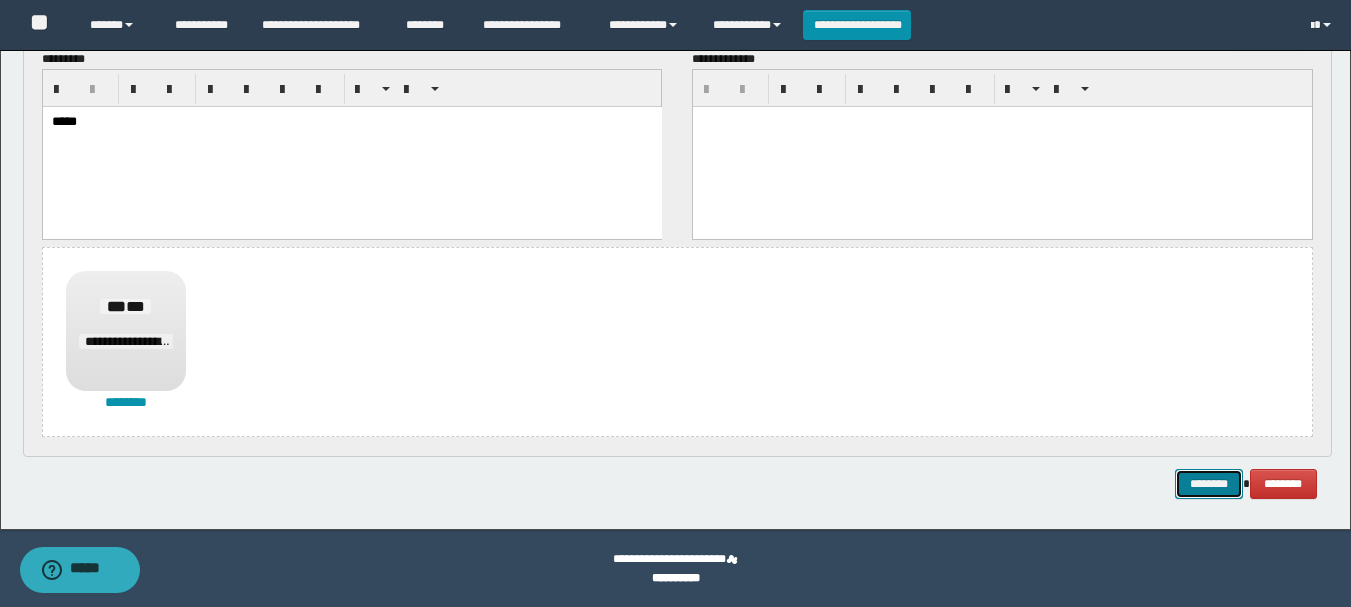 click on "********" at bounding box center (1209, 484) 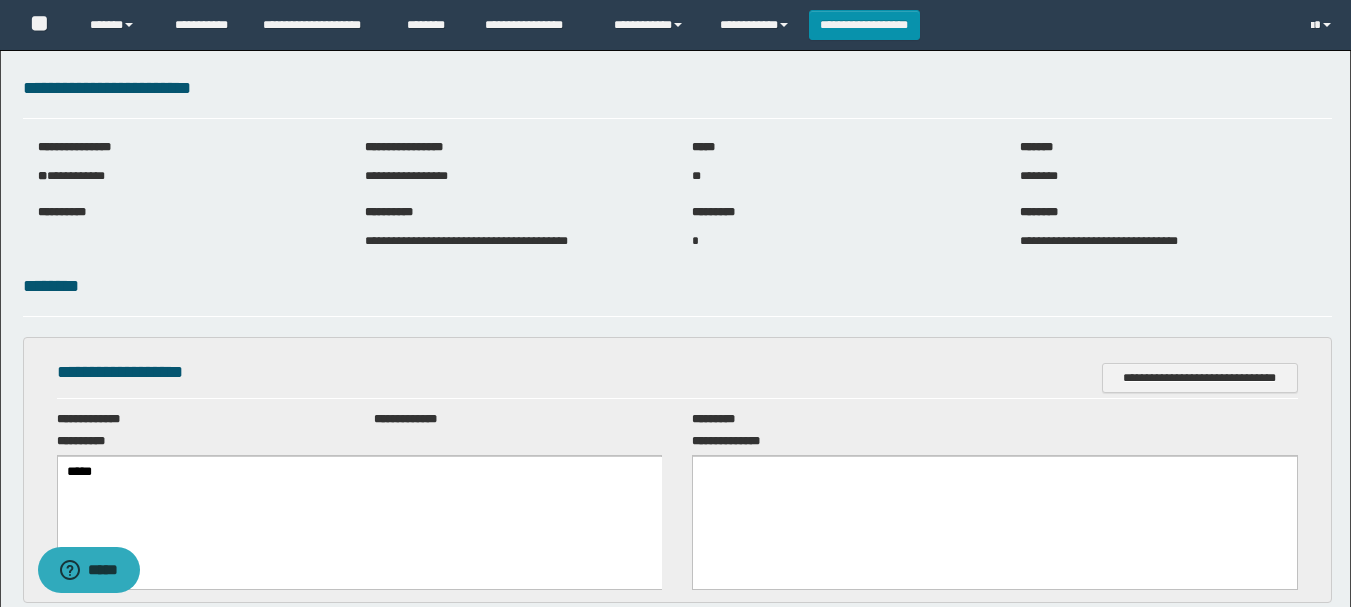 scroll, scrollTop: 0, scrollLeft: 0, axis: both 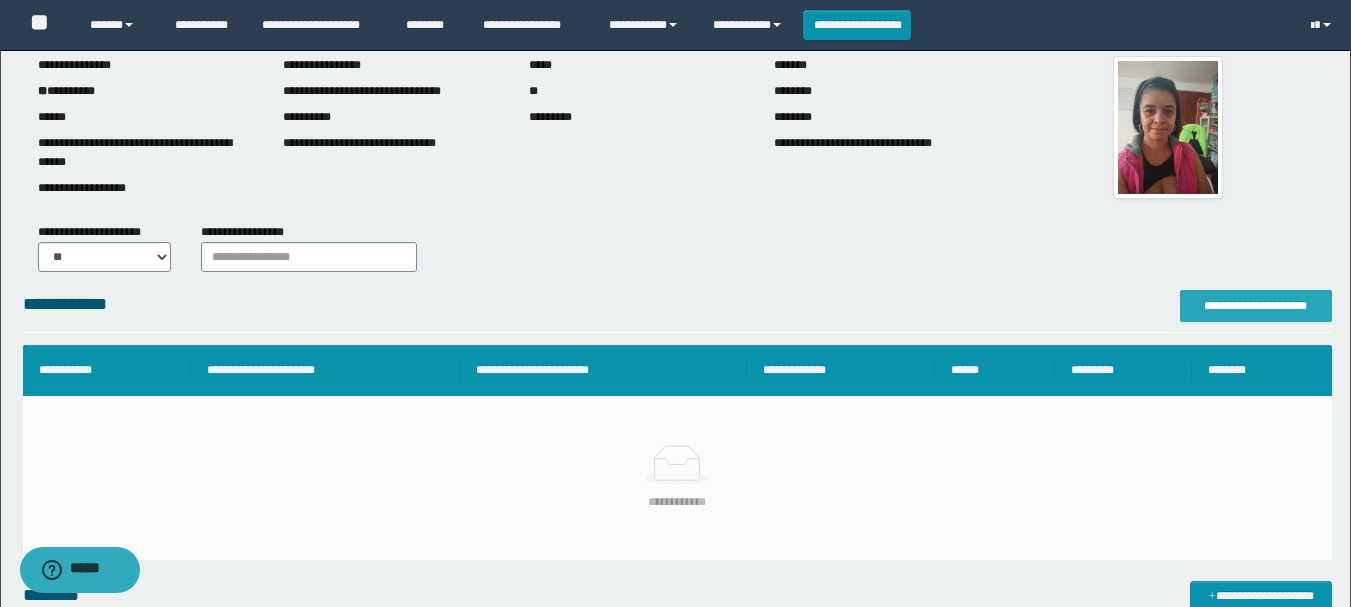 click on "**********" at bounding box center (1256, 306) 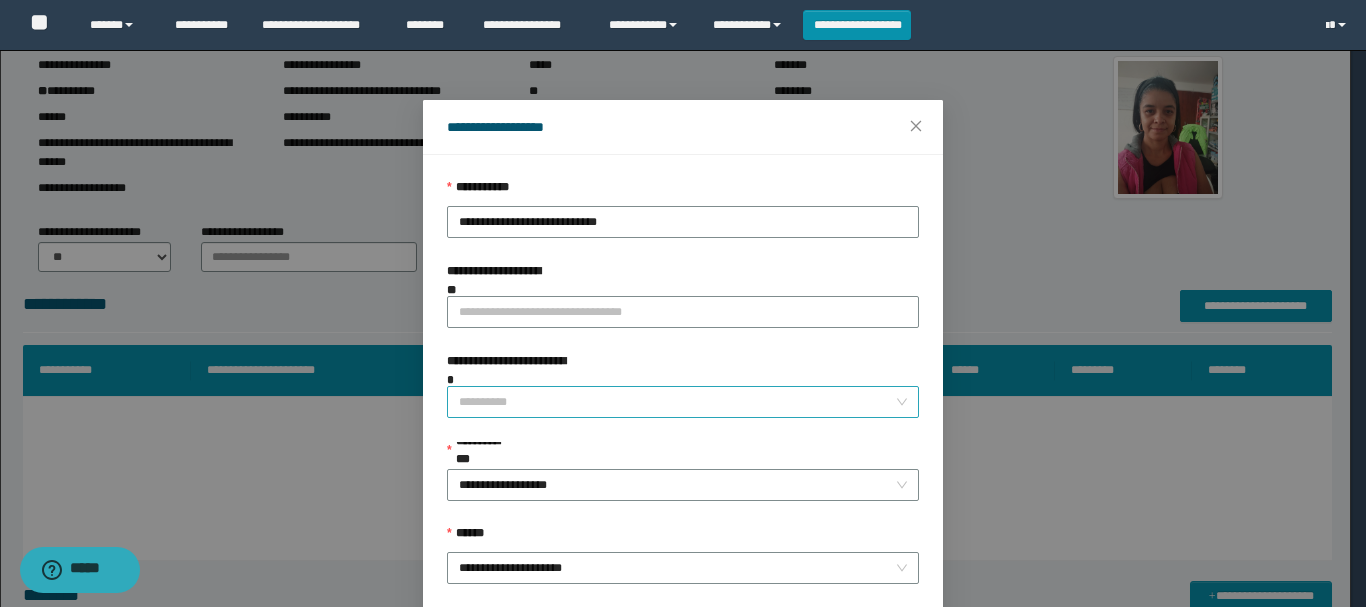 click on "**********" at bounding box center [677, 402] 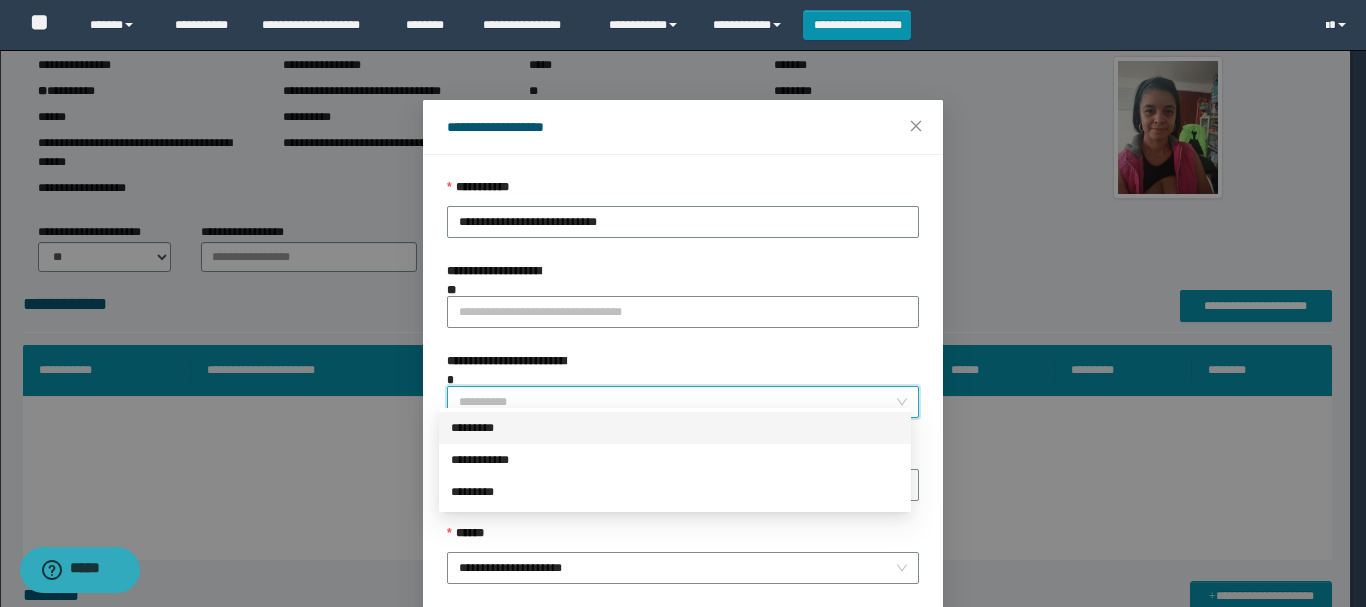 click on "*********" at bounding box center (675, 428) 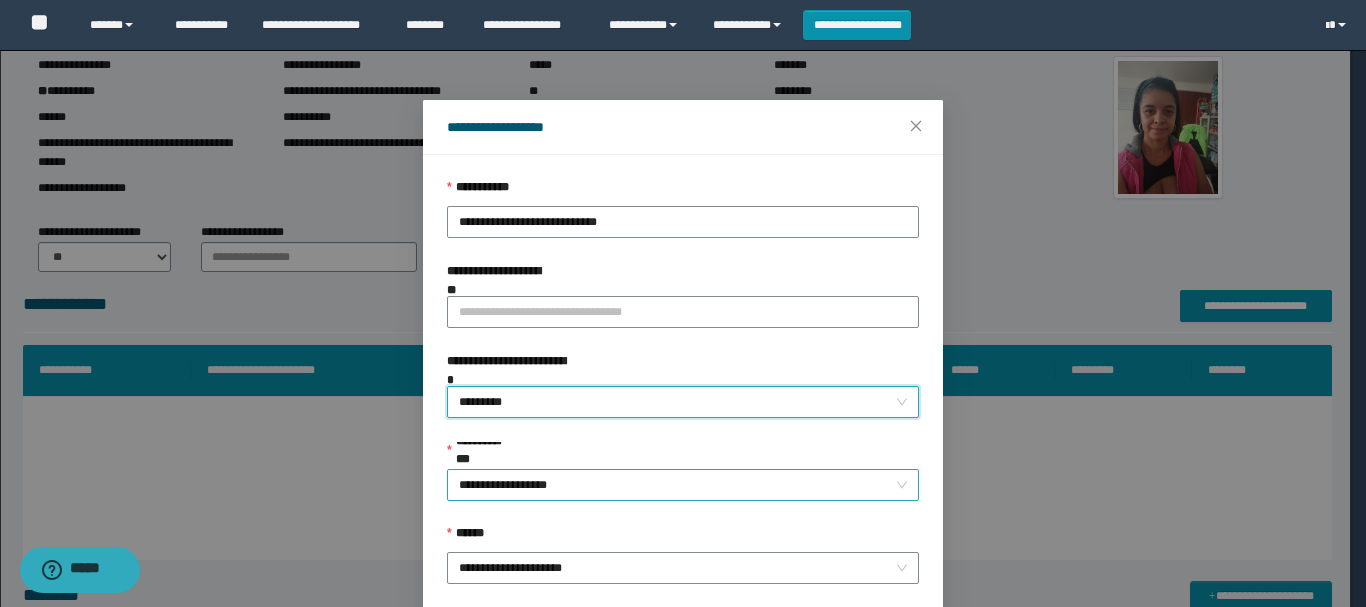 click on "**********" at bounding box center [683, 485] 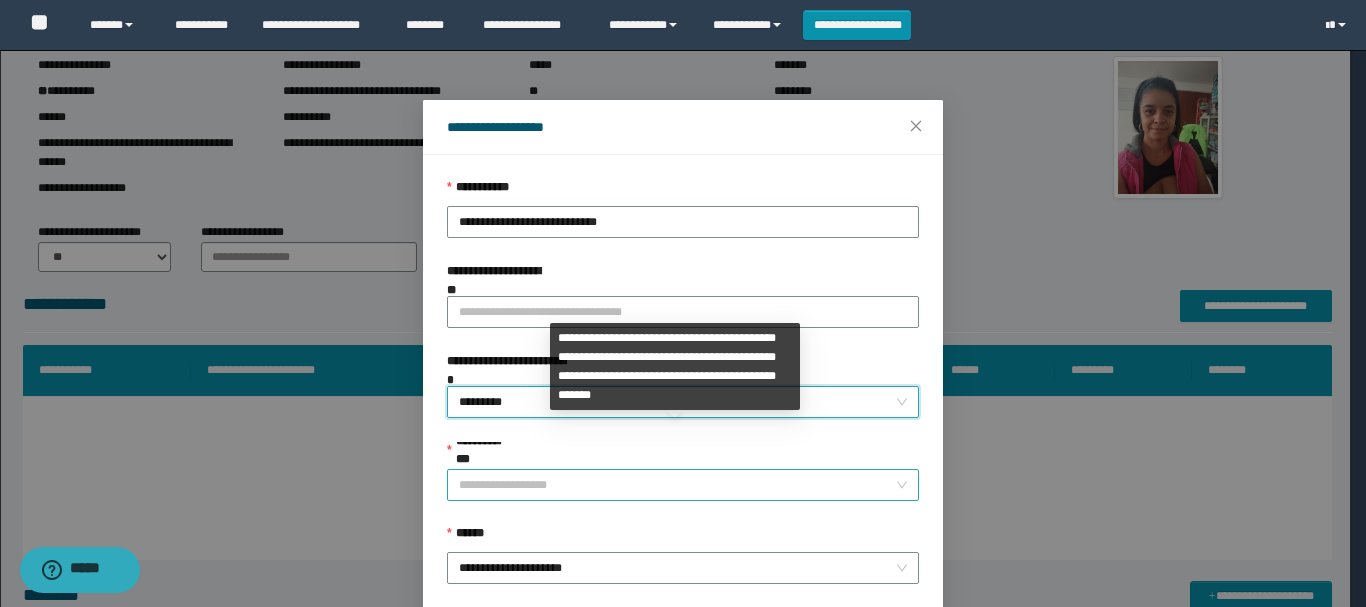 scroll, scrollTop: 192, scrollLeft: 0, axis: vertical 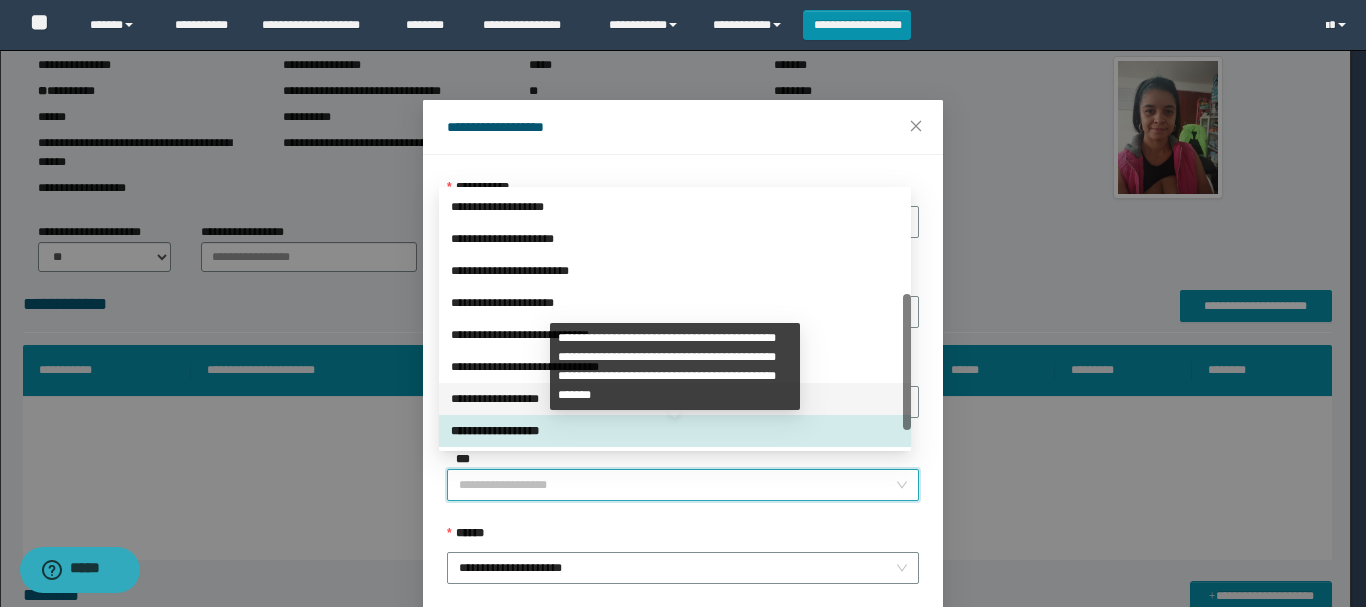 click on "**********" at bounding box center (675, 399) 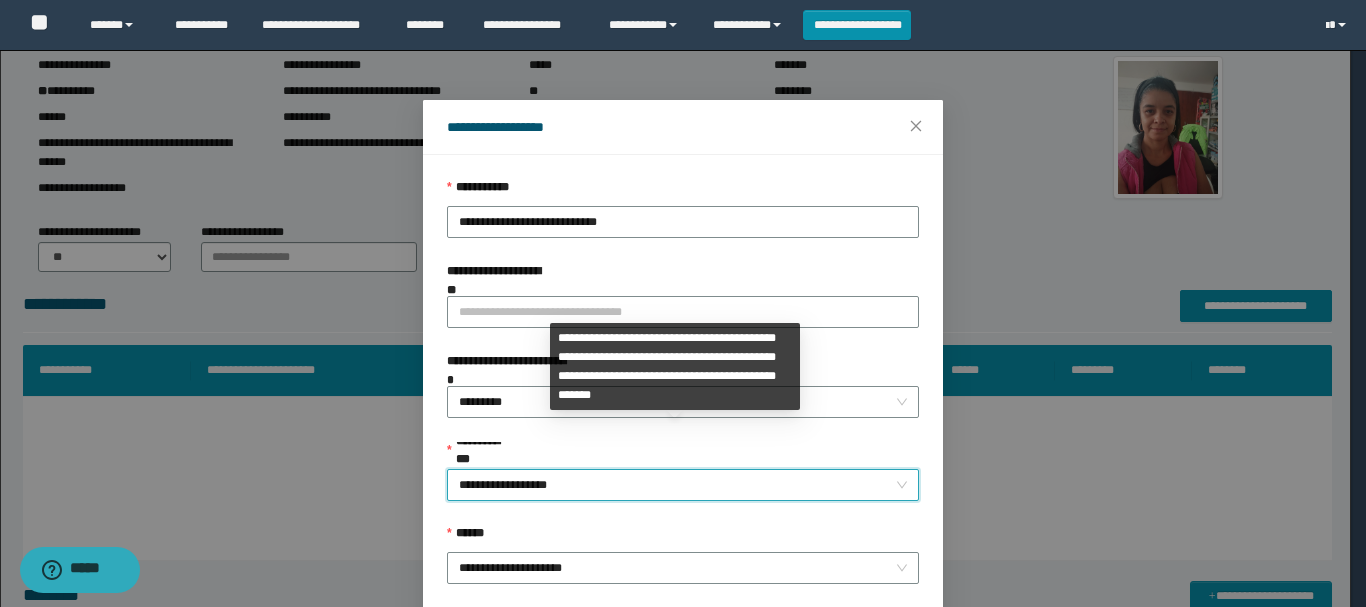 scroll, scrollTop: 145, scrollLeft: 0, axis: vertical 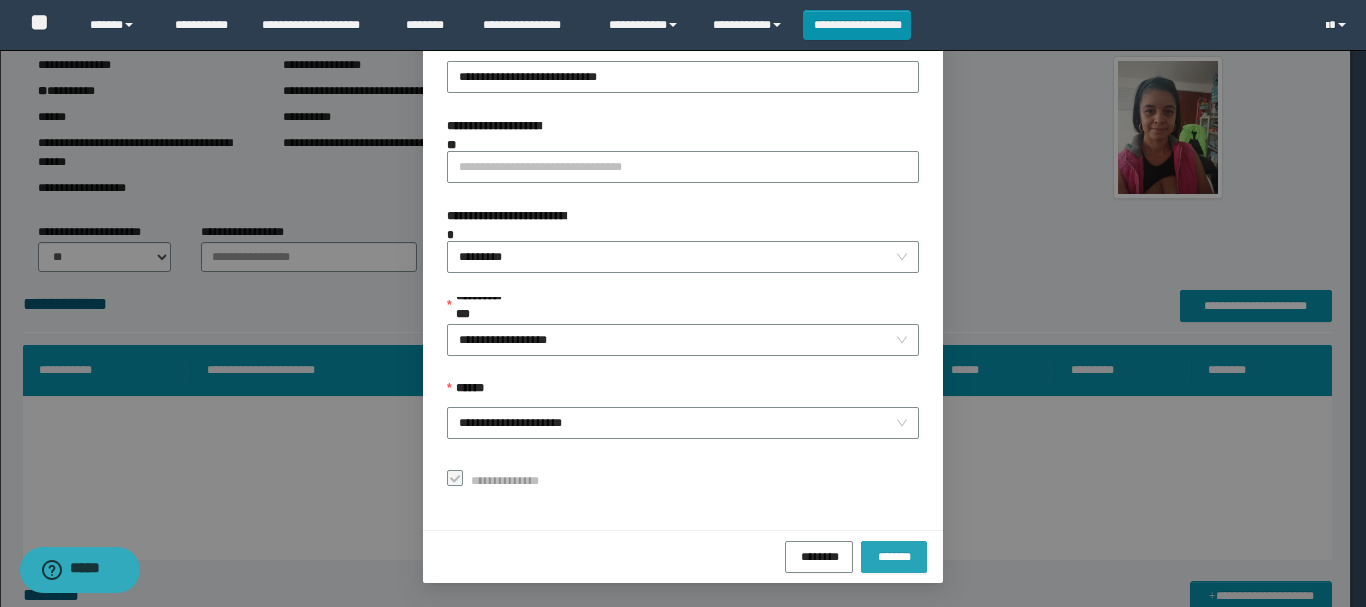 click on "*******" at bounding box center (894, 555) 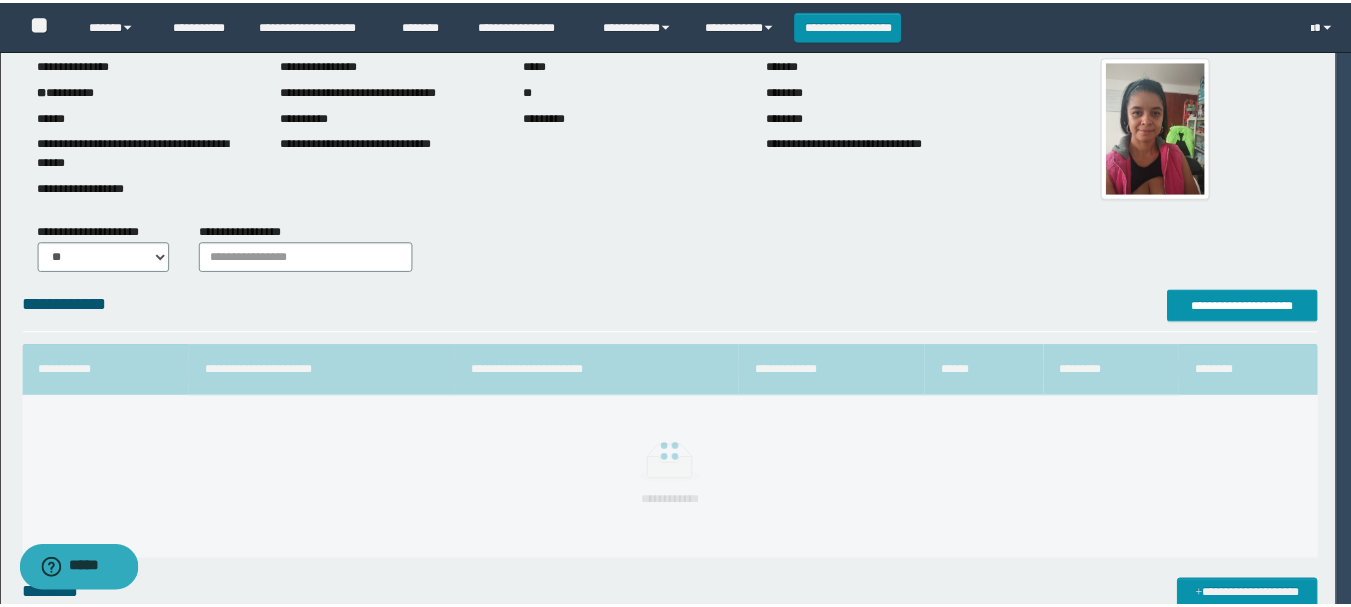 scroll, scrollTop: 98, scrollLeft: 0, axis: vertical 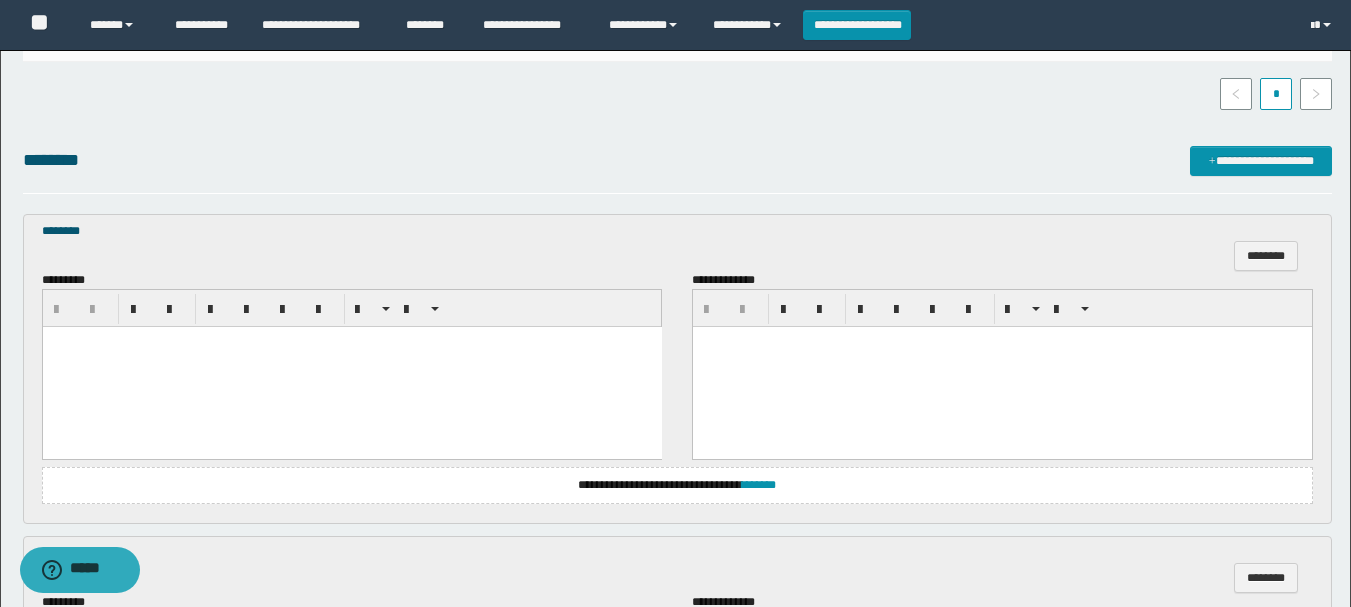 click at bounding box center (351, 367) 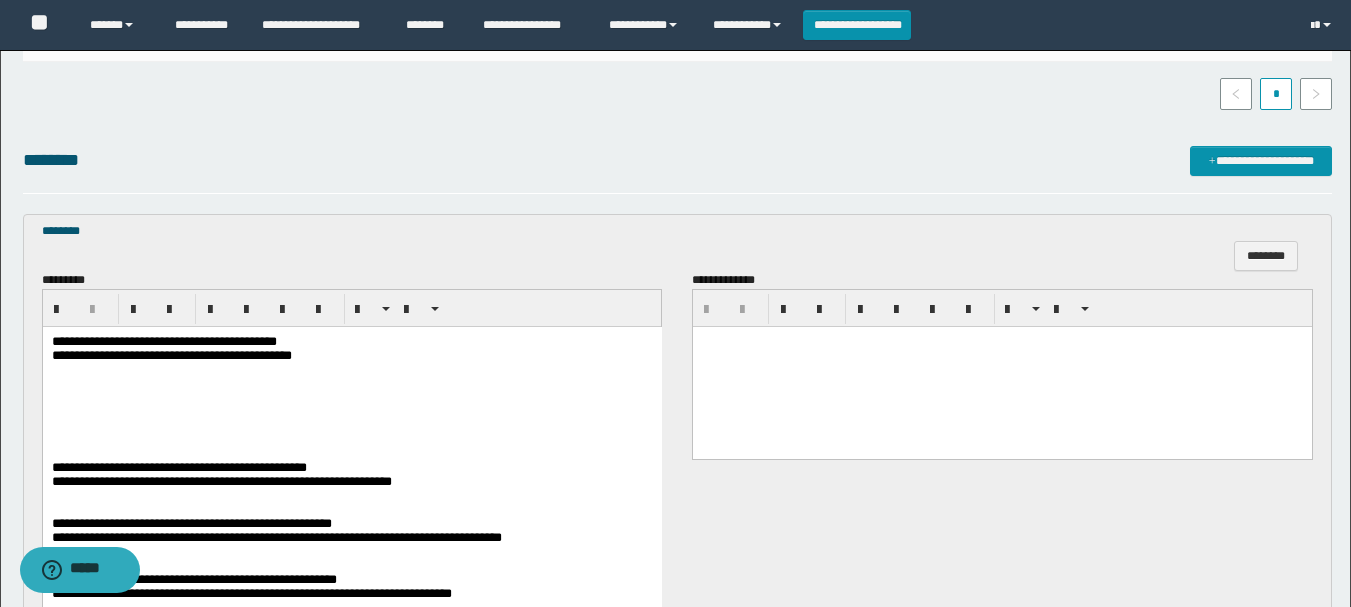 scroll, scrollTop: 600, scrollLeft: 0, axis: vertical 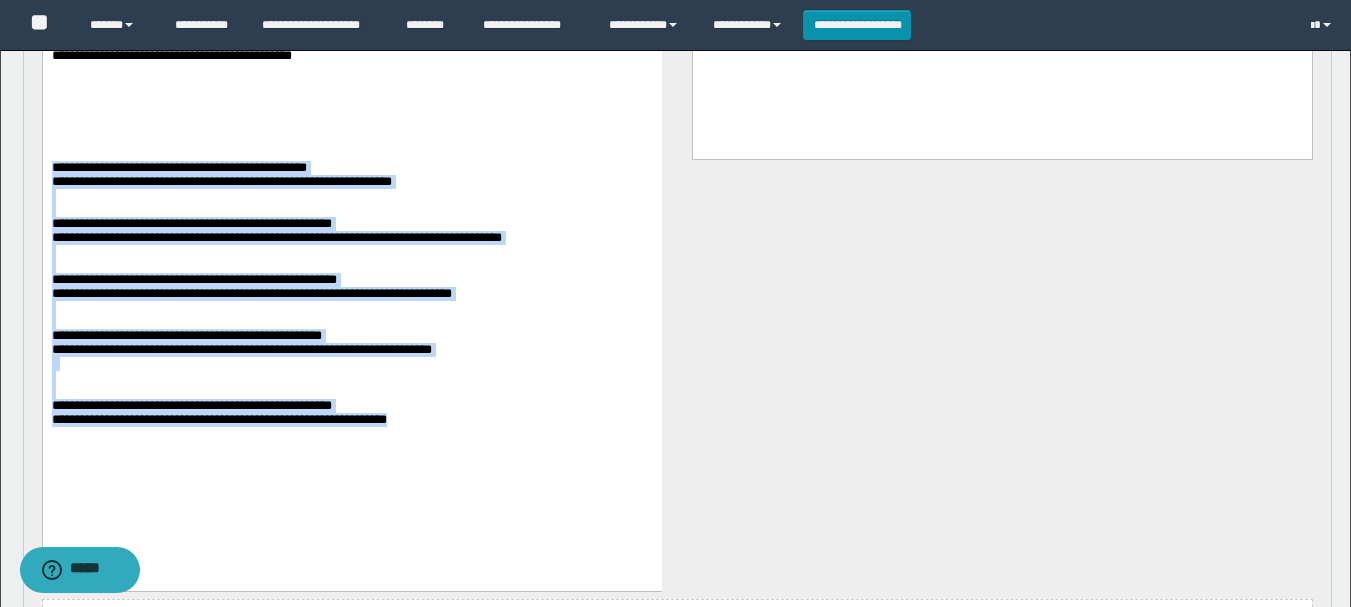 drag, startPoint x: 53, startPoint y: 192, endPoint x: 488, endPoint y: 501, distance: 533.5785 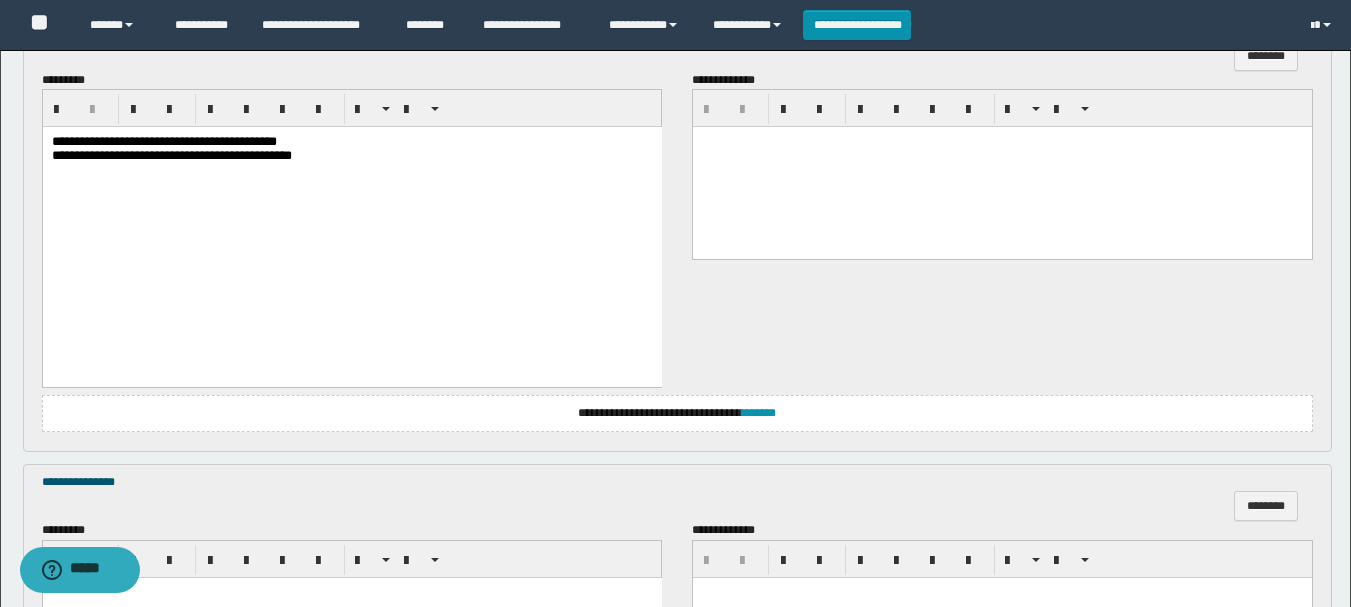scroll, scrollTop: 600, scrollLeft: 0, axis: vertical 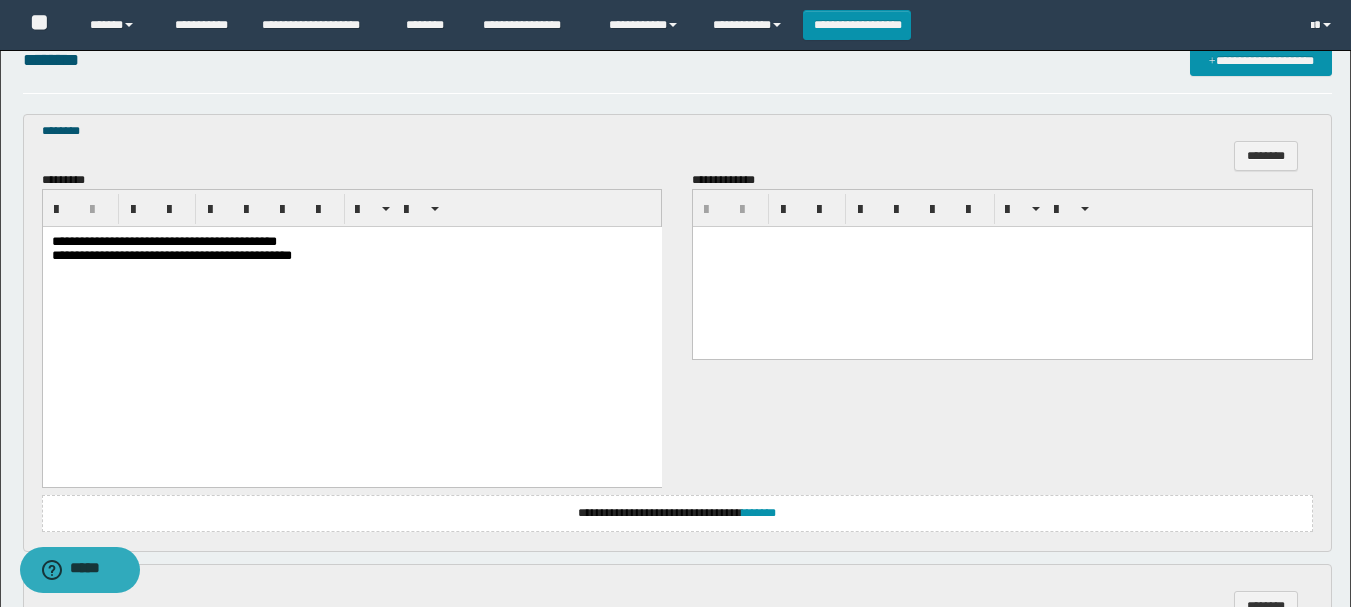 click on "**********" at bounding box center (163, 241) 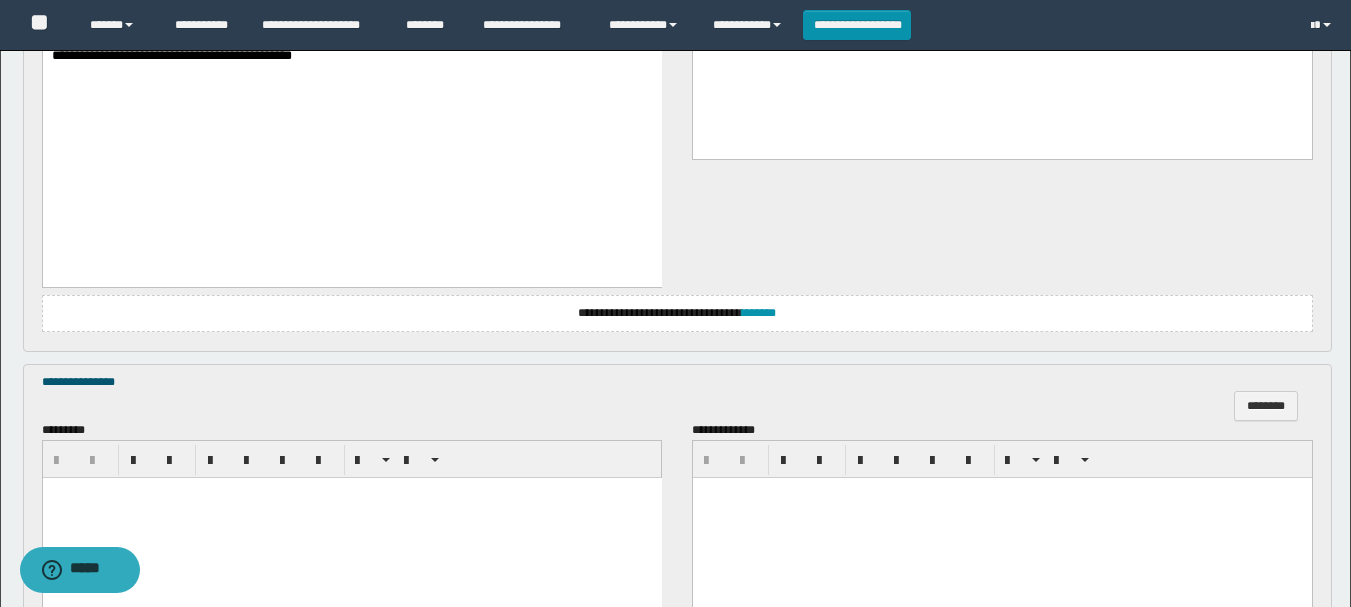 scroll, scrollTop: 1300, scrollLeft: 0, axis: vertical 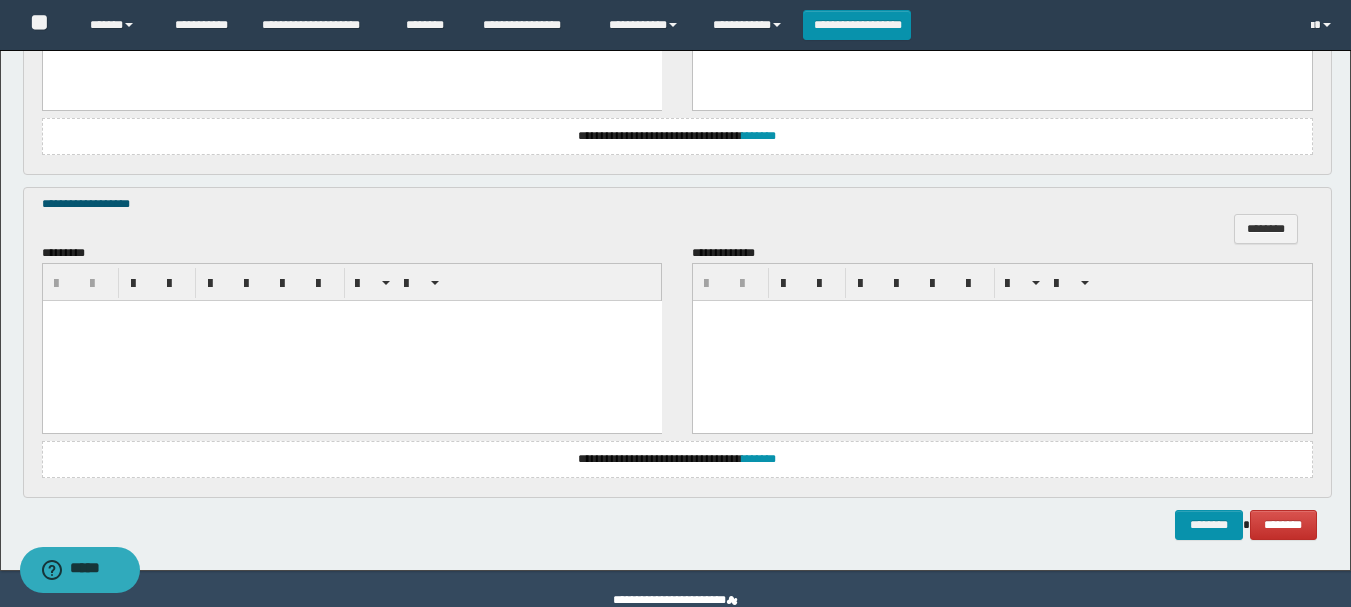 click at bounding box center (351, 340) 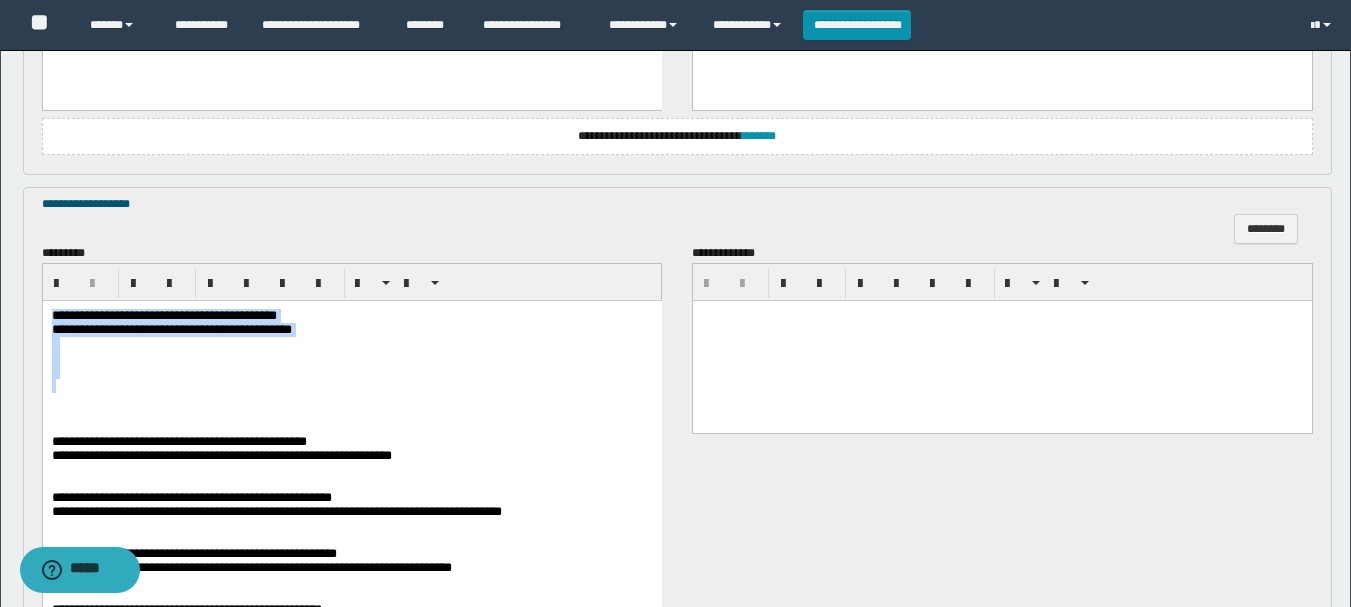drag, startPoint x: 52, startPoint y: 318, endPoint x: 508, endPoint y: 378, distance: 459.93042 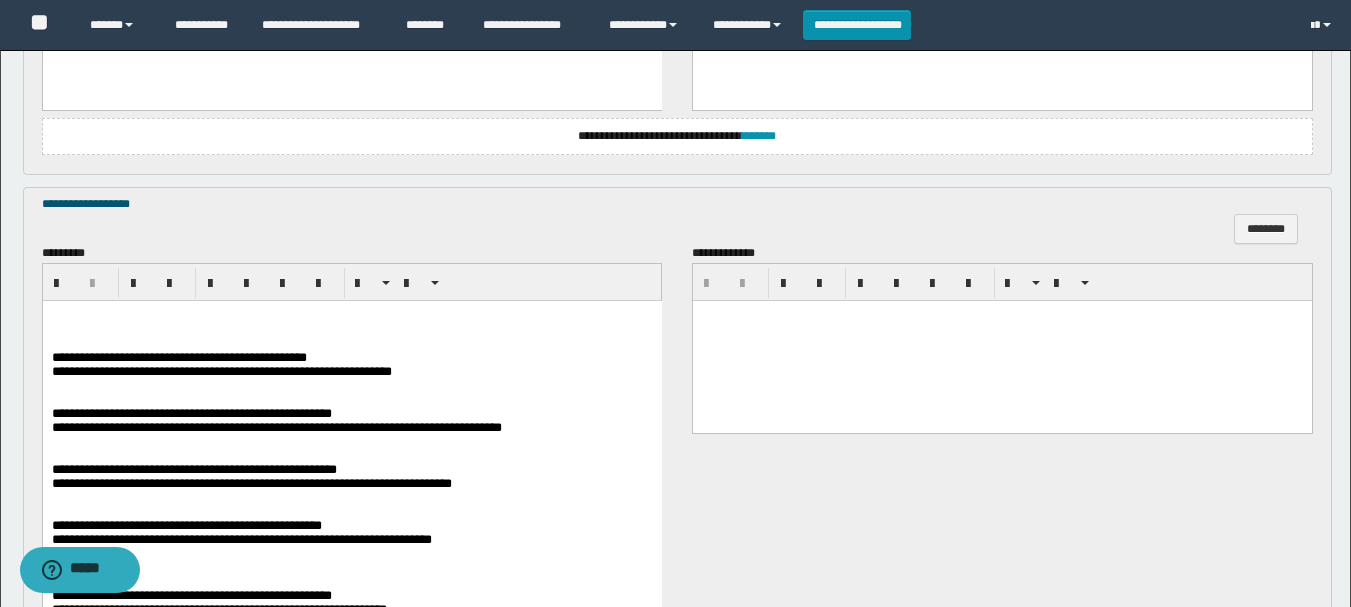 scroll, scrollTop: 1400, scrollLeft: 0, axis: vertical 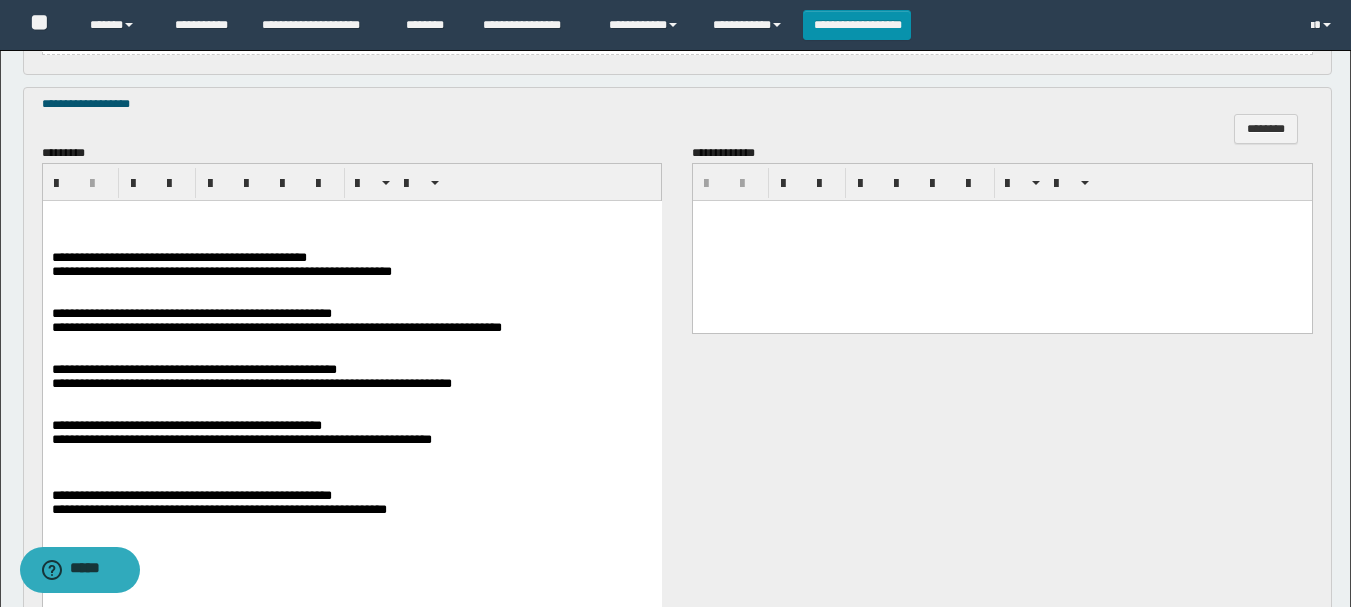 click on "**********" at bounding box center [178, 256] 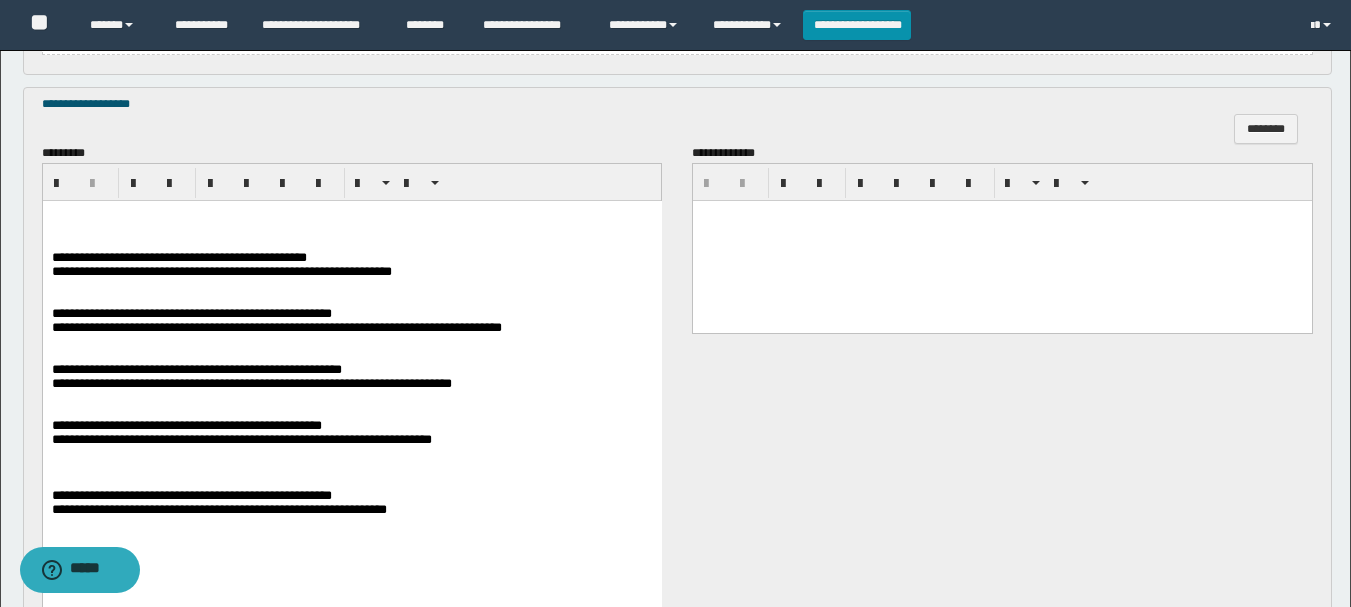 click on "**********" at bounding box center (186, 424) 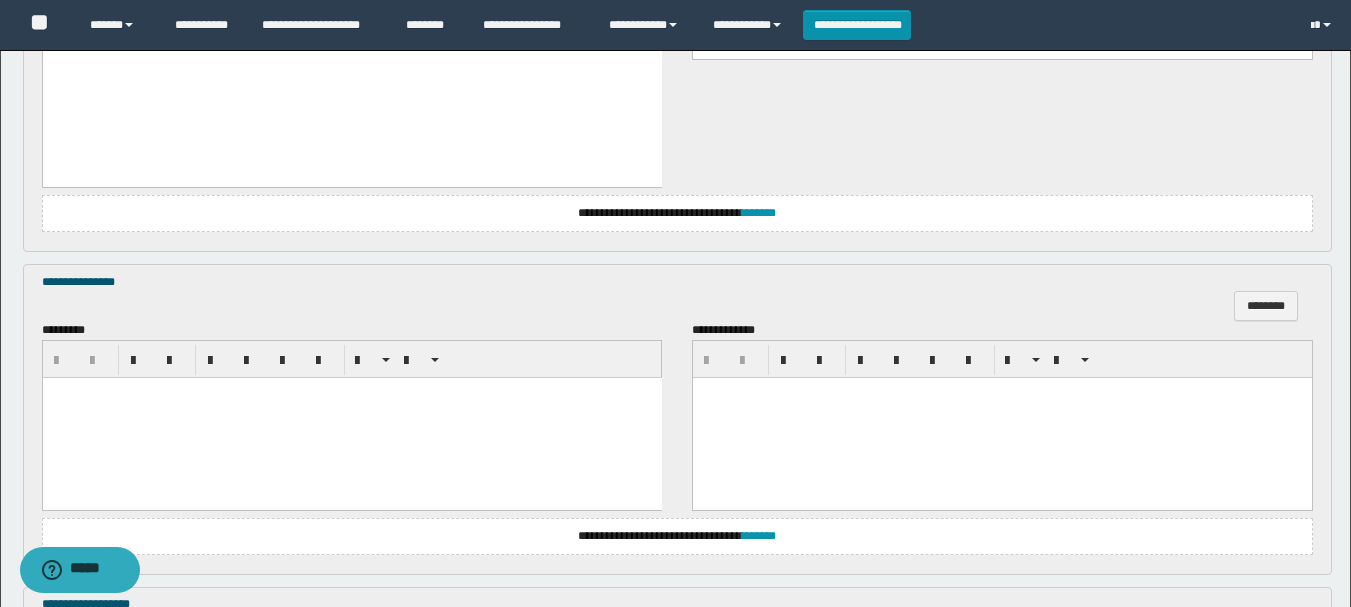 scroll, scrollTop: 1100, scrollLeft: 0, axis: vertical 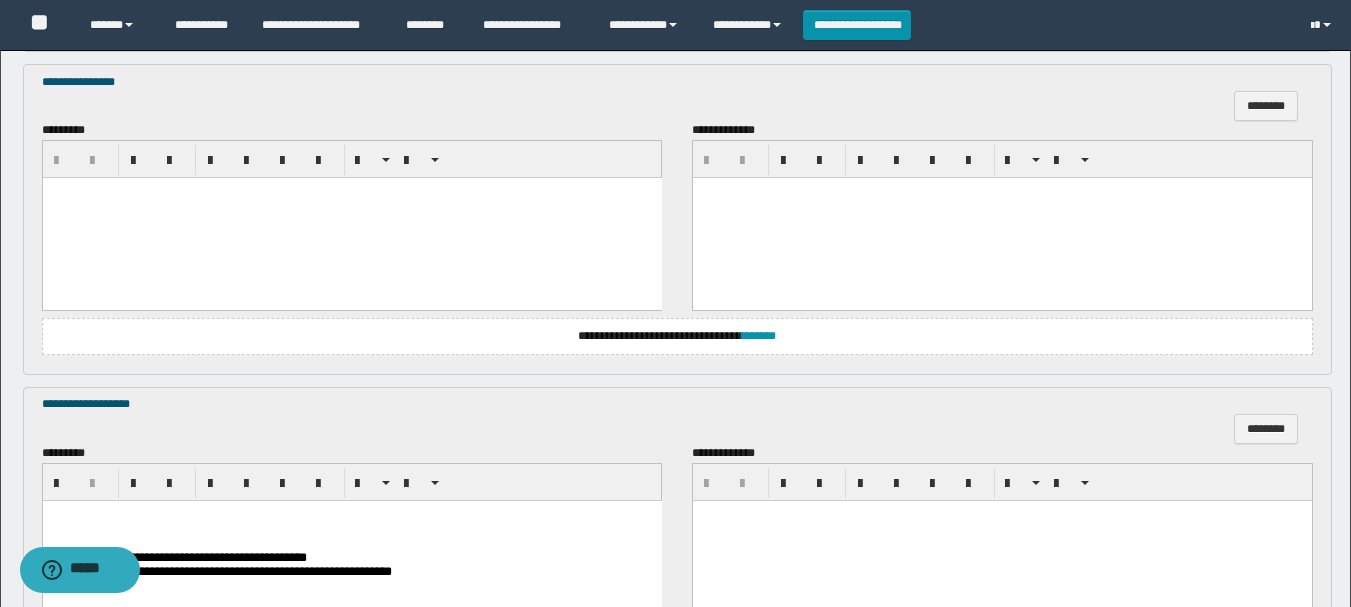 click at bounding box center [351, 218] 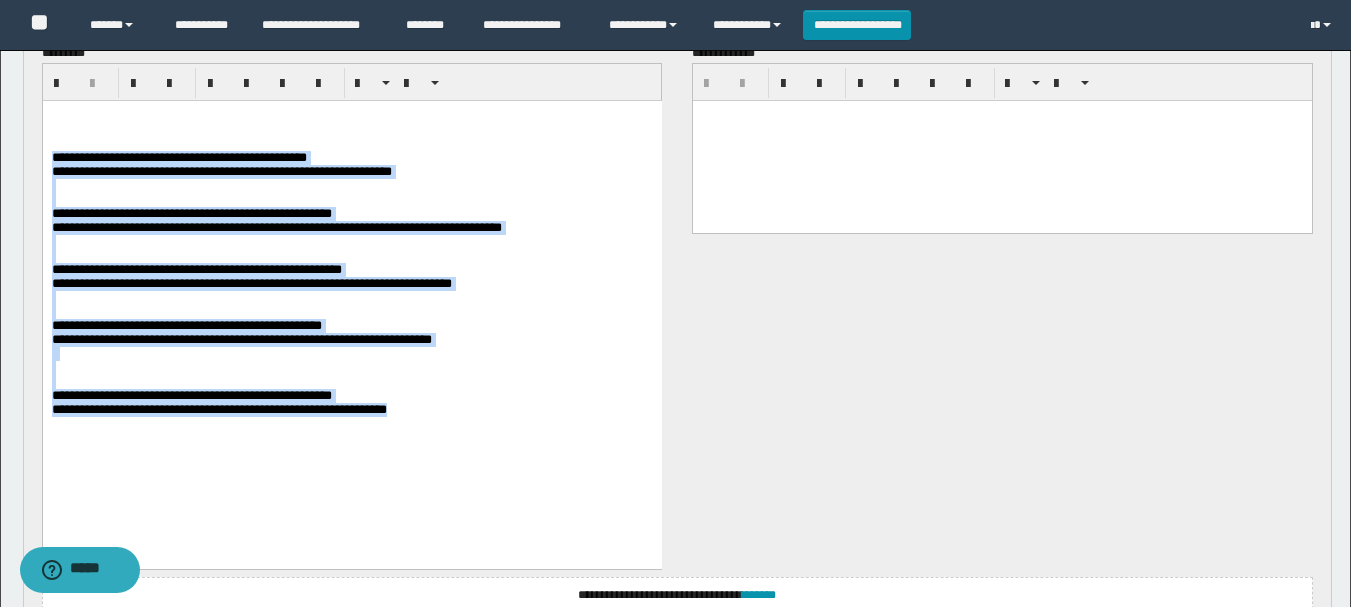 drag, startPoint x: 68, startPoint y: 164, endPoint x: 563, endPoint y: 521, distance: 610.30646 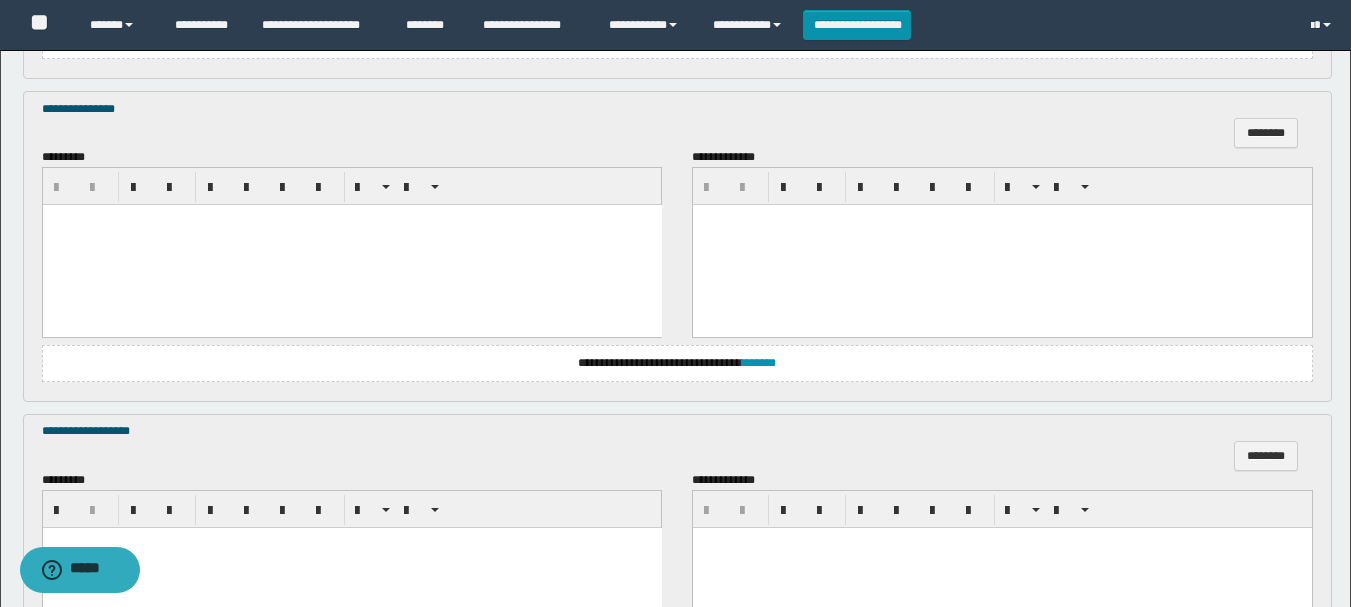 scroll, scrollTop: 973, scrollLeft: 0, axis: vertical 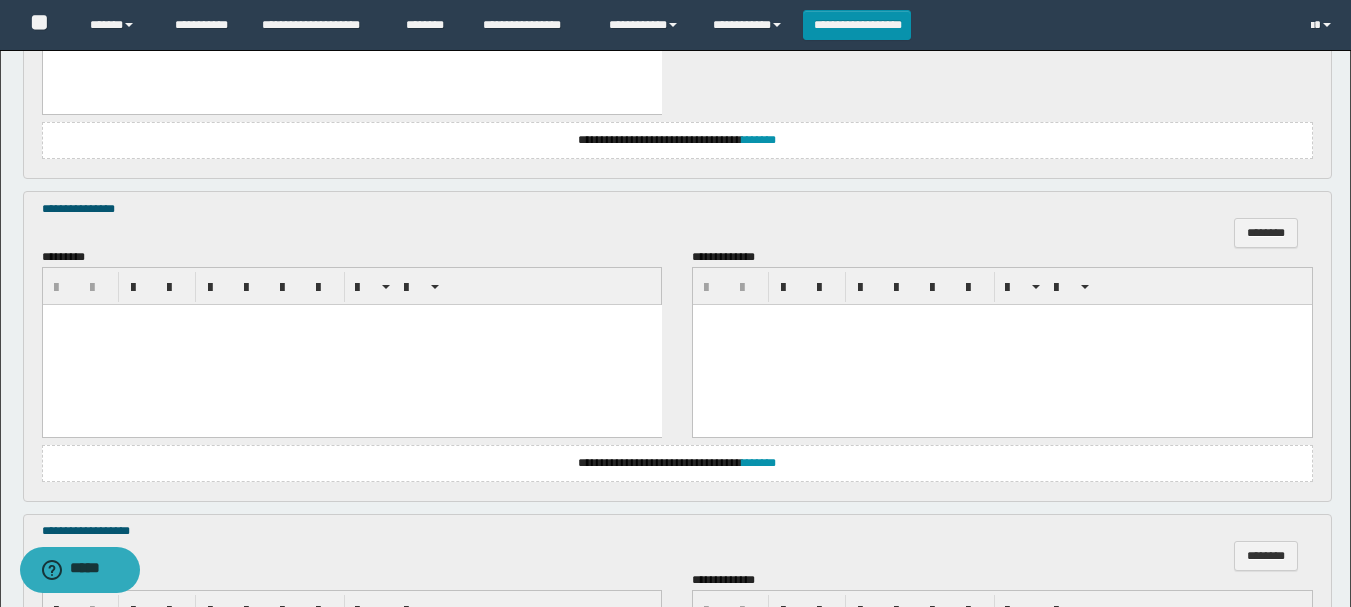 click at bounding box center [351, 345] 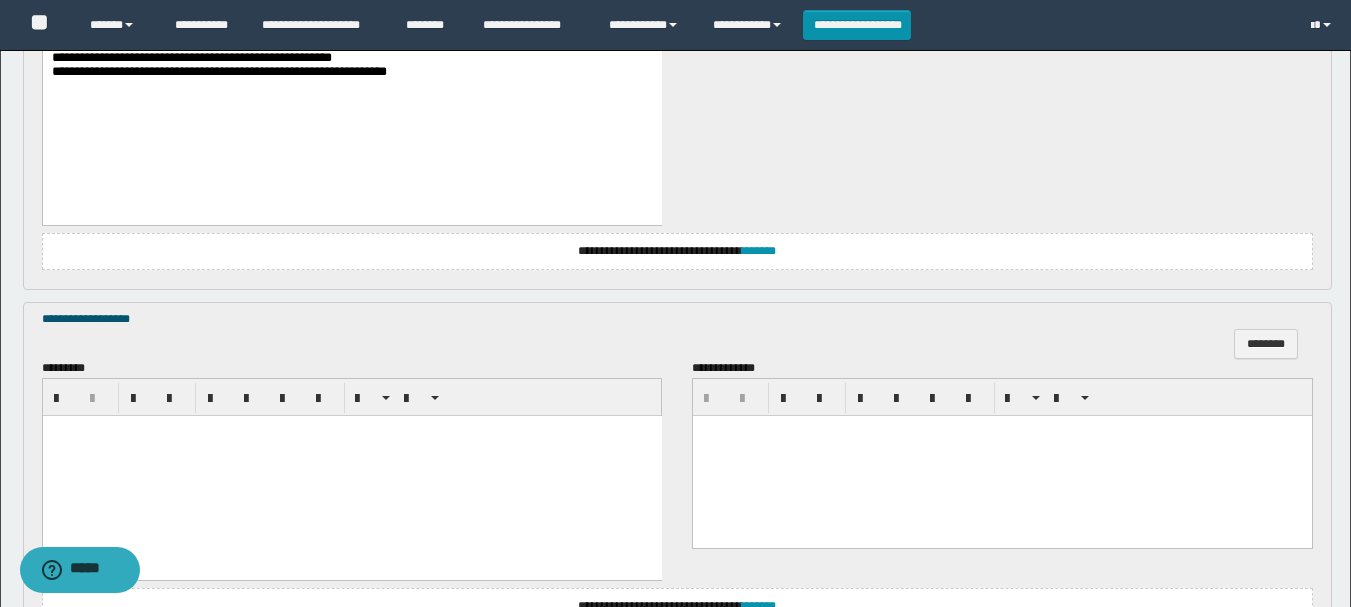 scroll, scrollTop: 1661, scrollLeft: 0, axis: vertical 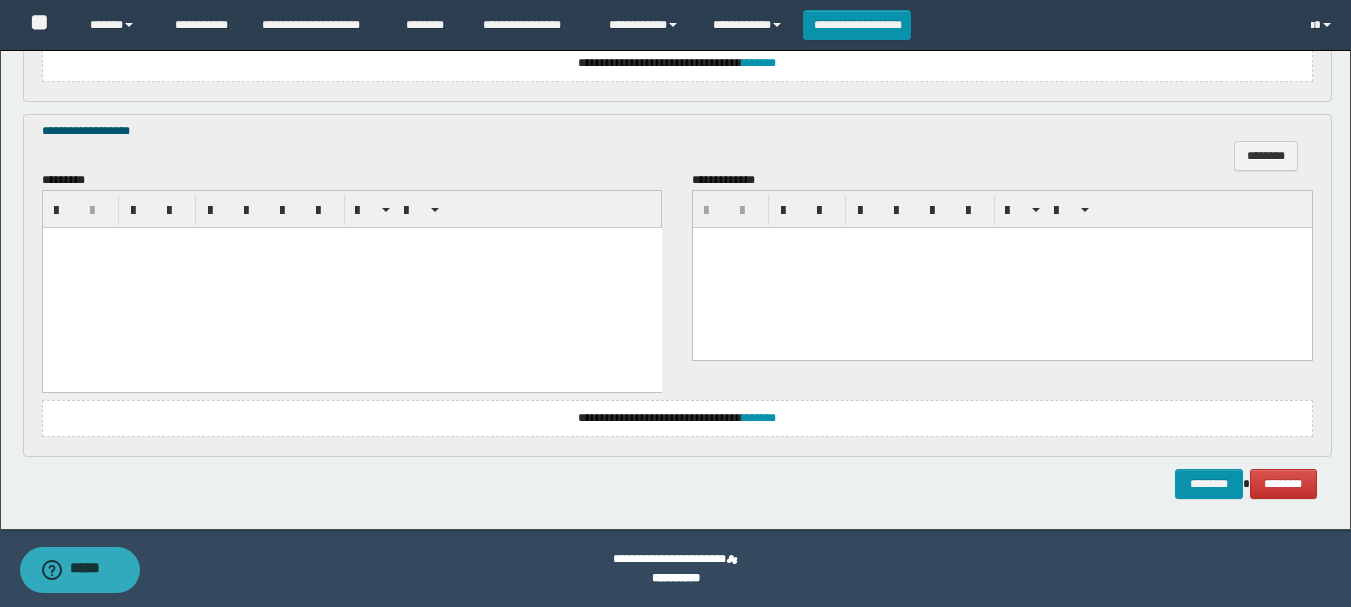 click at bounding box center (351, 281) 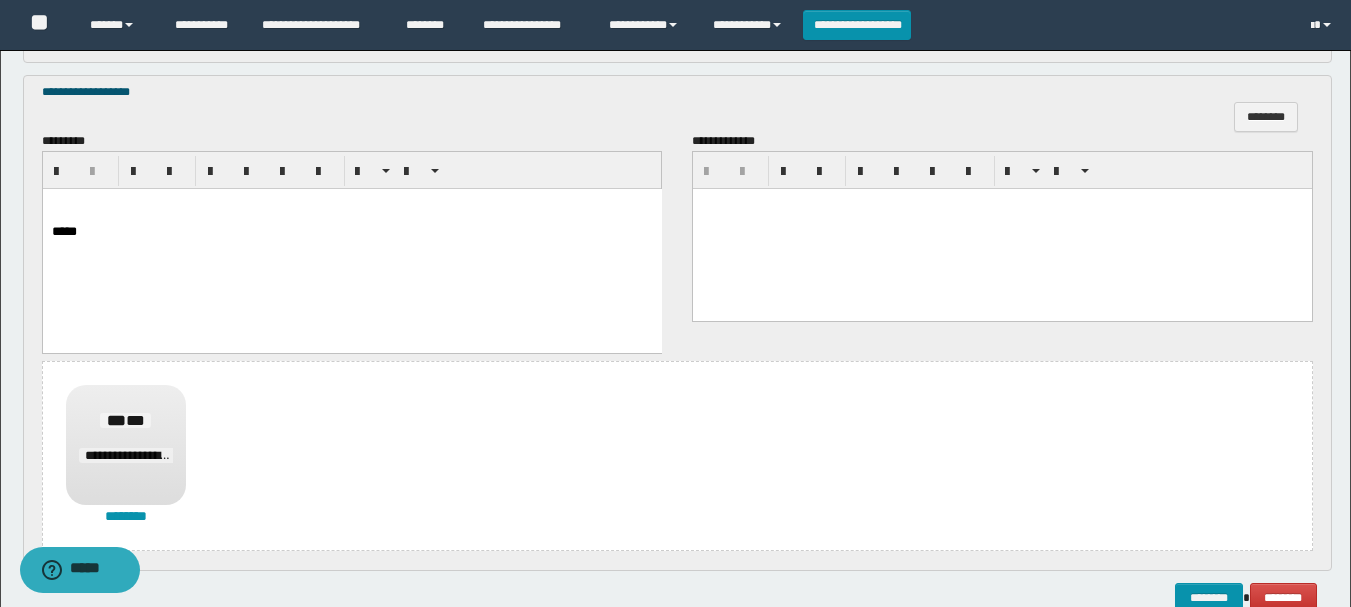 scroll, scrollTop: 1815, scrollLeft: 0, axis: vertical 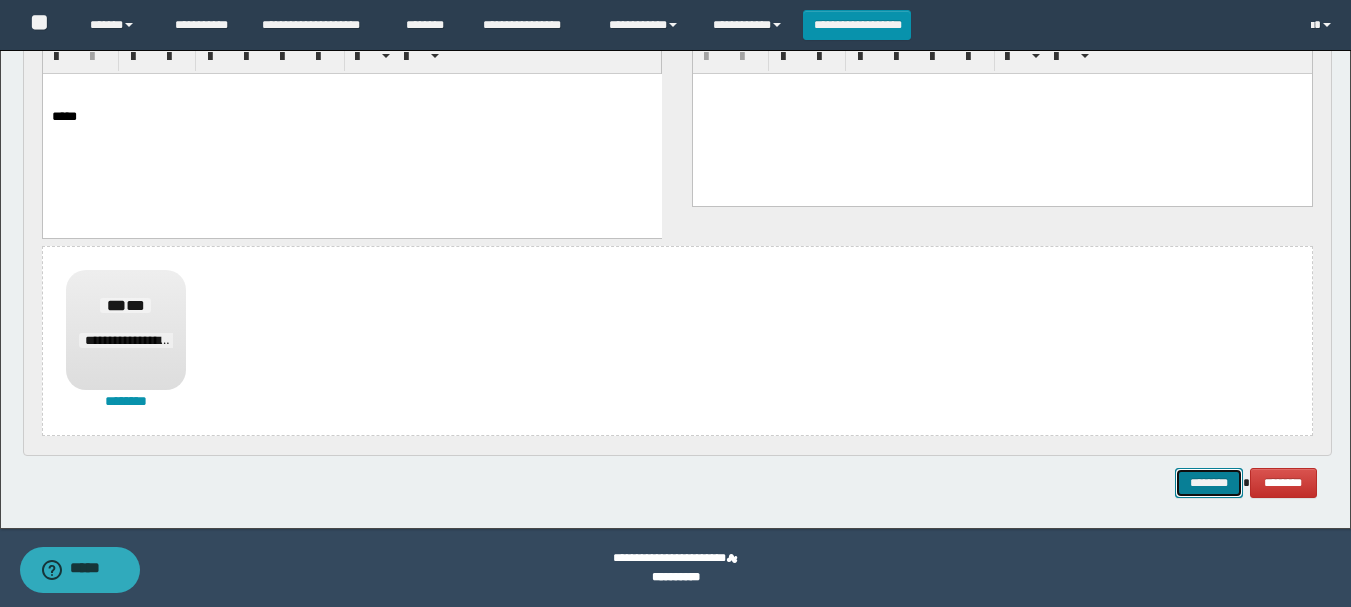 click on "********" at bounding box center [1209, 483] 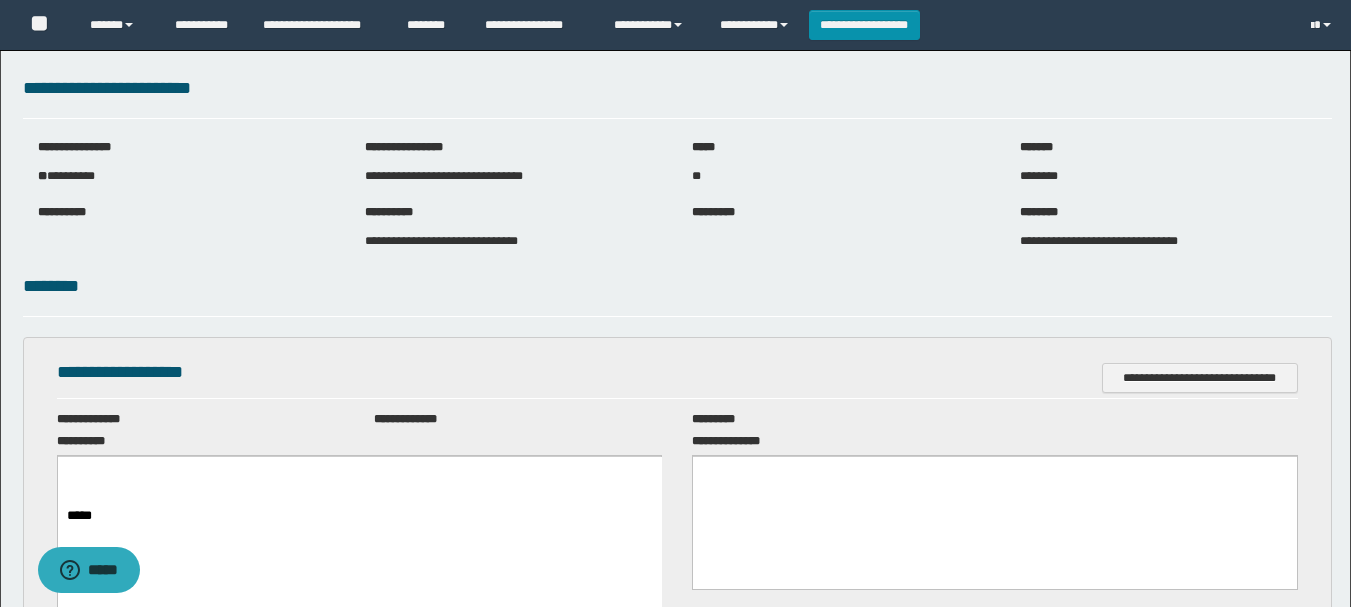 scroll, scrollTop: 0, scrollLeft: 0, axis: both 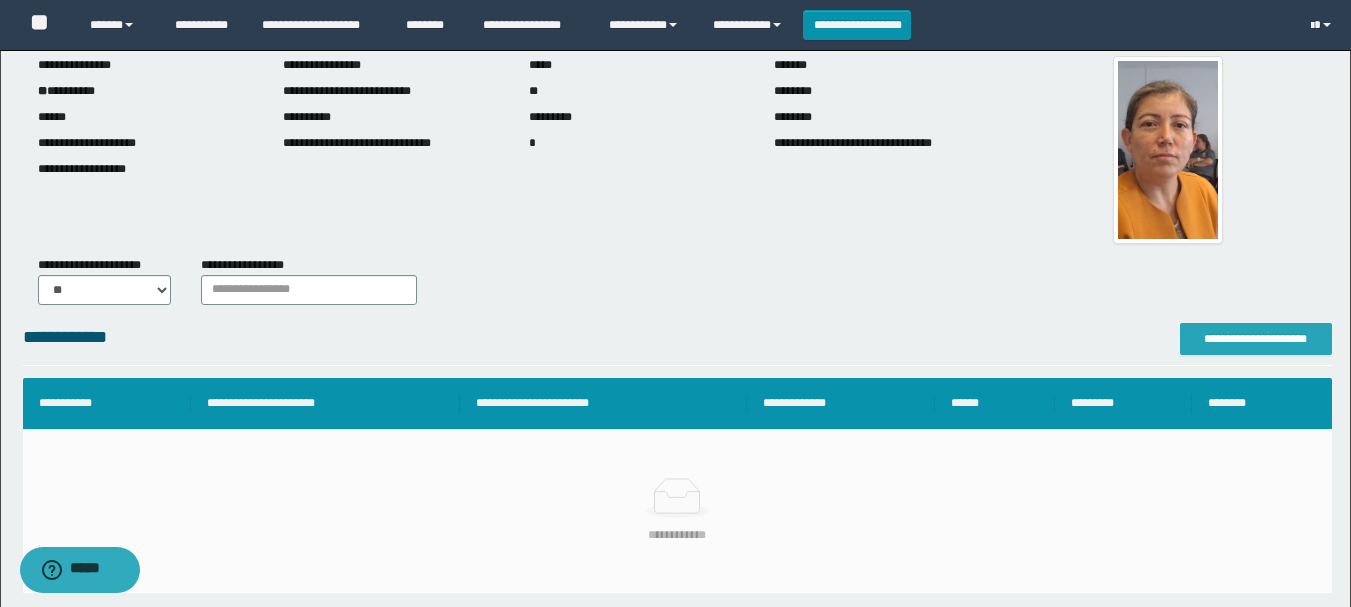 click on "**********" at bounding box center [1256, 339] 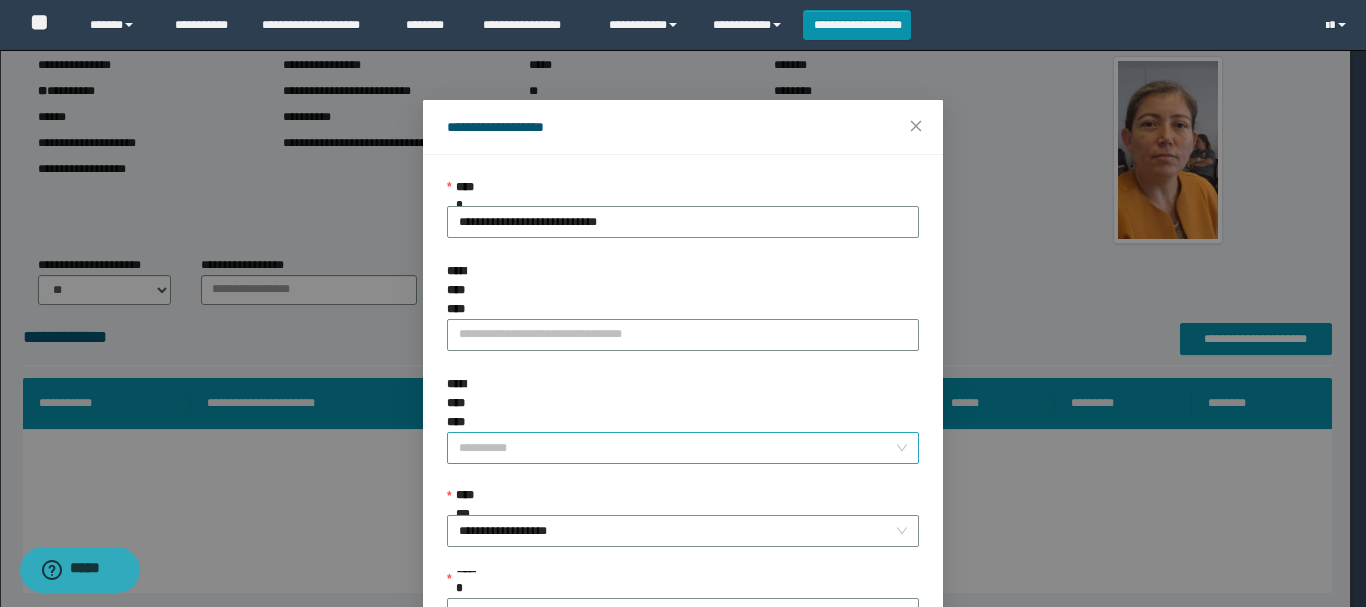 click on "**********" at bounding box center (677, 448) 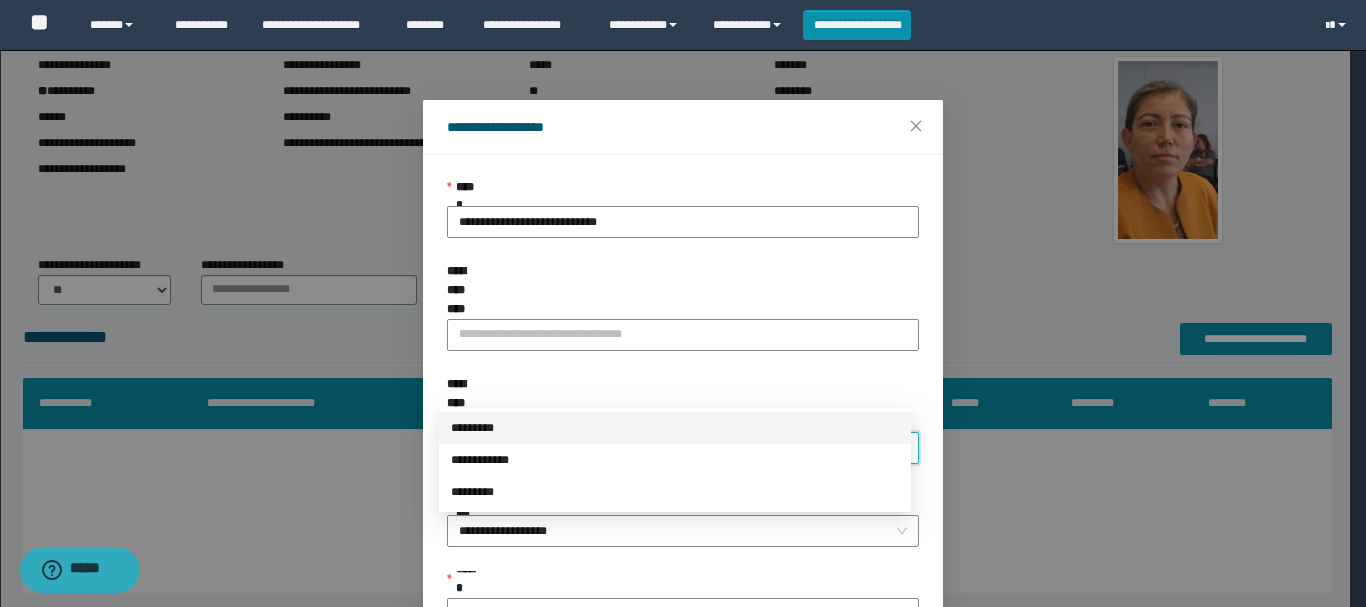 click on "*********" at bounding box center [675, 428] 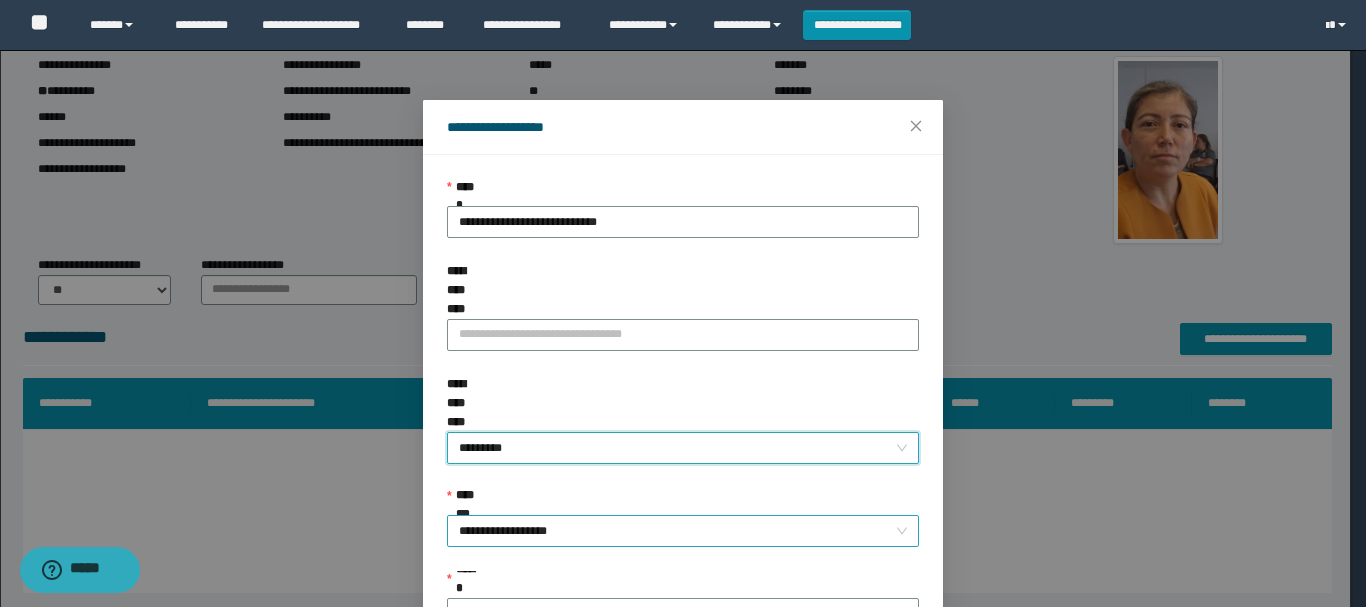 click on "**********" at bounding box center (683, 531) 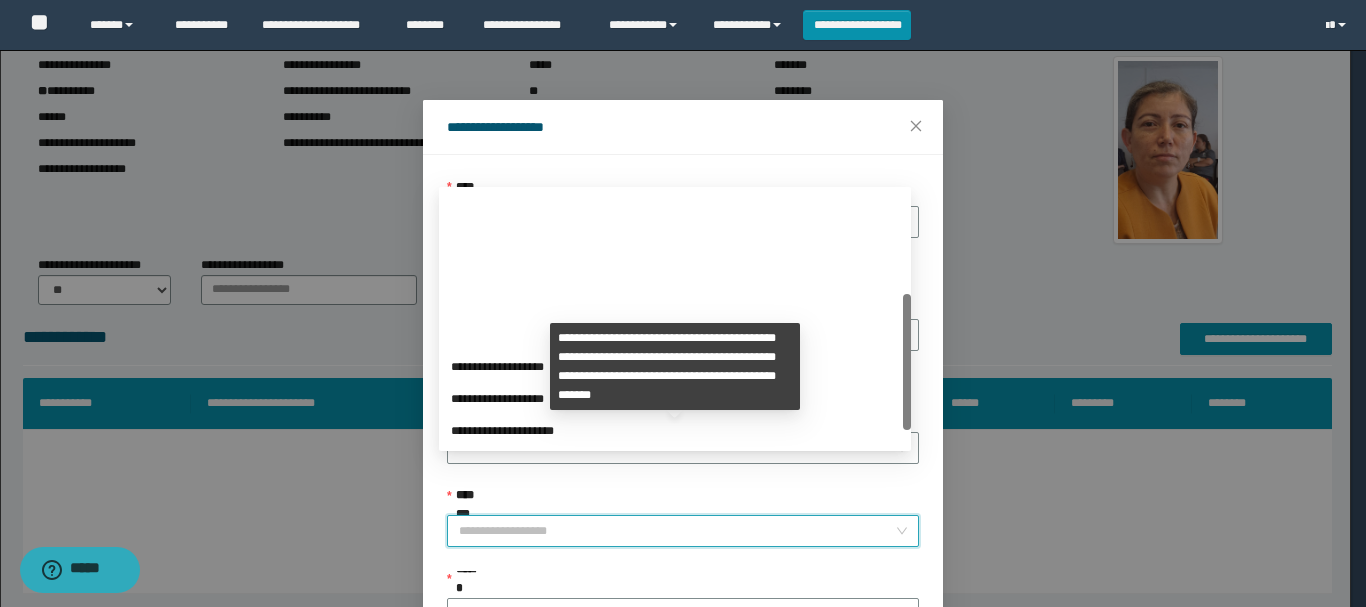 scroll, scrollTop: 192, scrollLeft: 0, axis: vertical 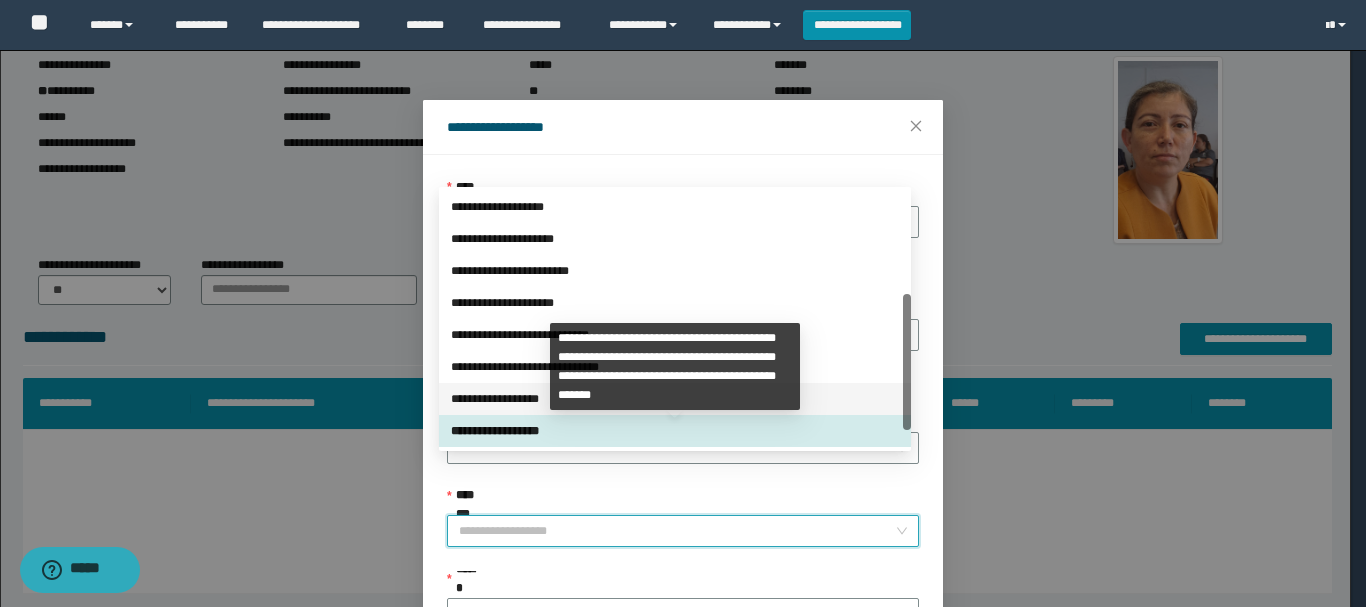 click on "**********" at bounding box center [675, 399] 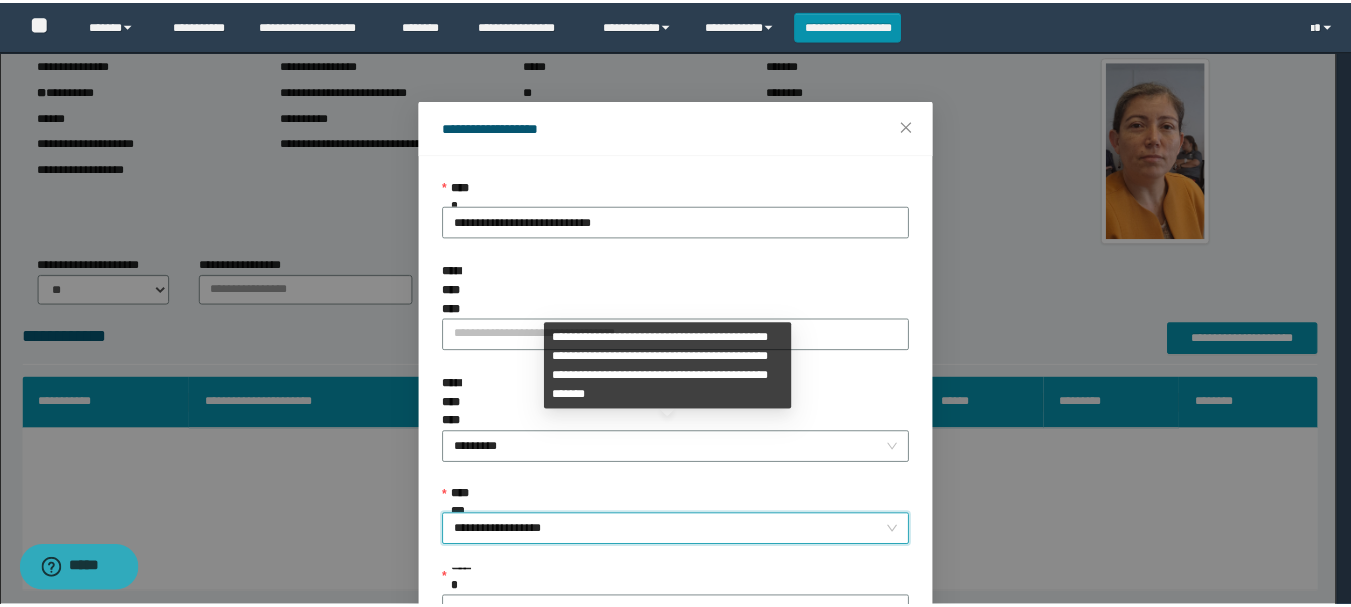scroll, scrollTop: 145, scrollLeft: 0, axis: vertical 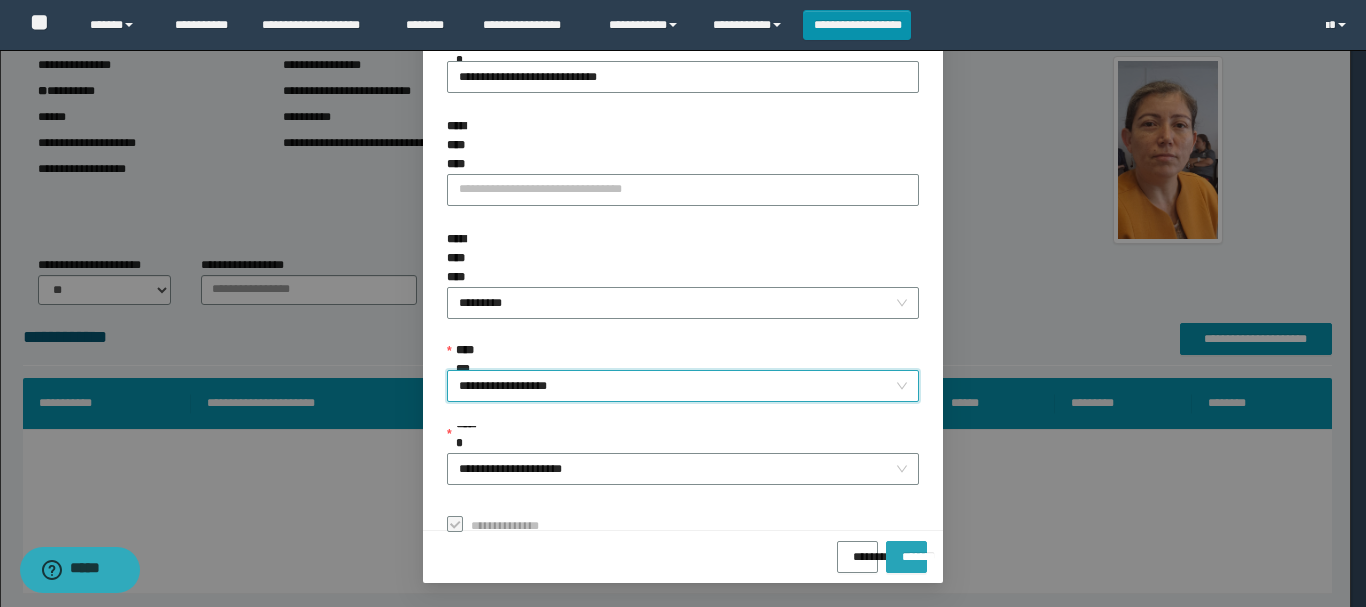 click on "*******" at bounding box center (906, 550) 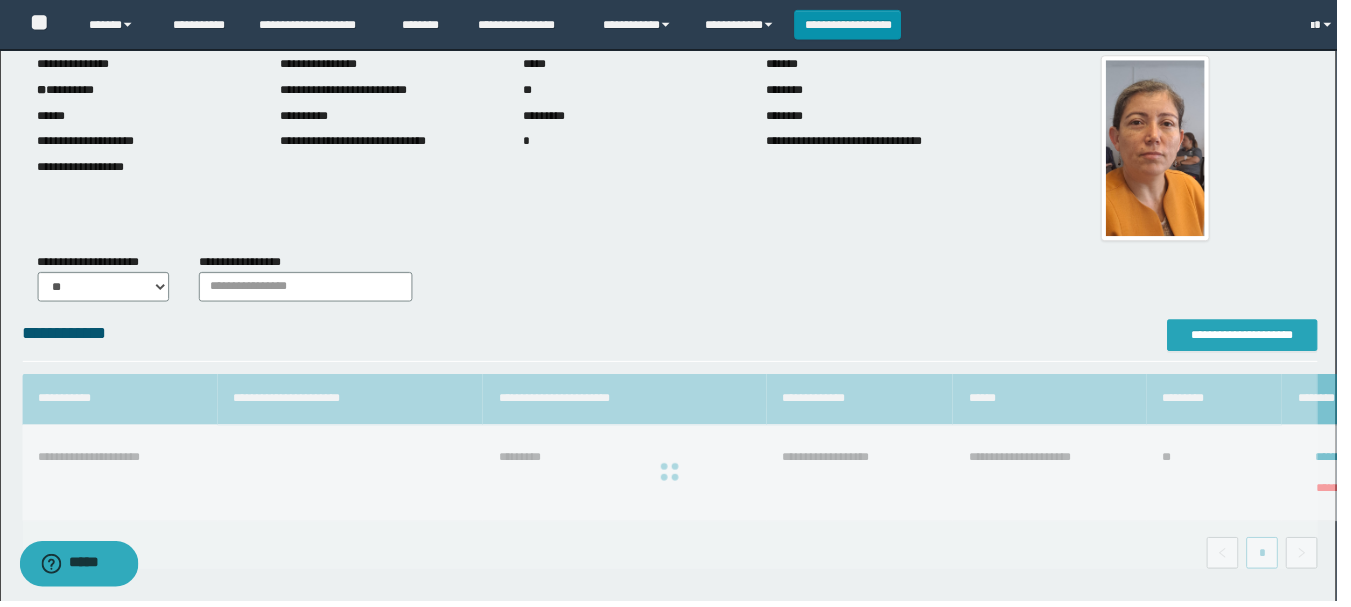 scroll, scrollTop: 0, scrollLeft: 0, axis: both 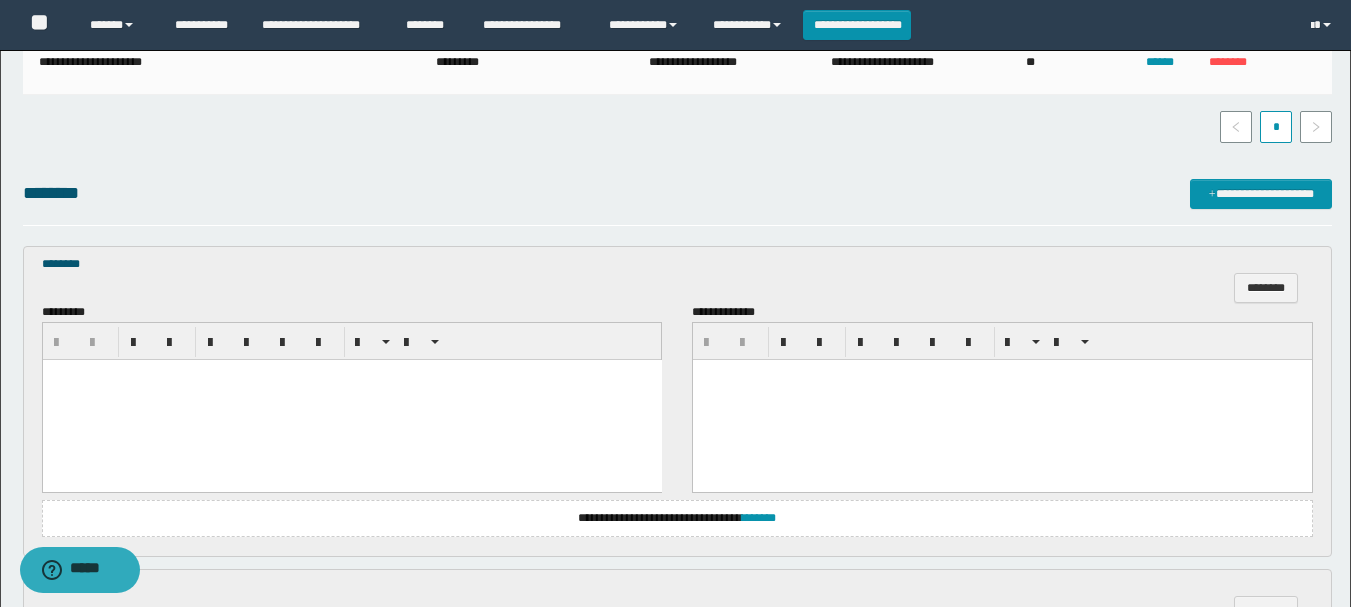 click at bounding box center (351, 400) 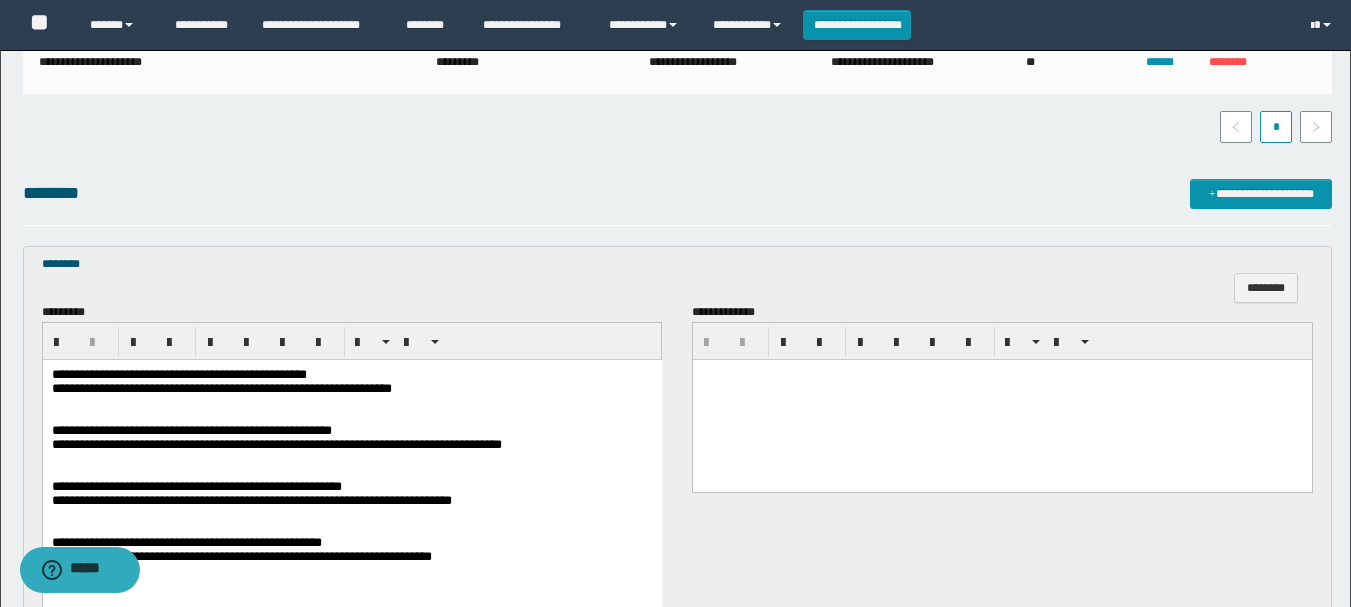 scroll, scrollTop: 700, scrollLeft: 0, axis: vertical 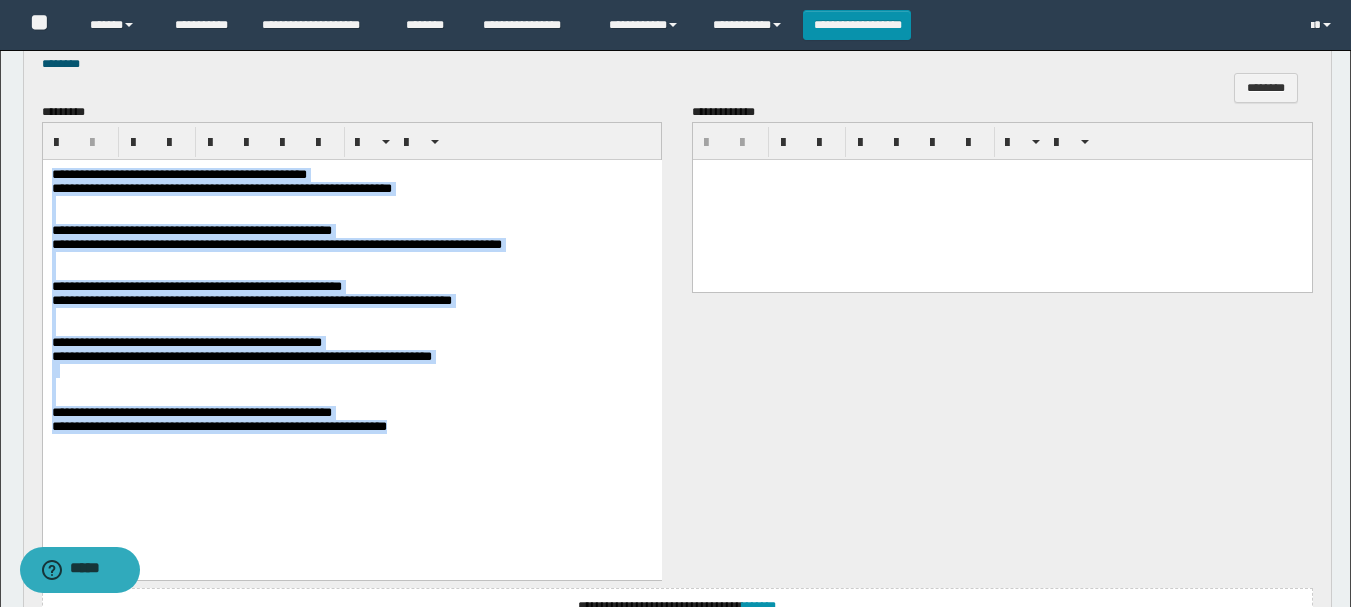 drag, startPoint x: 50, startPoint y: 173, endPoint x: 612, endPoint y: 496, distance: 648.2075 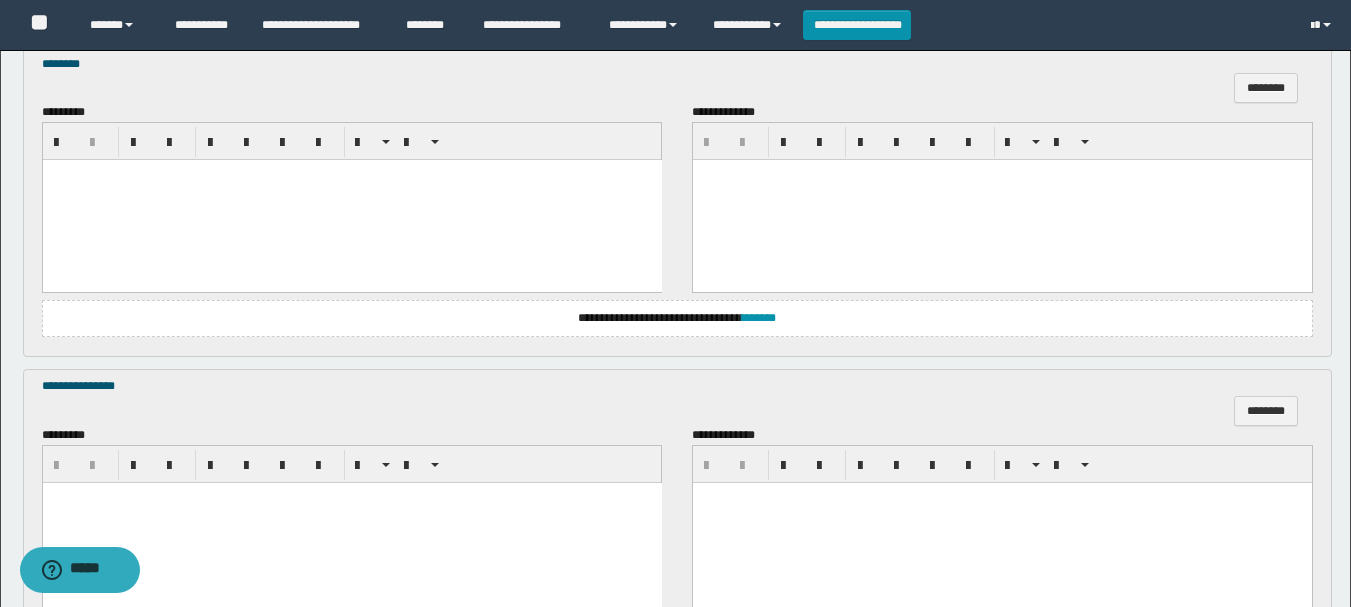 scroll, scrollTop: 900, scrollLeft: 0, axis: vertical 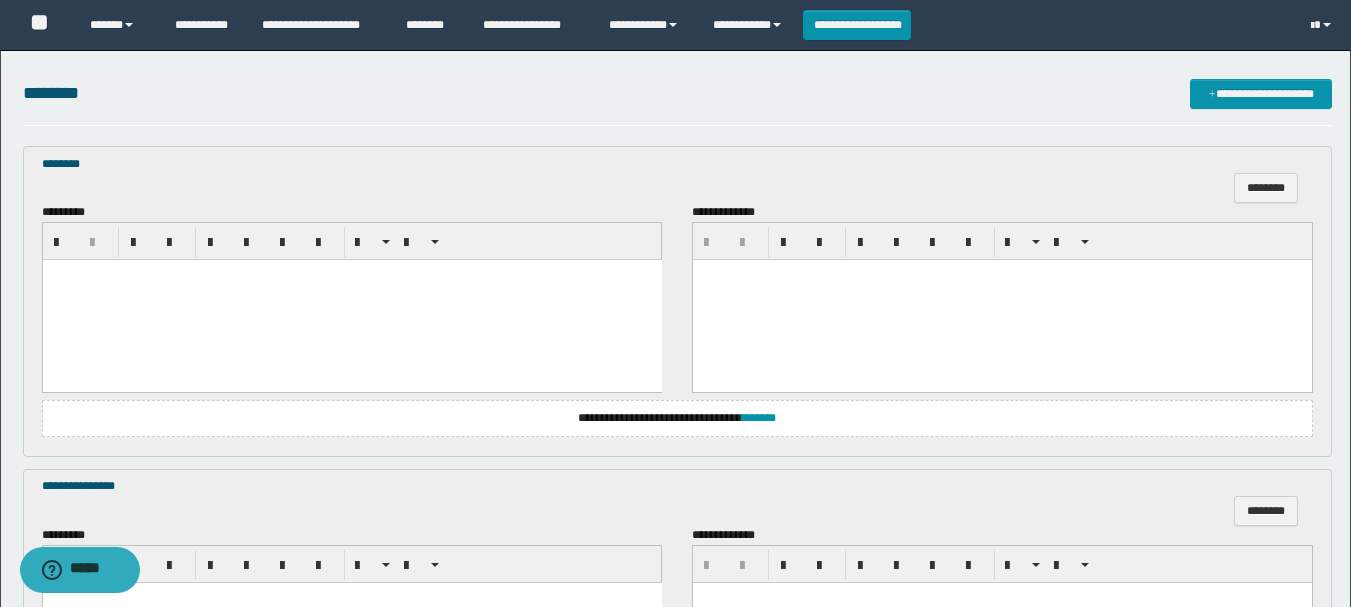 click at bounding box center [351, 300] 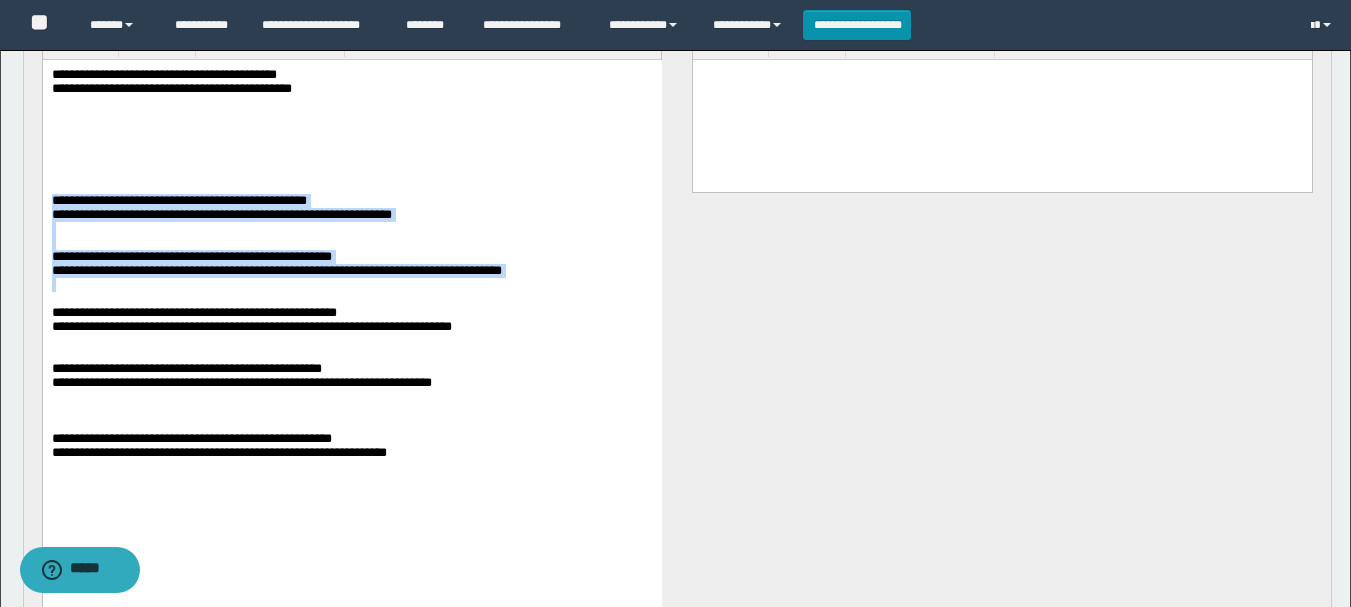 scroll, scrollTop: 900, scrollLeft: 0, axis: vertical 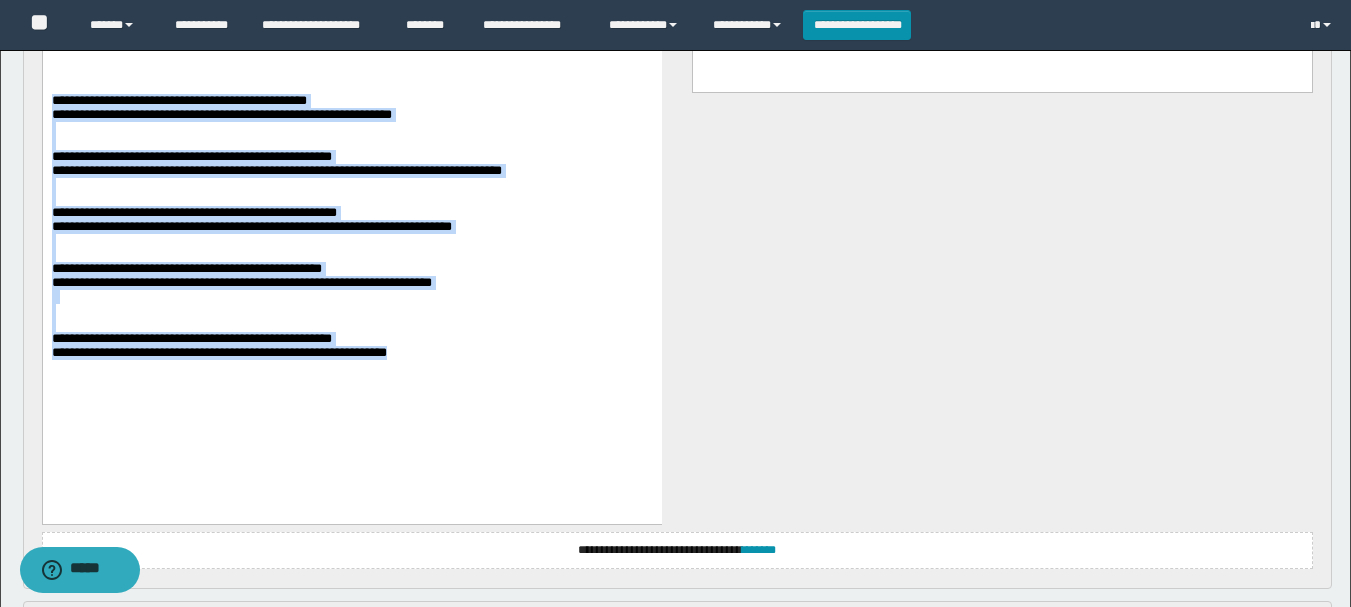 drag, startPoint x: 53, startPoint y: 119, endPoint x: 504, endPoint y: 468, distance: 570.26483 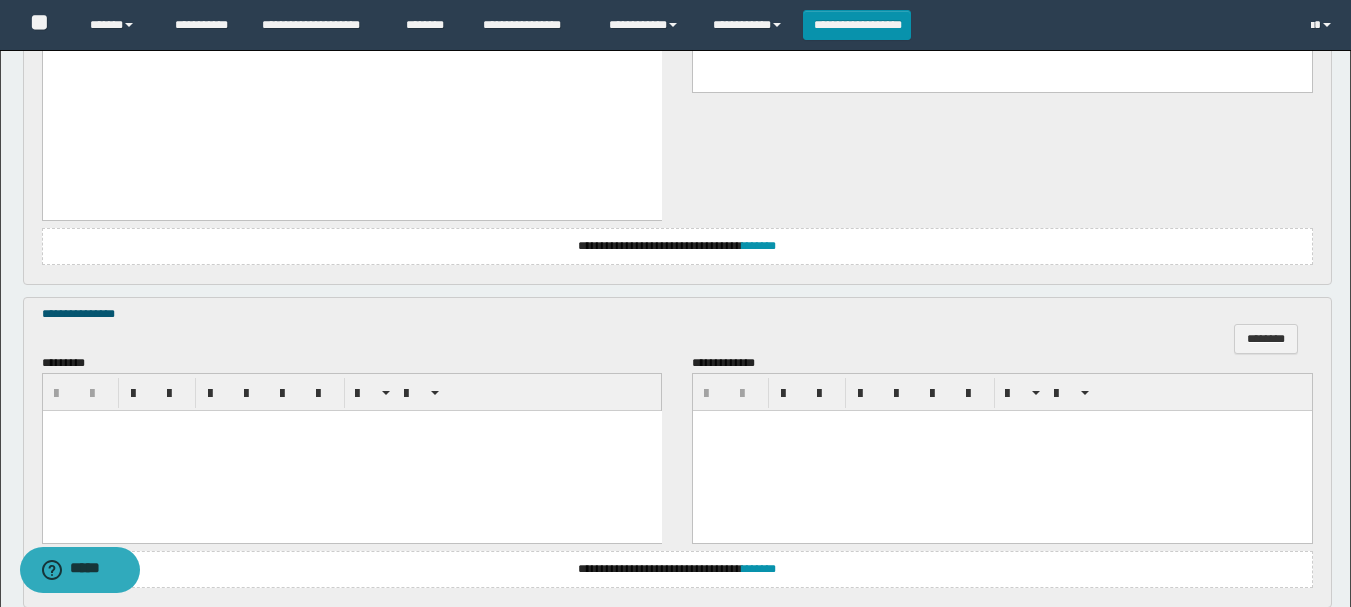 click at bounding box center [351, 450] 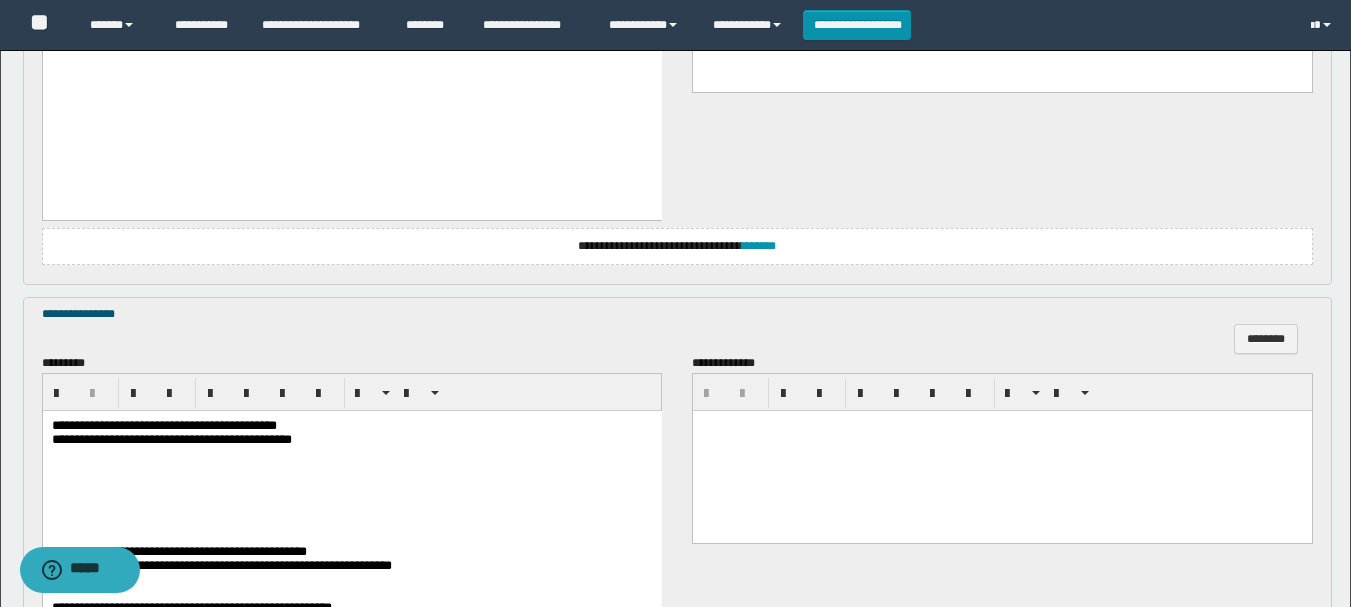 scroll, scrollTop: 1100, scrollLeft: 0, axis: vertical 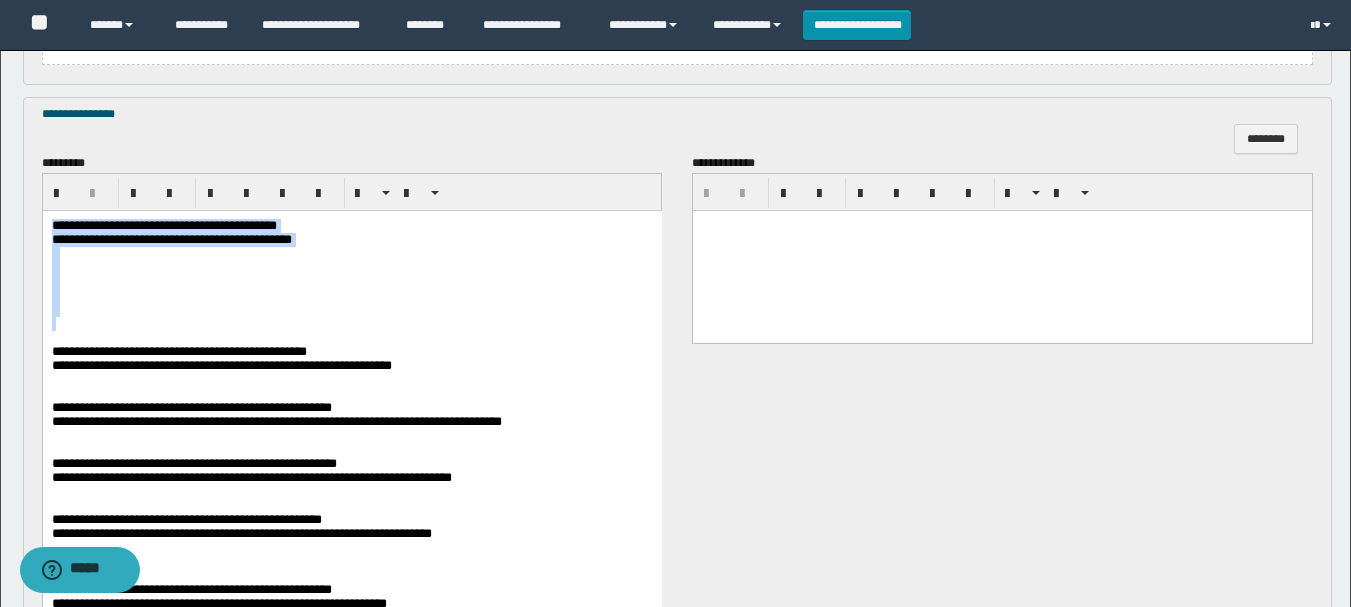 drag, startPoint x: 51, startPoint y: 228, endPoint x: 488, endPoint y: 334, distance: 449.6721 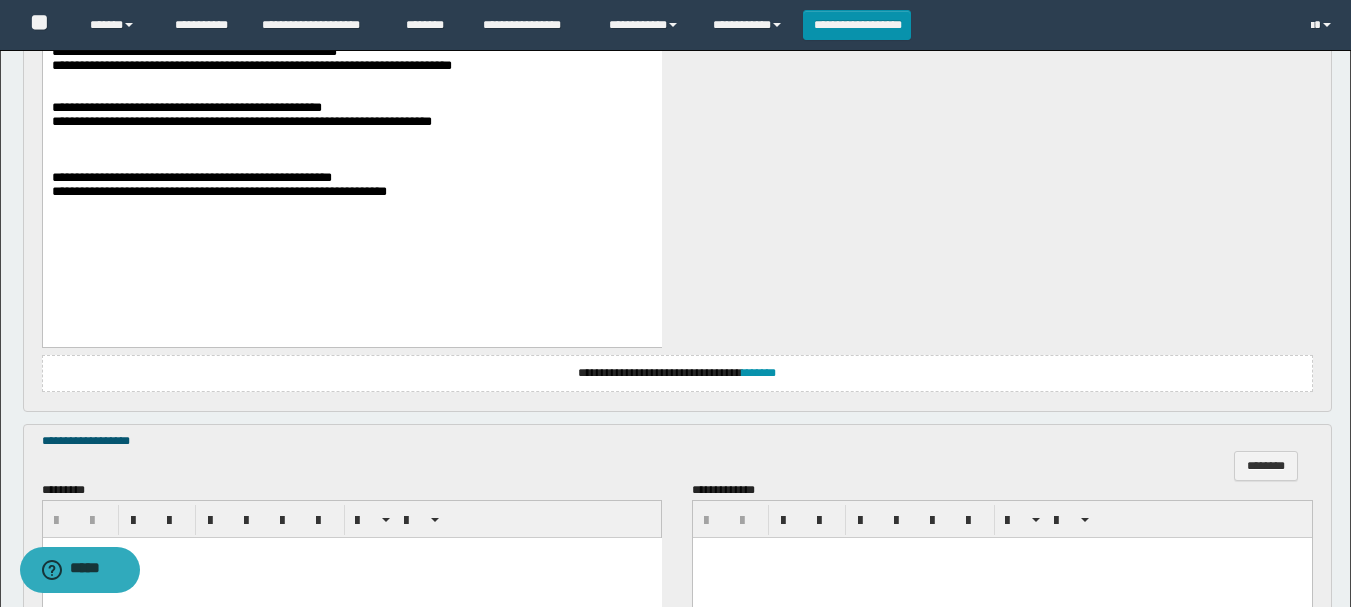 scroll, scrollTop: 1678, scrollLeft: 0, axis: vertical 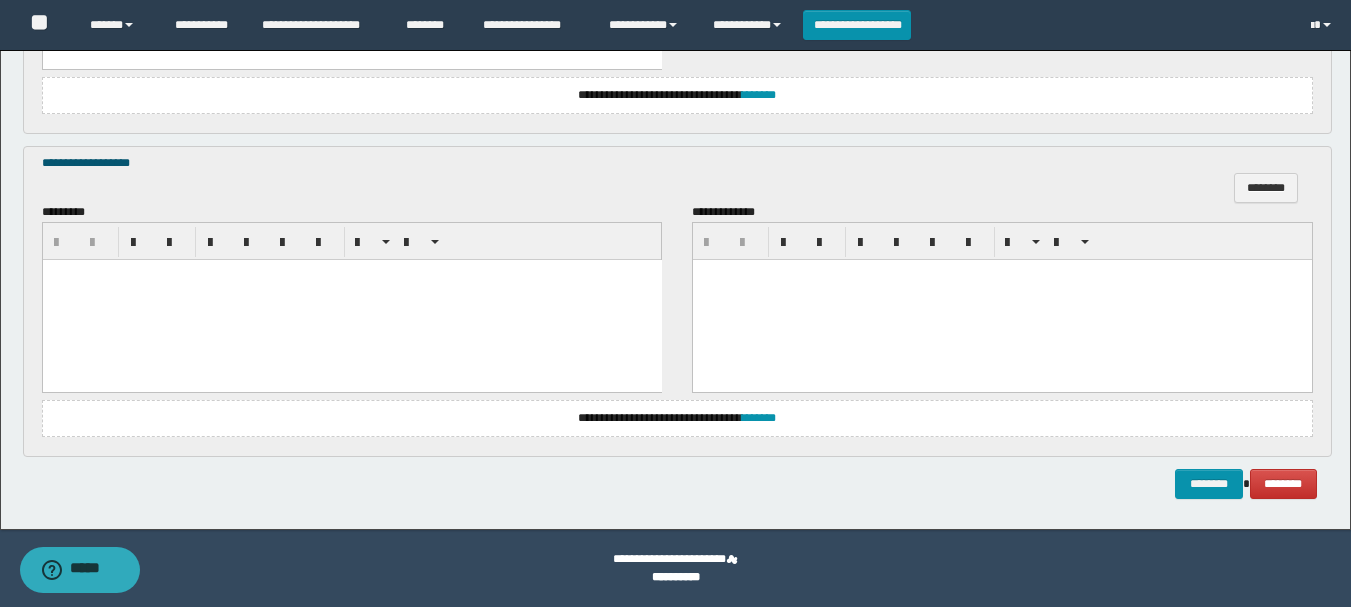 click at bounding box center [351, 299] 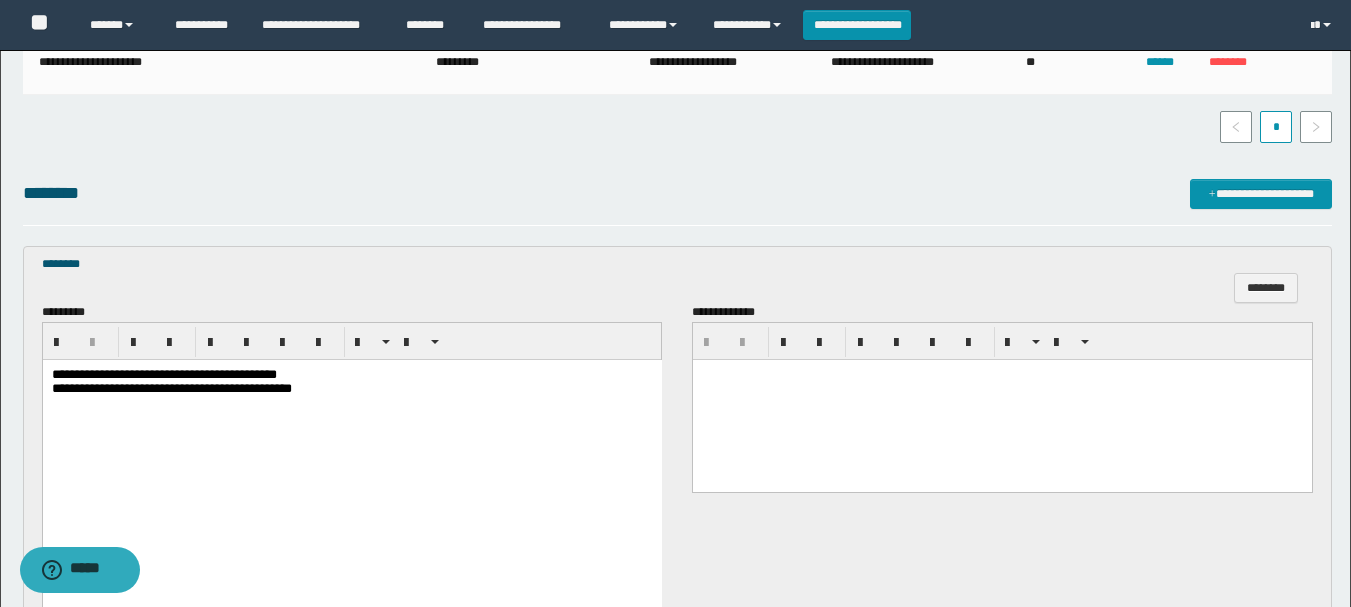 scroll, scrollTop: 600, scrollLeft: 0, axis: vertical 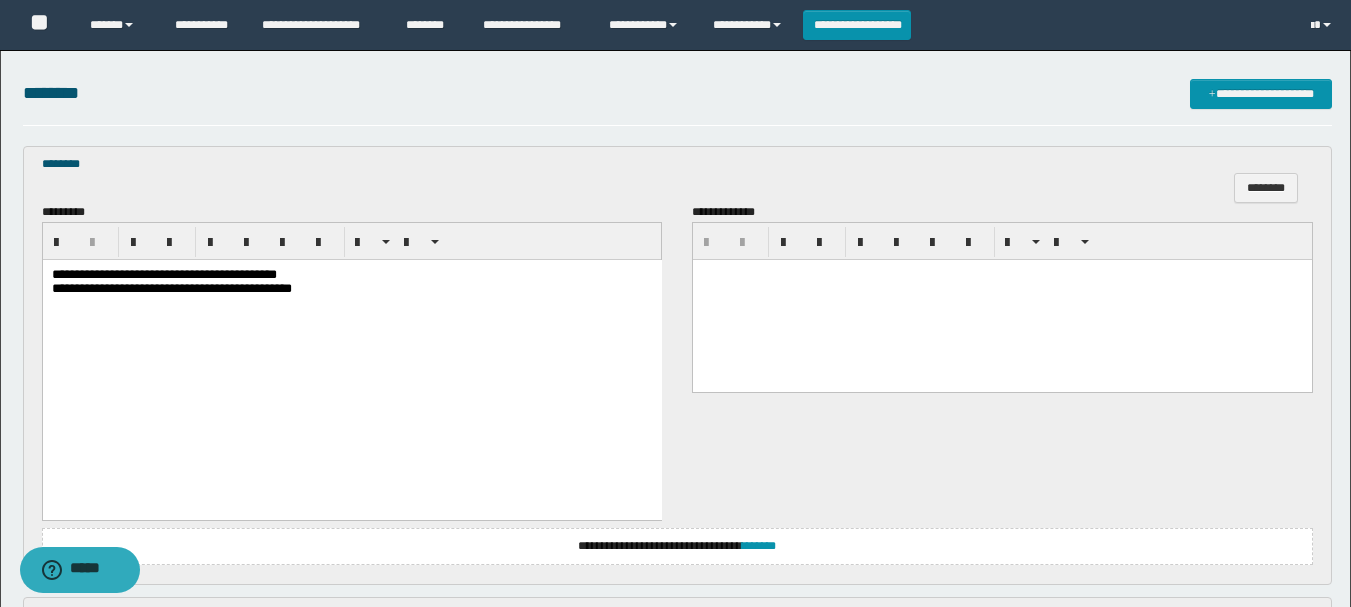 click on "**********" at bounding box center [163, 274] 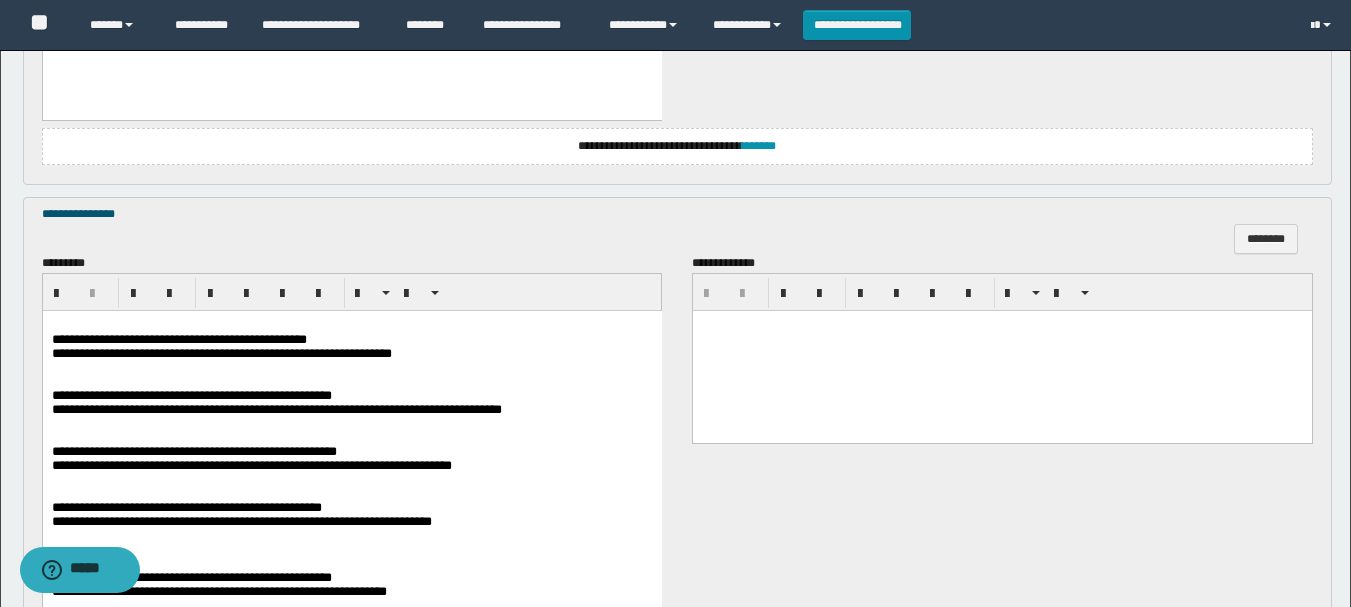 scroll, scrollTop: 1100, scrollLeft: 0, axis: vertical 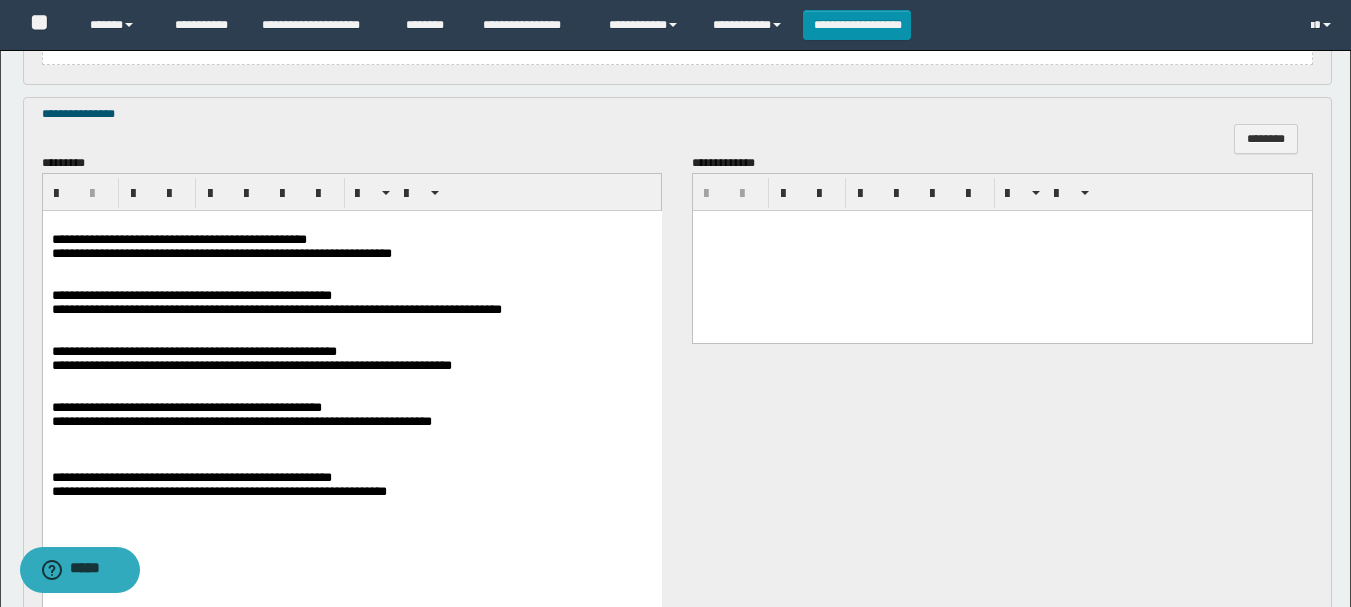 click on "**********" at bounding box center [178, 238] 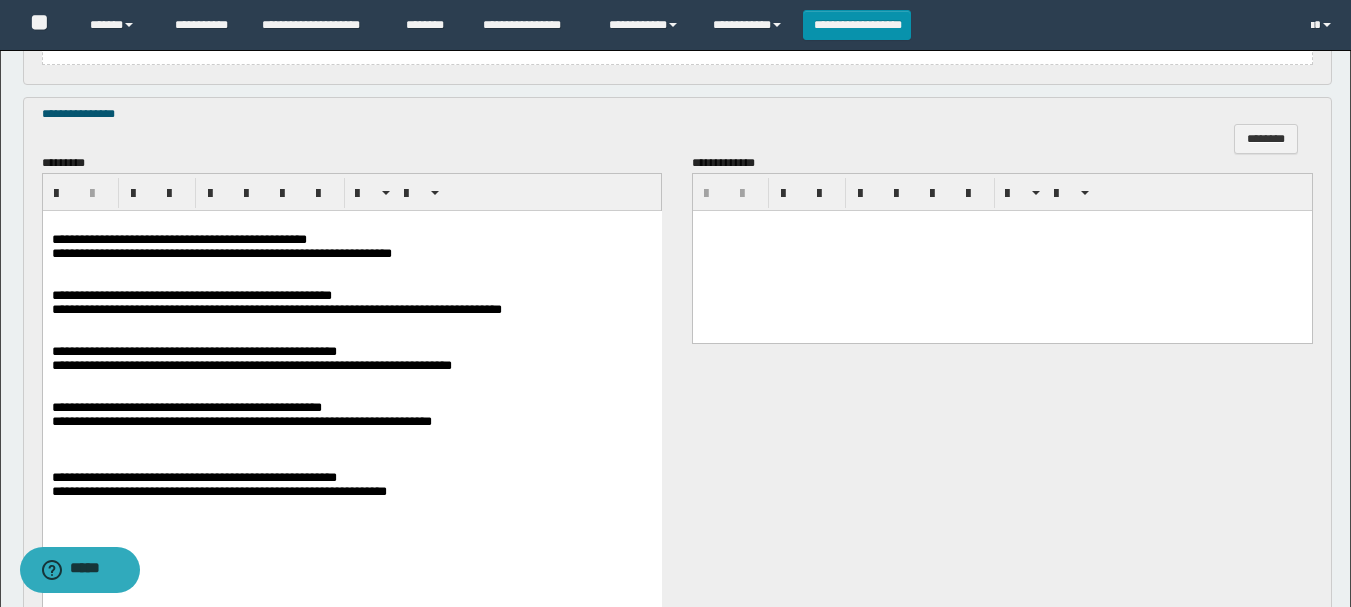 drag, startPoint x: 297, startPoint y: 305, endPoint x: 299, endPoint y: 331, distance: 26.076809 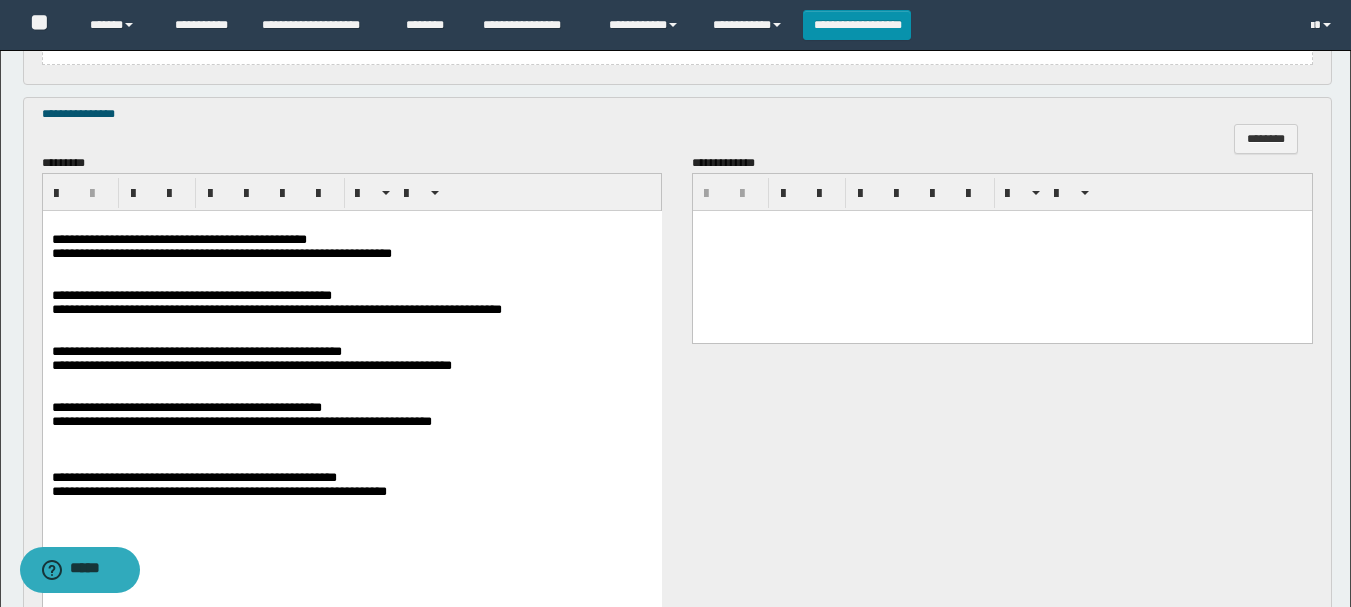 click on "**********" at bounding box center [186, 406] 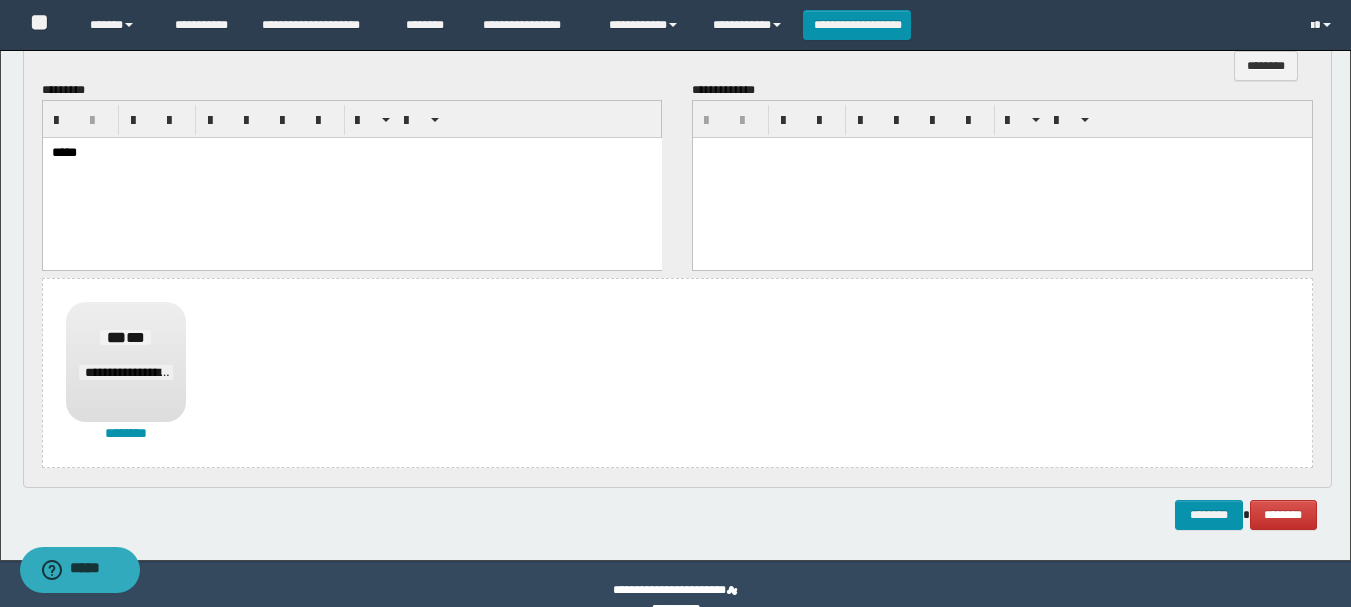scroll, scrollTop: 1831, scrollLeft: 0, axis: vertical 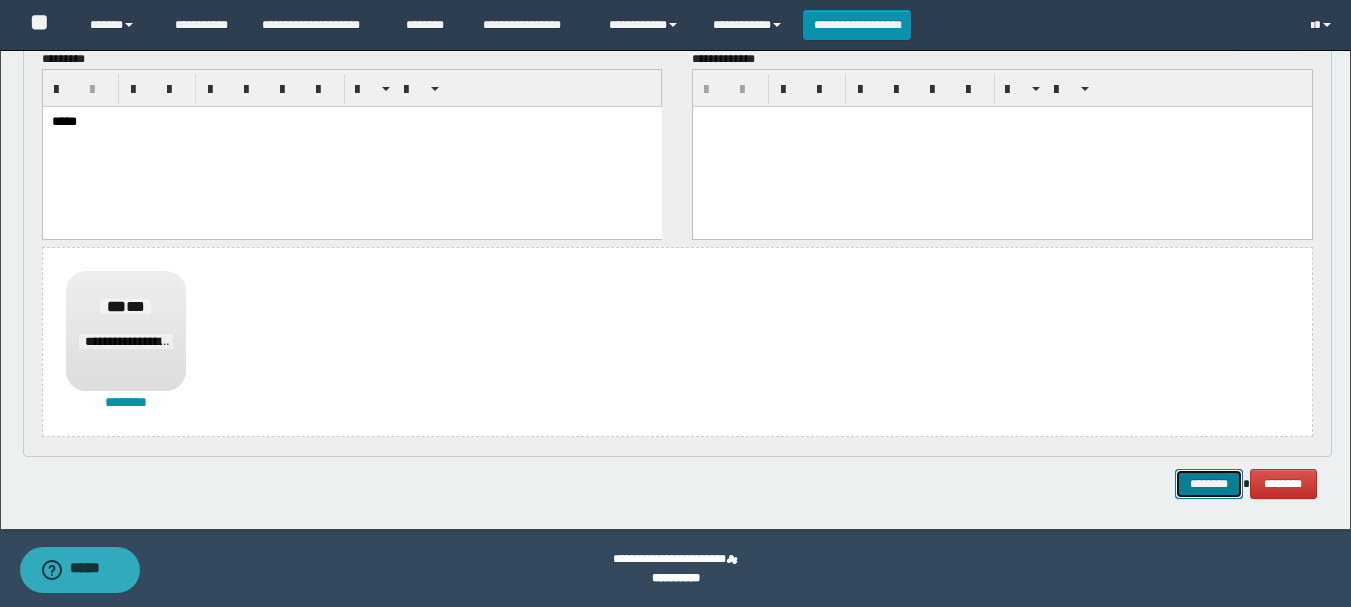 click on "********" at bounding box center (1209, 484) 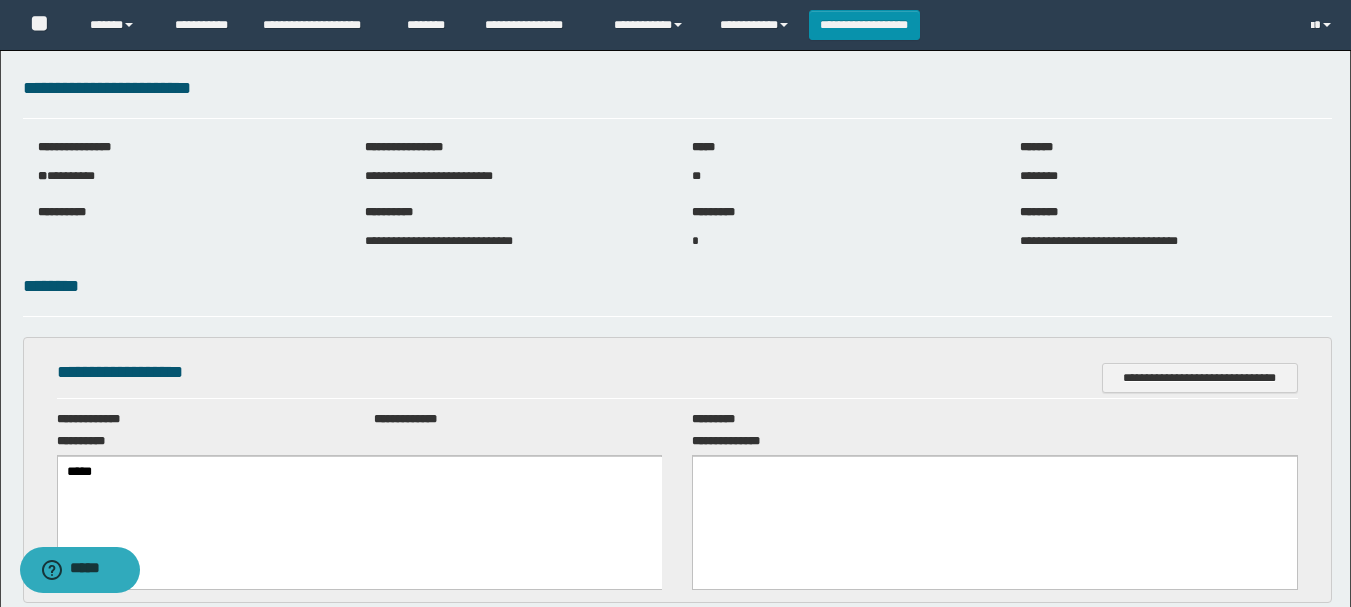 scroll, scrollTop: 0, scrollLeft: 0, axis: both 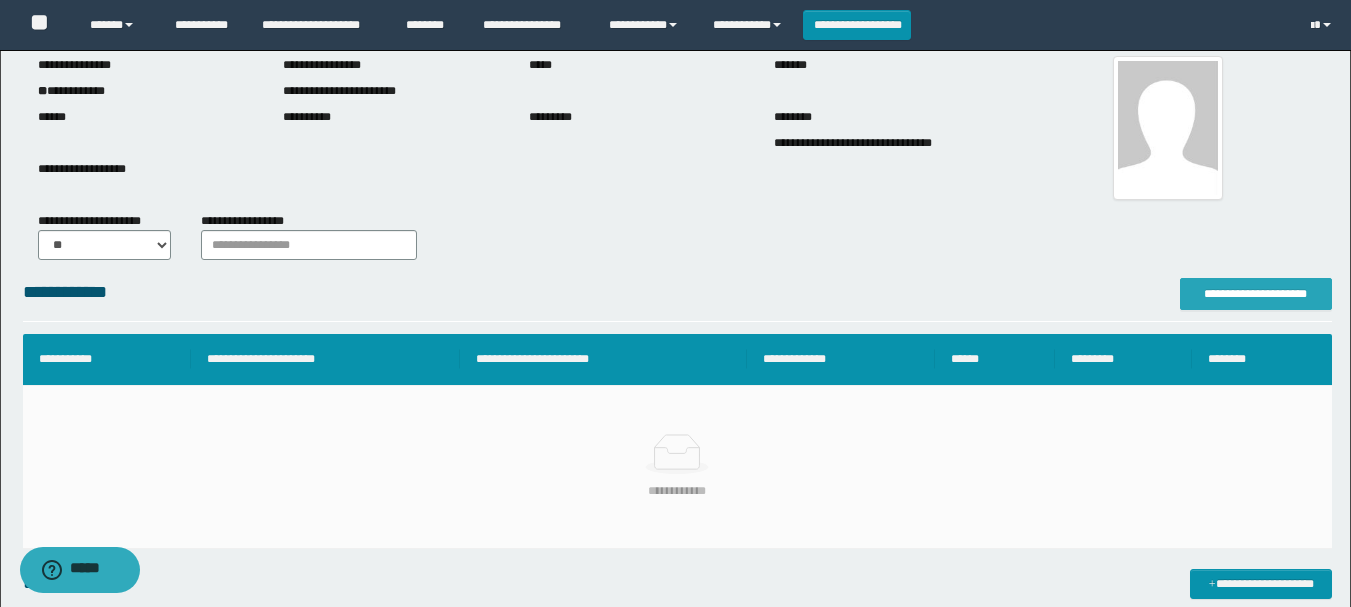 click on "**********" at bounding box center [1256, 294] 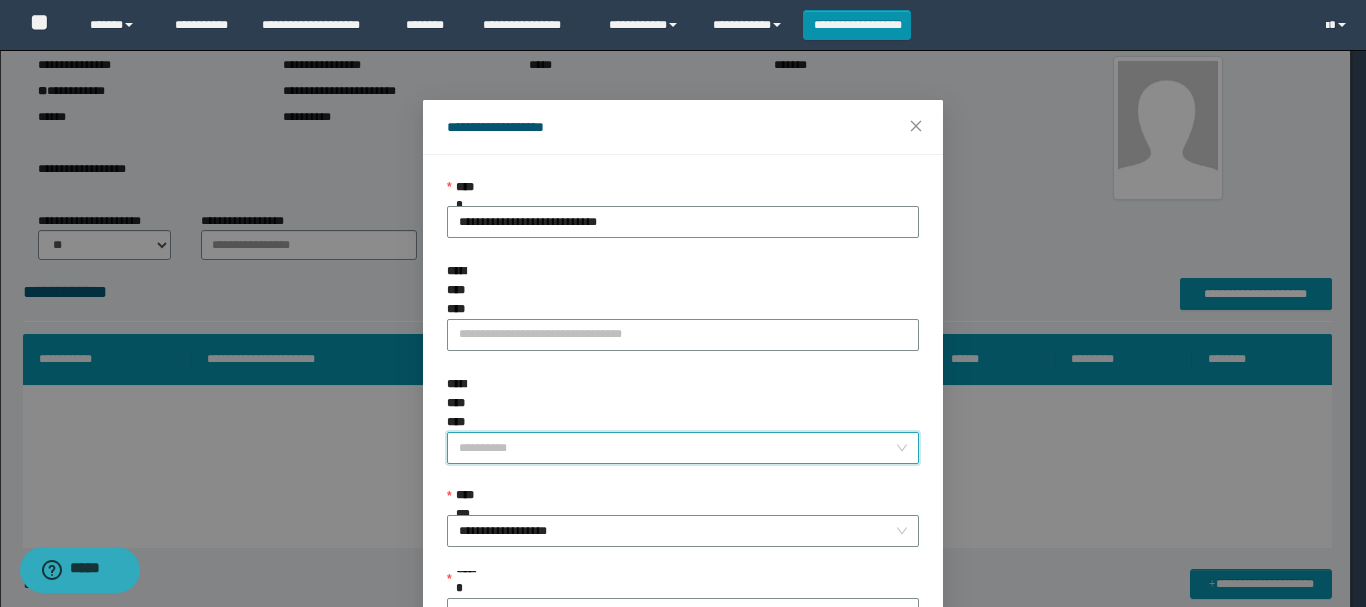 click on "**********" at bounding box center [677, 448] 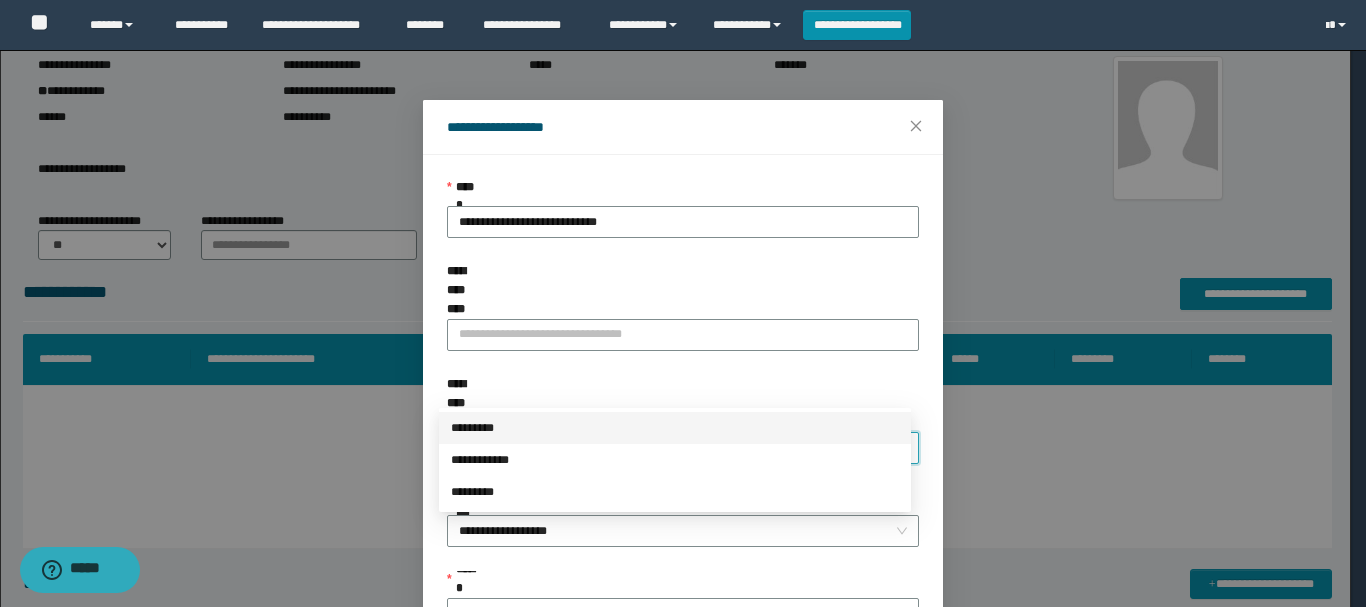 click on "*********" at bounding box center (675, 428) 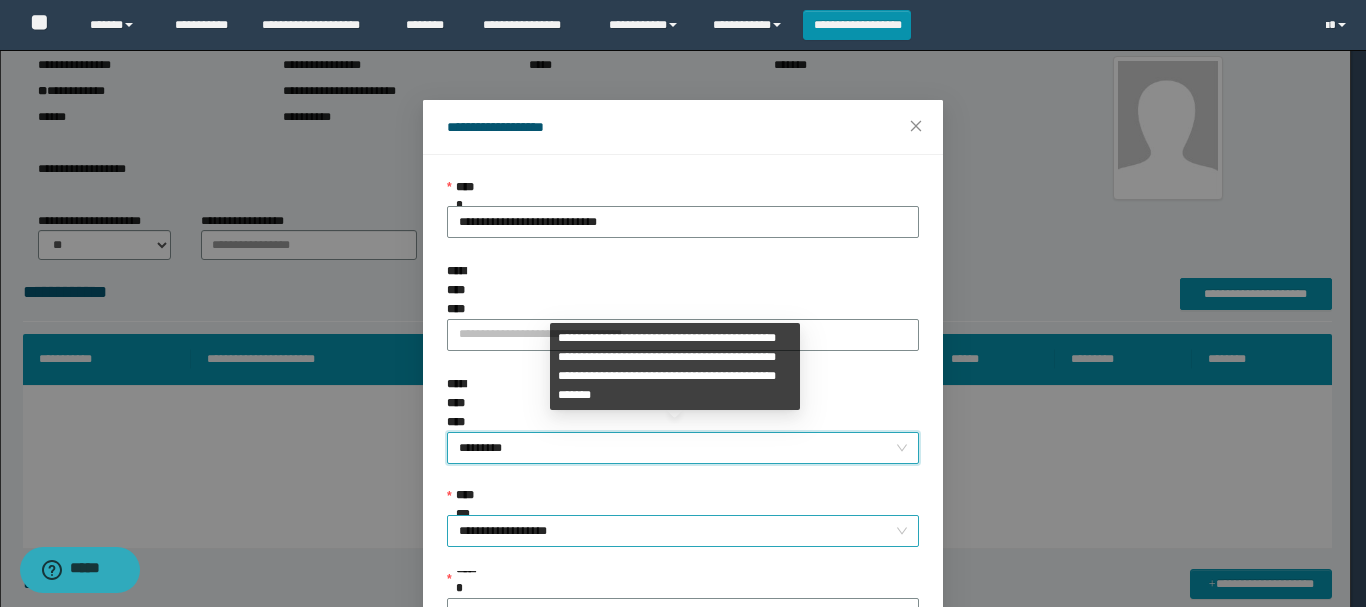 click on "**********" at bounding box center (683, 531) 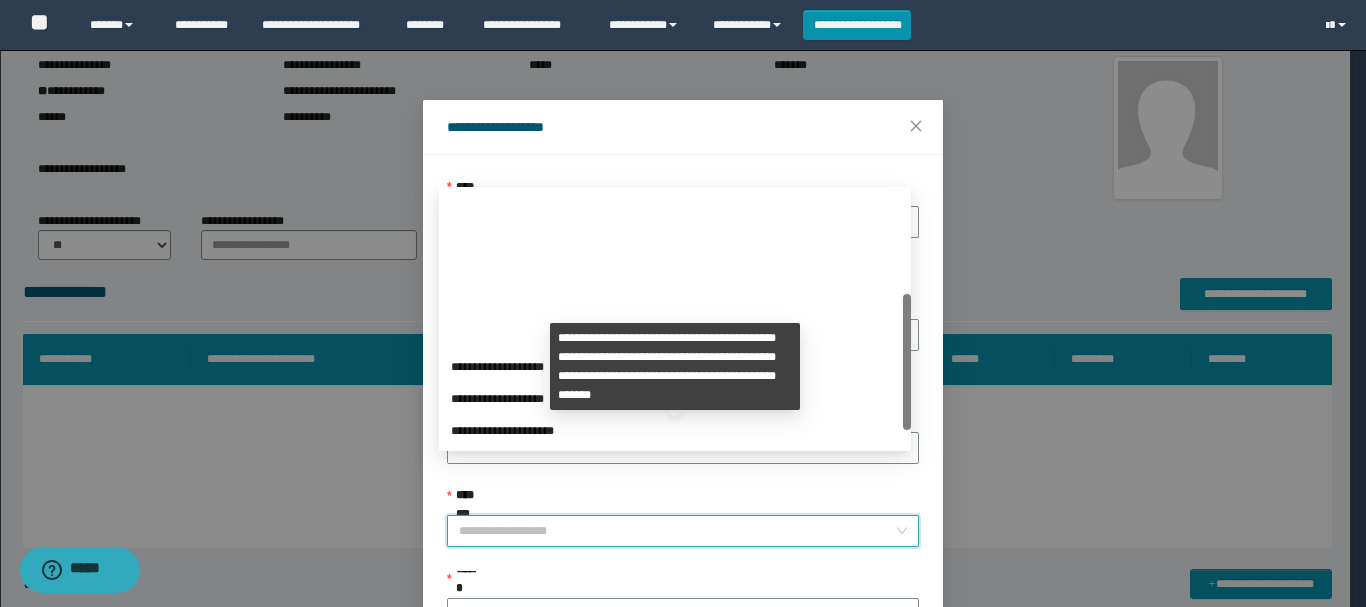 scroll, scrollTop: 192, scrollLeft: 0, axis: vertical 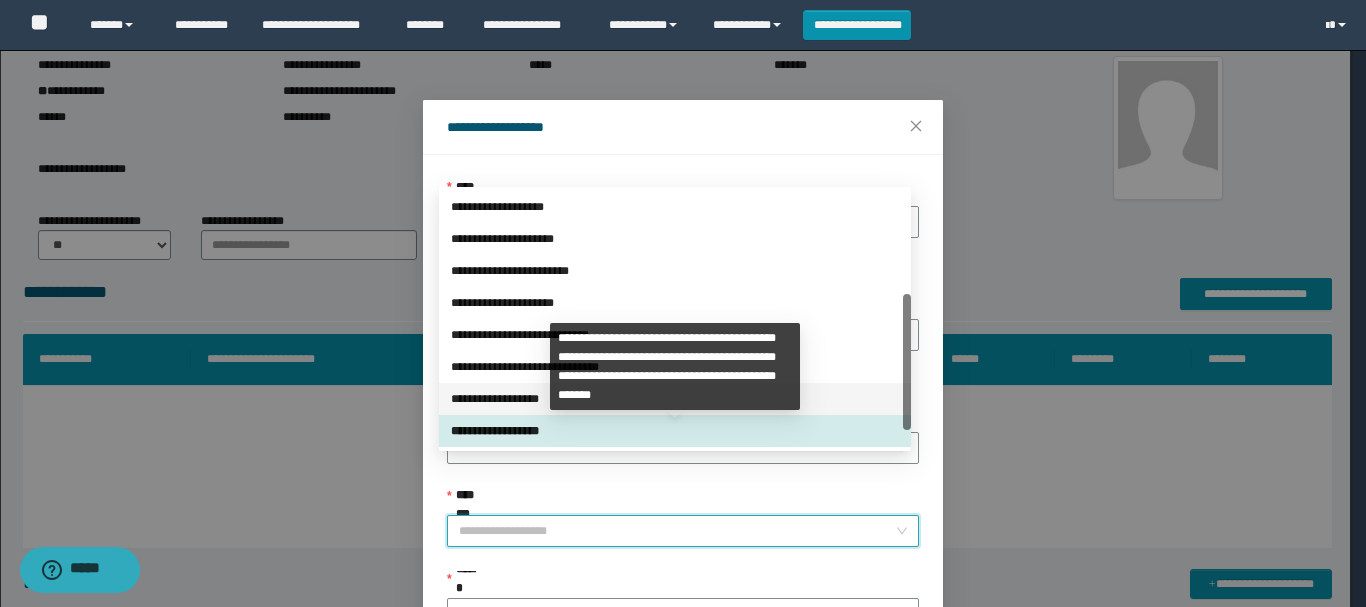 click on "**********" at bounding box center [675, 399] 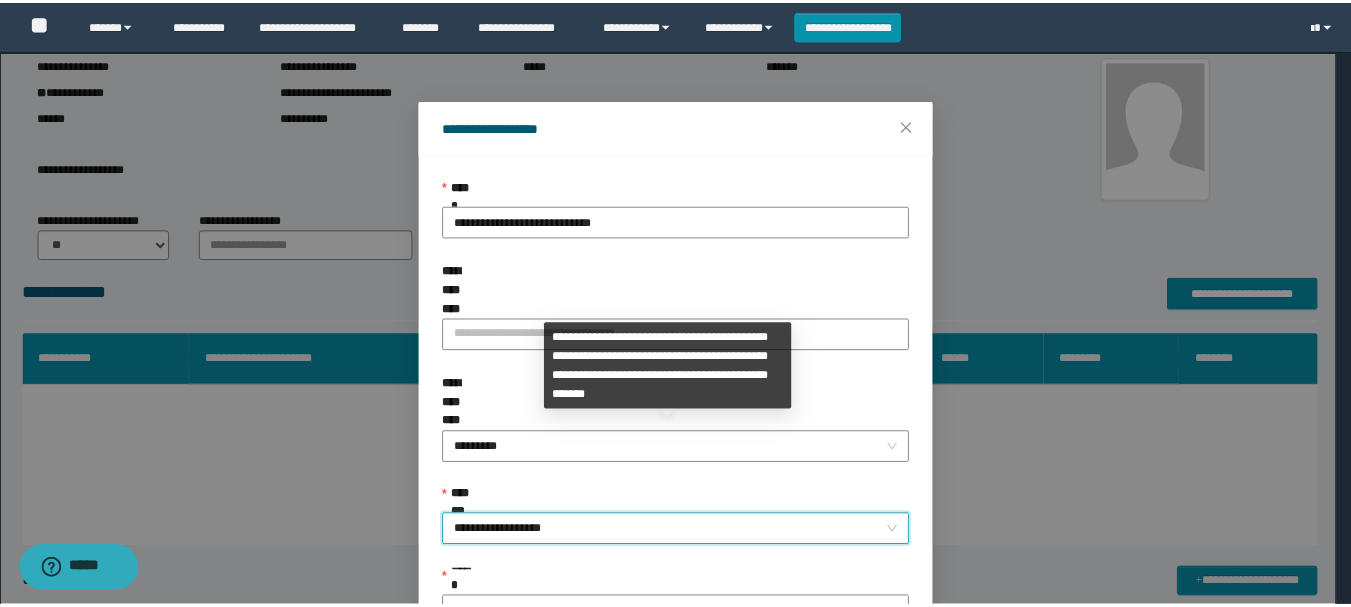 scroll, scrollTop: 145, scrollLeft: 0, axis: vertical 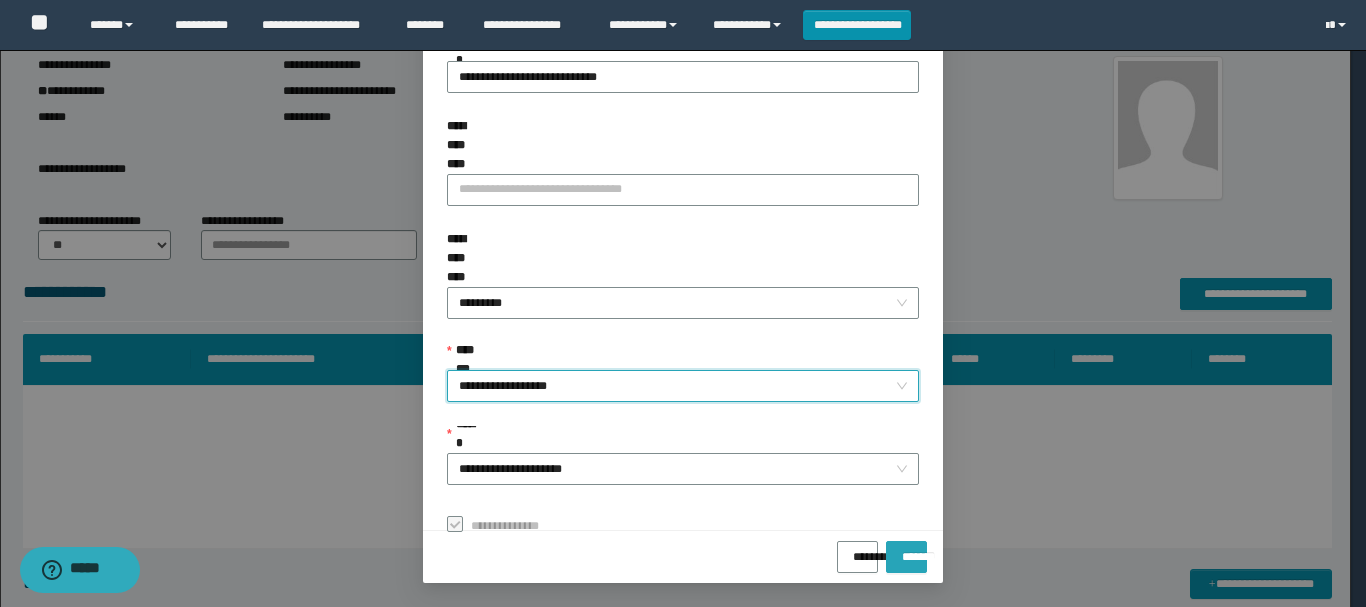 click on "*******" at bounding box center (906, 550) 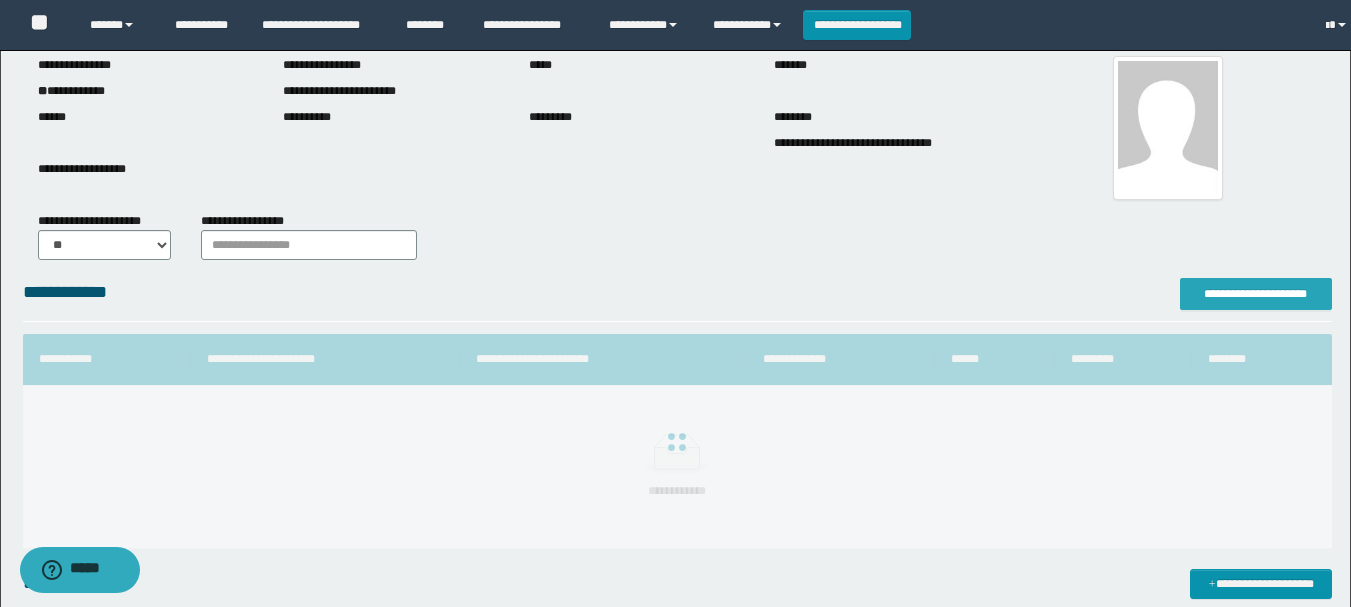 scroll, scrollTop: 0, scrollLeft: 0, axis: both 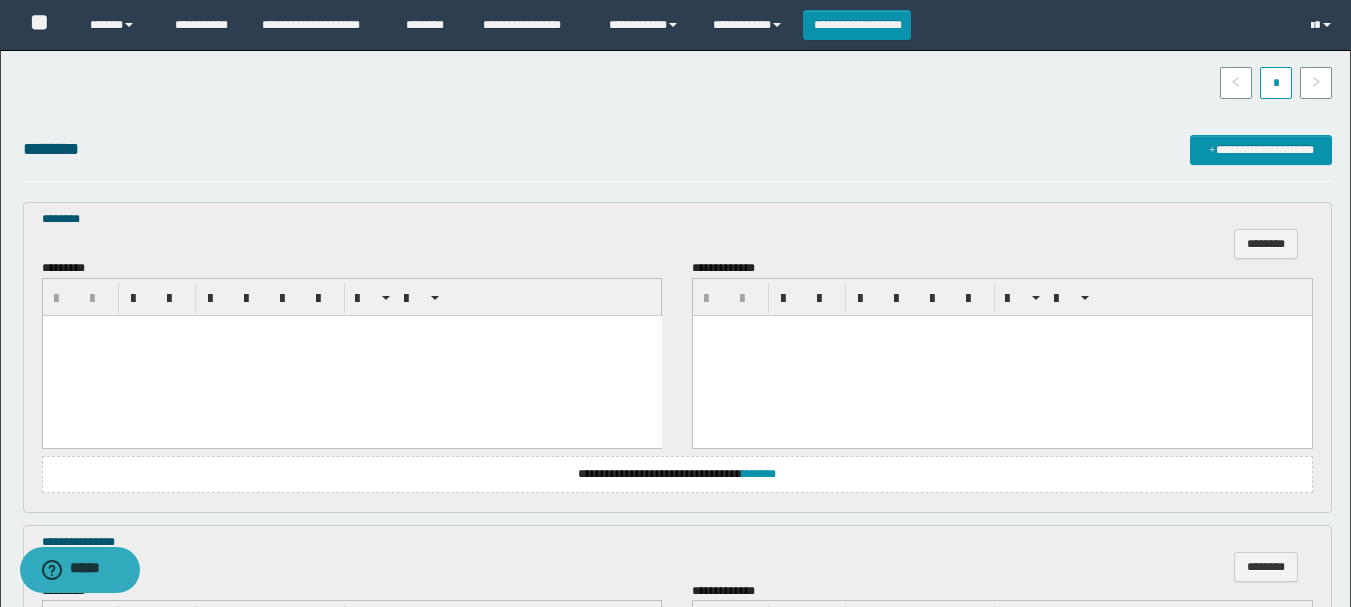 click at bounding box center (351, 355) 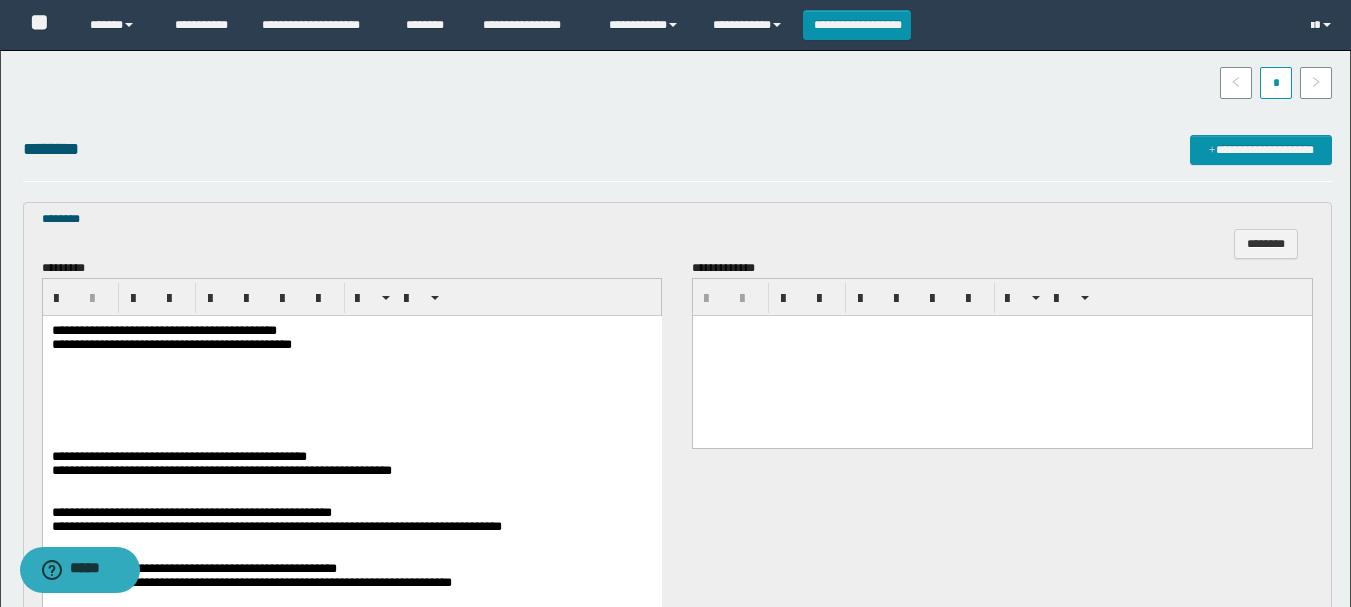 scroll, scrollTop: 700, scrollLeft: 0, axis: vertical 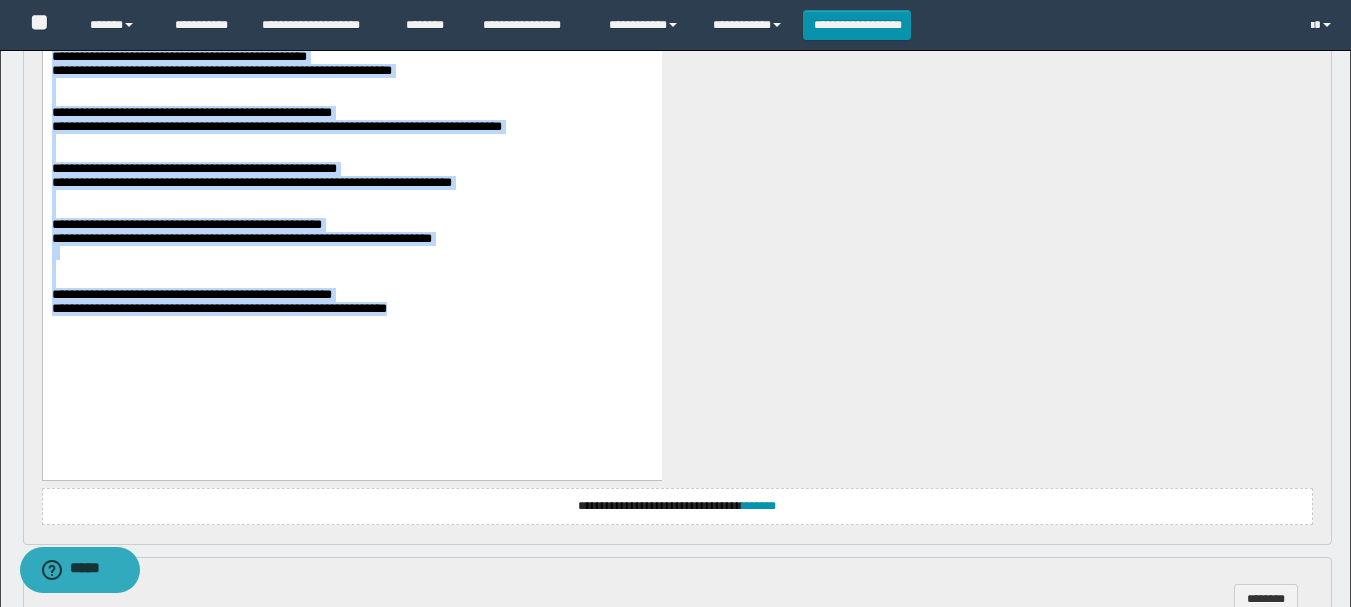 drag, startPoint x: 52, startPoint y: 74, endPoint x: 509, endPoint y: 385, distance: 552.7839 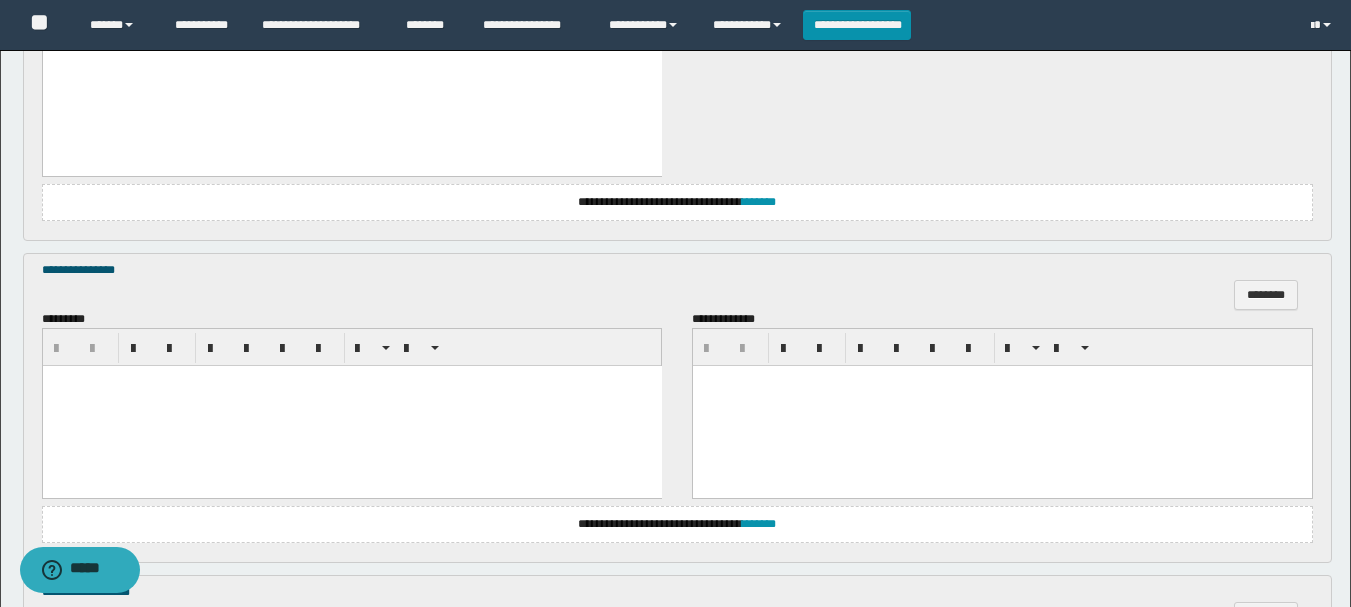 click at bounding box center (351, 406) 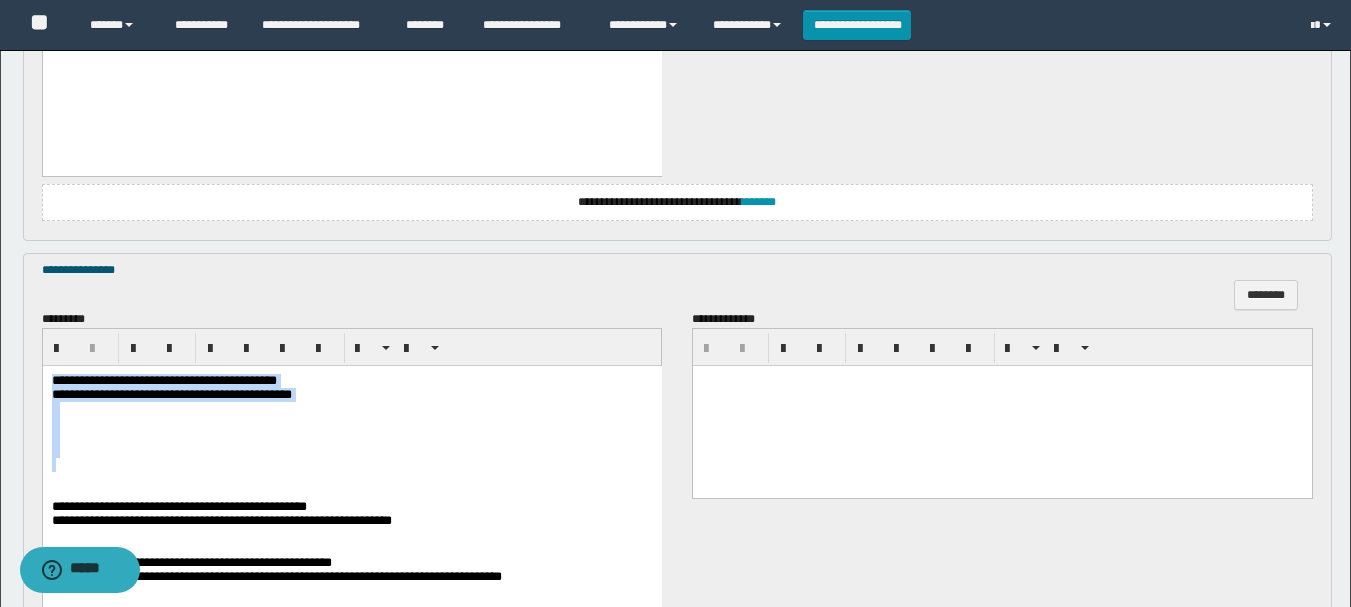 drag, startPoint x: 54, startPoint y: 378, endPoint x: 506, endPoint y: 477, distance: 462.7148 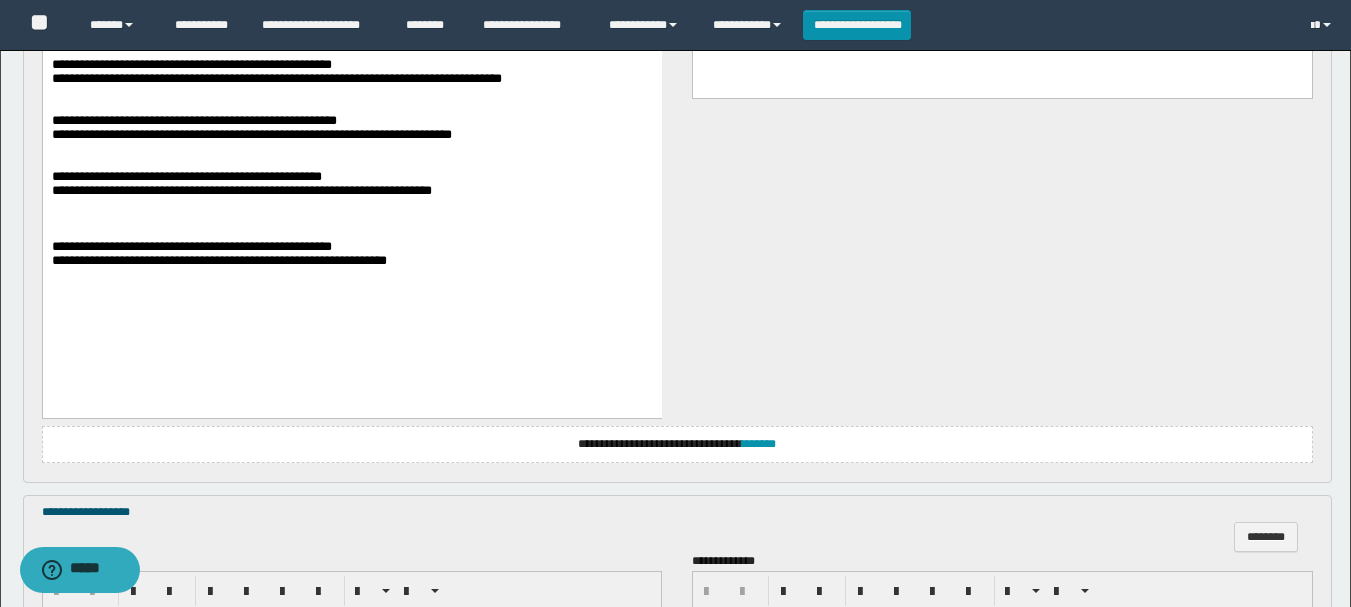 scroll, scrollTop: 1600, scrollLeft: 0, axis: vertical 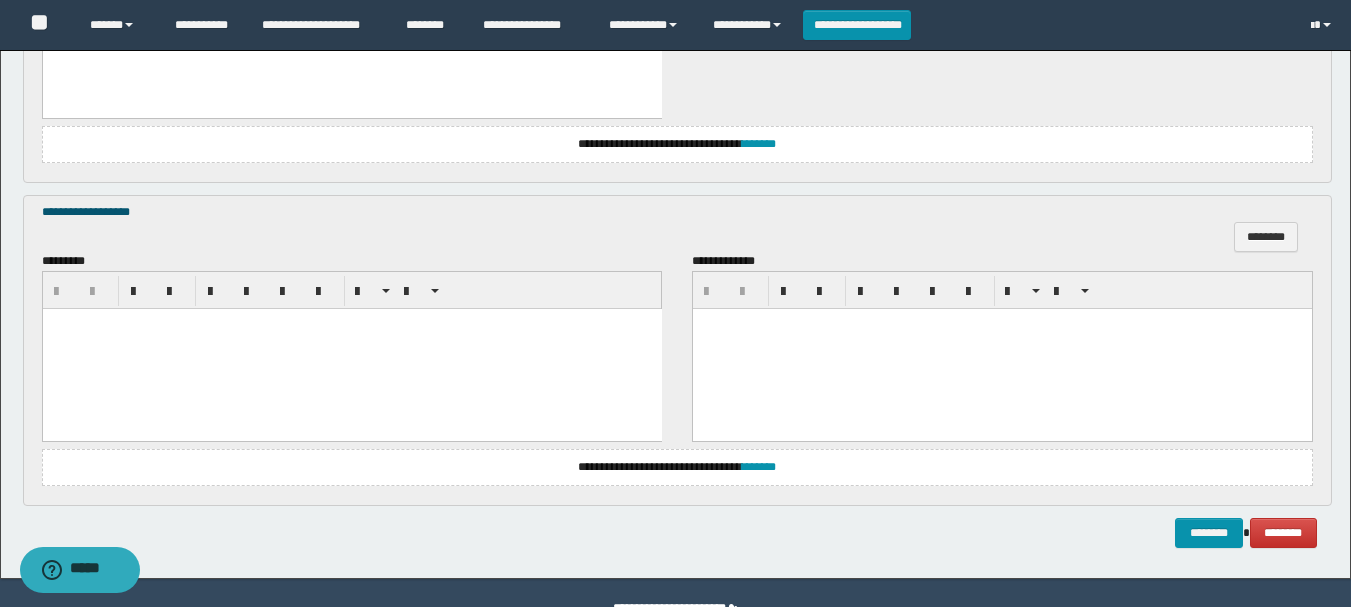 click at bounding box center (351, 349) 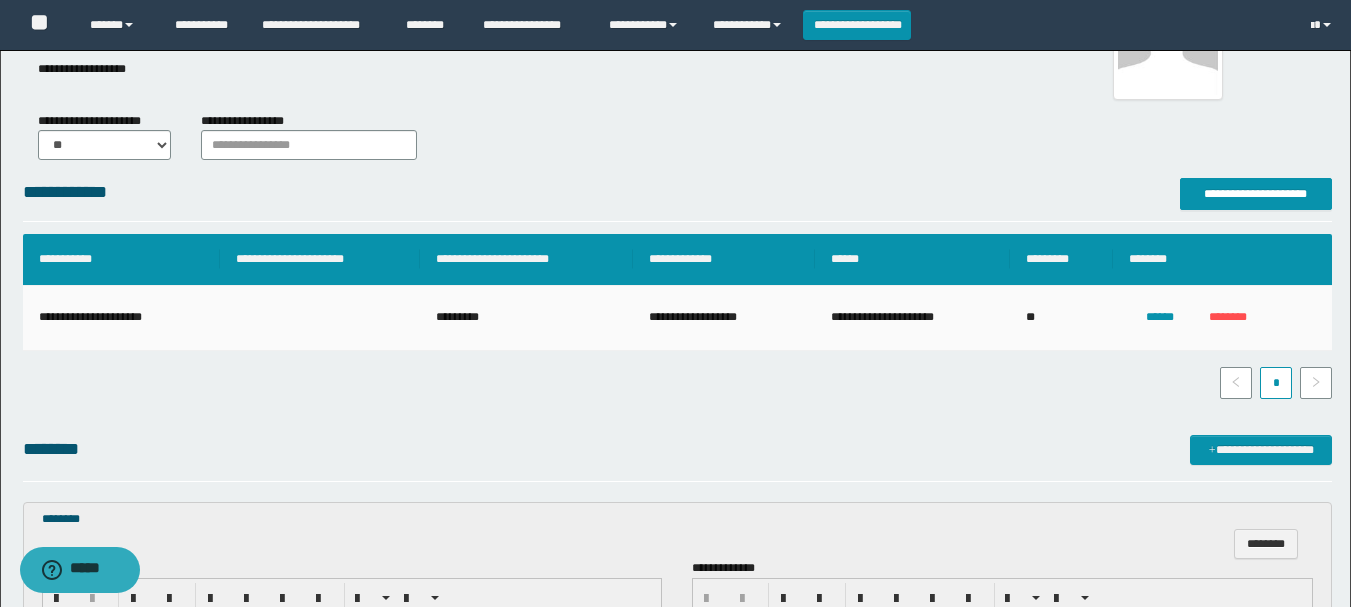 scroll, scrollTop: 500, scrollLeft: 0, axis: vertical 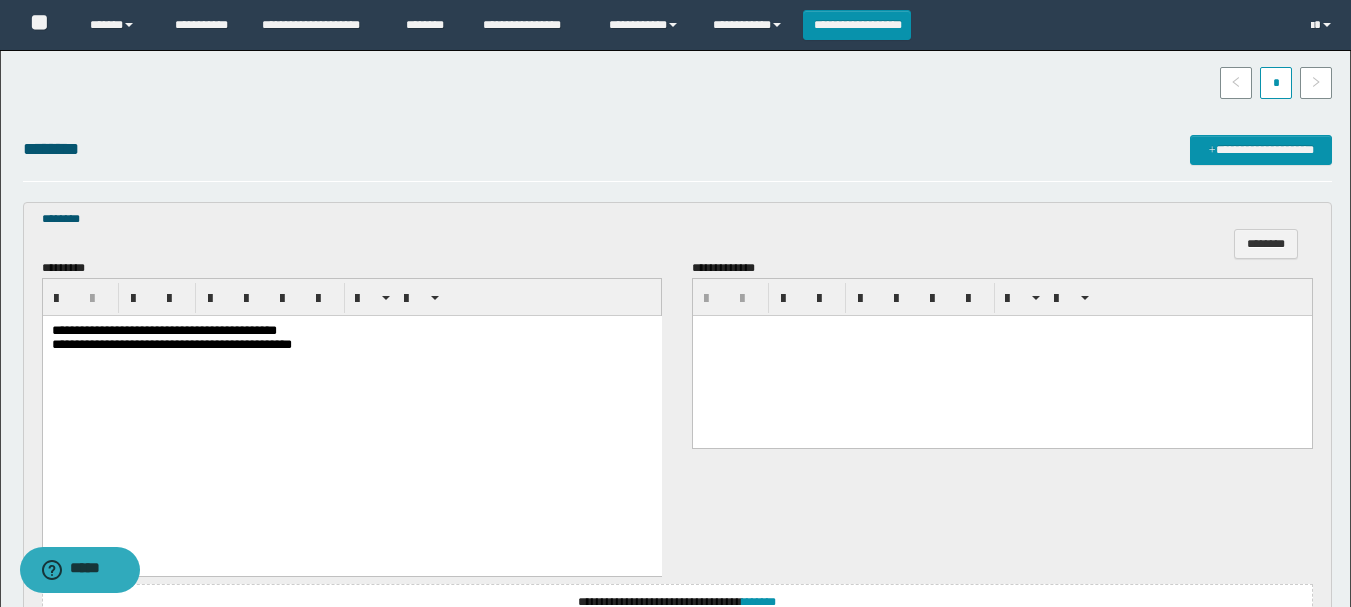 click on "**********" at bounding box center (163, 329) 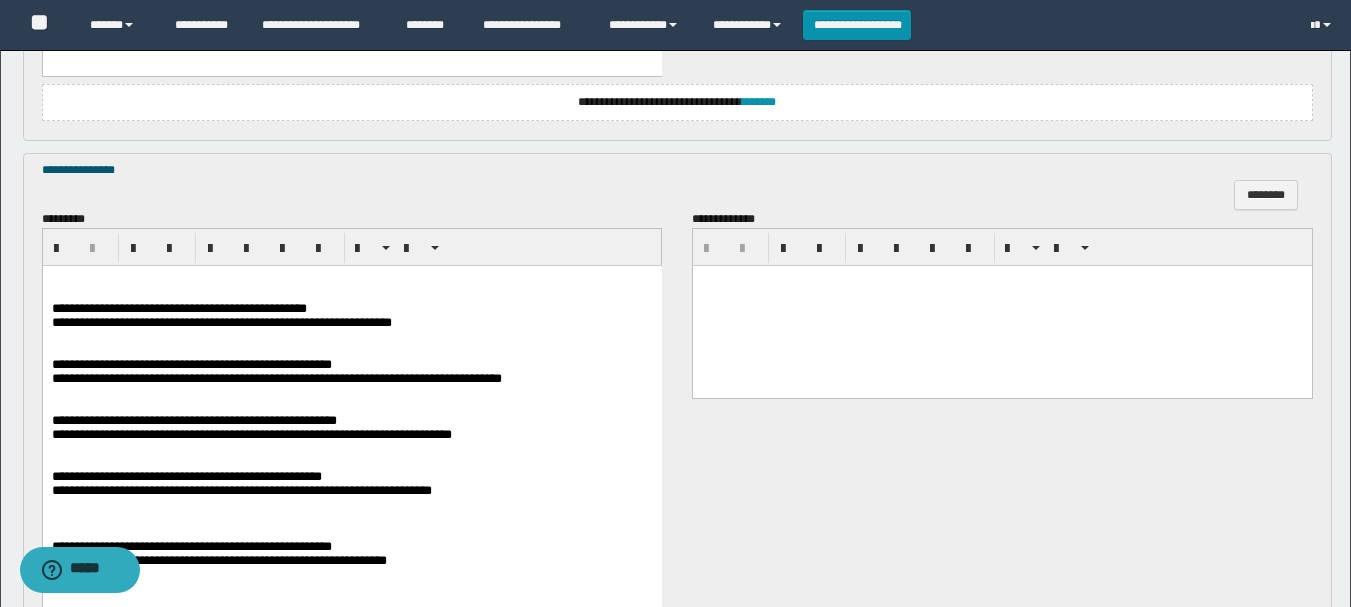 scroll, scrollTop: 1100, scrollLeft: 0, axis: vertical 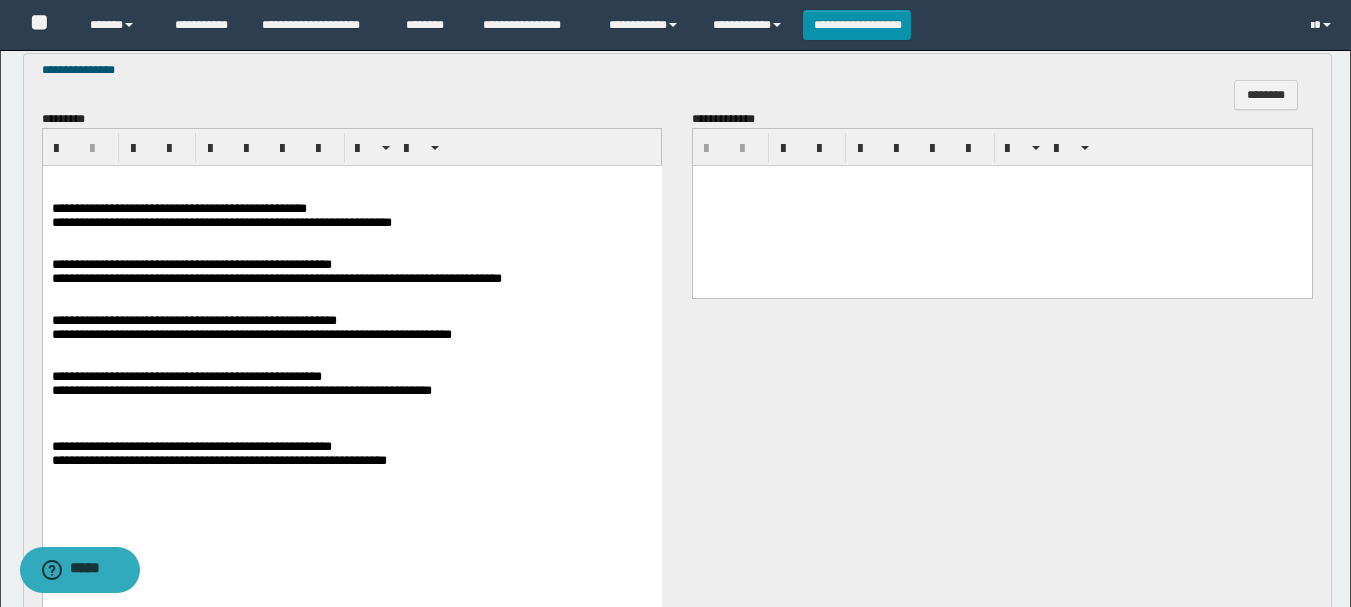 drag, startPoint x: 286, startPoint y: 208, endPoint x: 288, endPoint y: 314, distance: 106.01887 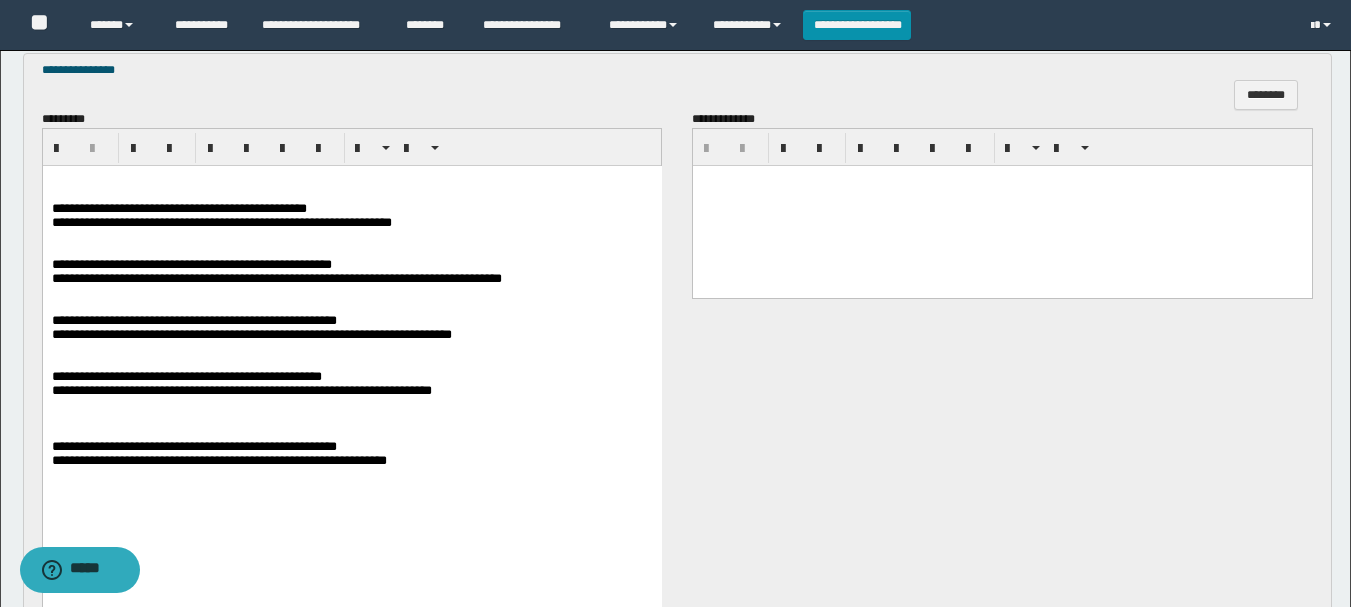 click on "**********" at bounding box center [191, 264] 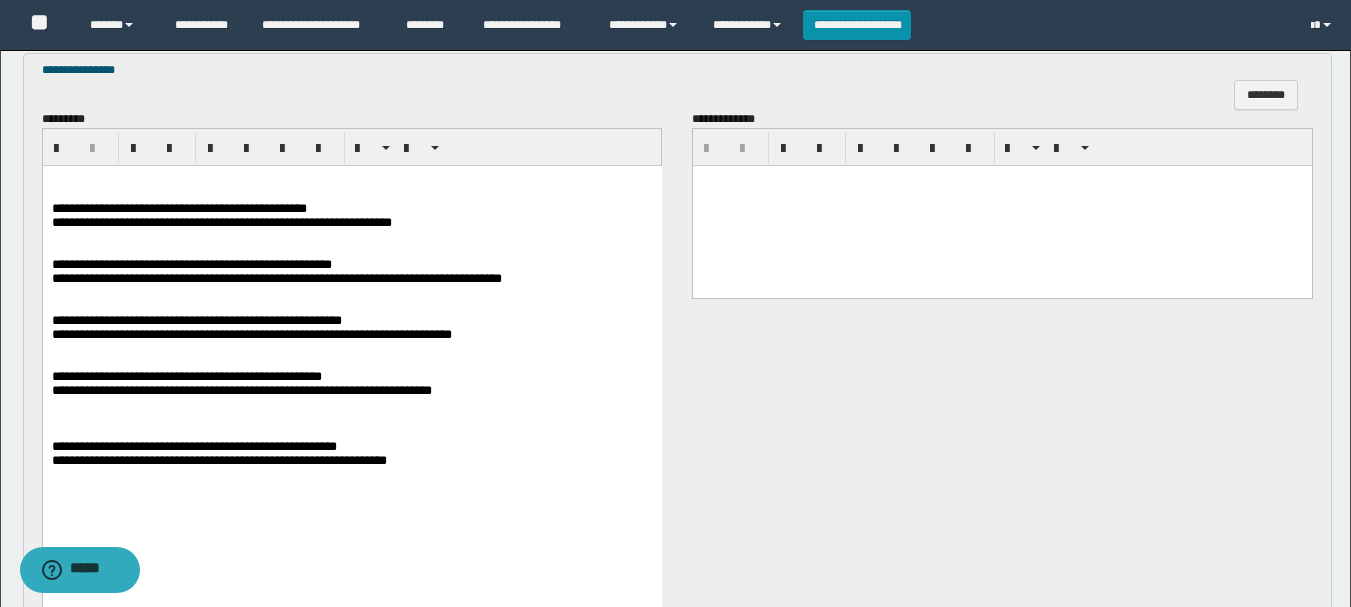 click on "**********" at bounding box center [186, 376] 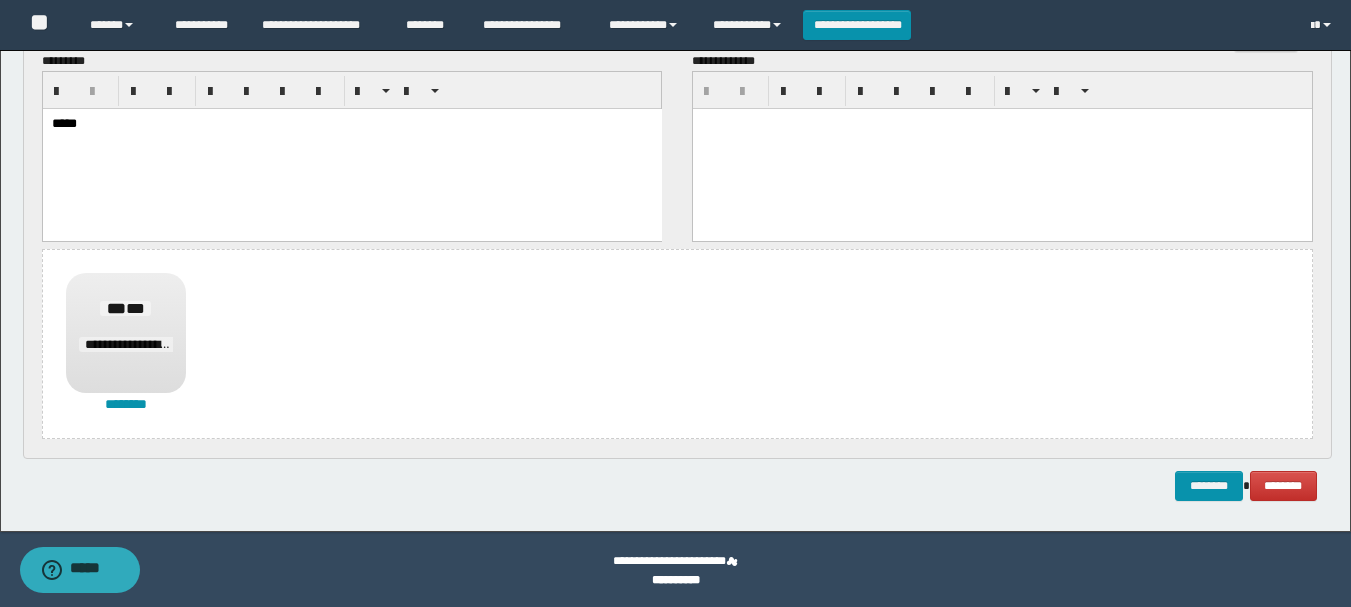scroll, scrollTop: 1803, scrollLeft: 0, axis: vertical 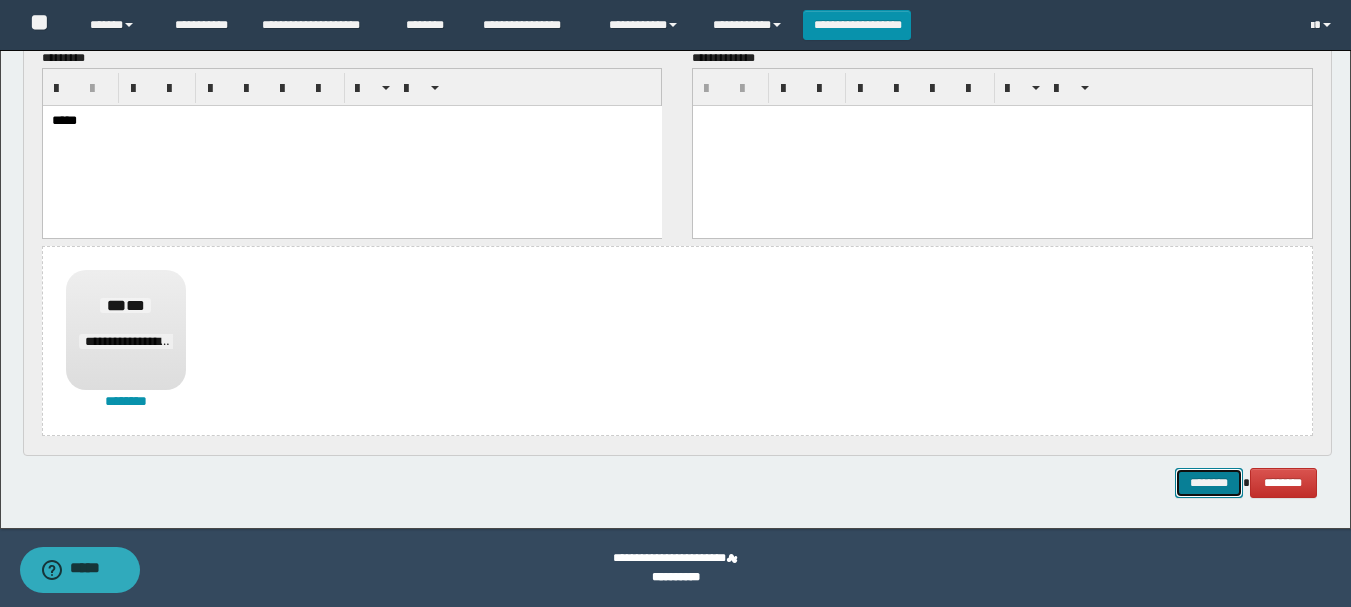 click on "********" at bounding box center (1209, 483) 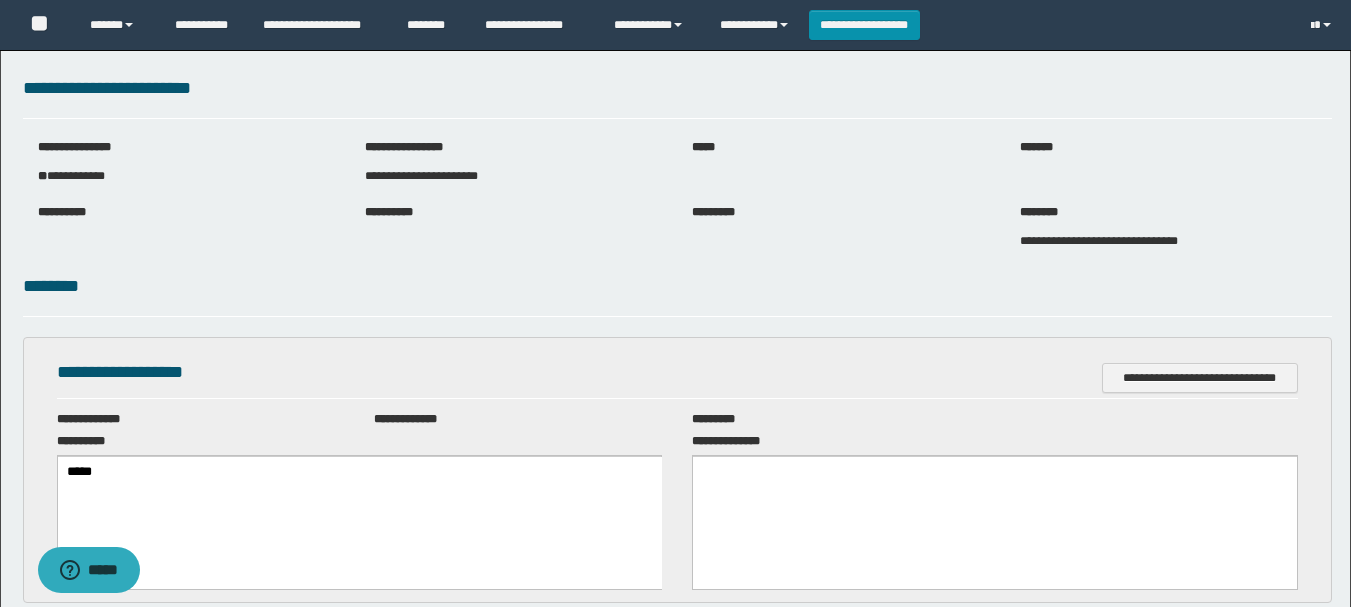 scroll, scrollTop: 0, scrollLeft: 0, axis: both 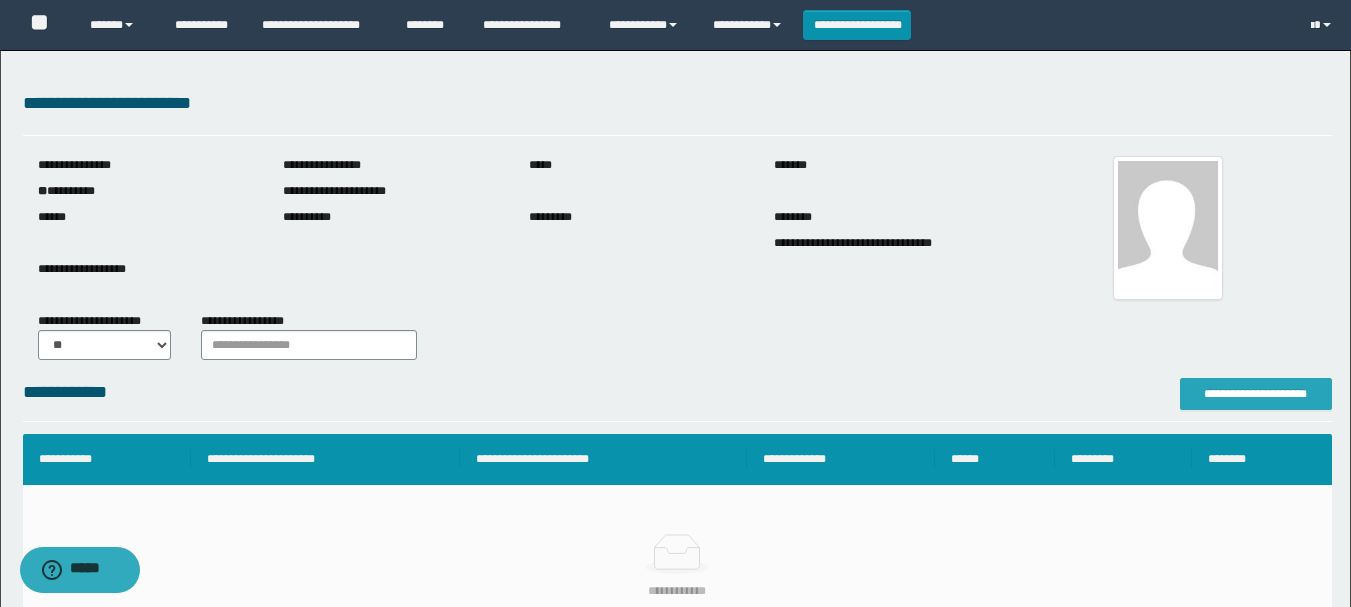 click on "**********" at bounding box center (1256, 394) 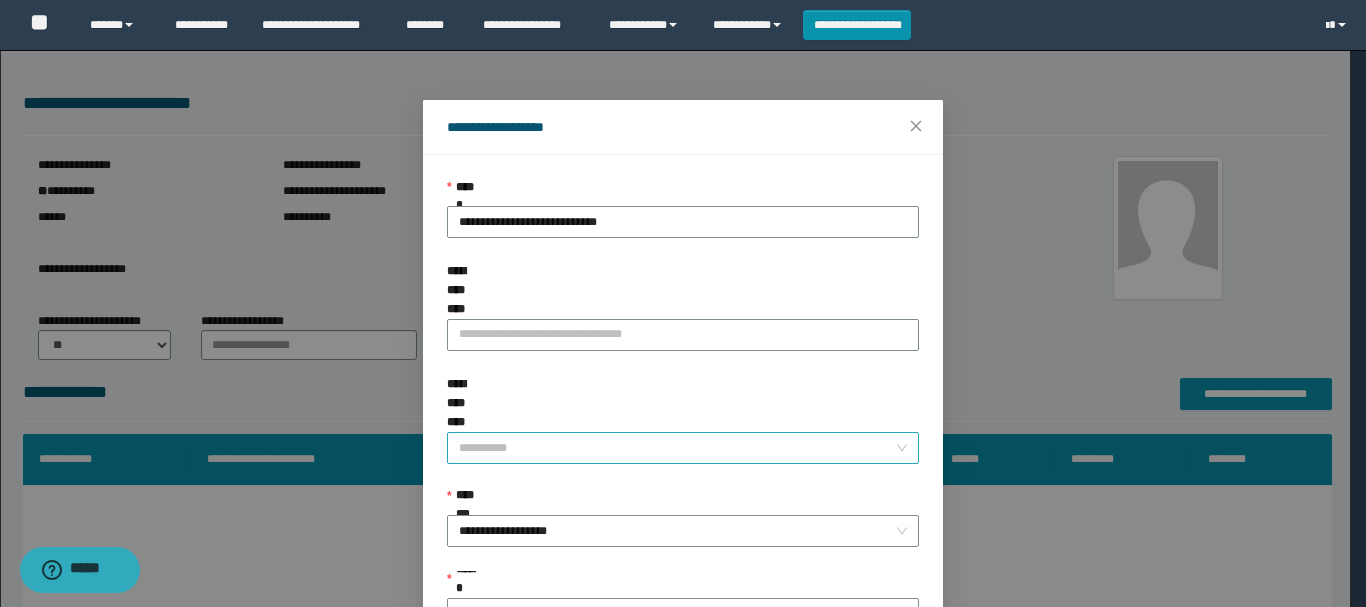 click on "**********" at bounding box center (677, 448) 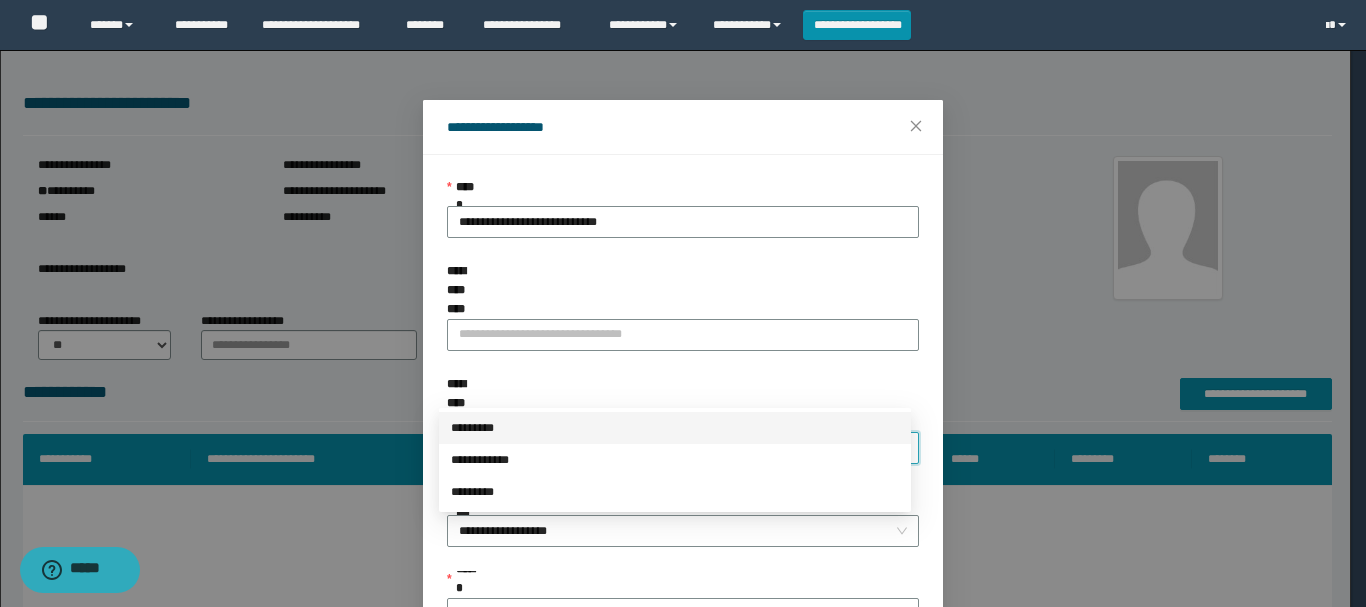 click on "*********" at bounding box center [675, 428] 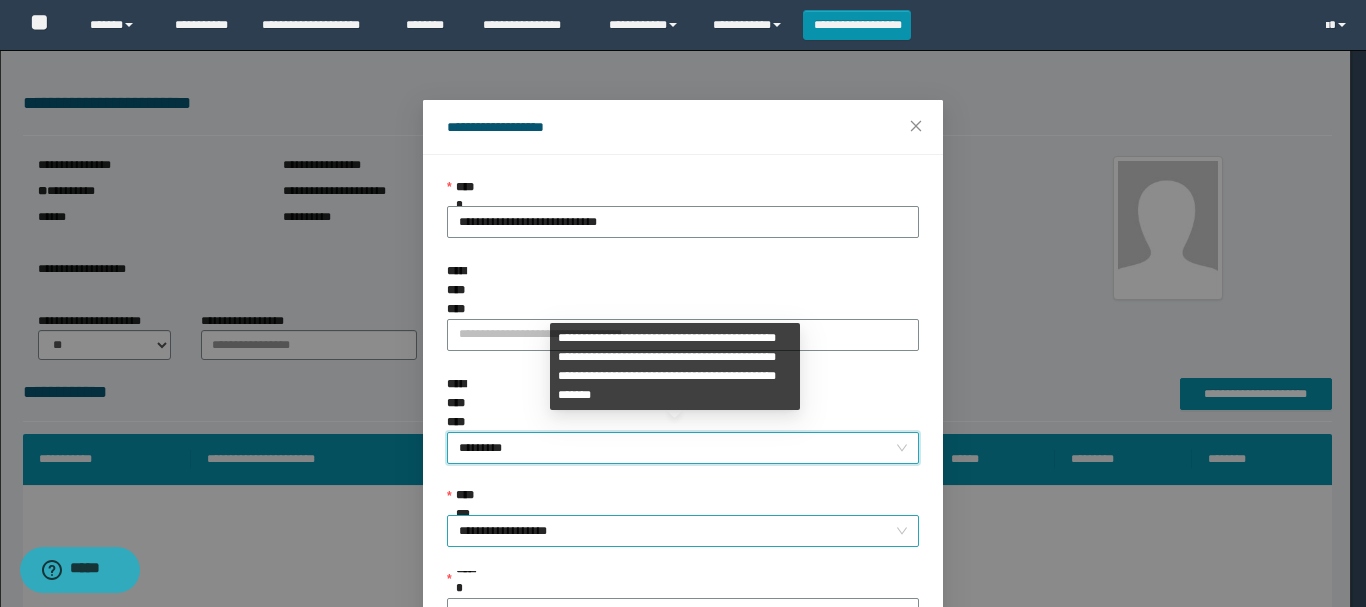 click on "**********" at bounding box center (683, 531) 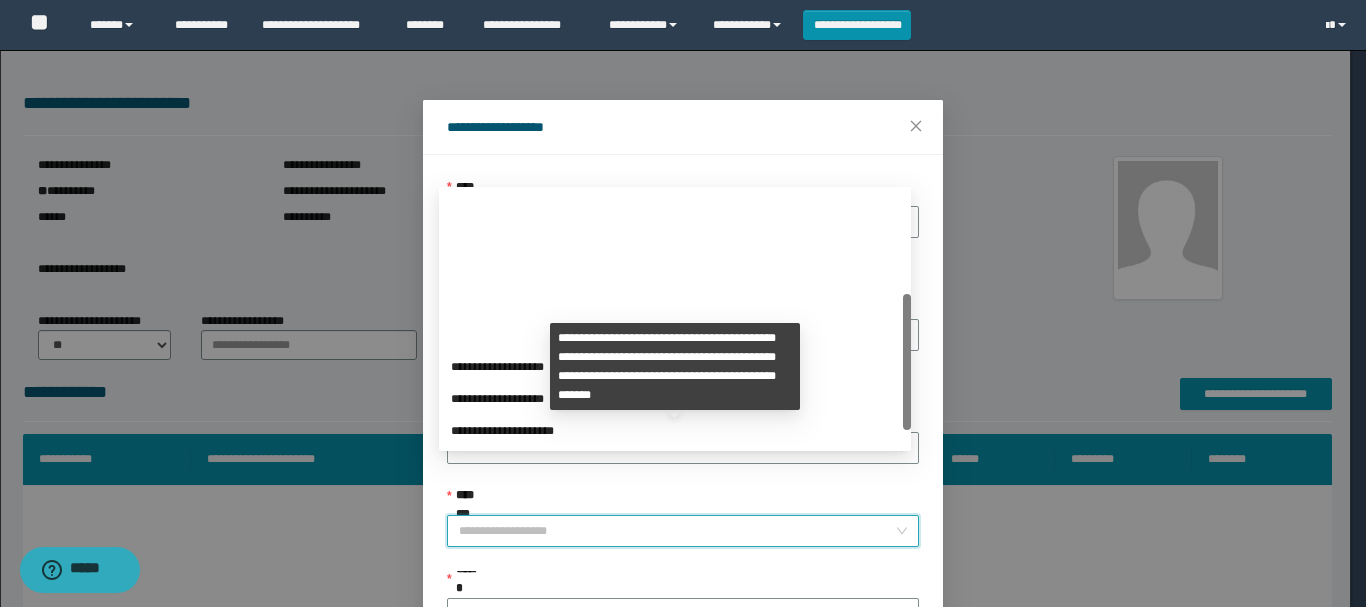 scroll, scrollTop: 192, scrollLeft: 0, axis: vertical 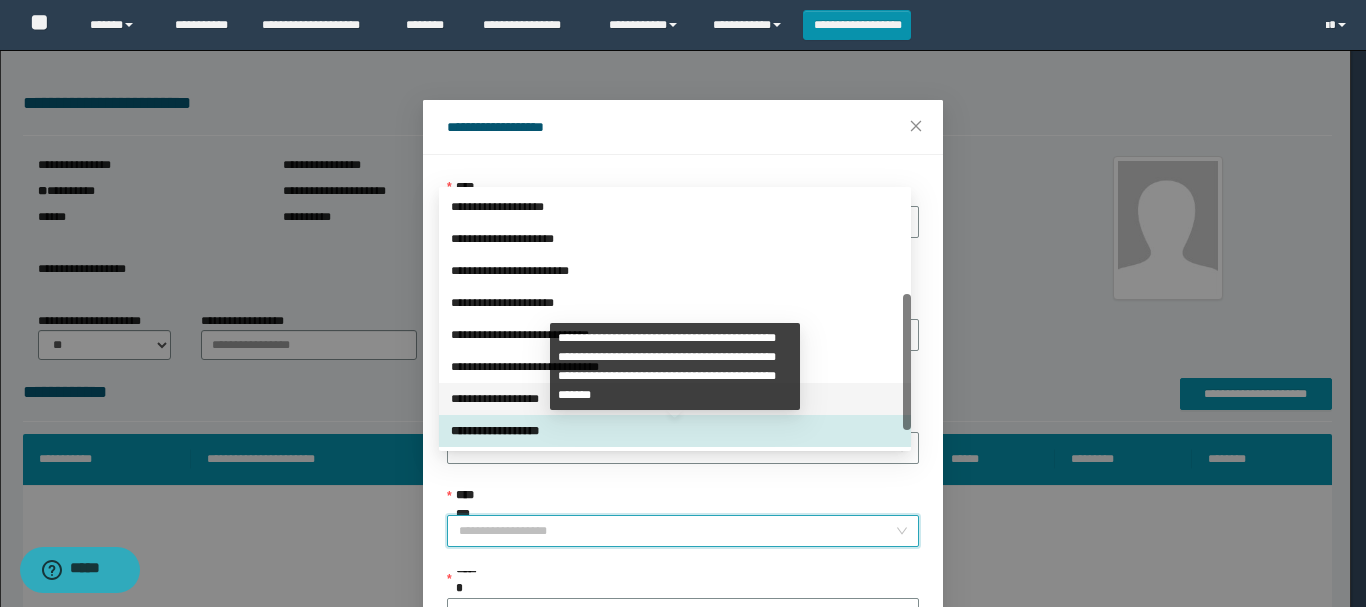 click on "**********" at bounding box center (675, 399) 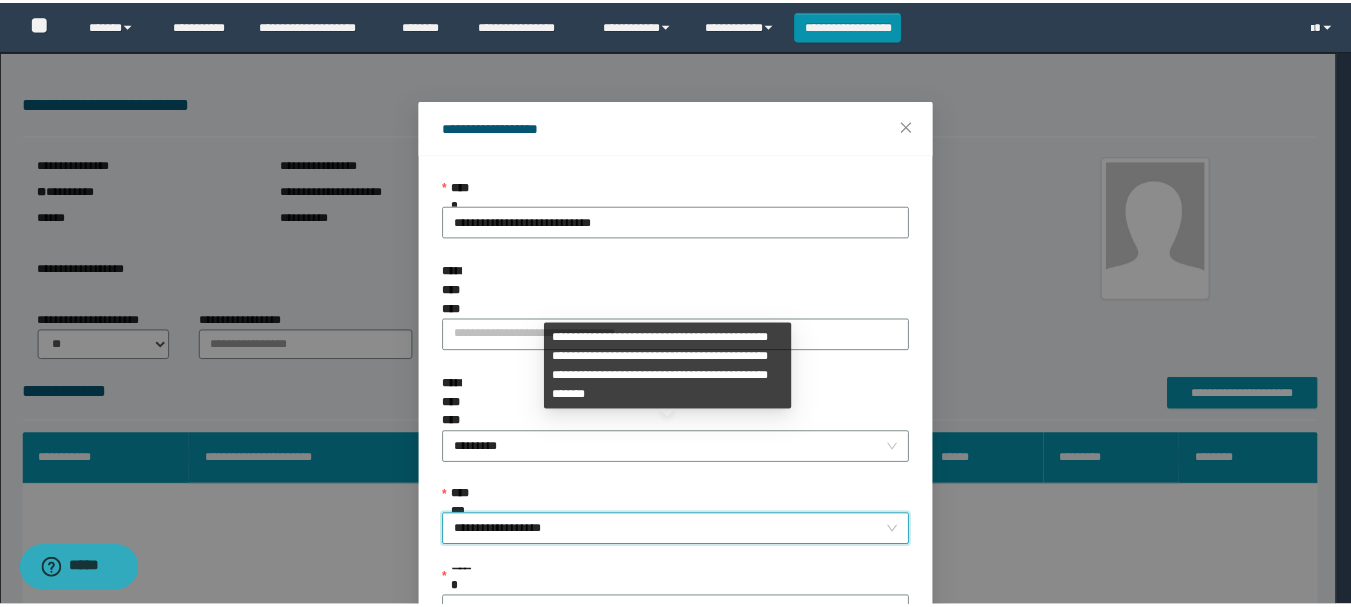 scroll, scrollTop: 145, scrollLeft: 0, axis: vertical 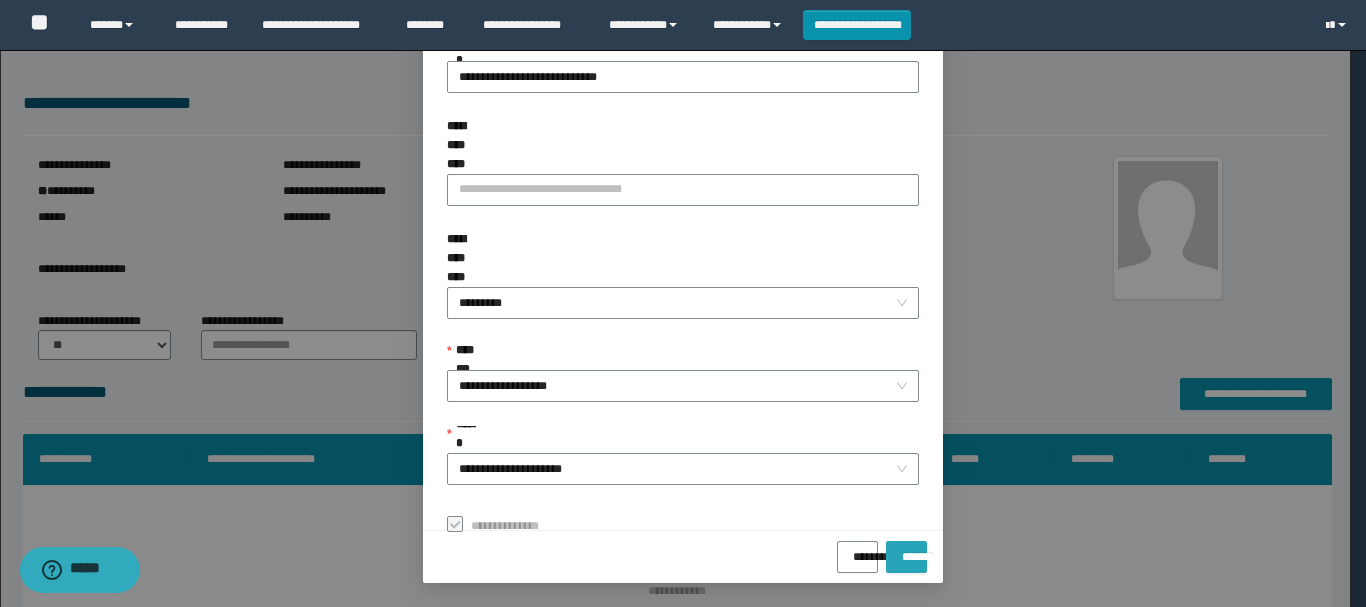 click on "*******" at bounding box center [906, 550] 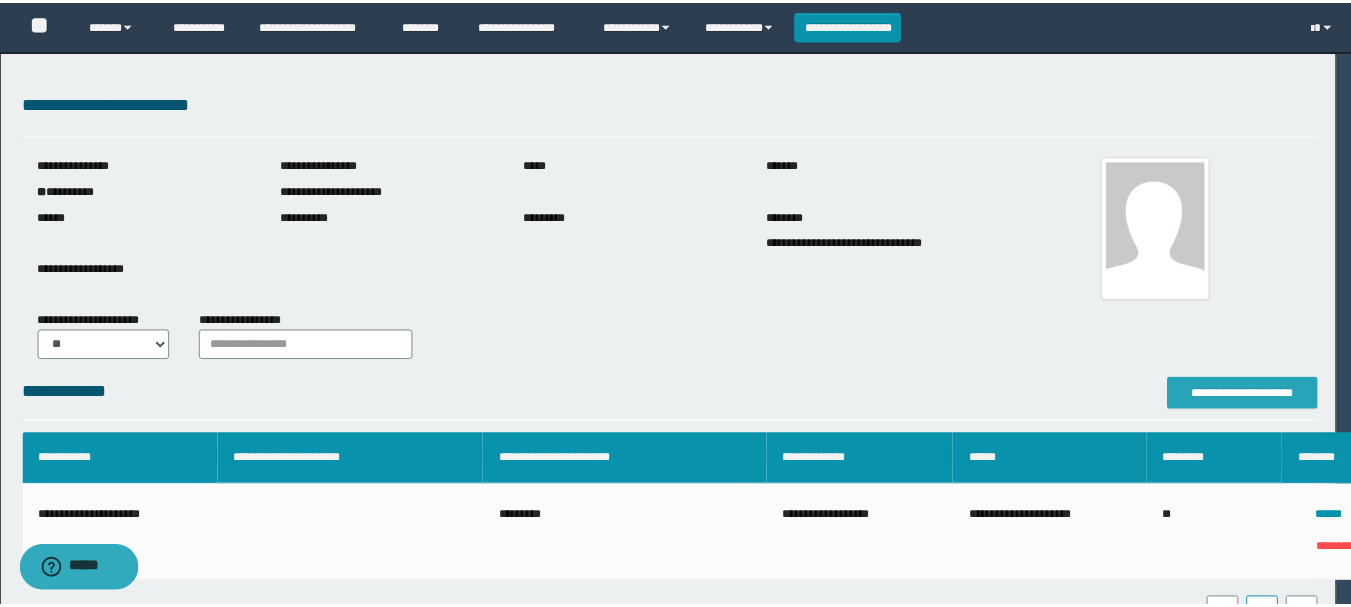 scroll, scrollTop: 0, scrollLeft: 0, axis: both 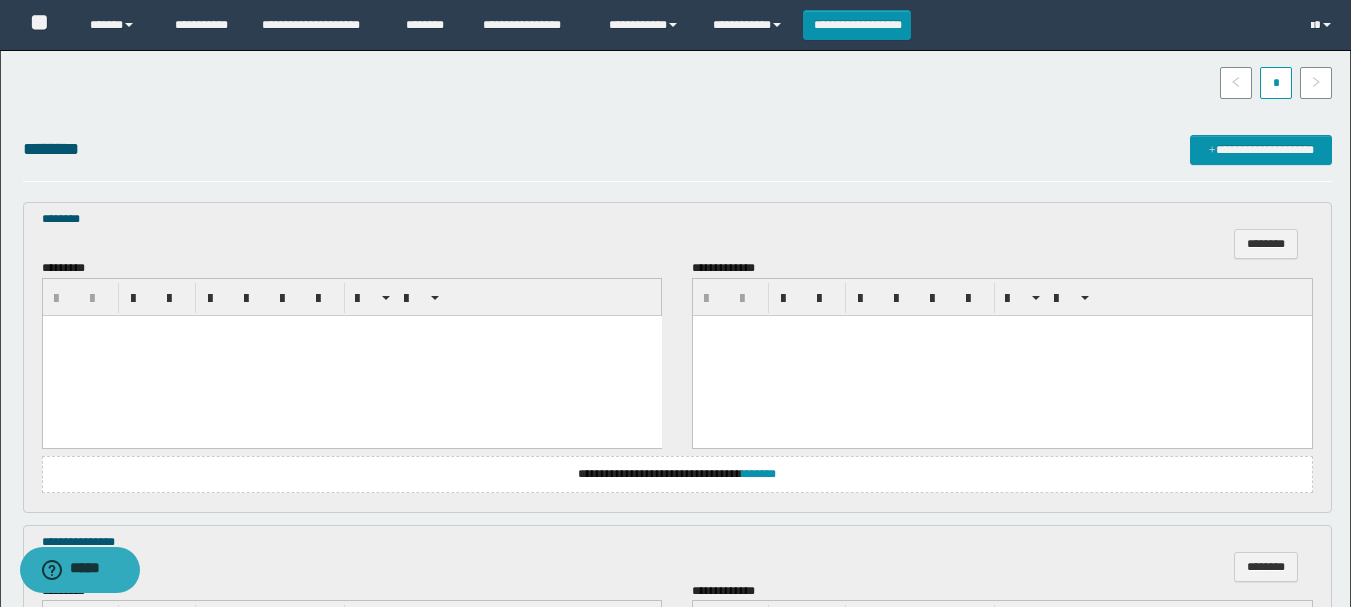 click at bounding box center [351, 355] 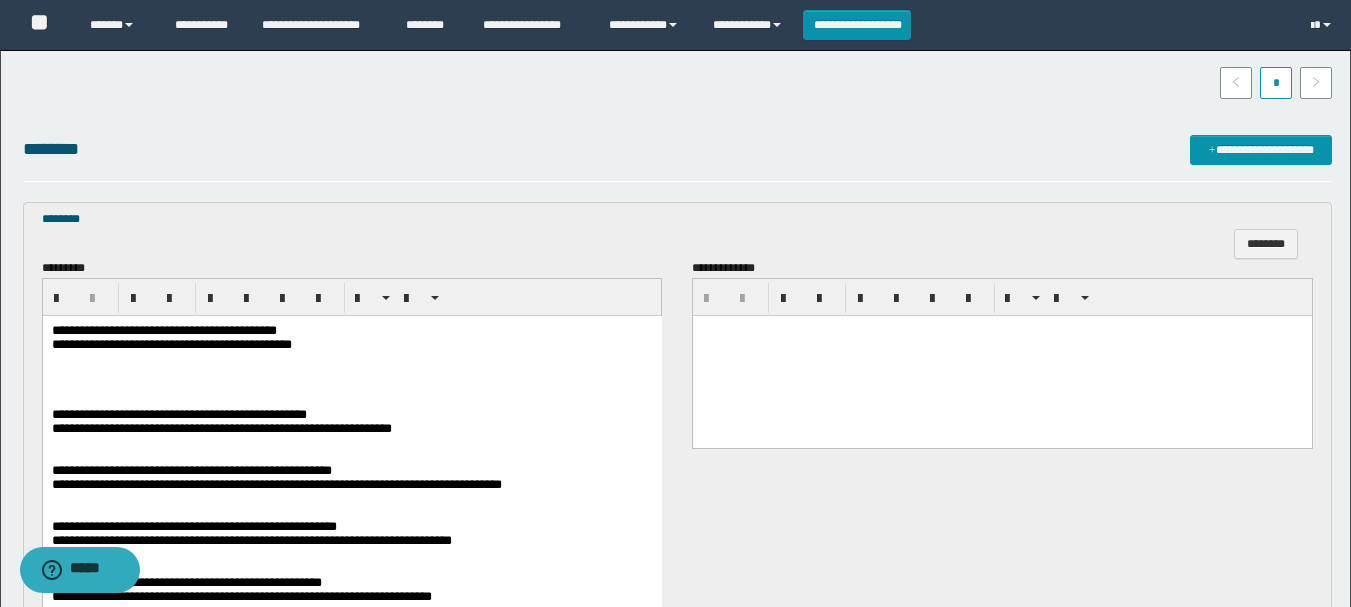 scroll, scrollTop: 700, scrollLeft: 0, axis: vertical 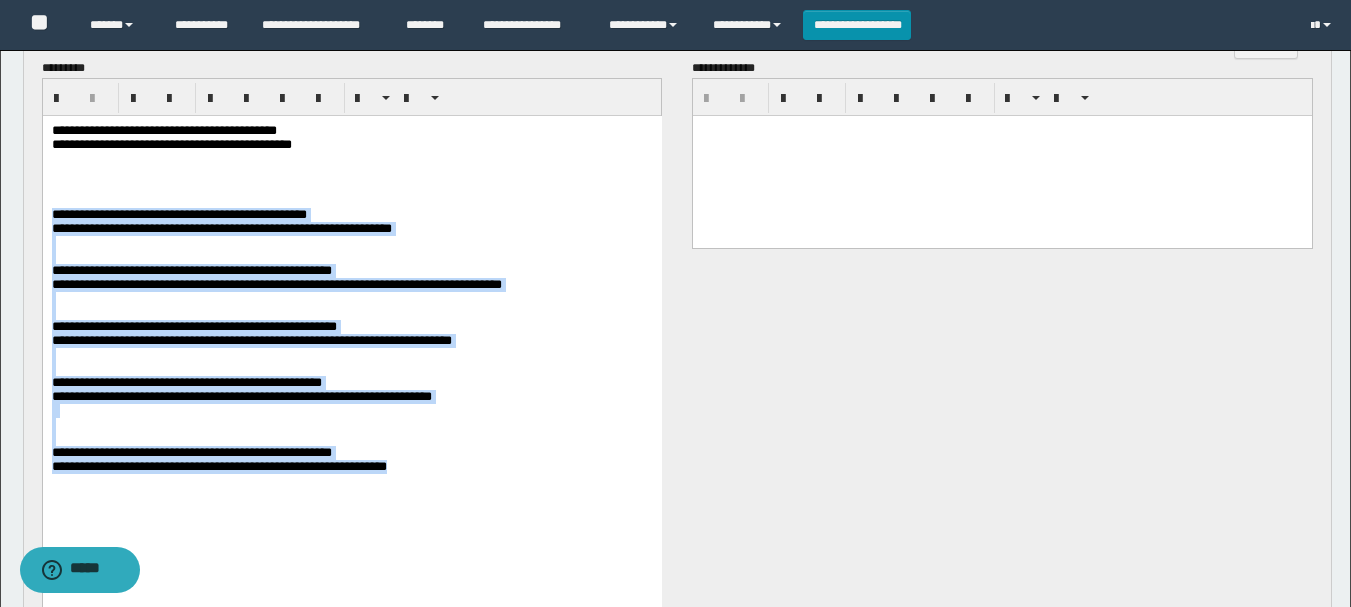 drag, startPoint x: 49, startPoint y: 225, endPoint x: 704, endPoint y: 687, distance: 801.5416 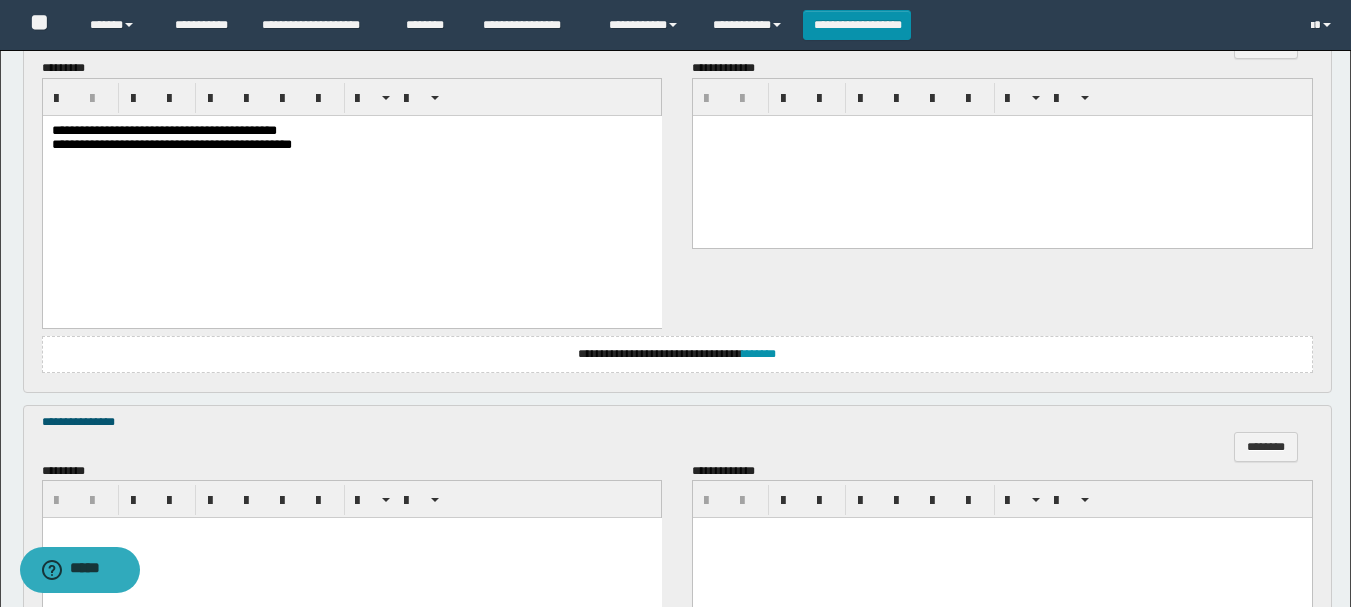 click on "**********" at bounding box center (163, 129) 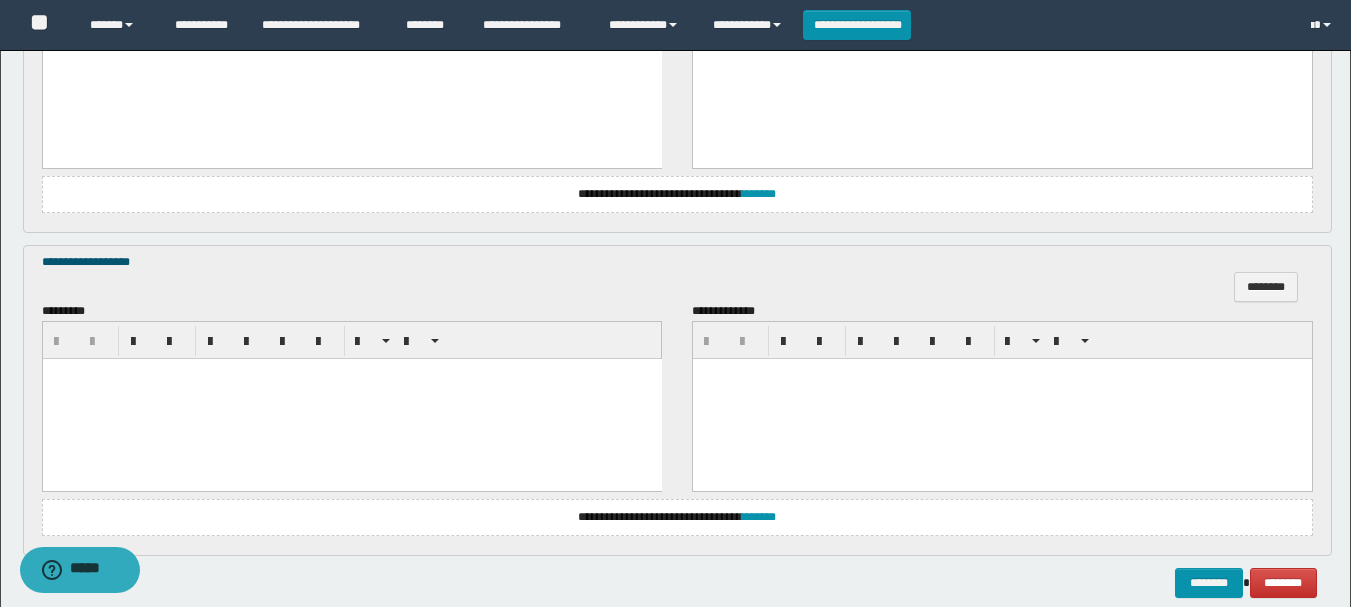 scroll, scrollTop: 1082, scrollLeft: 0, axis: vertical 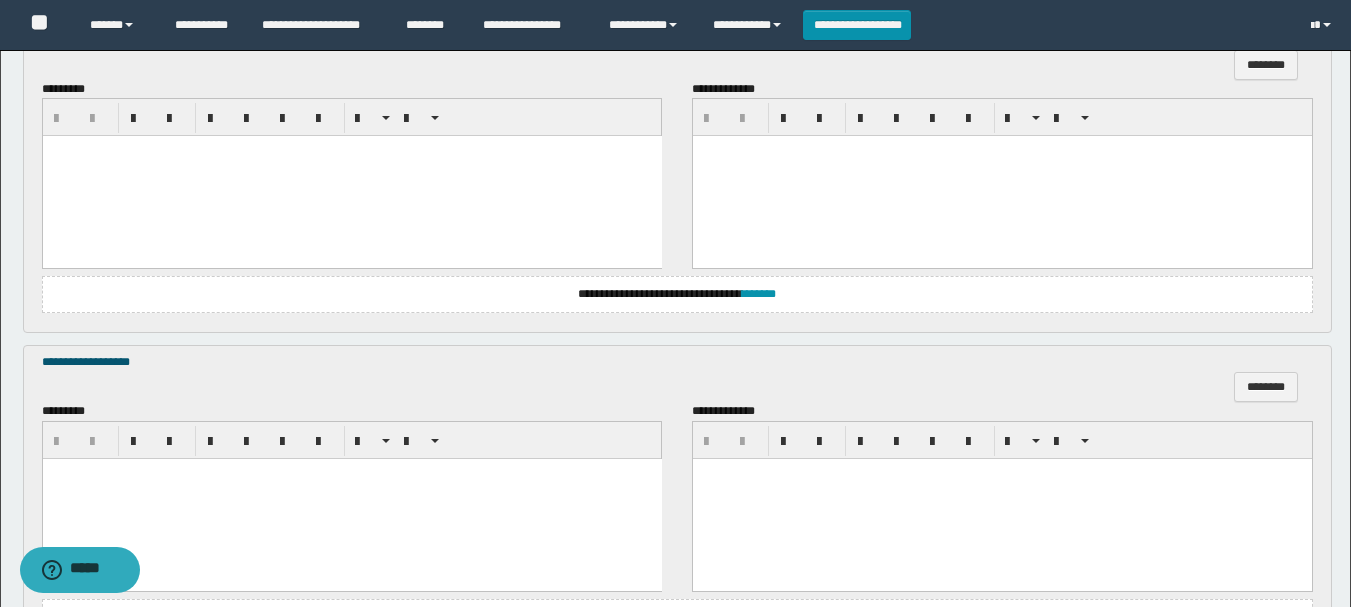 click at bounding box center (351, 176) 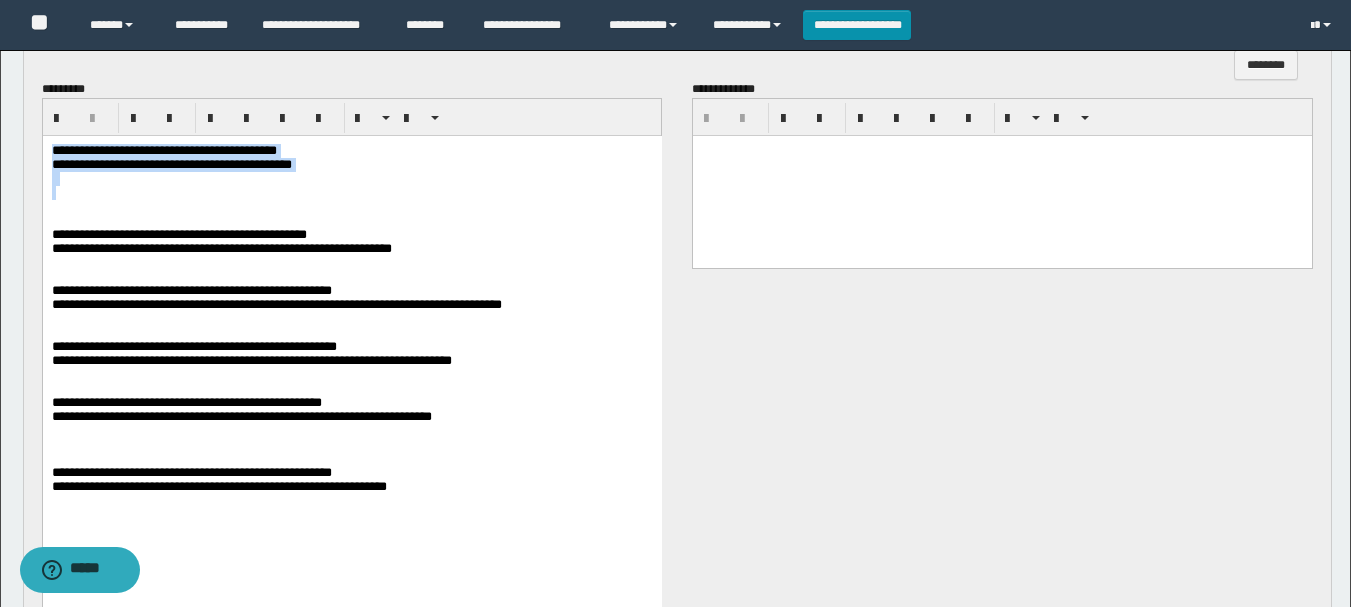 drag, startPoint x: 51, startPoint y: 150, endPoint x: 503, endPoint y: 200, distance: 454.75708 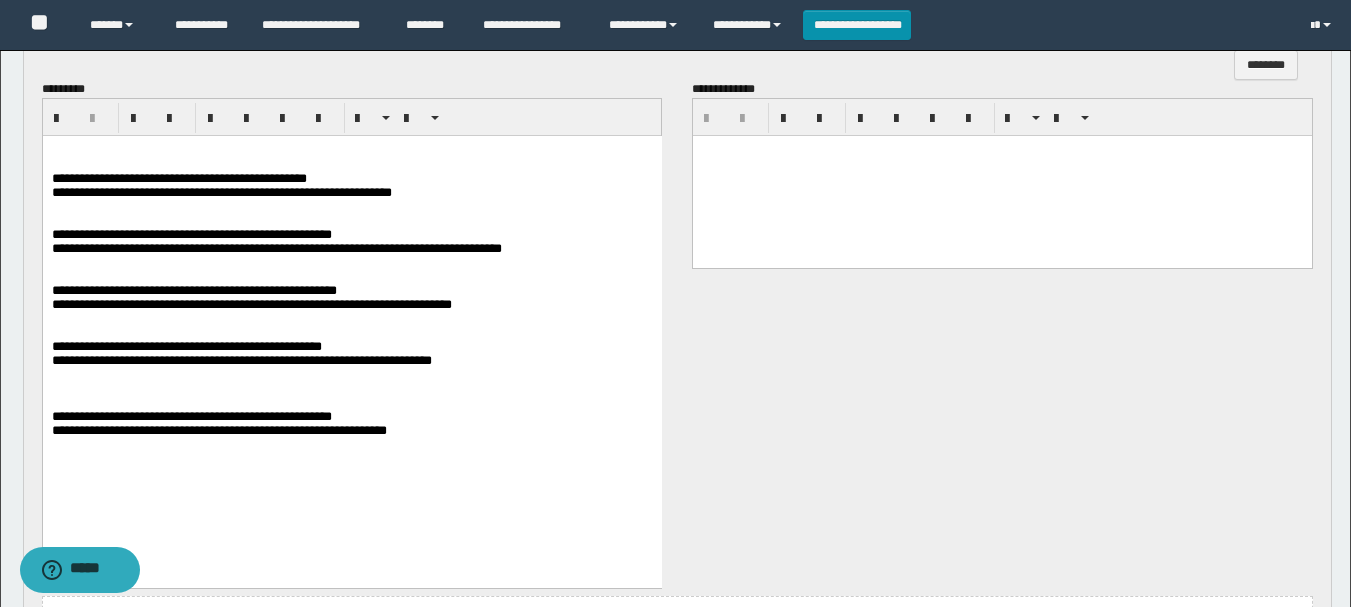 click on "**********" at bounding box center [178, 178] 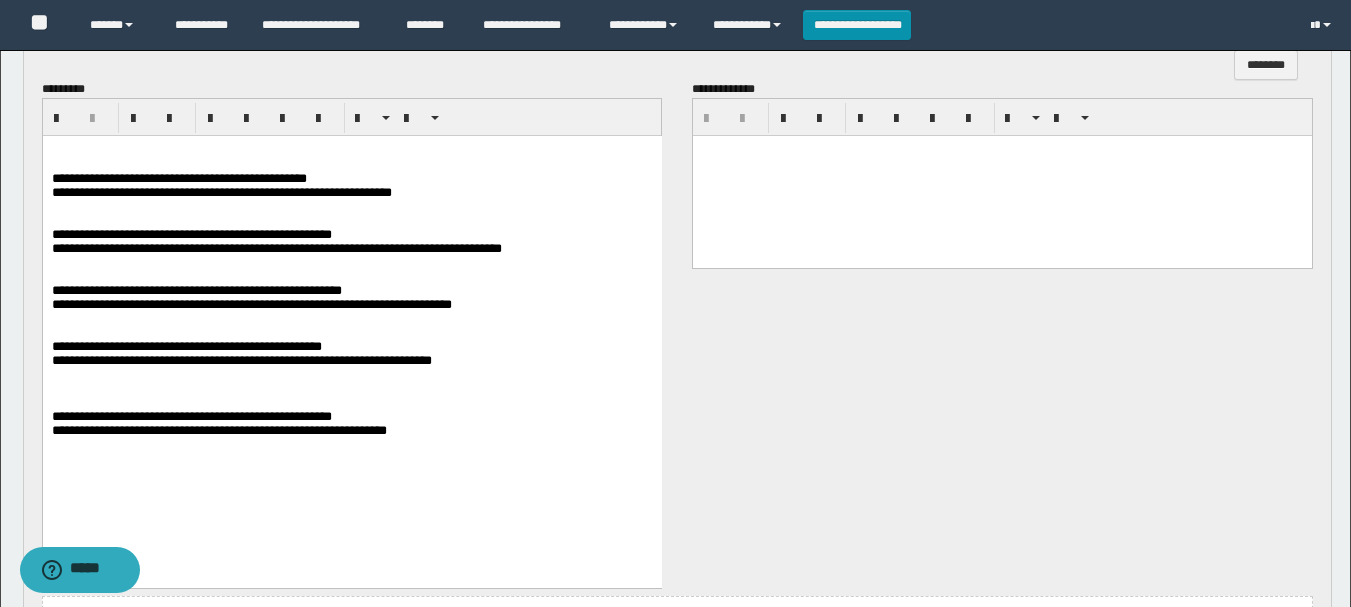 click on "**********" at bounding box center (186, 346) 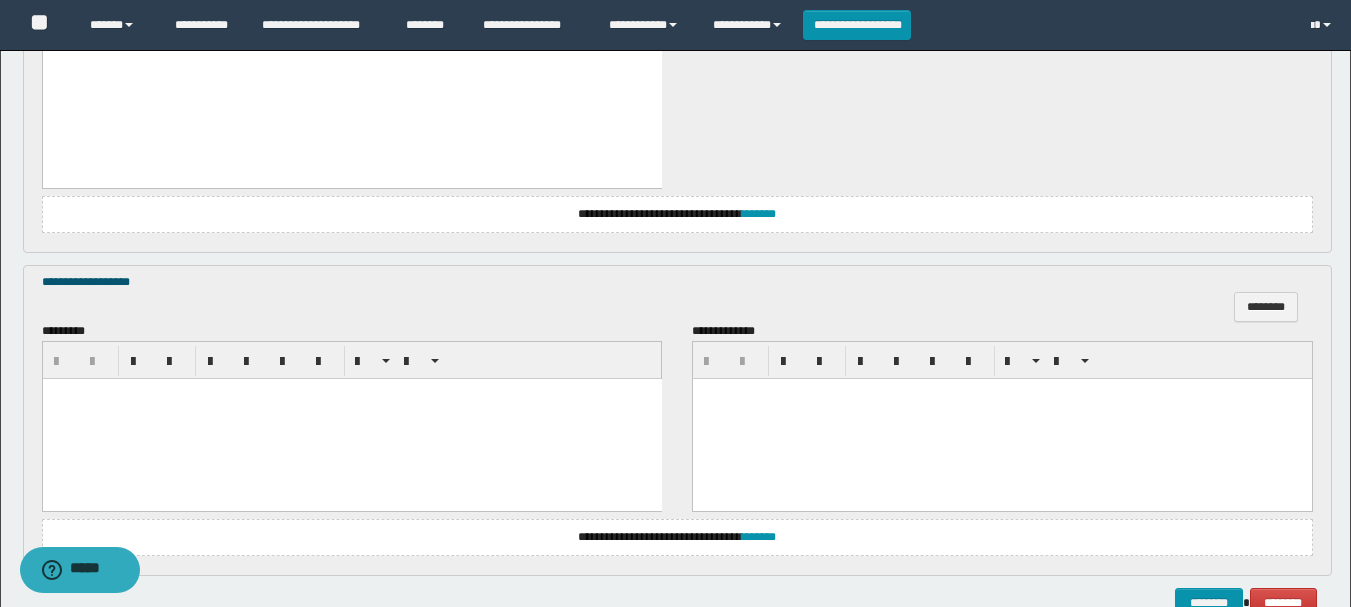 scroll, scrollTop: 1582, scrollLeft: 0, axis: vertical 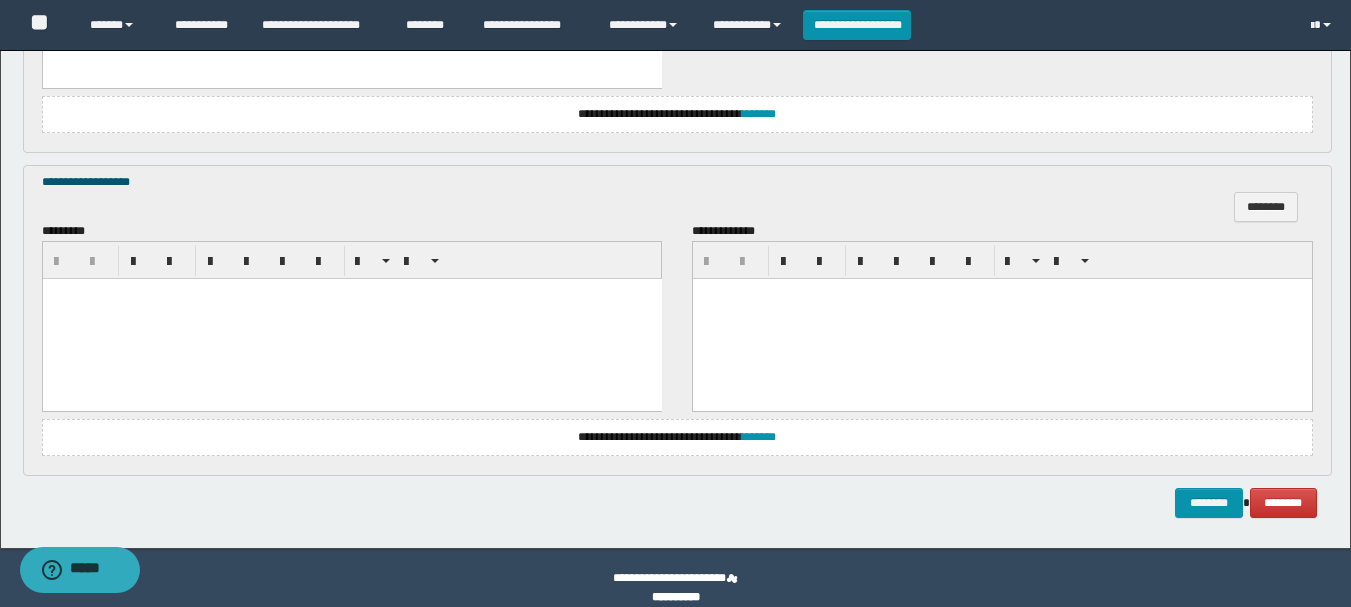 click at bounding box center (351, 319) 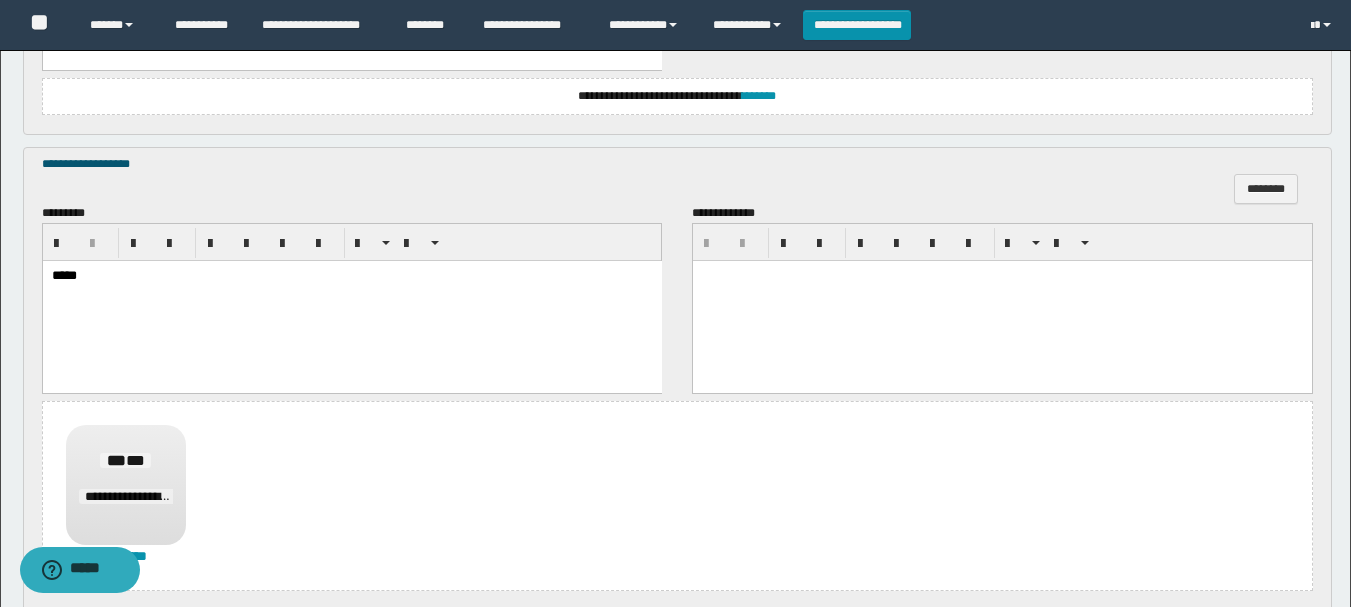 scroll, scrollTop: 1755, scrollLeft: 0, axis: vertical 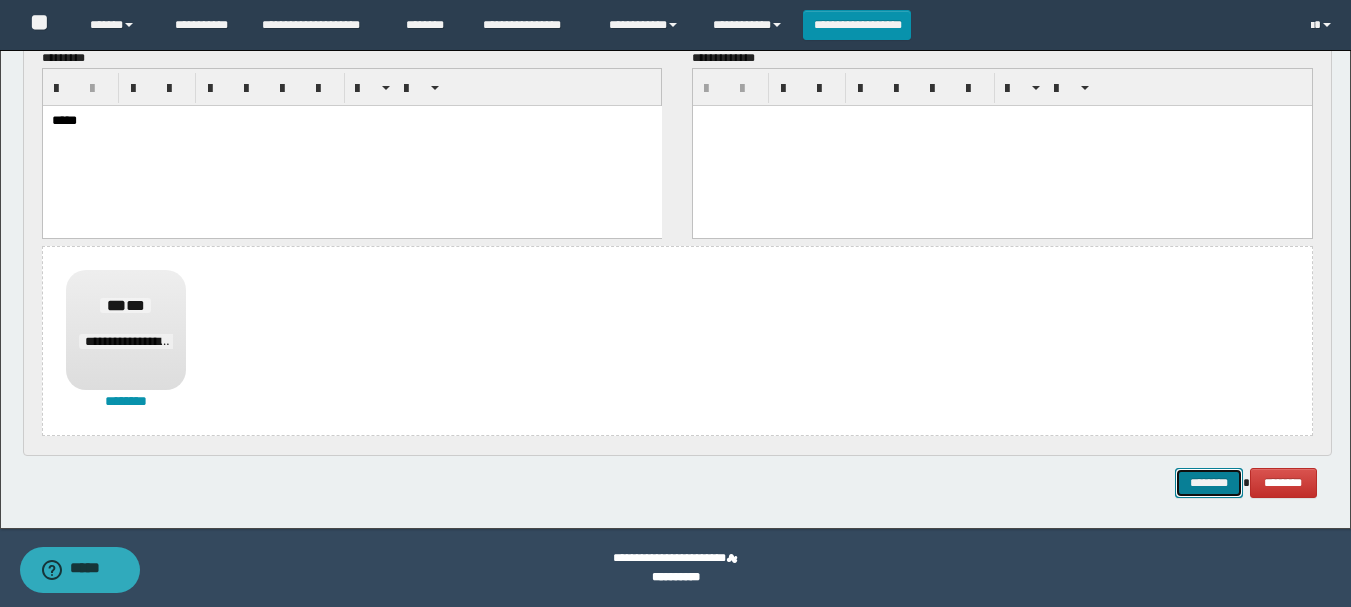 click on "********" at bounding box center (1209, 483) 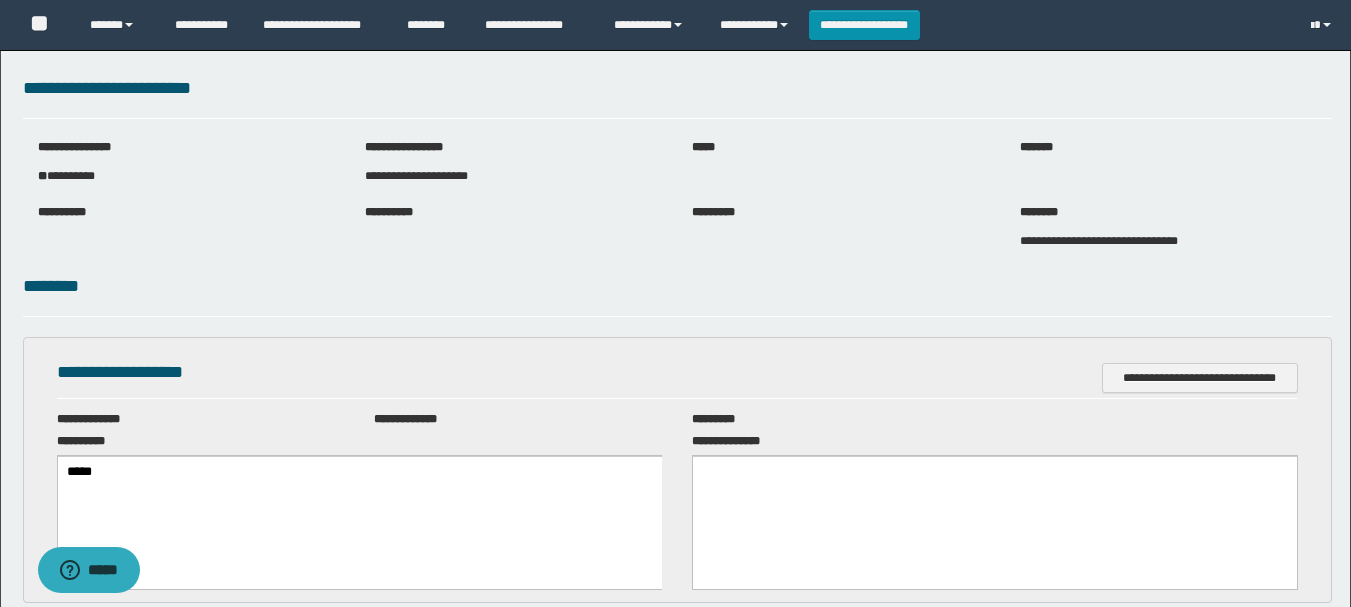 scroll, scrollTop: 0, scrollLeft: 0, axis: both 